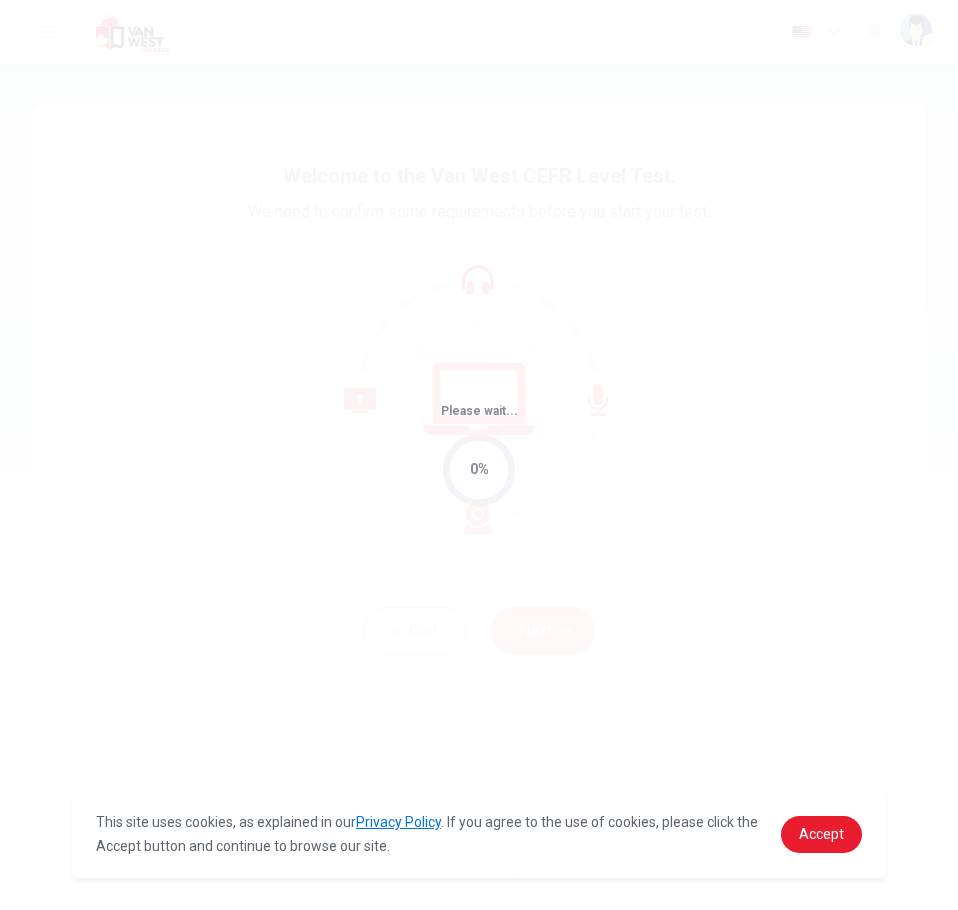 scroll, scrollTop: 0, scrollLeft: 0, axis: both 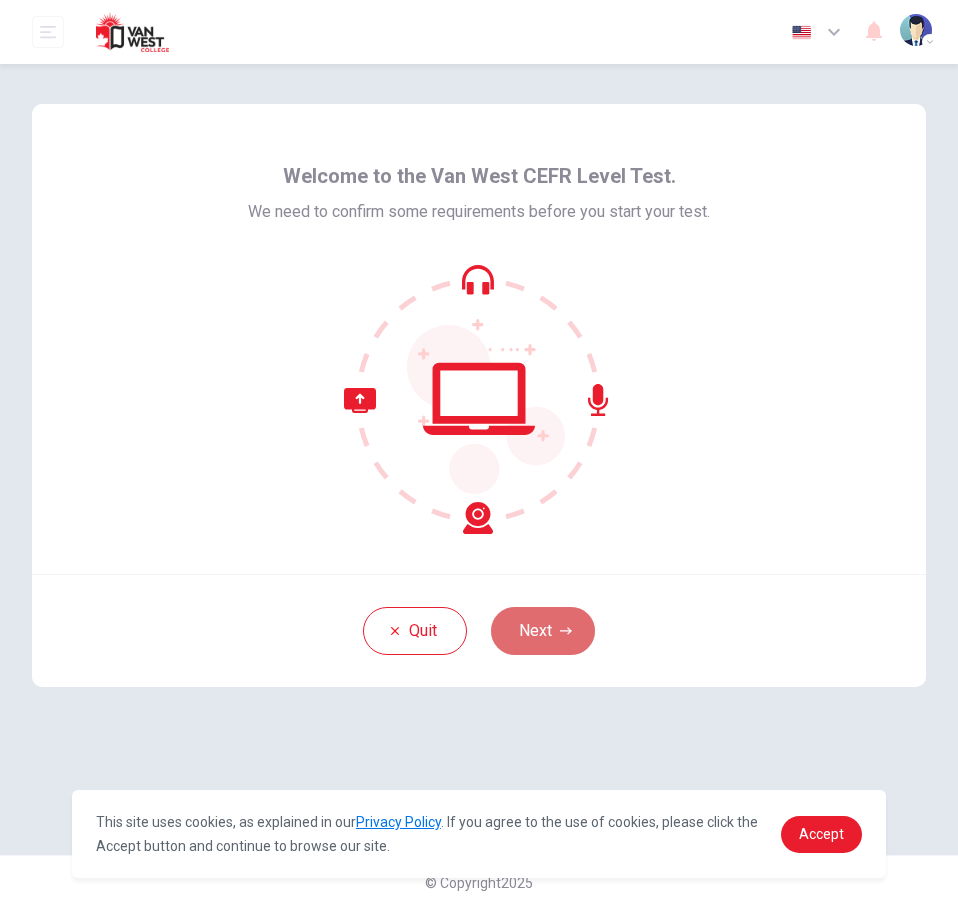 click 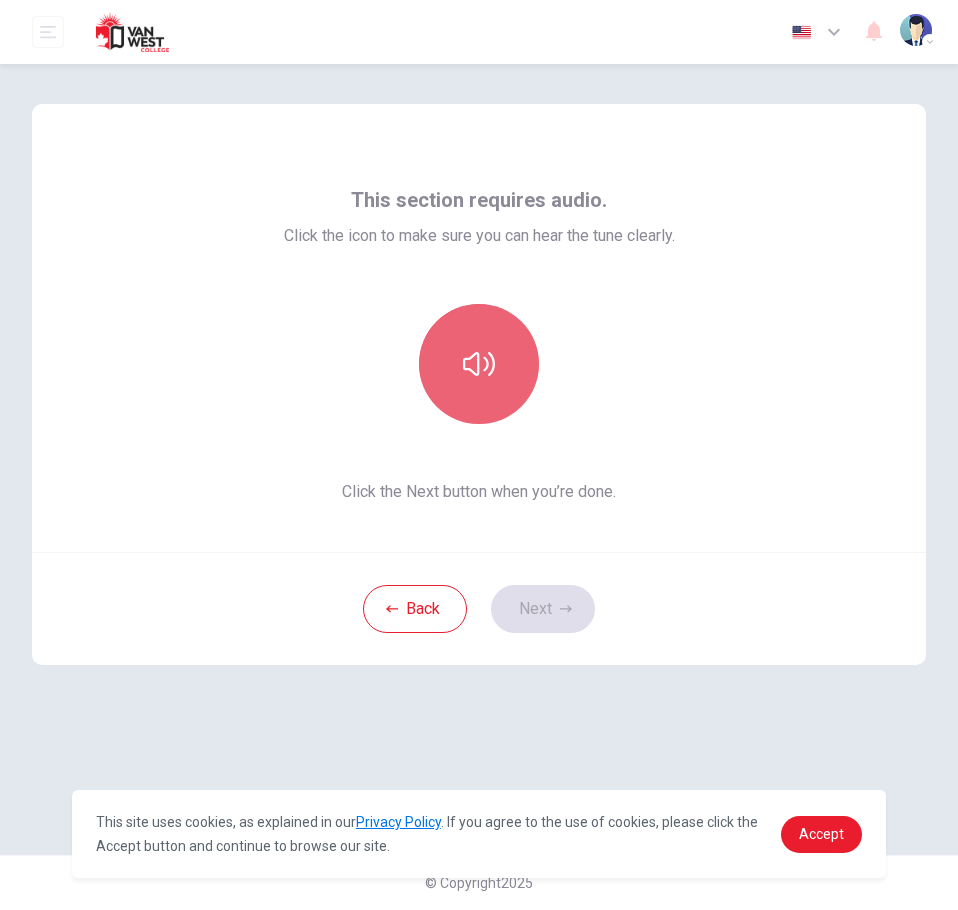 click at bounding box center [479, 364] 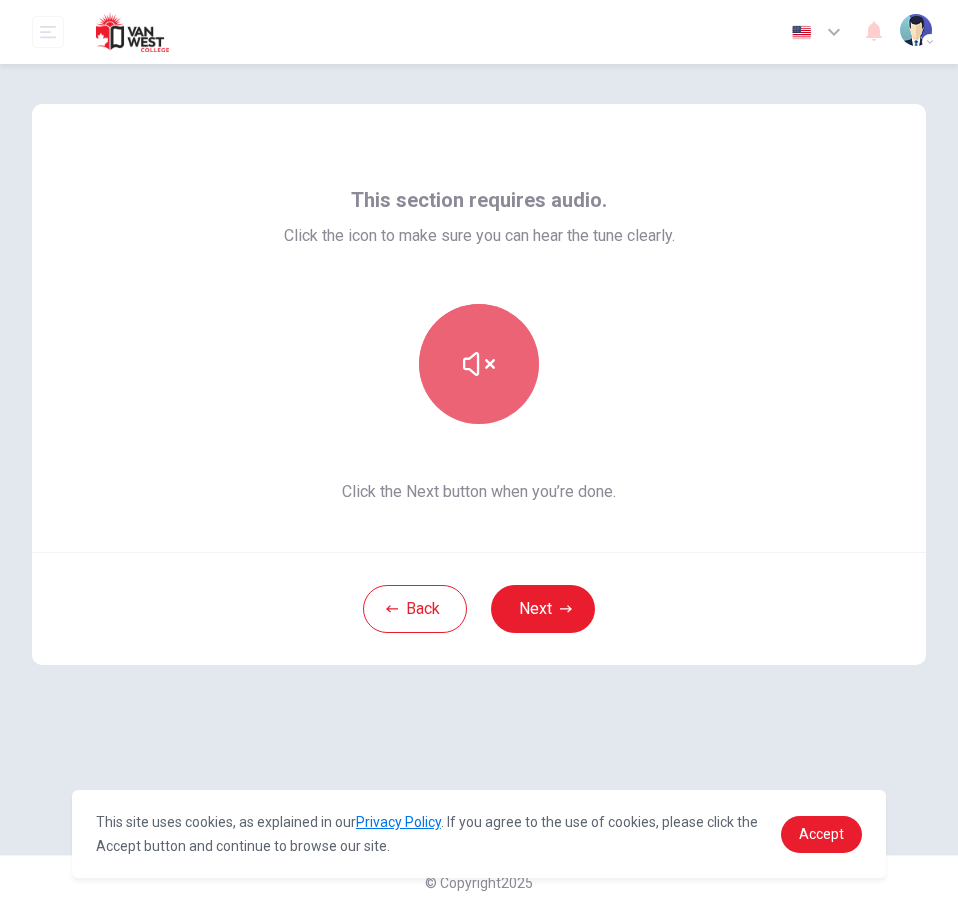 click at bounding box center [479, 364] 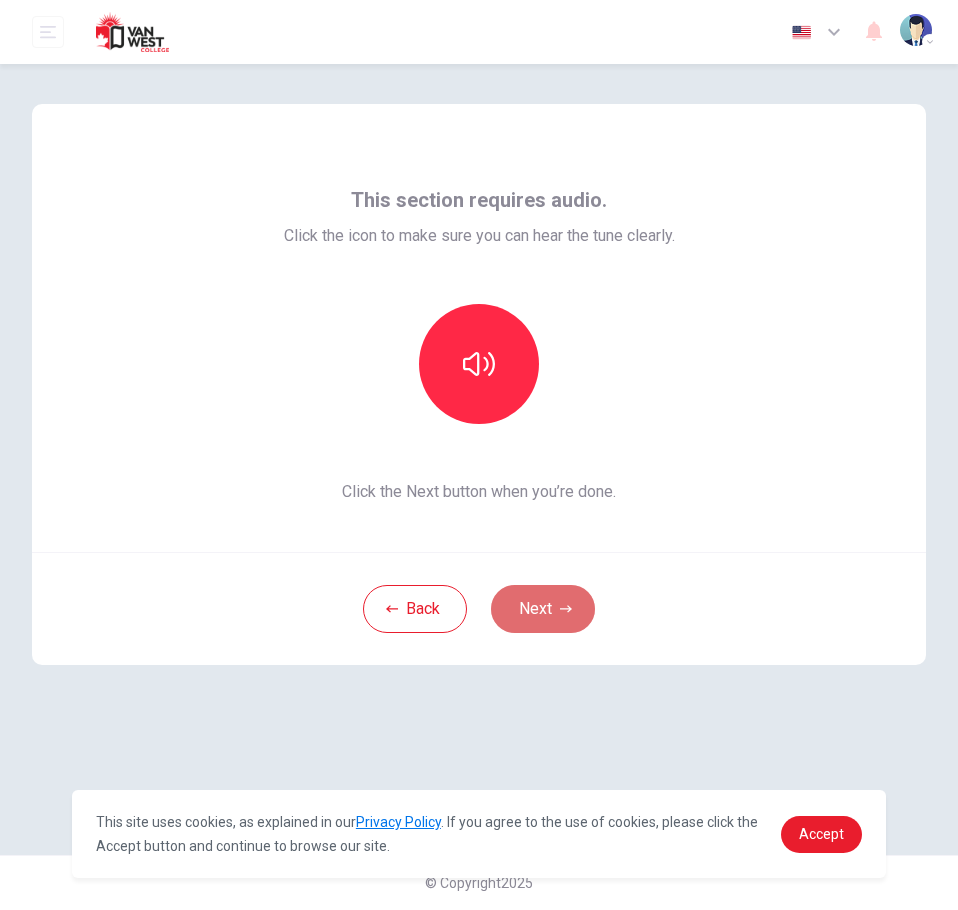 click on "Next" at bounding box center (543, 609) 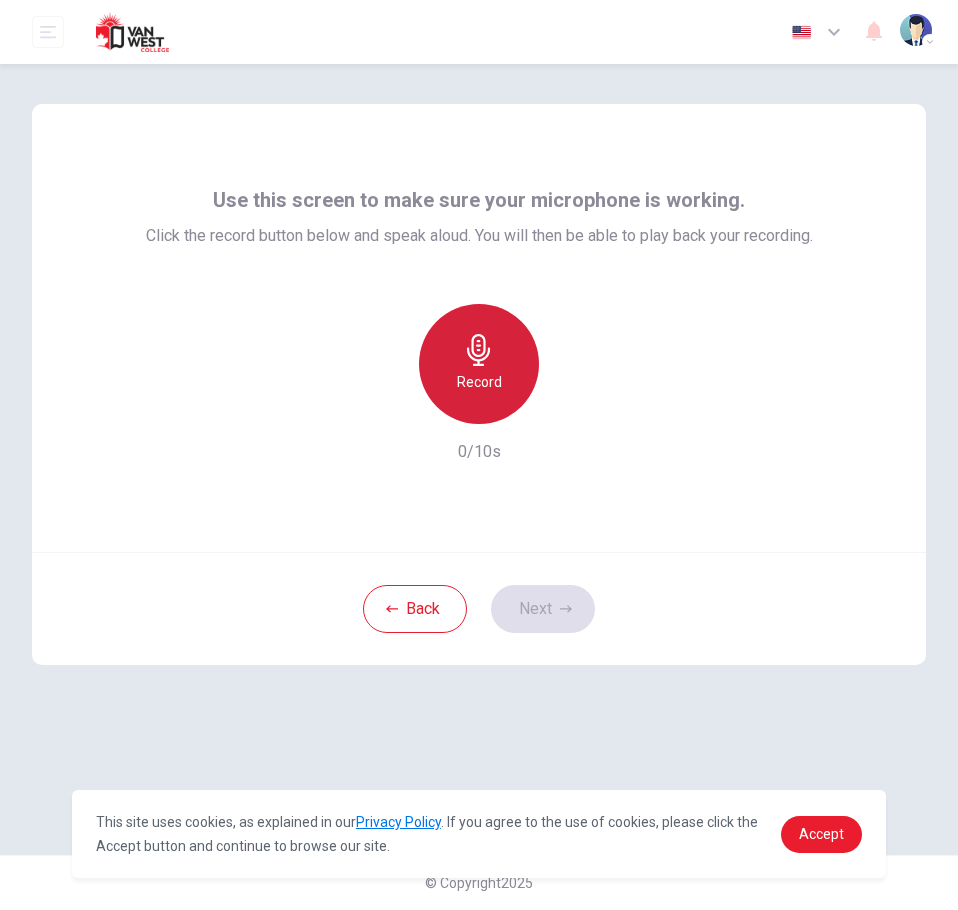 click on "Record" at bounding box center [479, 364] 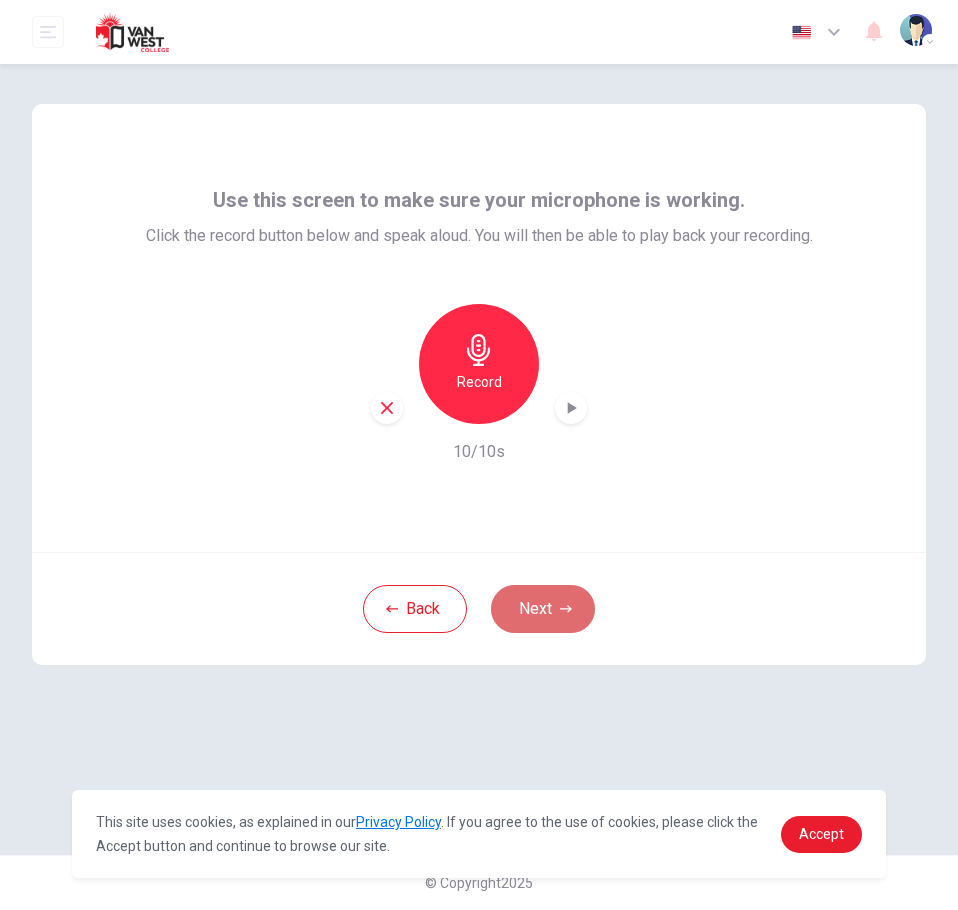 click 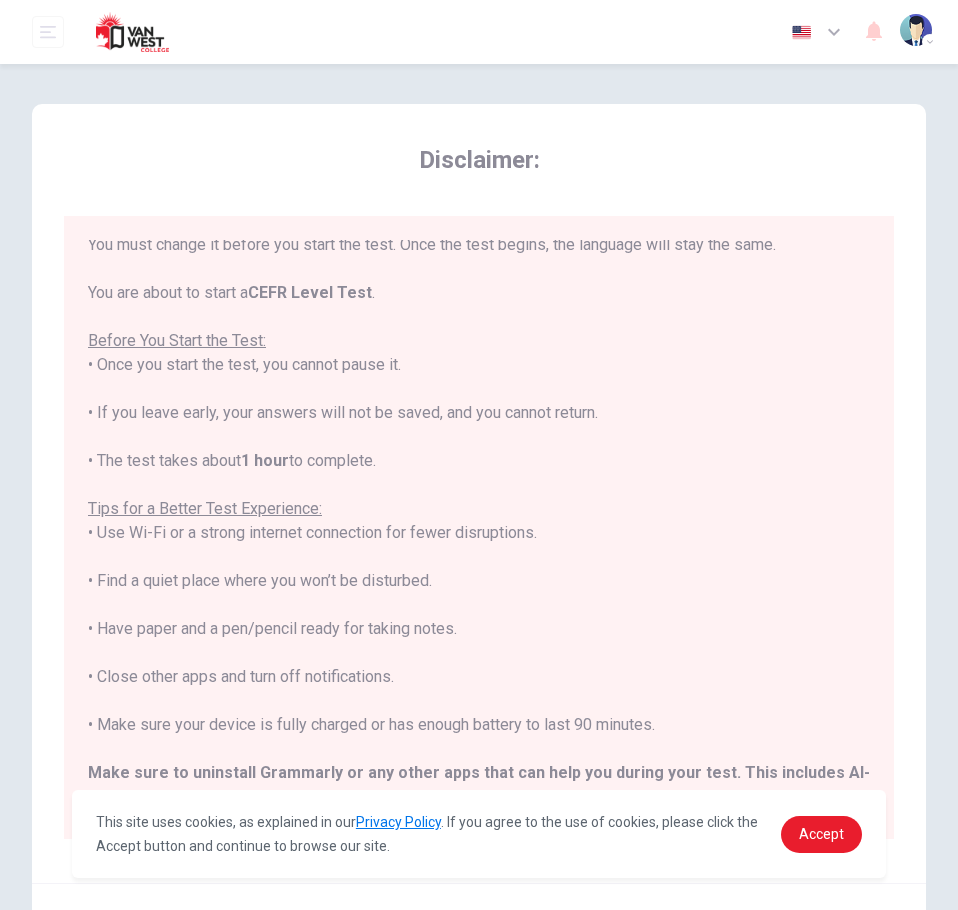 scroll, scrollTop: 147, scrollLeft: 0, axis: vertical 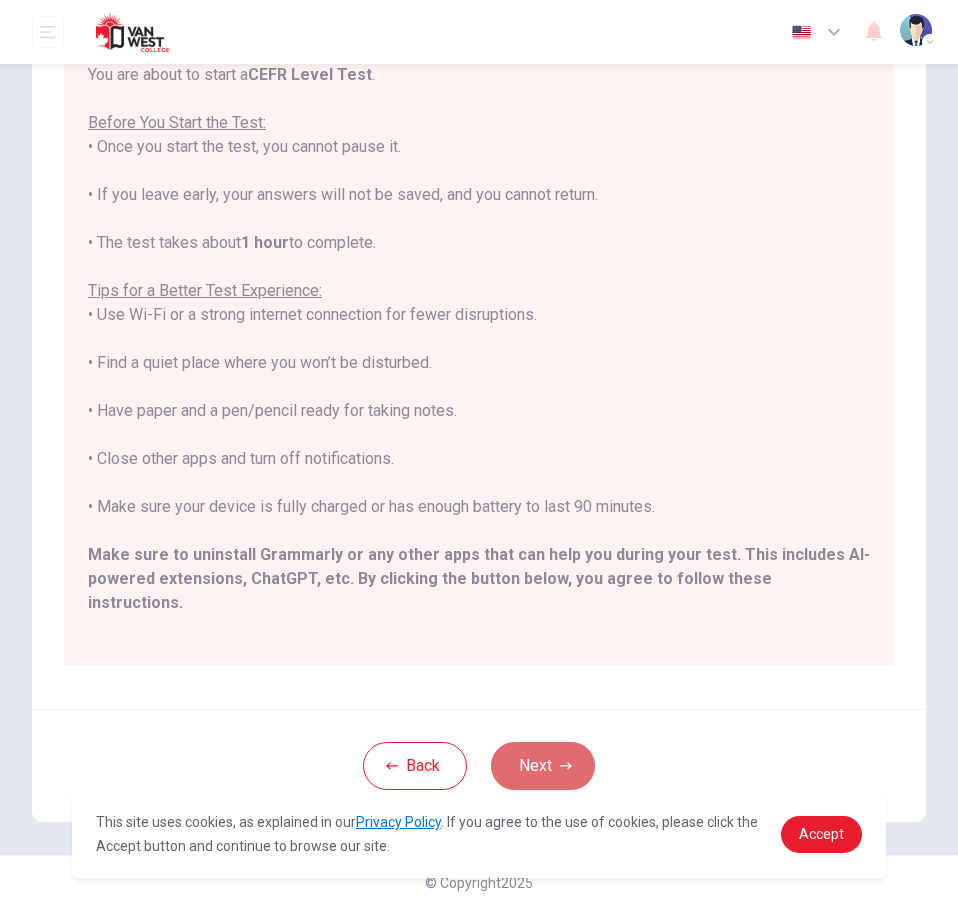 click on "Next" at bounding box center (543, 766) 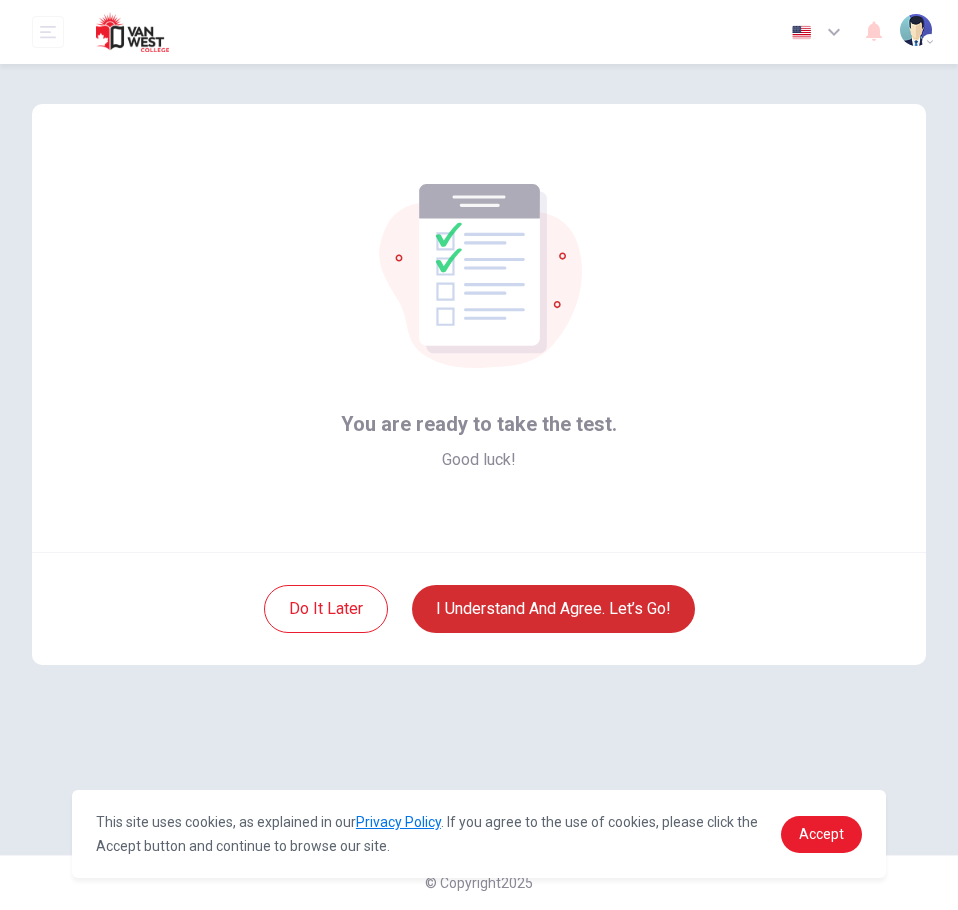 scroll, scrollTop: 0, scrollLeft: 0, axis: both 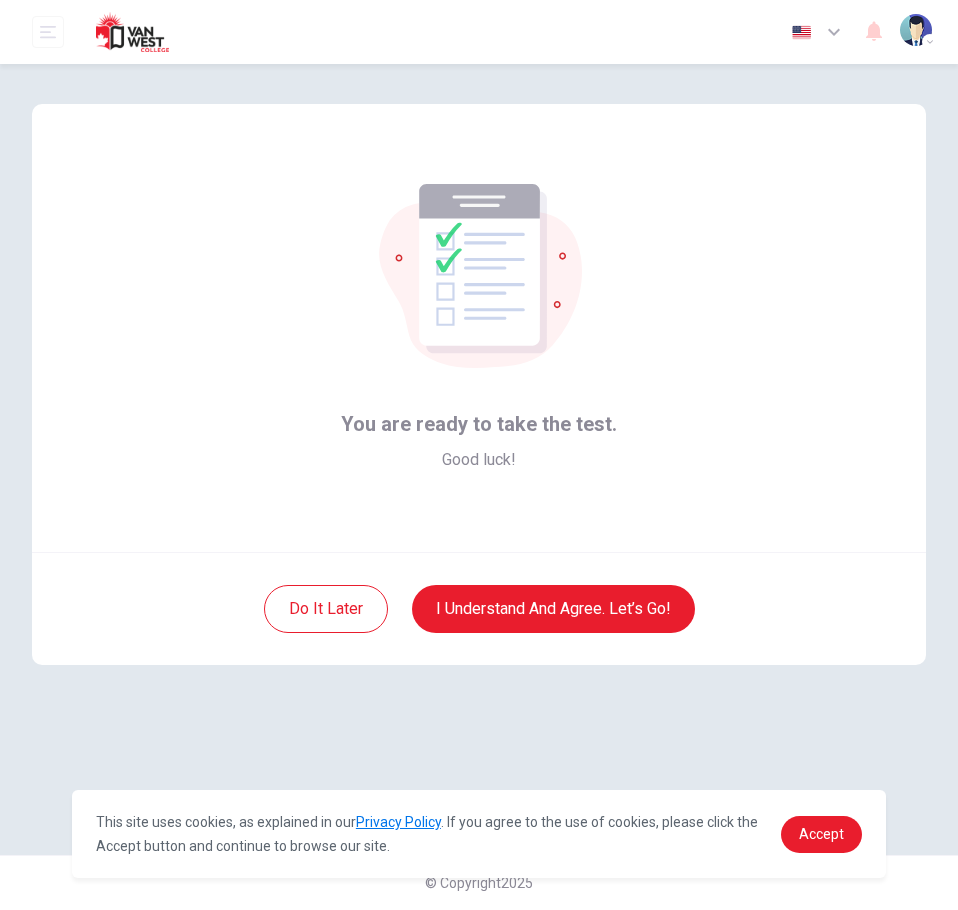 type 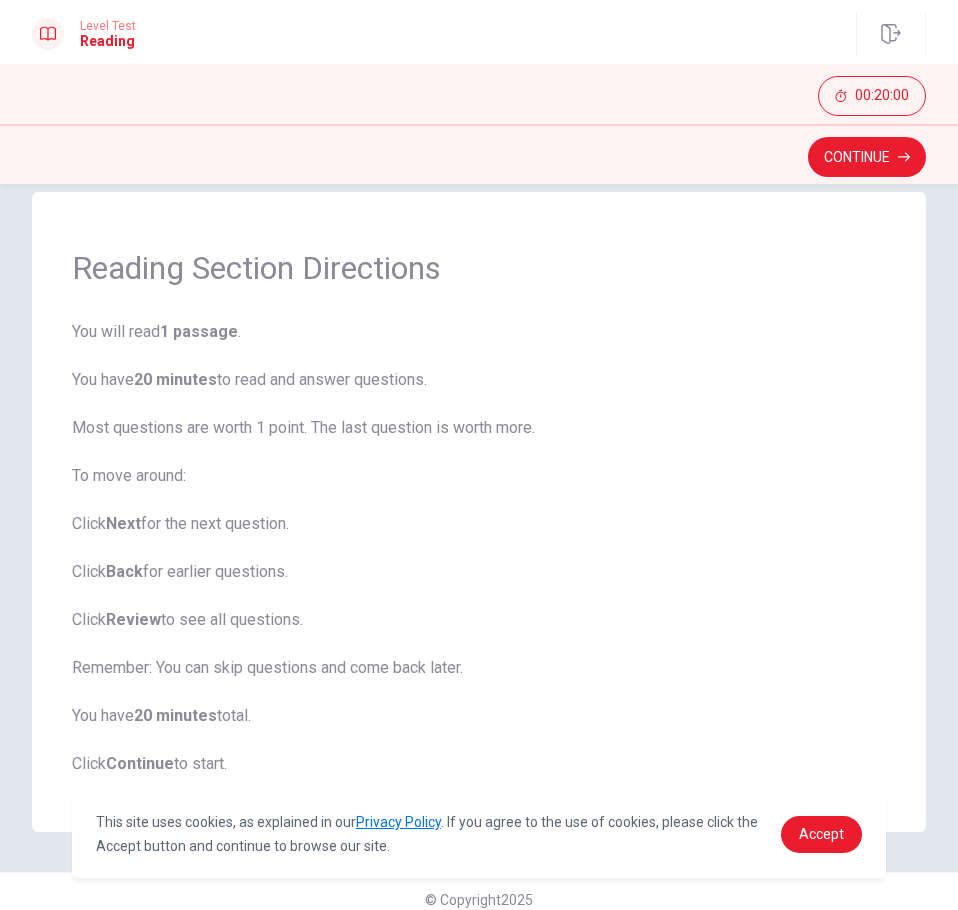 scroll, scrollTop: 49, scrollLeft: 0, axis: vertical 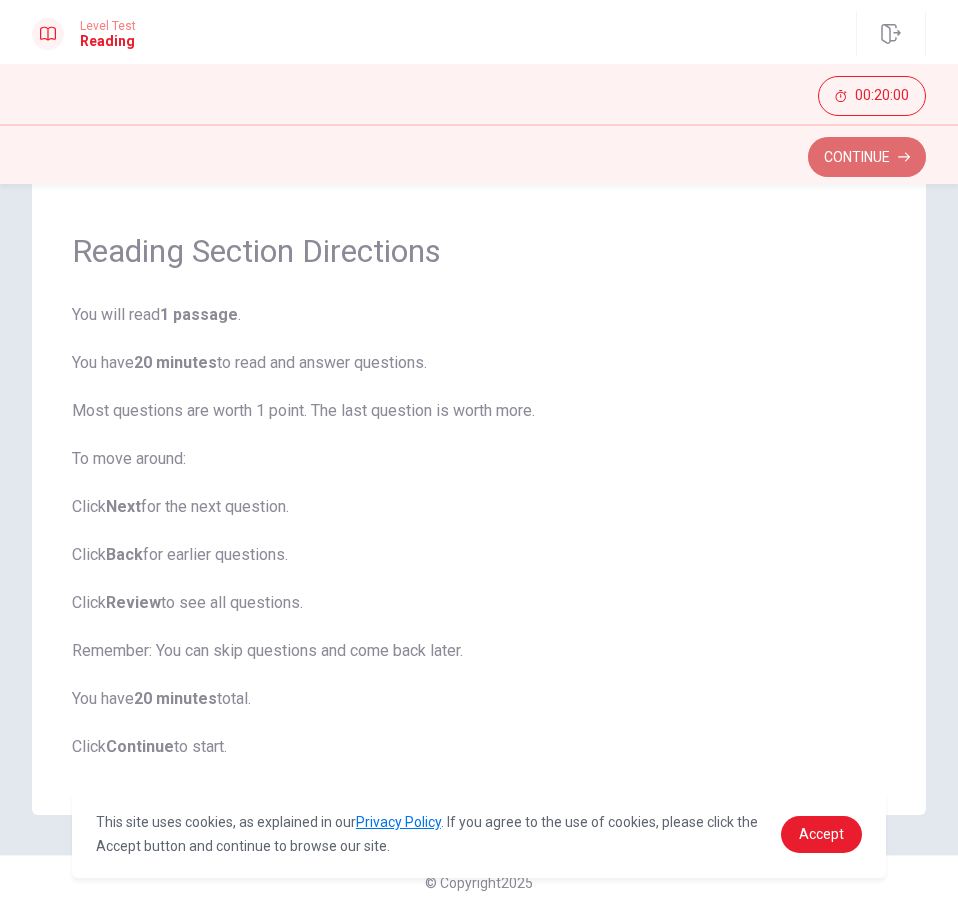 click on "Continue" at bounding box center [867, 157] 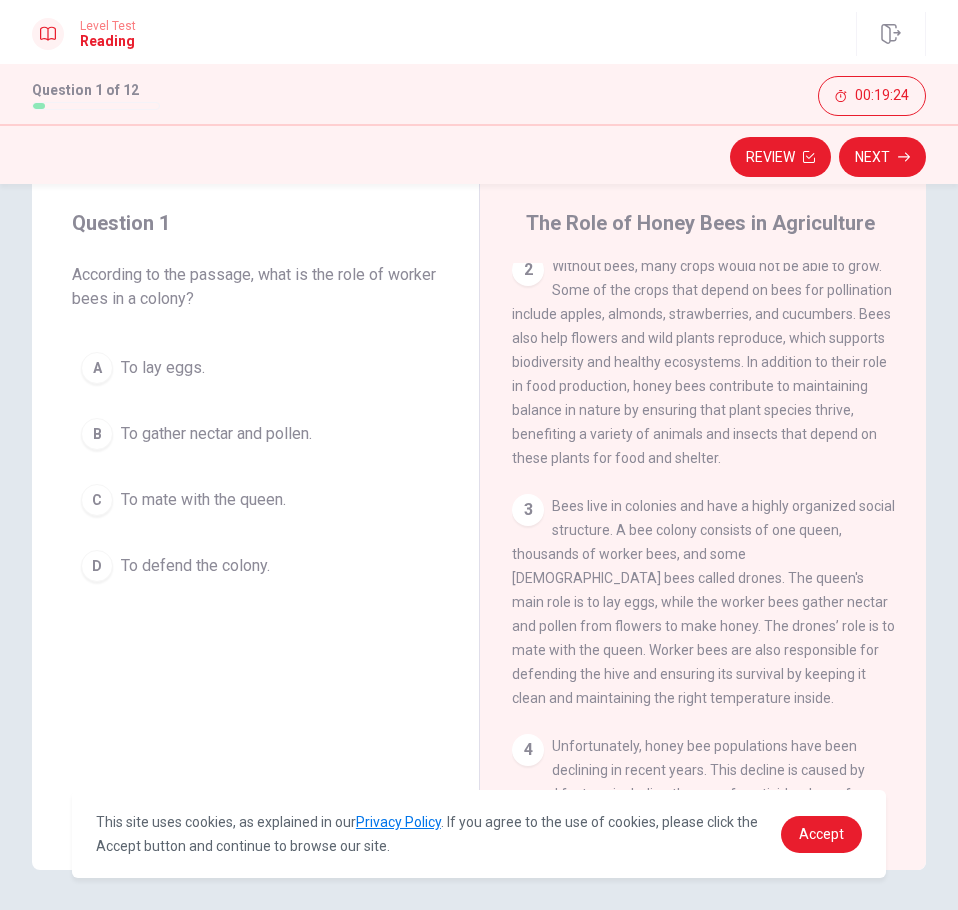 scroll, scrollTop: 154, scrollLeft: 0, axis: vertical 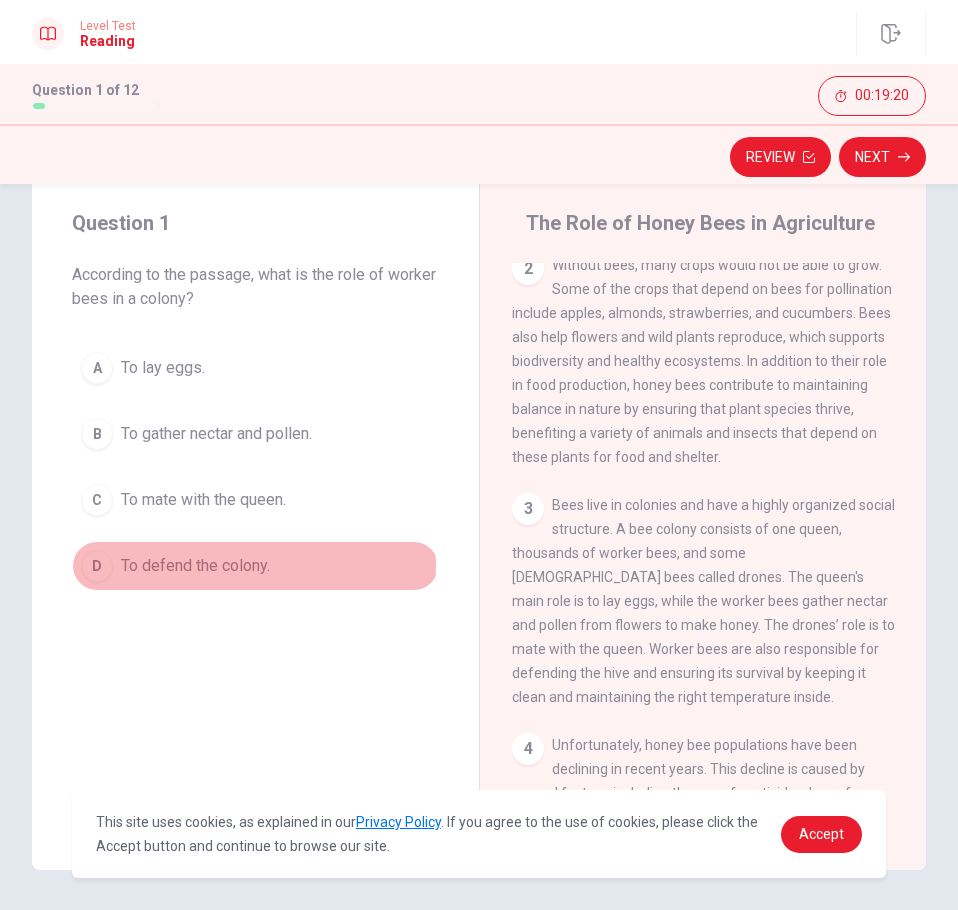 click on "To defend the colony." at bounding box center (195, 566) 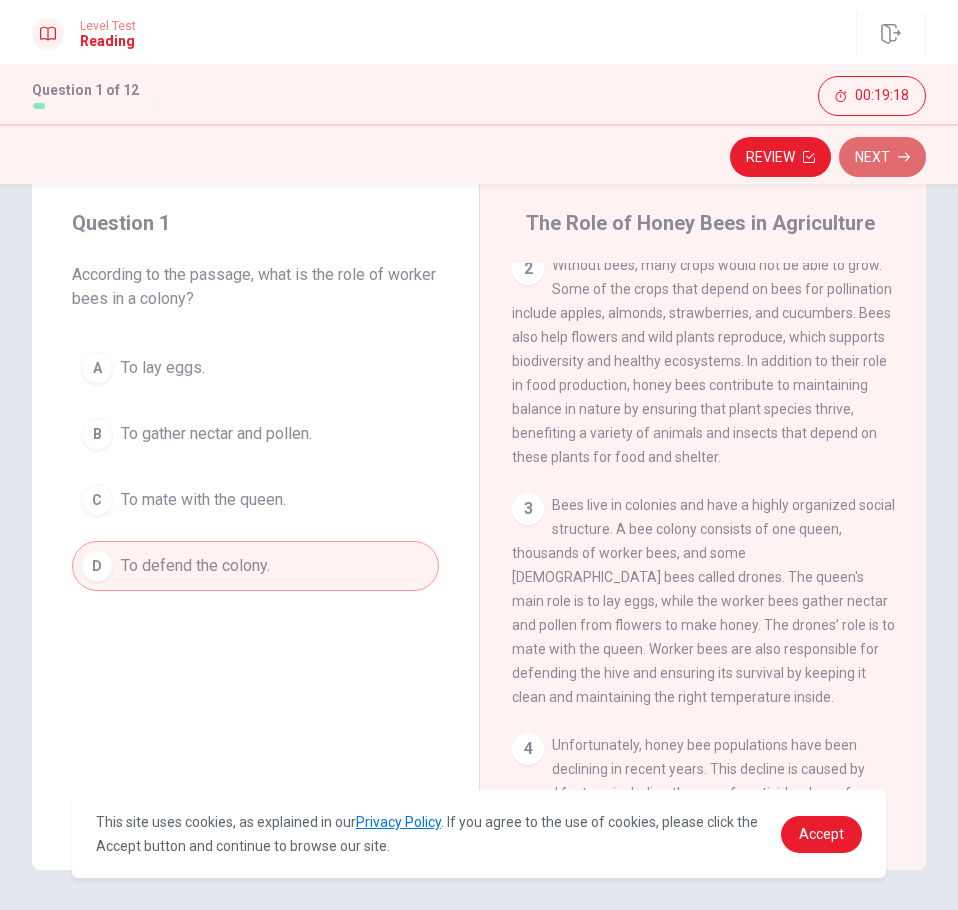 click on "Next" at bounding box center (882, 157) 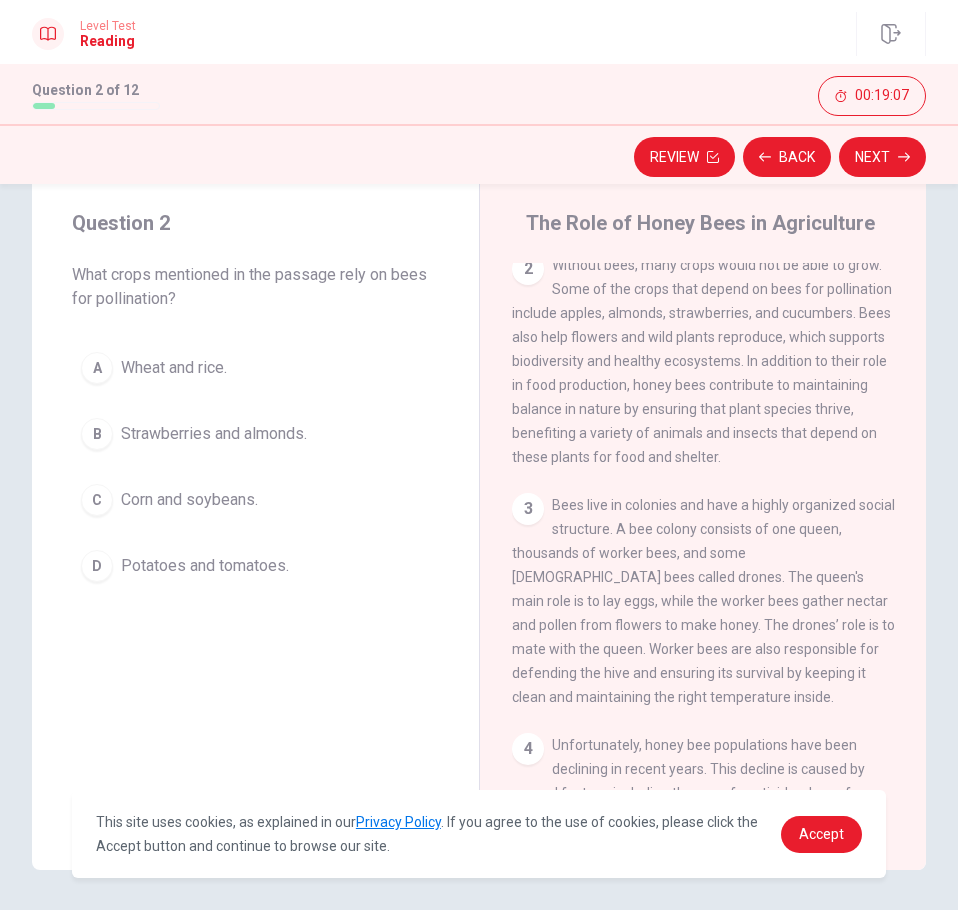 scroll, scrollTop: 158, scrollLeft: 0, axis: vertical 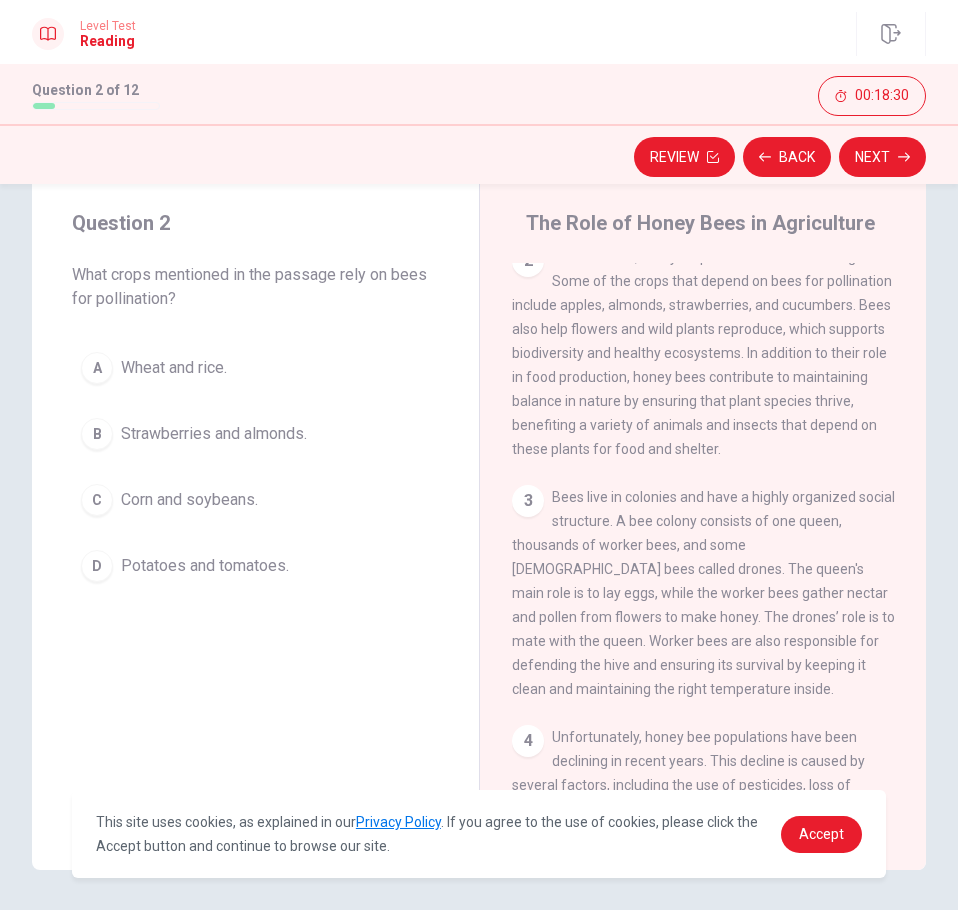 click on "Strawberries and almonds." at bounding box center (214, 434) 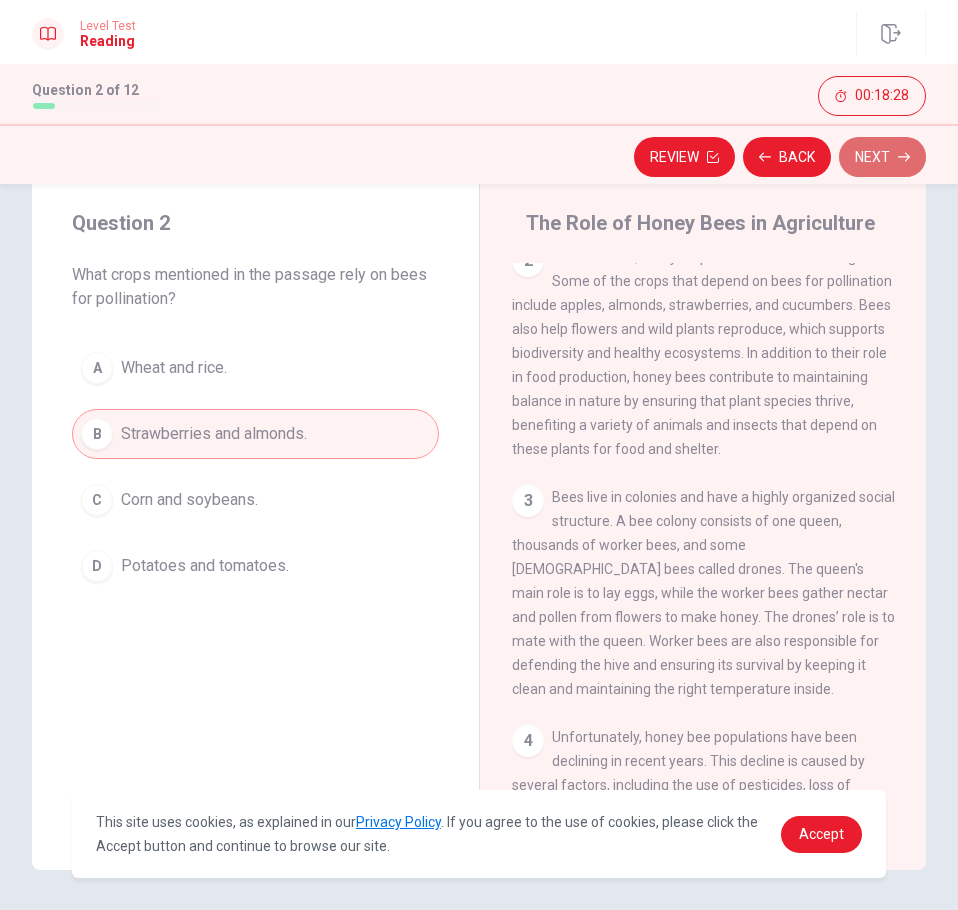 click on "Next" at bounding box center [882, 157] 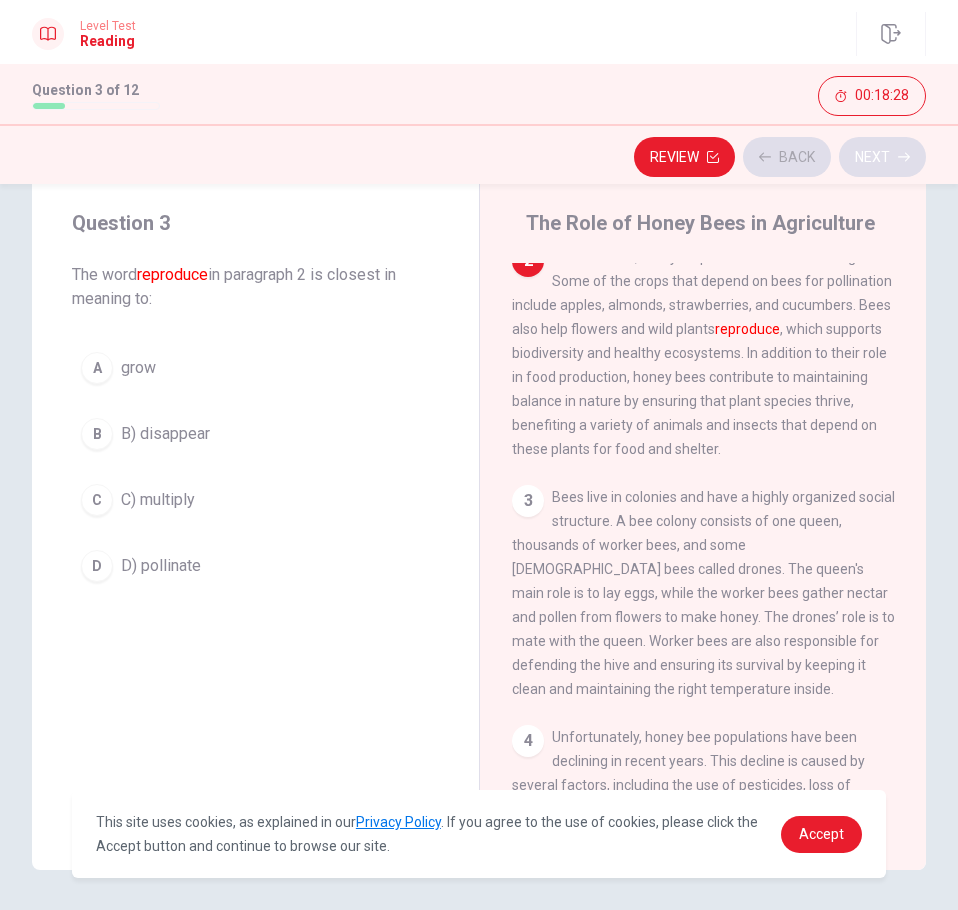 scroll, scrollTop: 168, scrollLeft: 0, axis: vertical 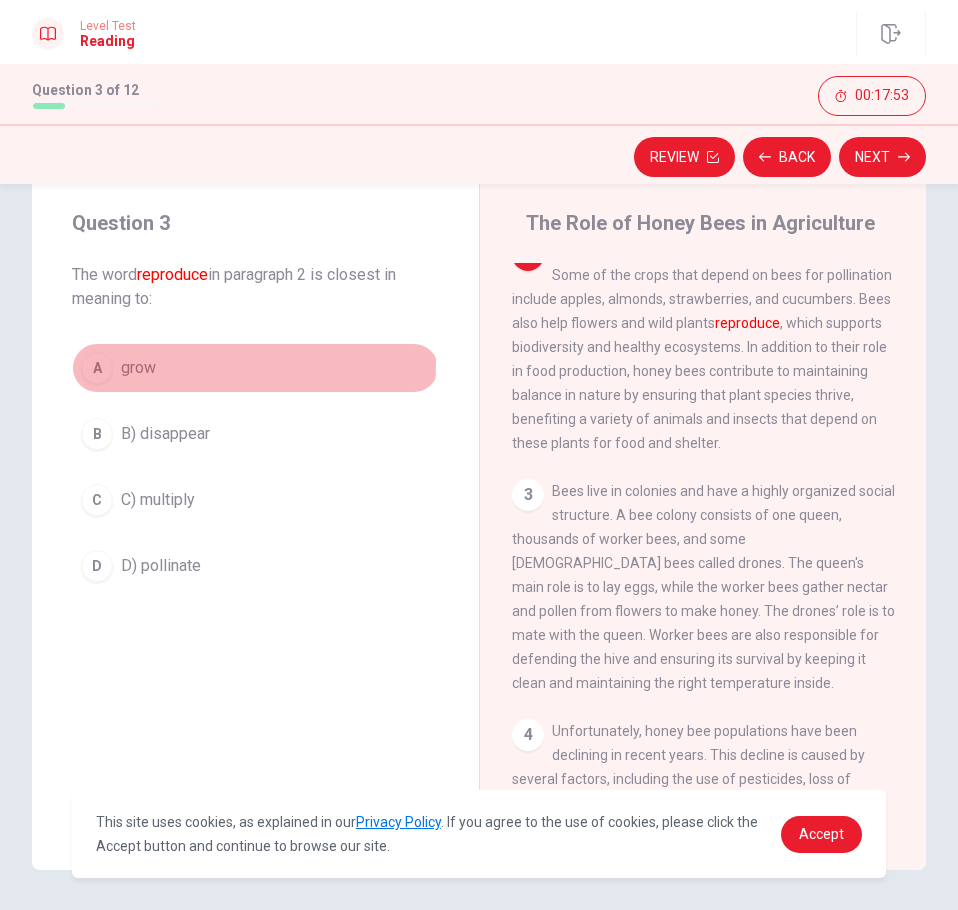 click on "A grow" at bounding box center (255, 368) 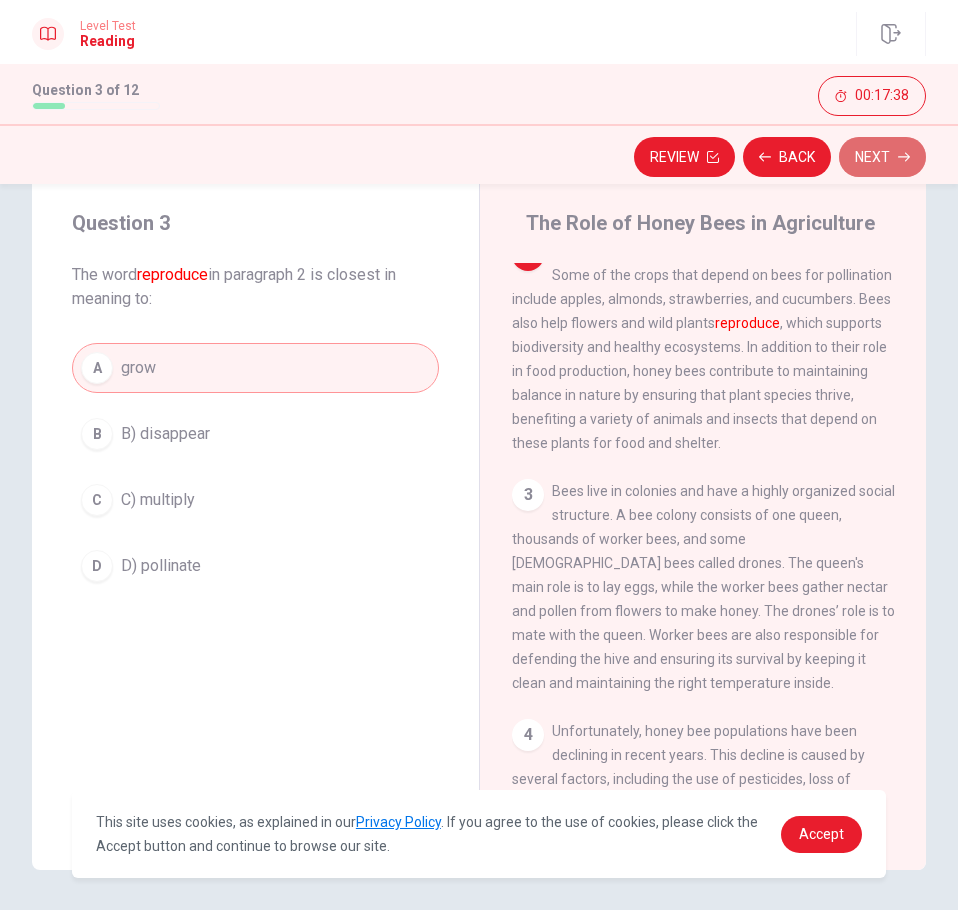 click on "Next" at bounding box center (882, 157) 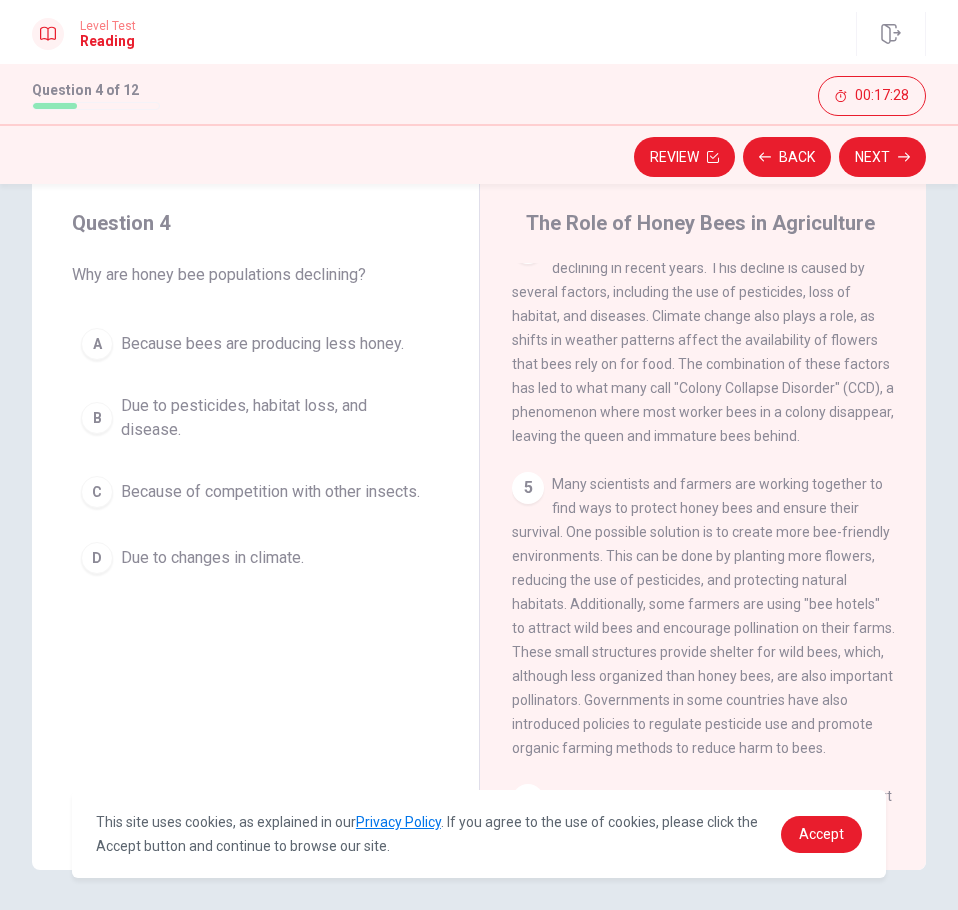 scroll, scrollTop: 657, scrollLeft: 0, axis: vertical 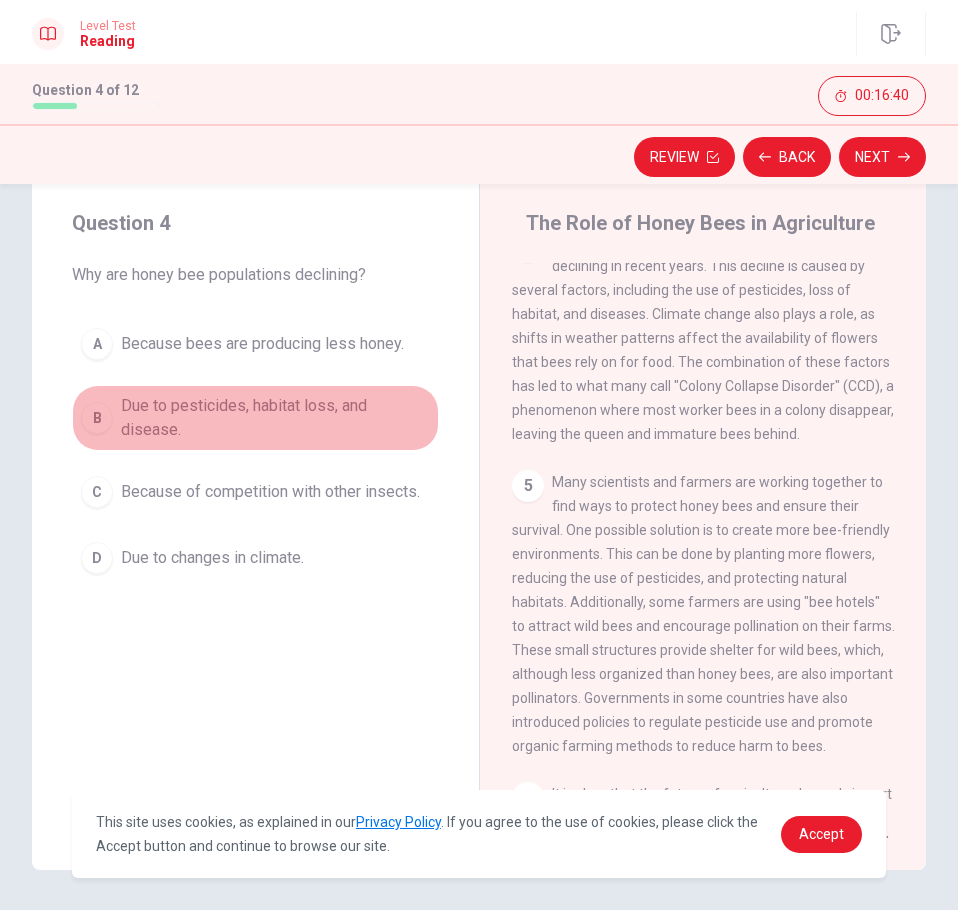 click on "Due to pesticides, habitat loss, and disease." at bounding box center [275, 418] 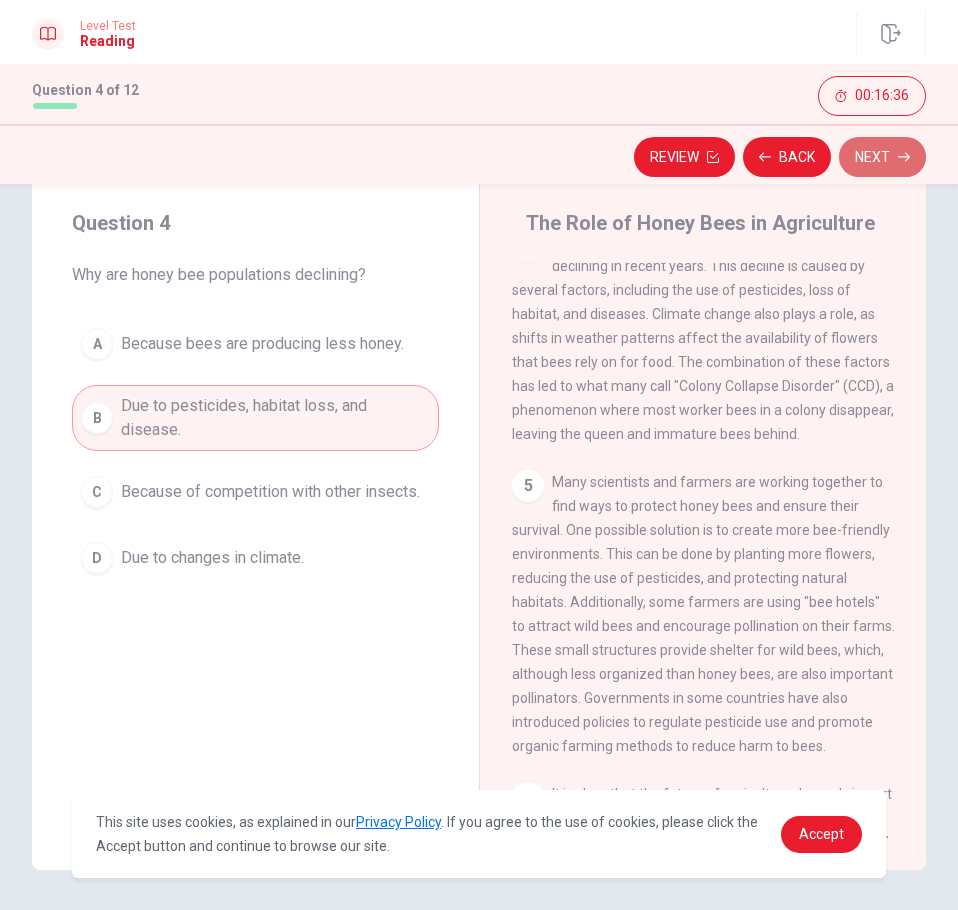 click on "Next" at bounding box center (882, 157) 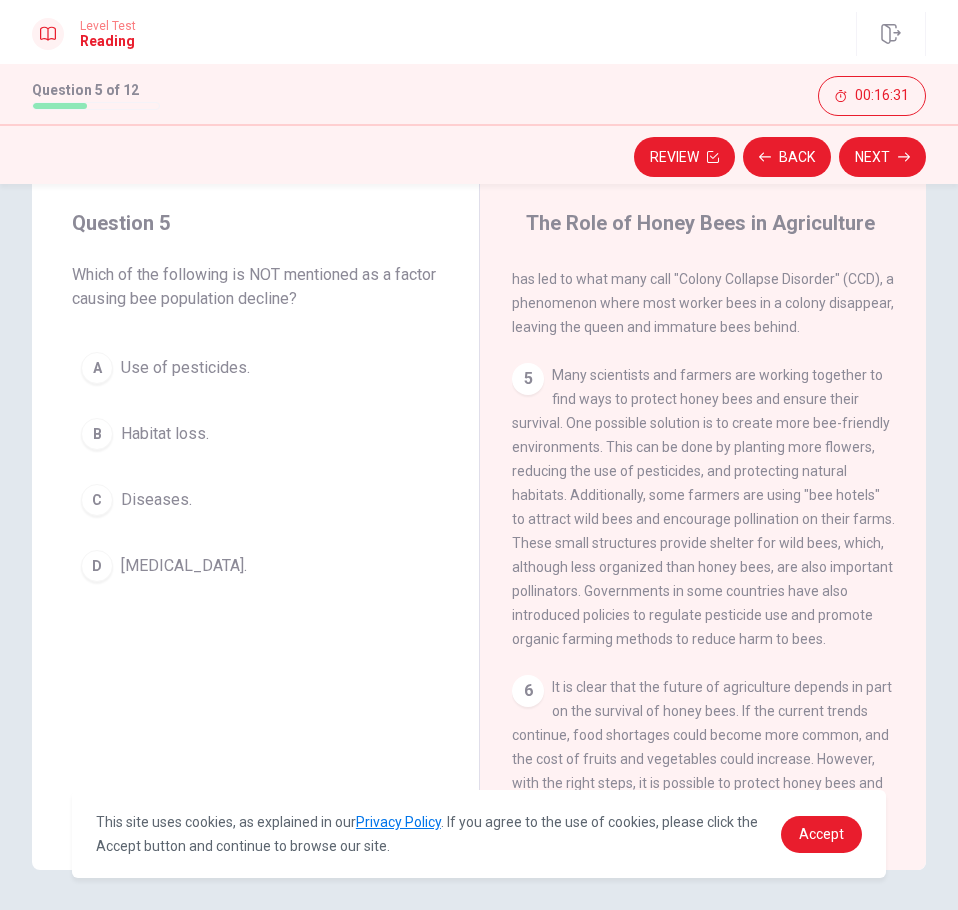 scroll, scrollTop: 865, scrollLeft: 0, axis: vertical 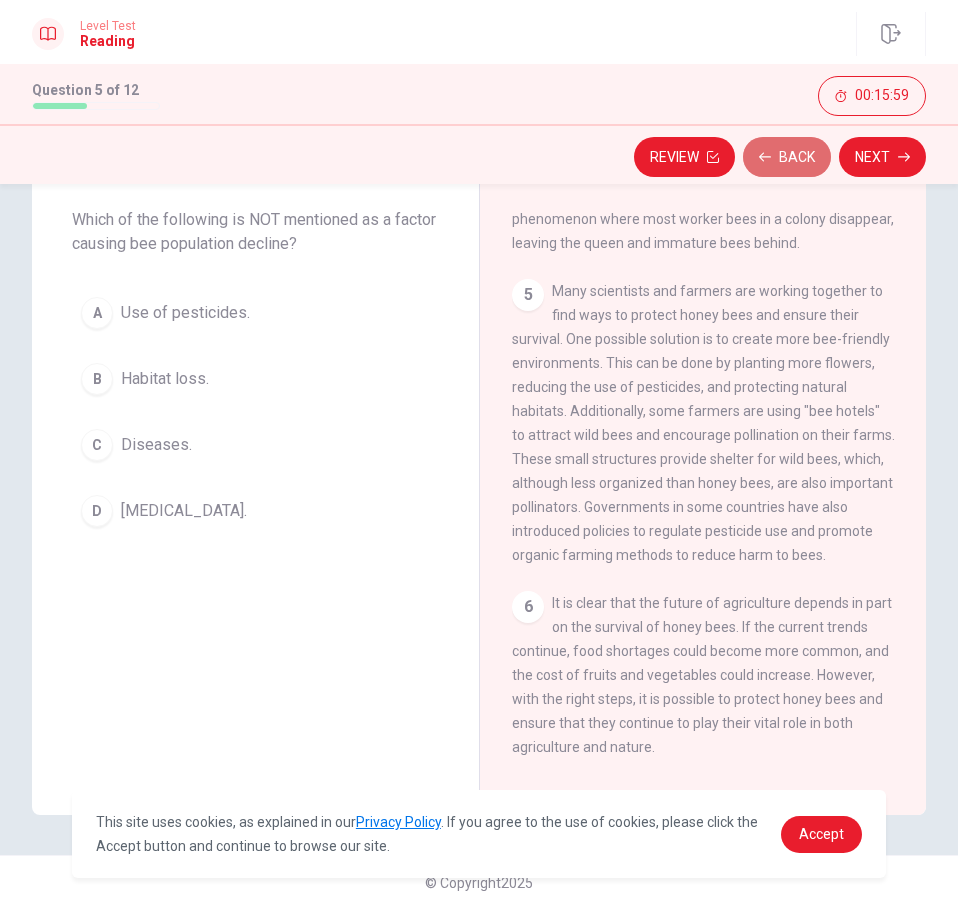 click on "Back" at bounding box center (787, 157) 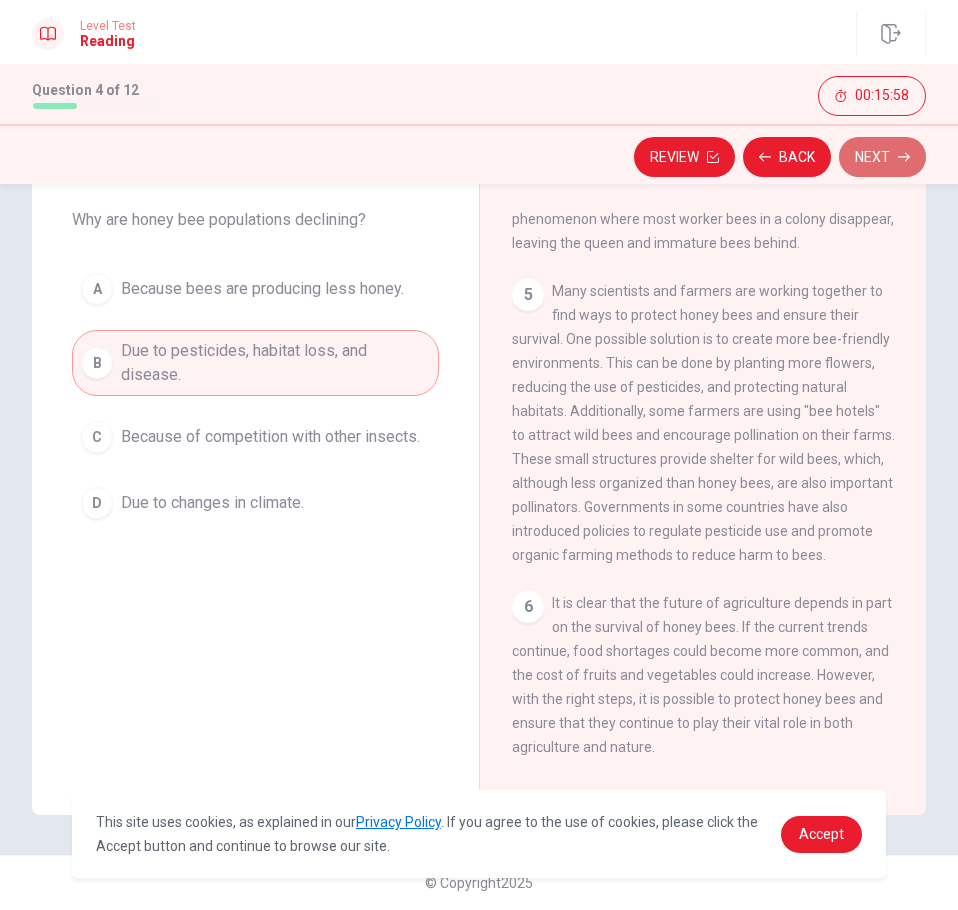 click on "Next" at bounding box center (882, 157) 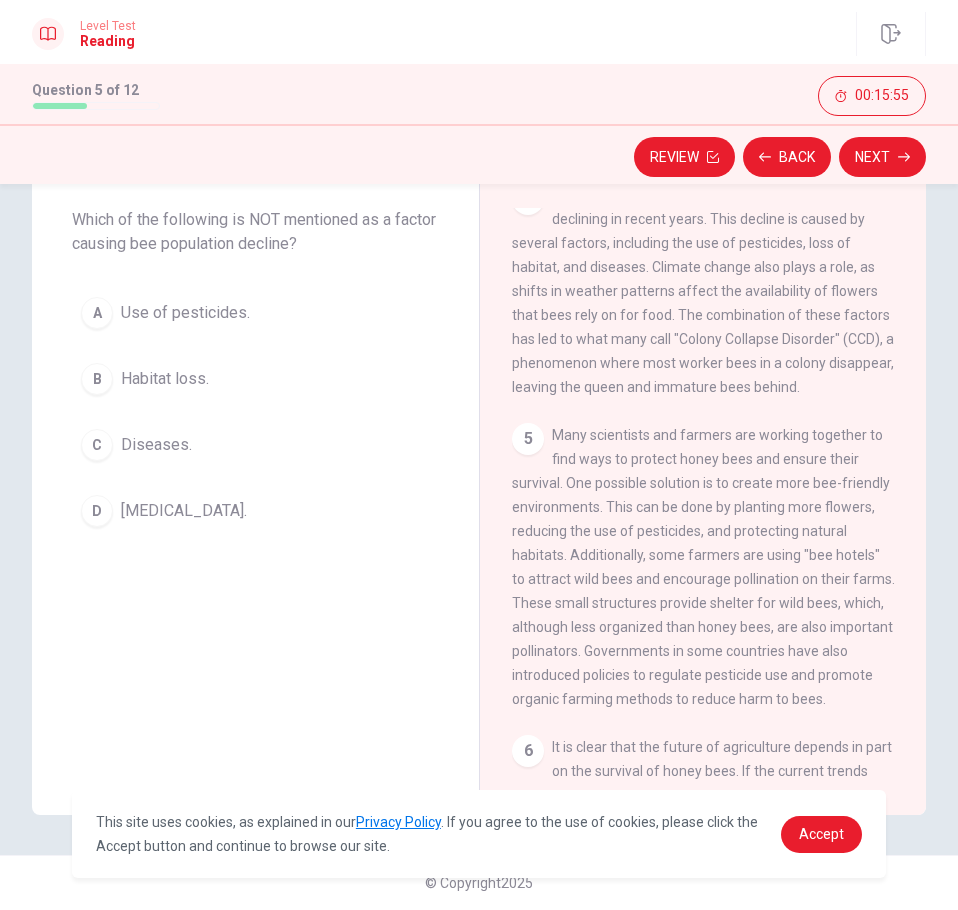 scroll, scrollTop: 623, scrollLeft: 0, axis: vertical 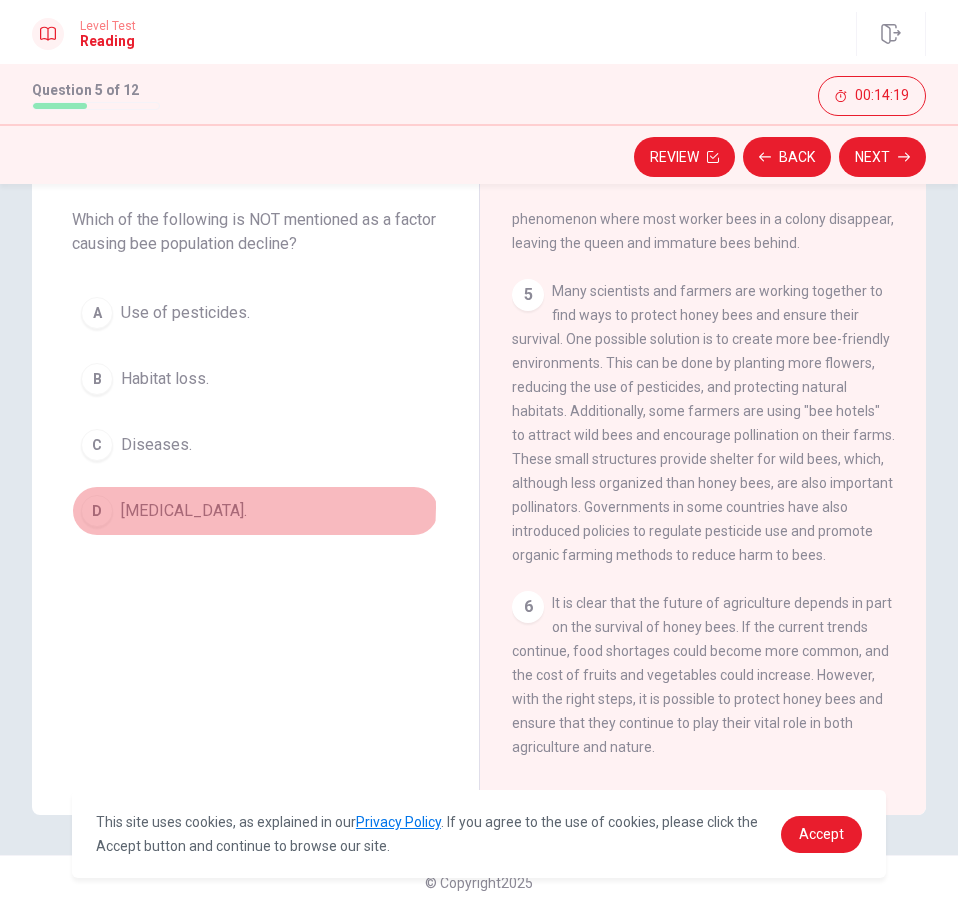 click on "[MEDICAL_DATA]." at bounding box center [184, 511] 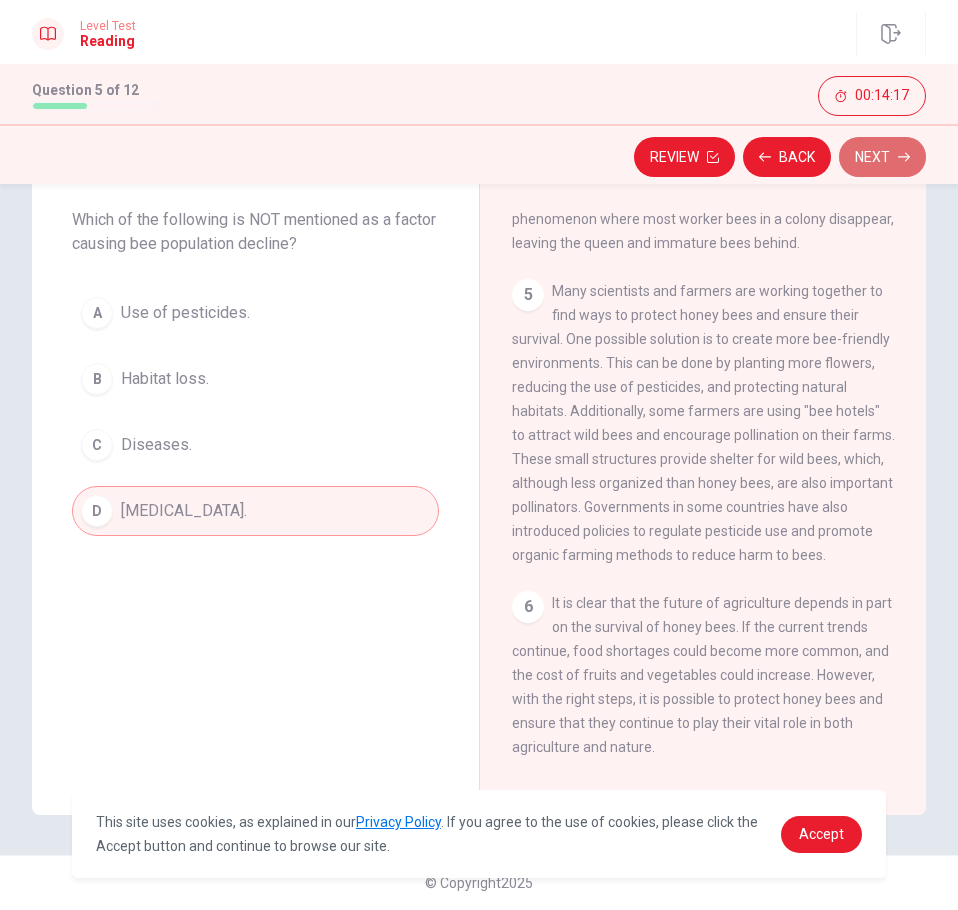 click on "Next" at bounding box center (882, 157) 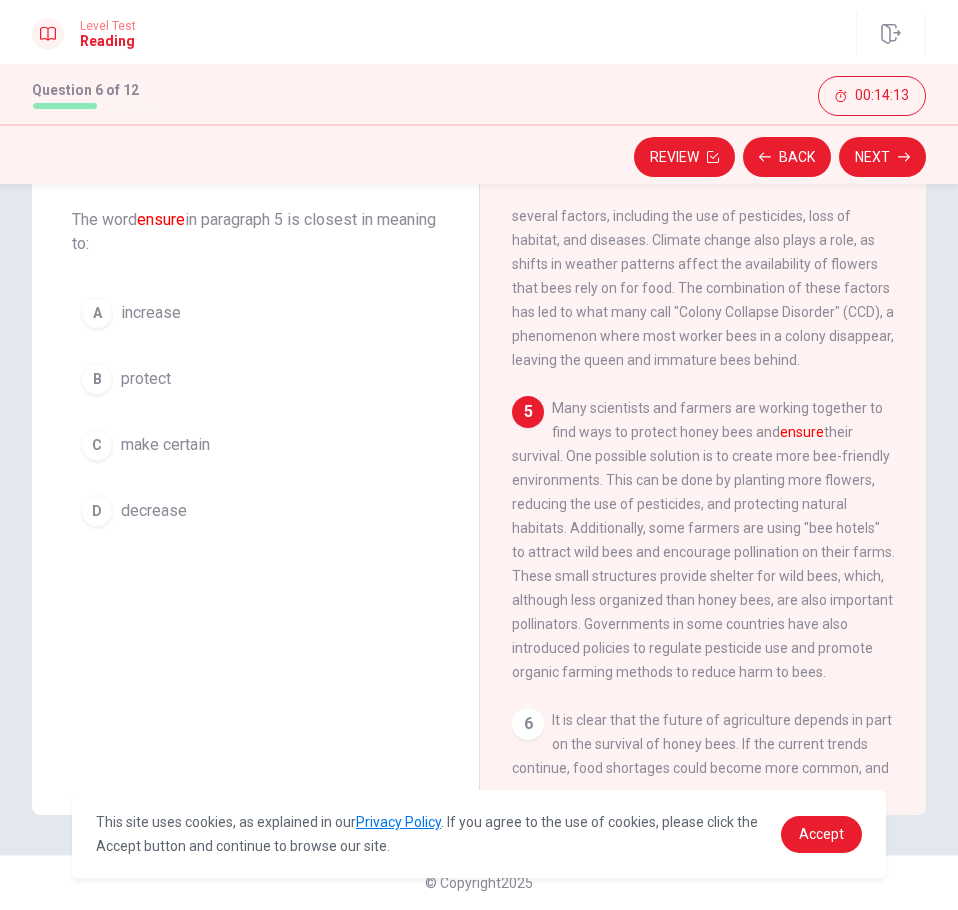 scroll, scrollTop: 675, scrollLeft: 0, axis: vertical 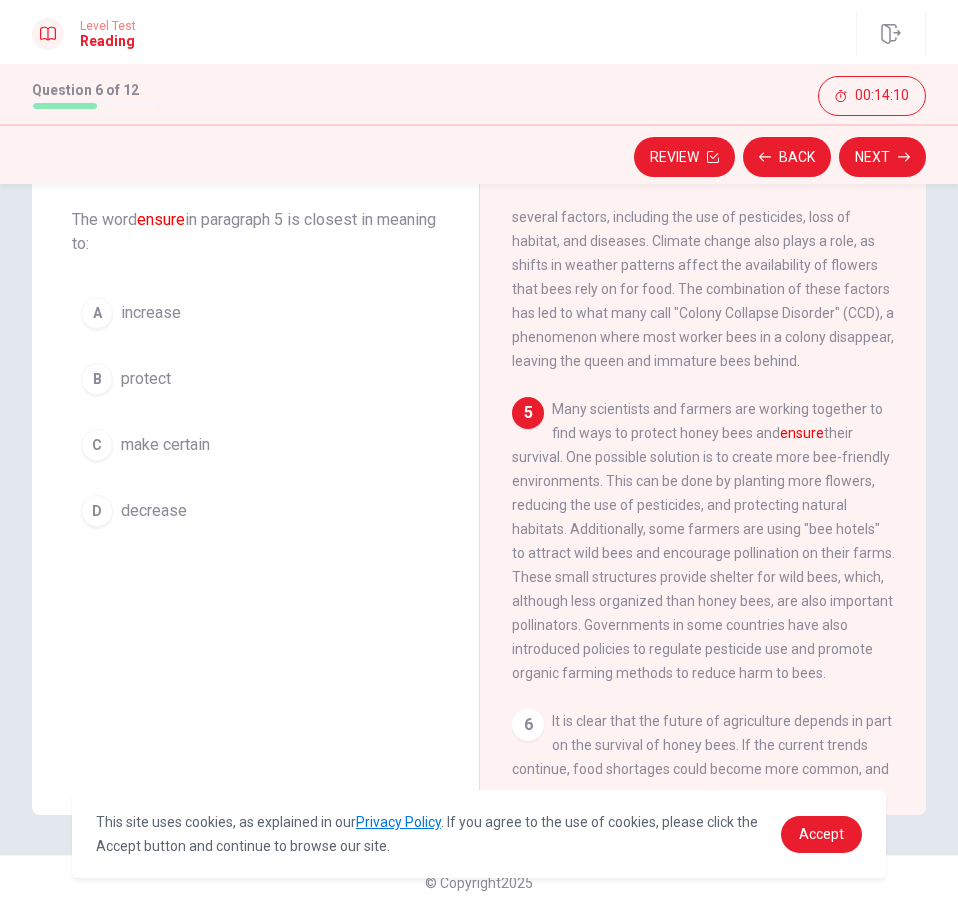 click on "Review Back Next" at bounding box center (479, 154) 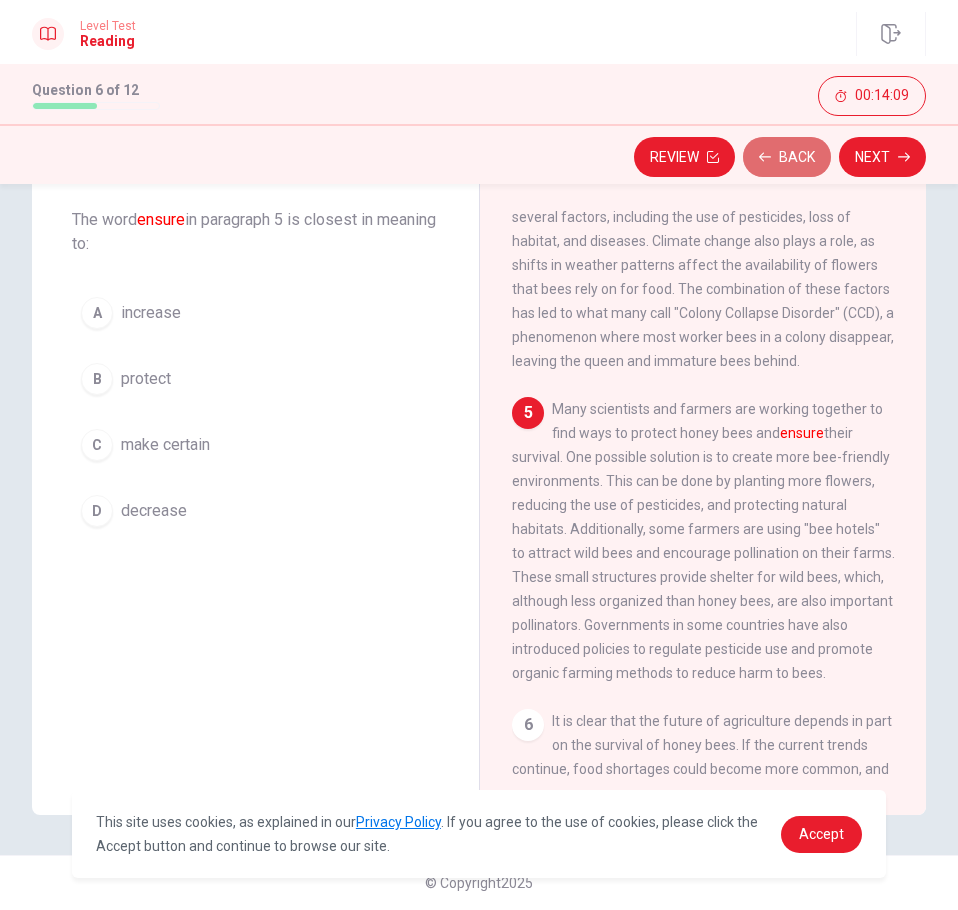 click on "Back" at bounding box center [787, 157] 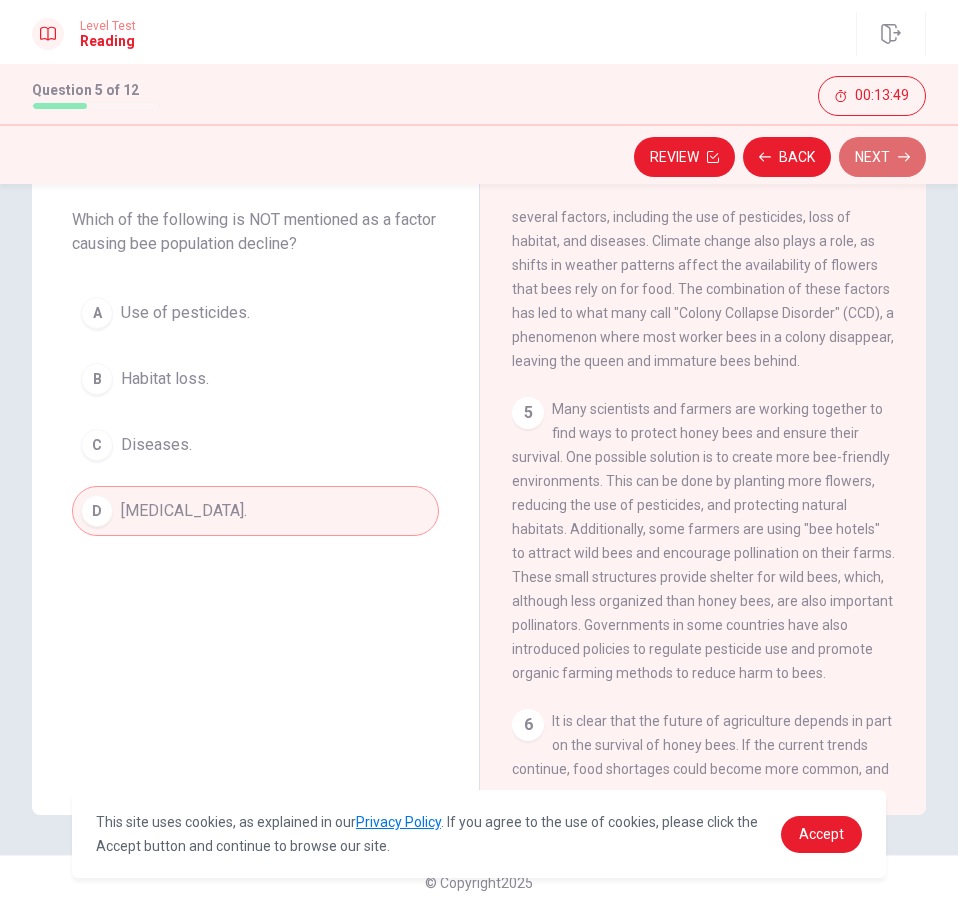 click on "Next" at bounding box center [882, 157] 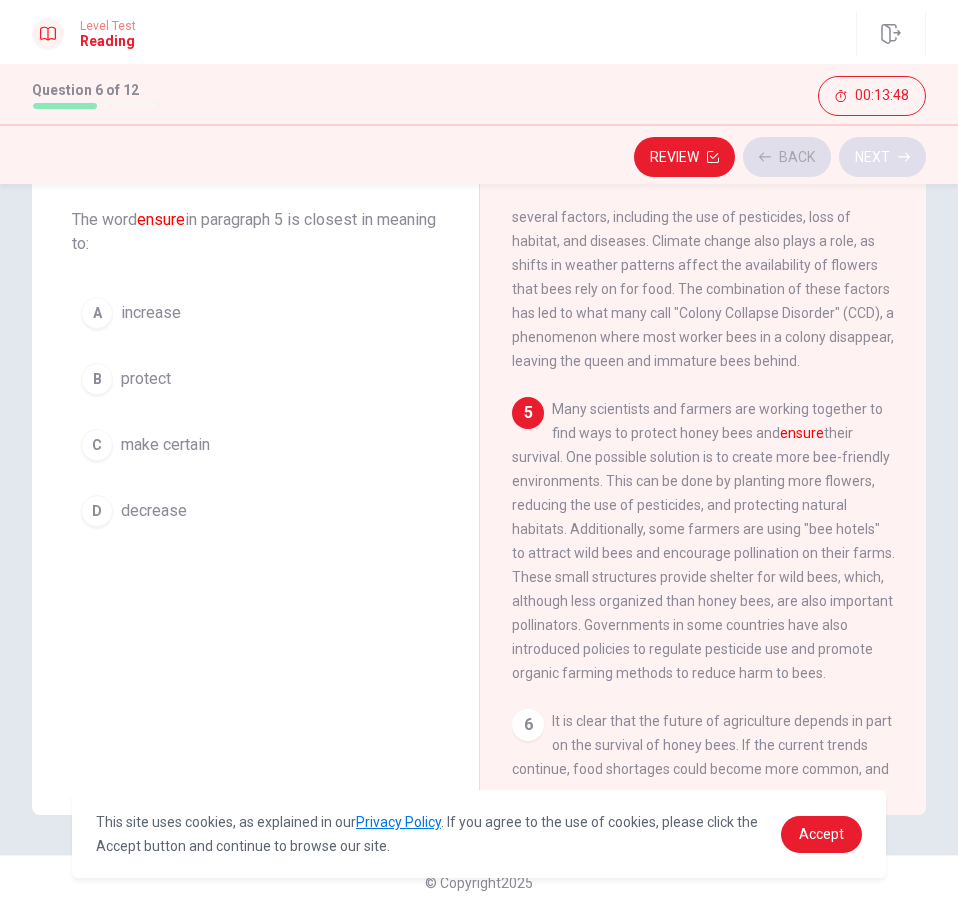scroll, scrollTop: 849, scrollLeft: 0, axis: vertical 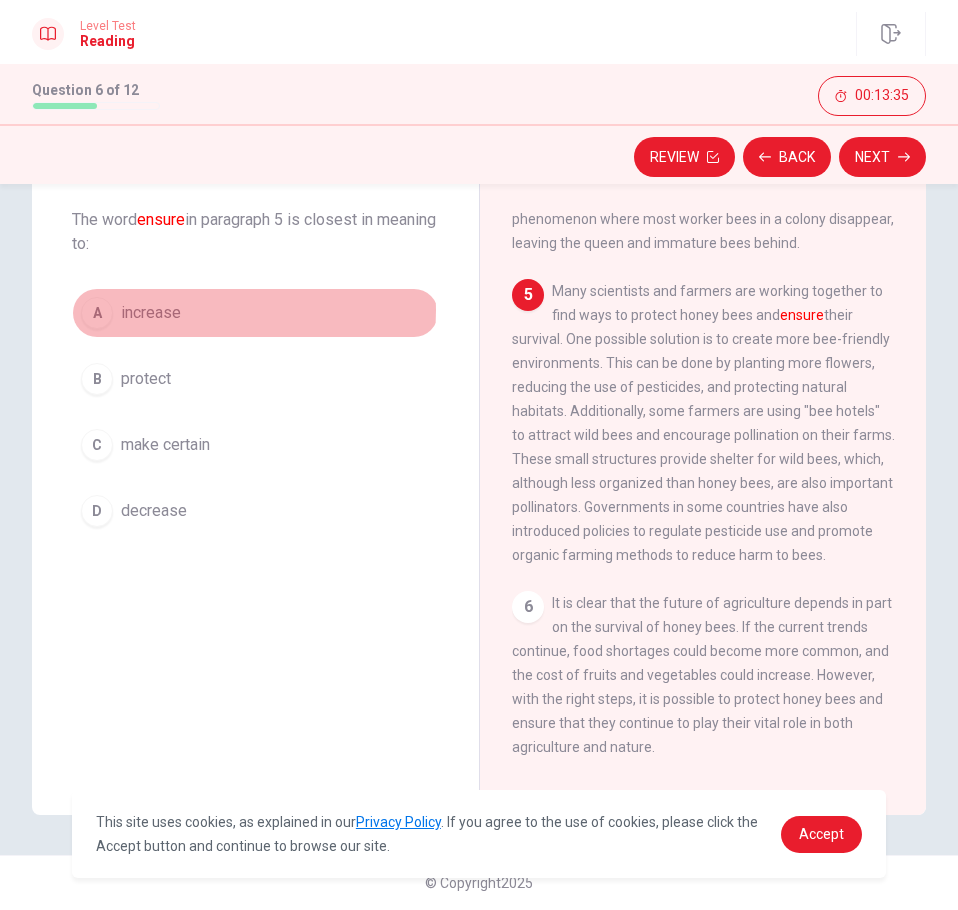 click on "A increase" at bounding box center [255, 313] 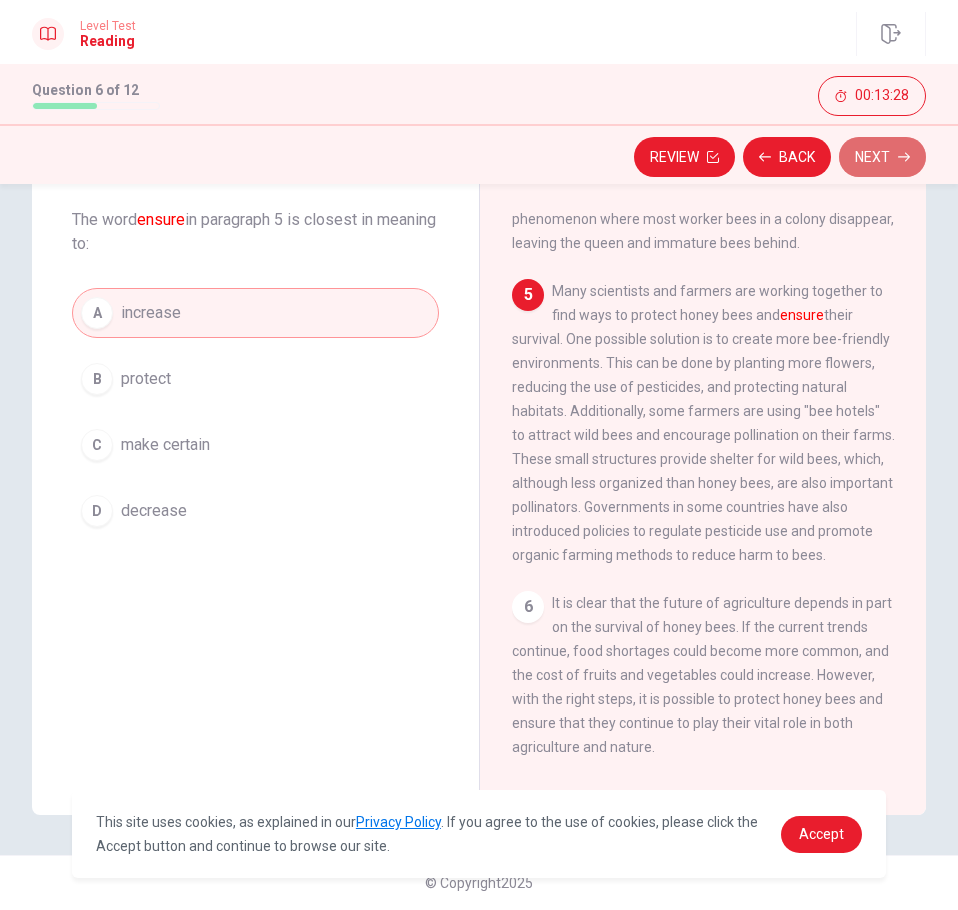 click on "Next" at bounding box center [882, 157] 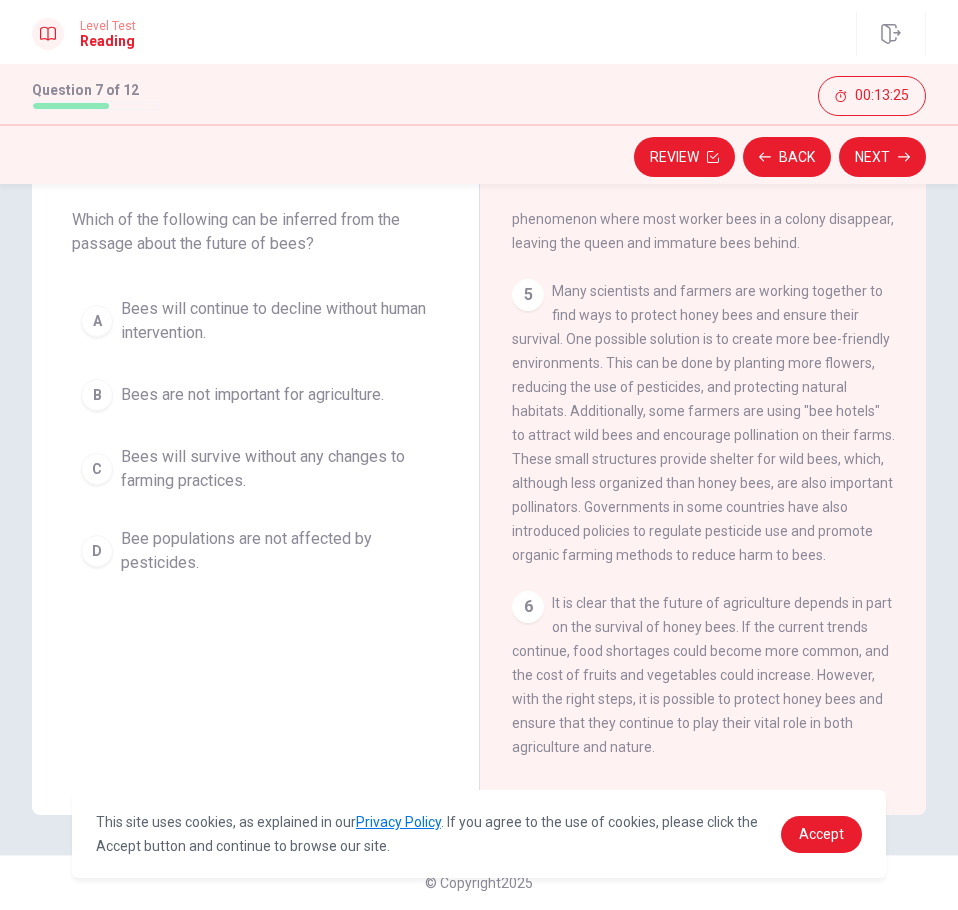 click on "Review Back Next" at bounding box center (479, 154) 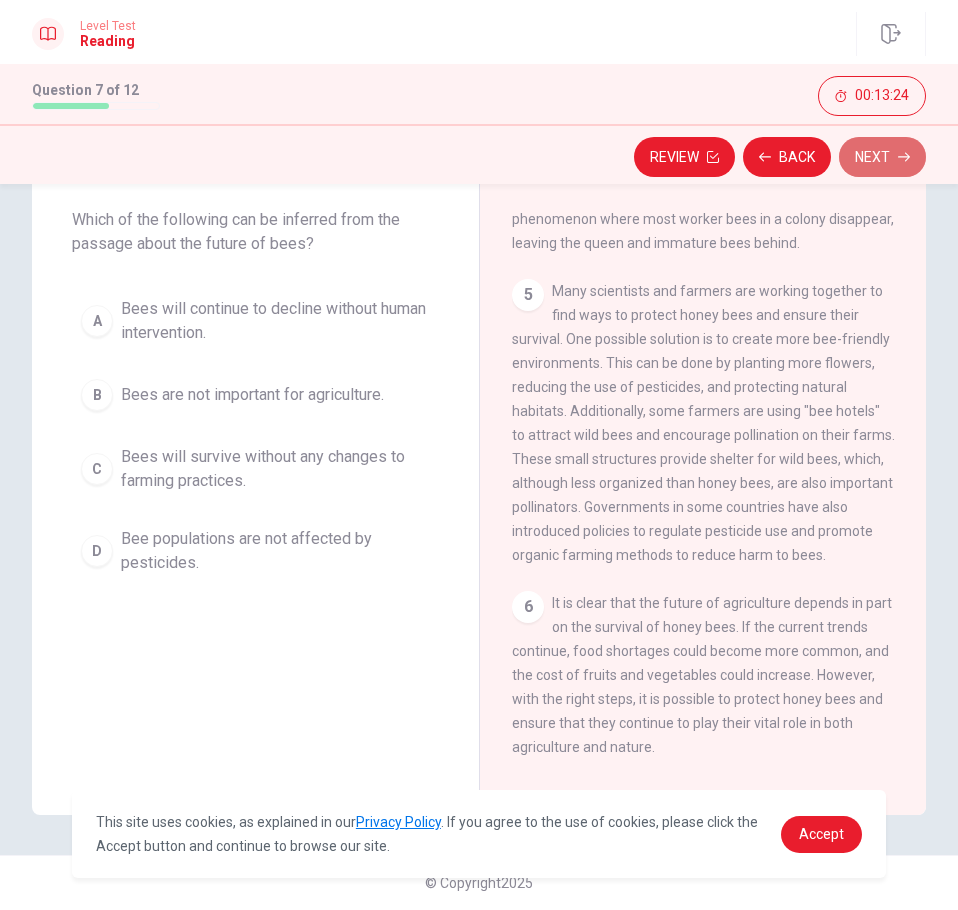 click on "Next" at bounding box center [882, 157] 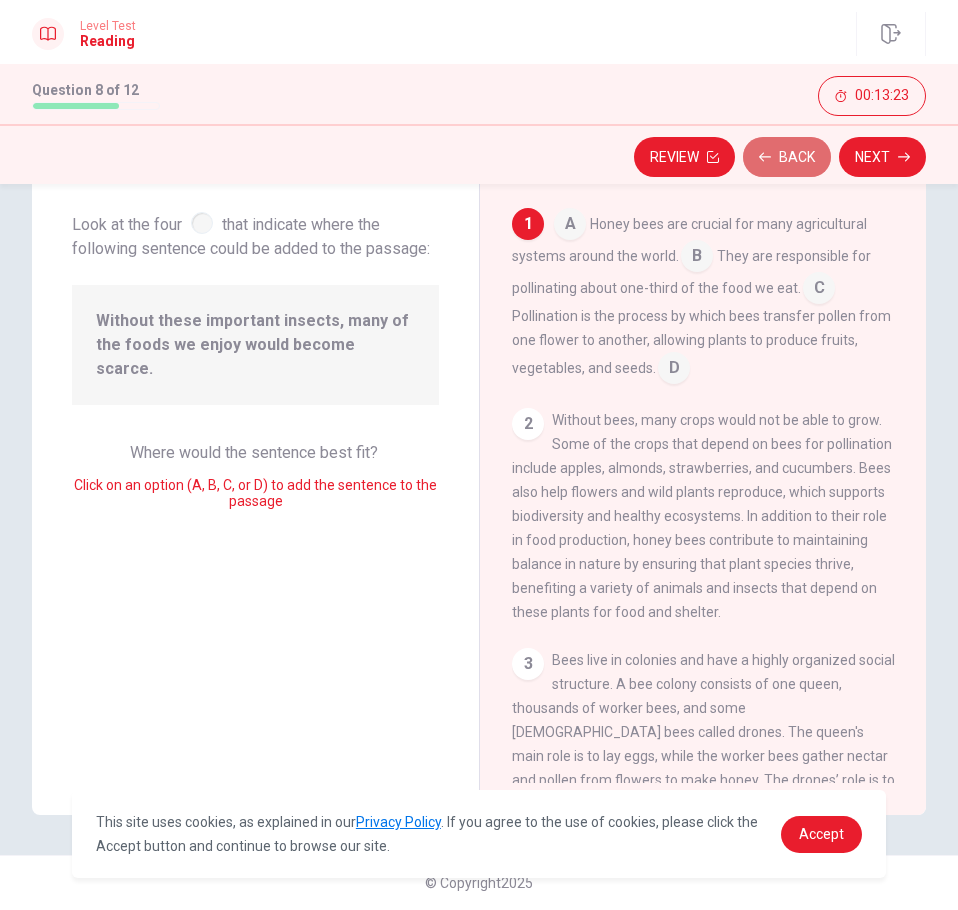 click on "Back" at bounding box center (787, 157) 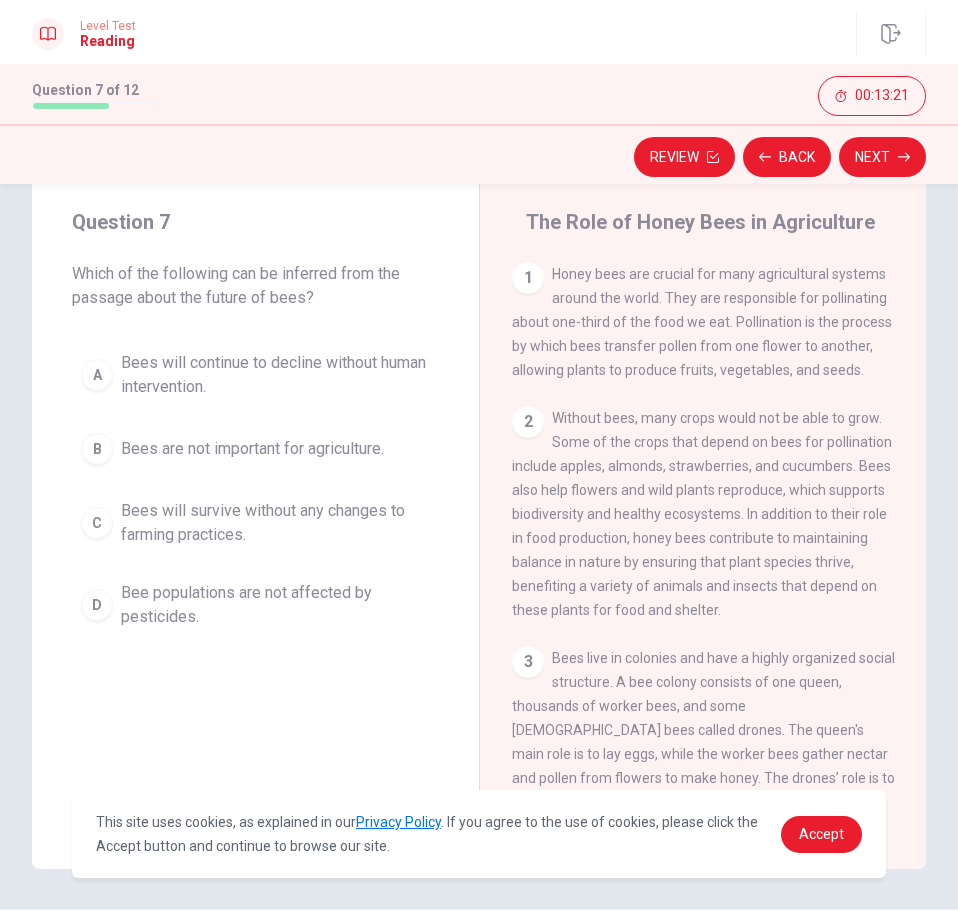 scroll, scrollTop: 49, scrollLeft: 0, axis: vertical 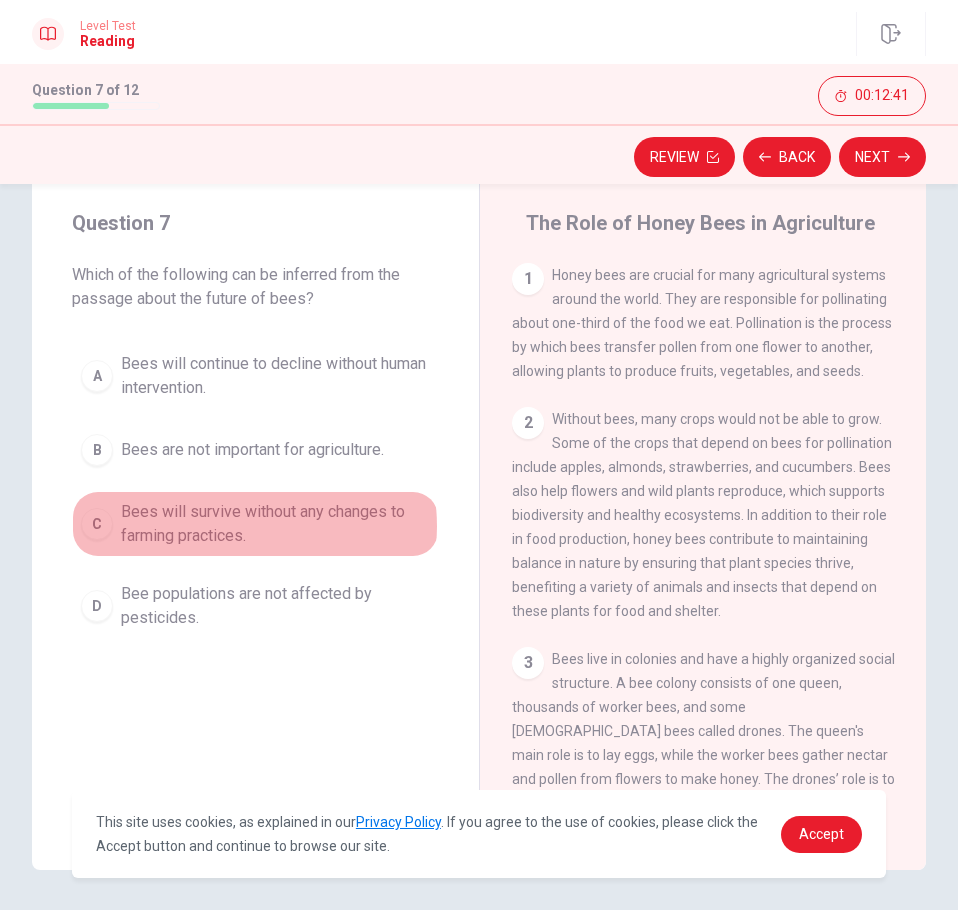 click on "Bees will survive without any changes to farming practices." at bounding box center [275, 524] 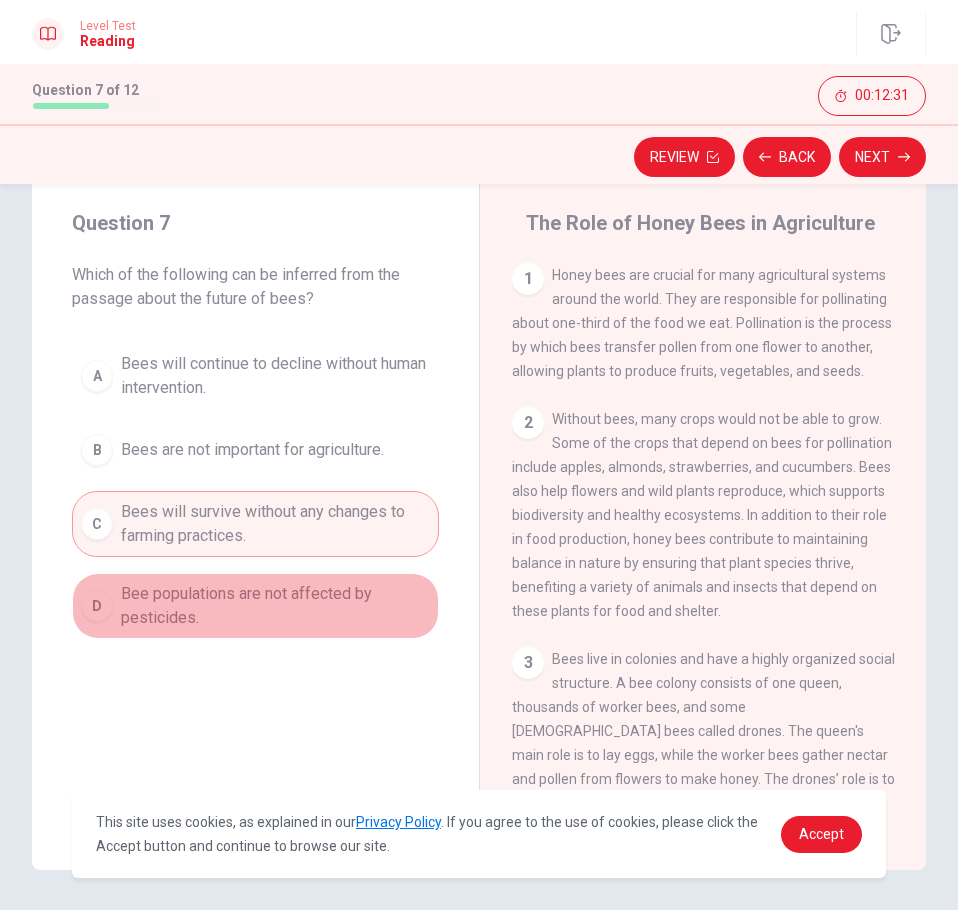 click on "Bee populations are not affected by pesticides." at bounding box center (275, 606) 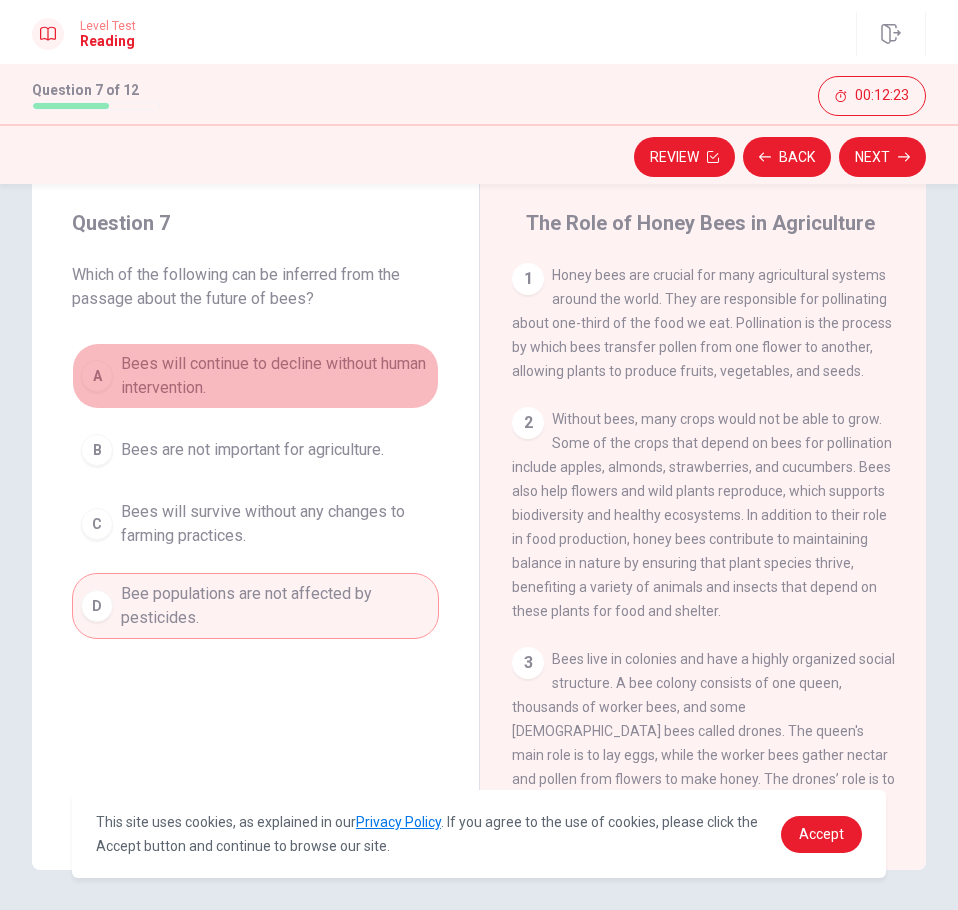 click on "Bees will continue to decline without human intervention." at bounding box center (275, 376) 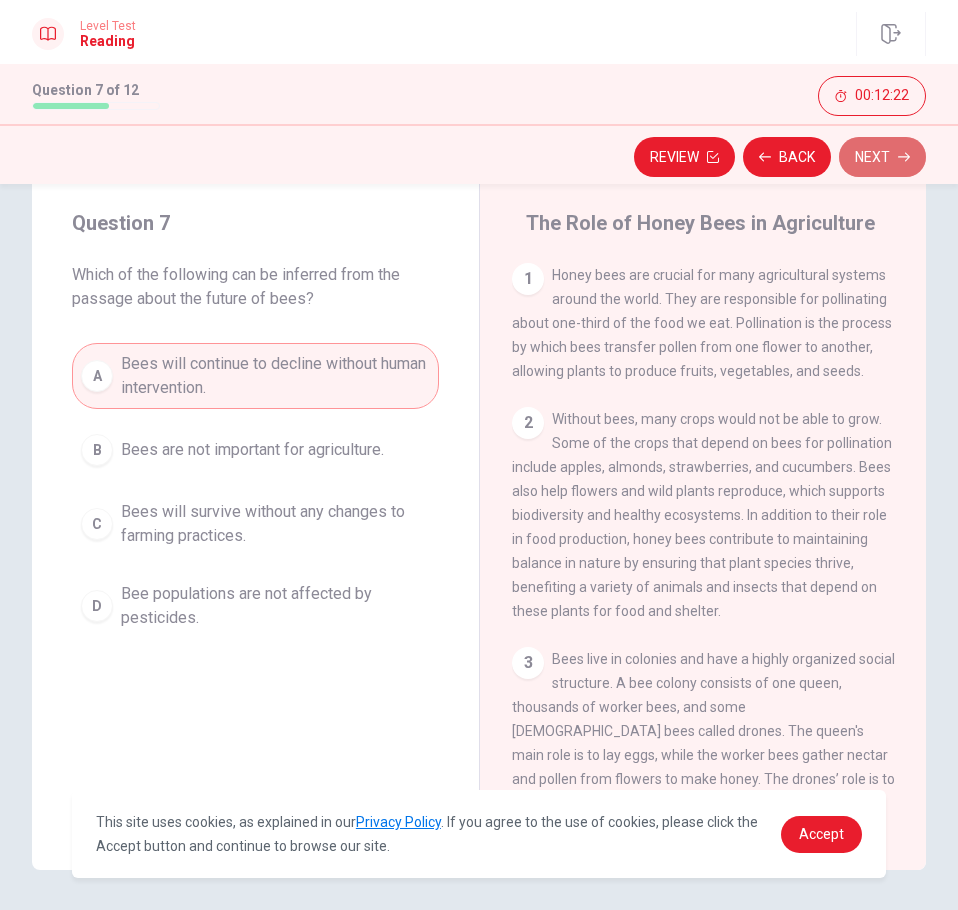 click on "Next" at bounding box center [882, 157] 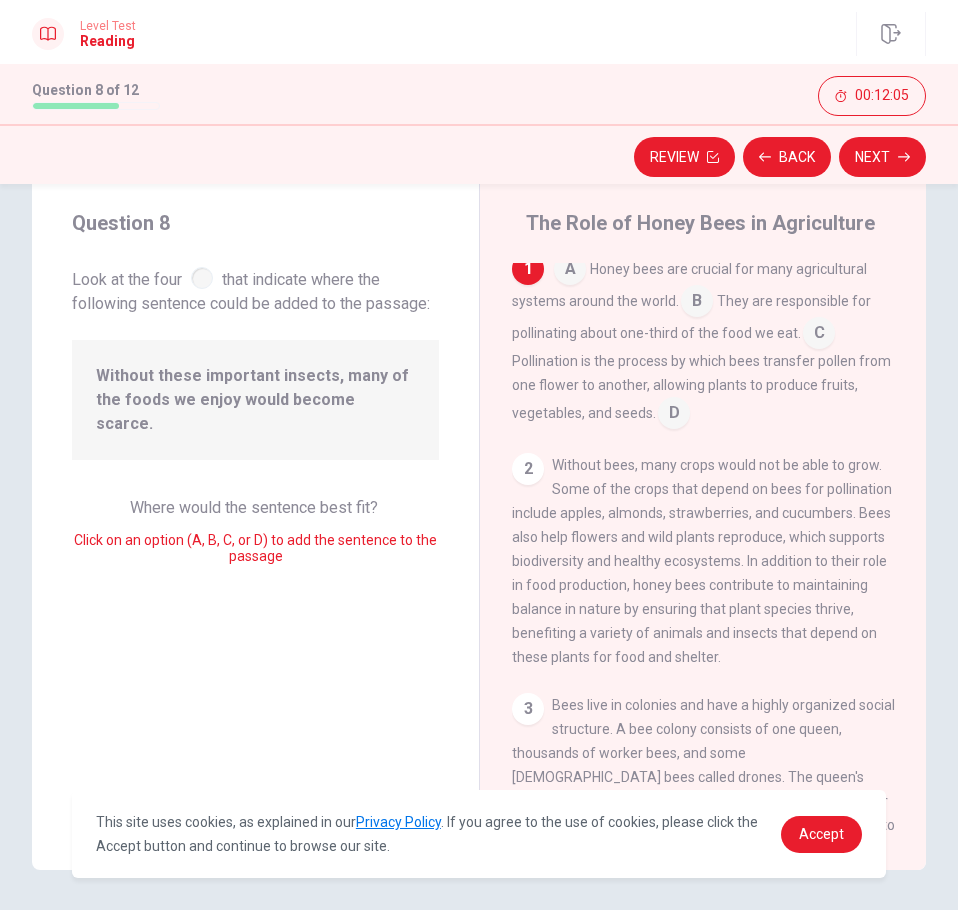 scroll, scrollTop: 0, scrollLeft: 0, axis: both 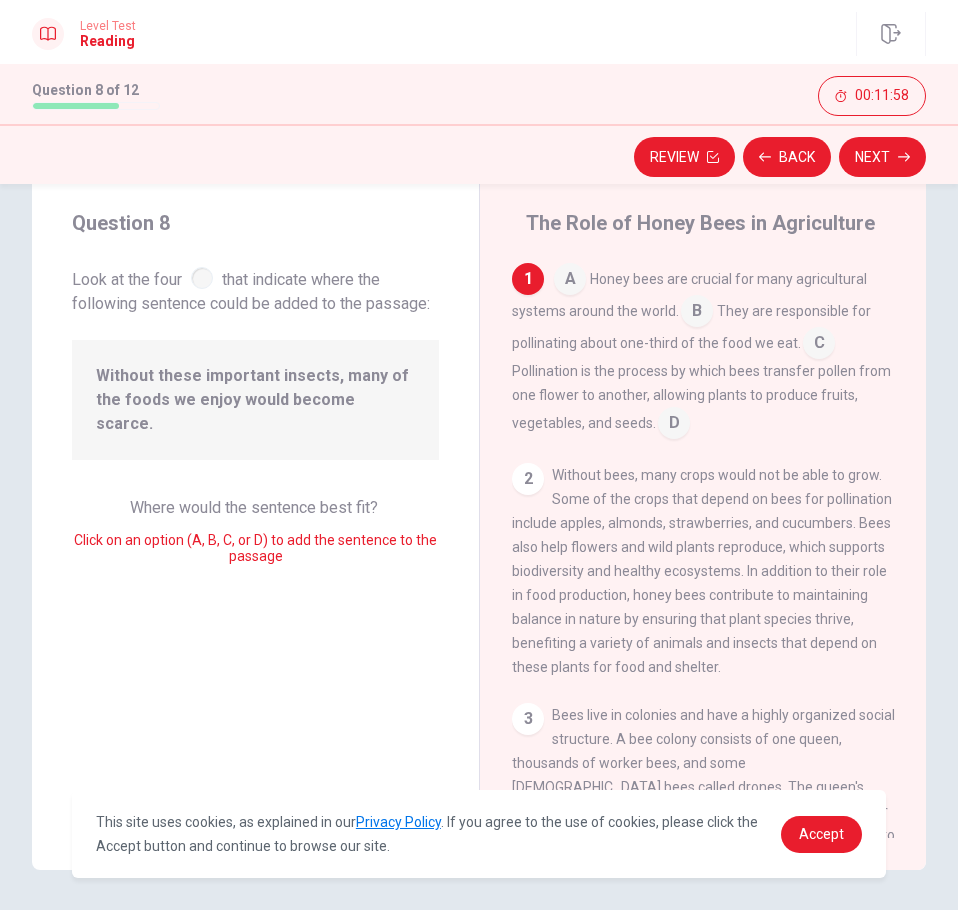 click at bounding box center (570, 281) 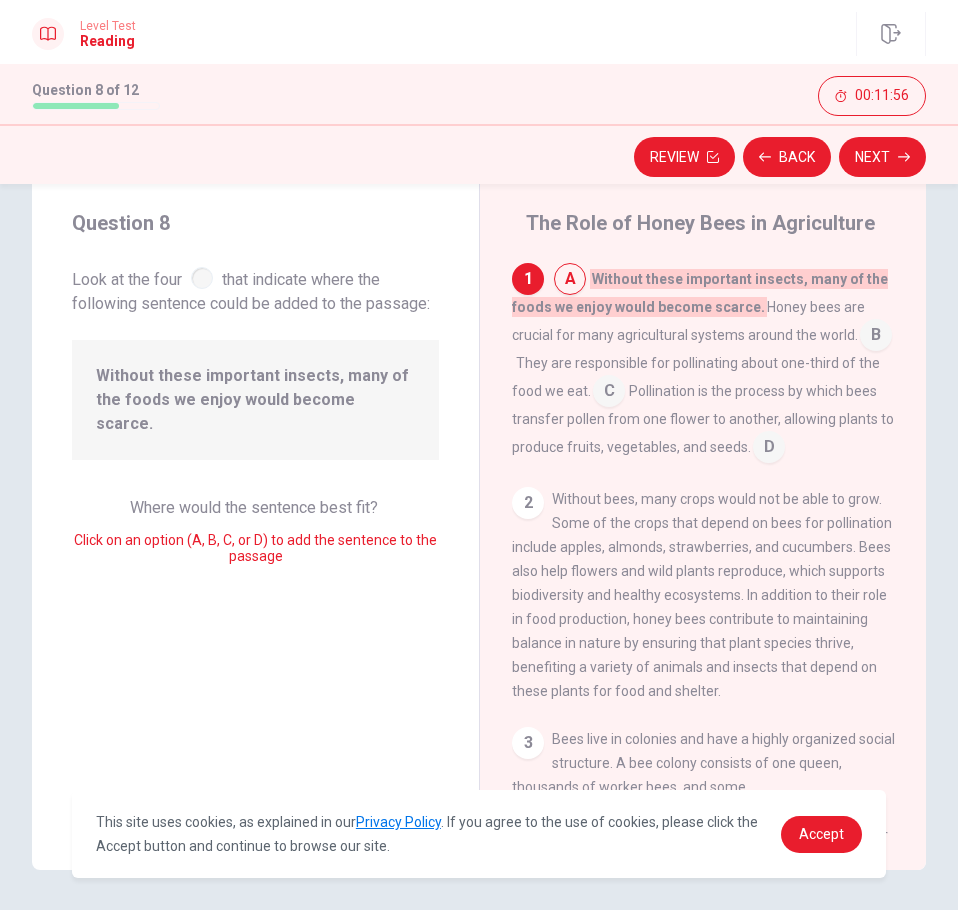 click at bounding box center (876, 337) 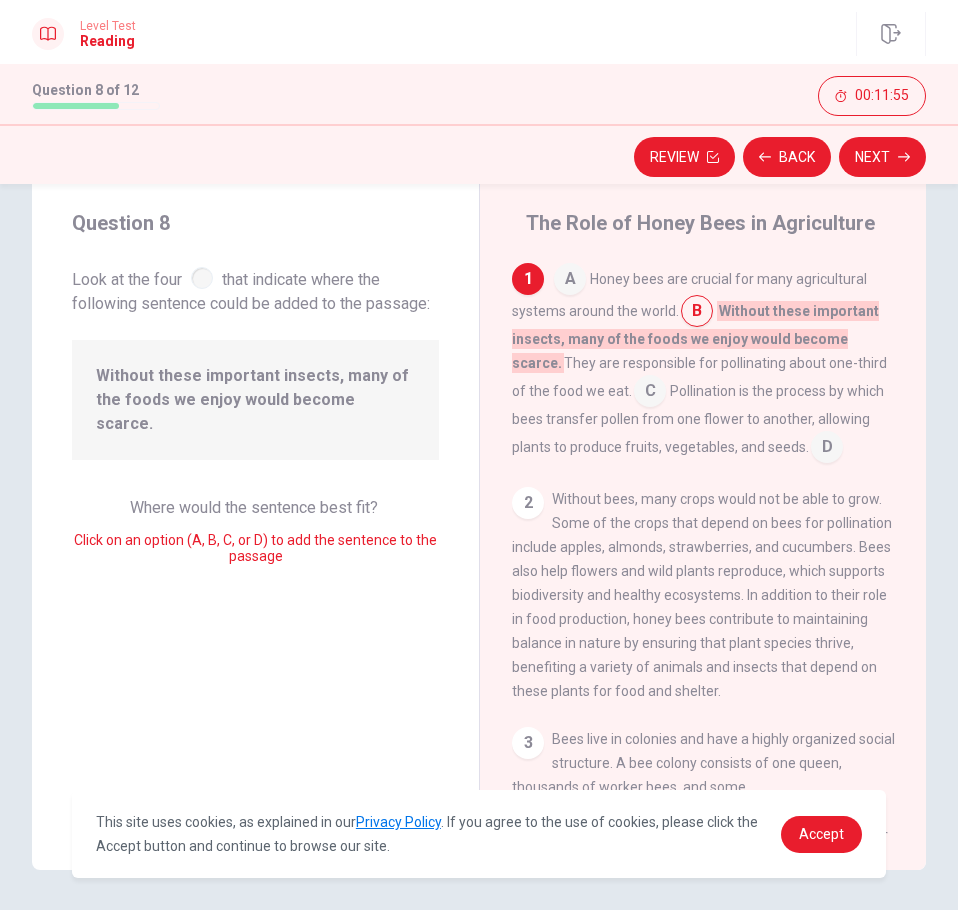 click at bounding box center (650, 393) 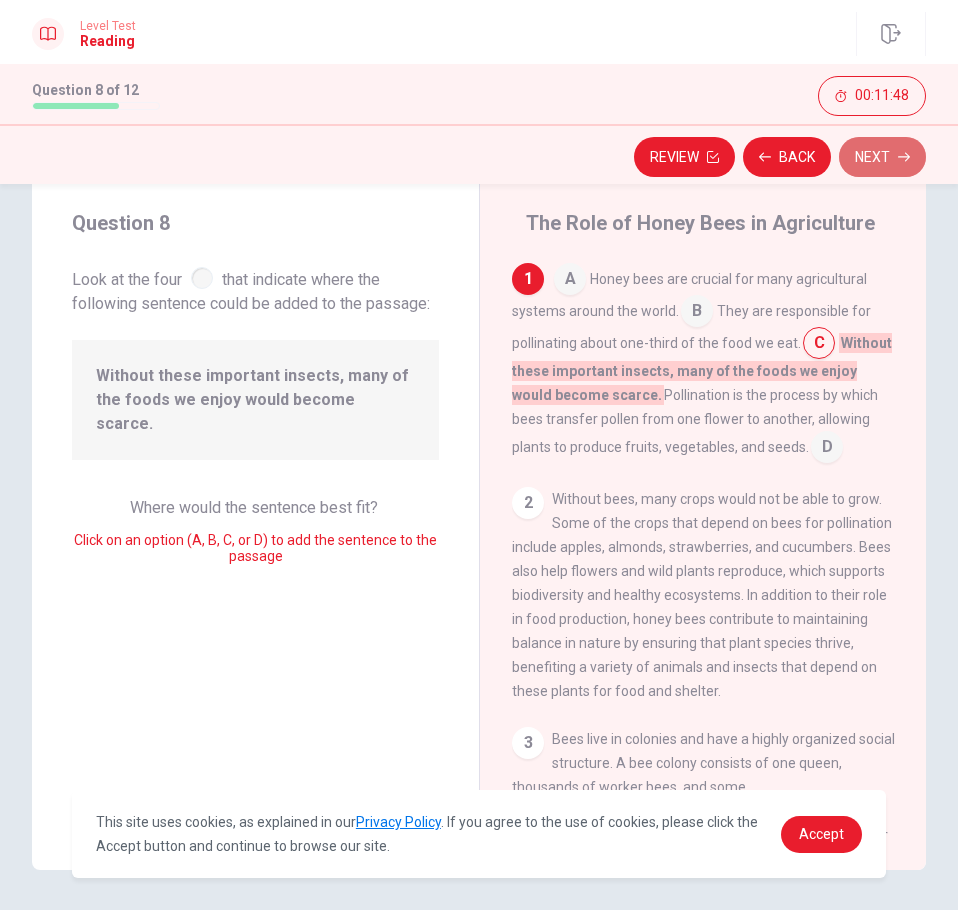 click on "Next" at bounding box center (882, 157) 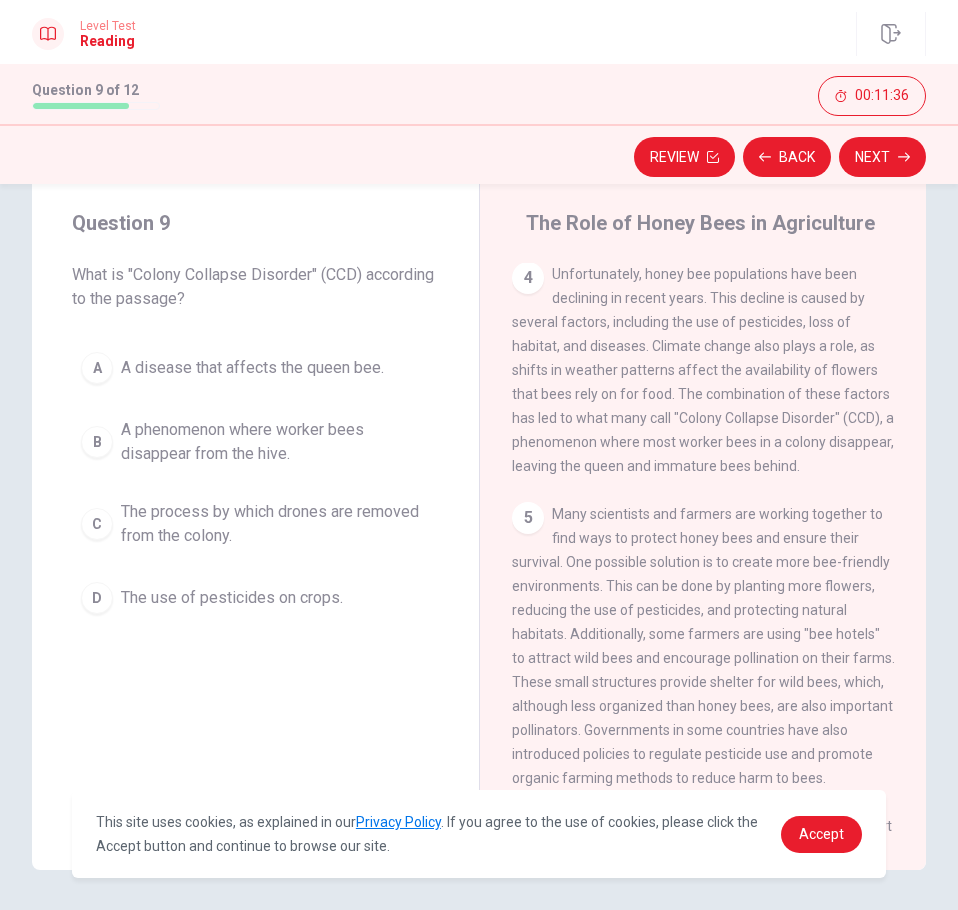 scroll, scrollTop: 631, scrollLeft: 0, axis: vertical 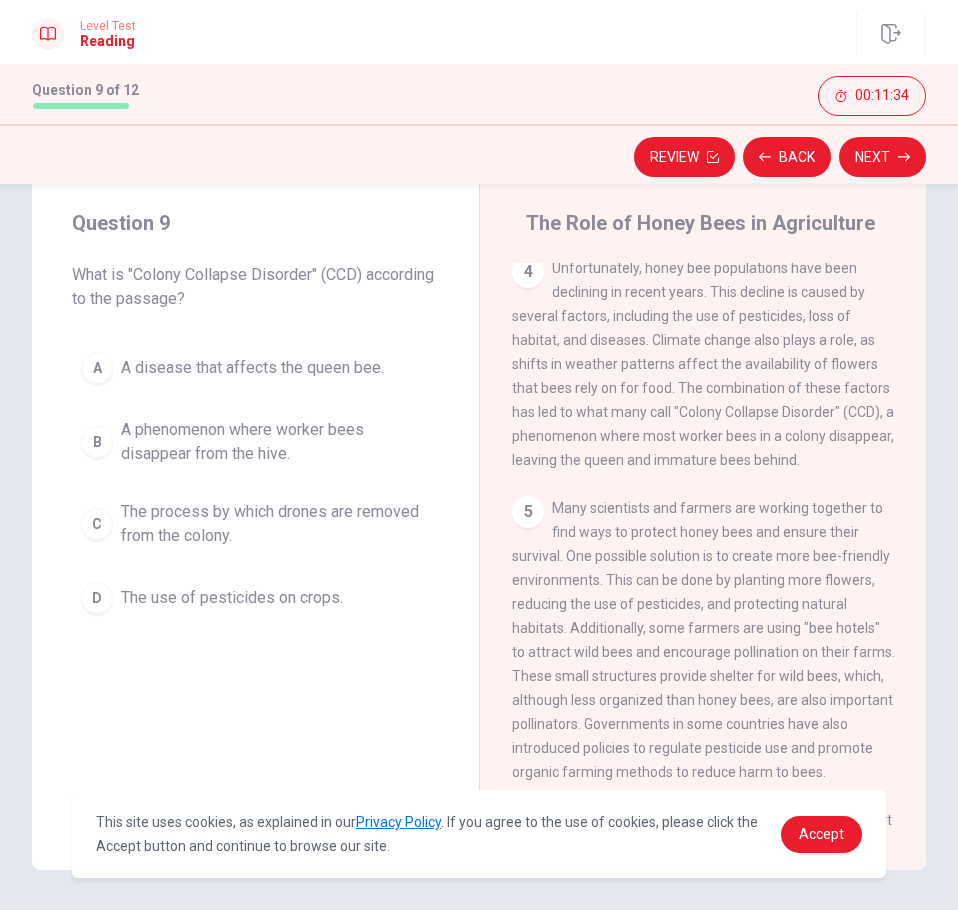 click on "Unfortunately, honey bee populations have been declining in recent years. This decline is caused by several factors, including the use of pesticides, loss of habitat, and diseases. Climate change also plays a role, as shifts in weather patterns affect the availability of flowers that bees rely on for food. The combination of these factors has led to what many call "Colony Collapse Disorder" (CCD), a phenomenon where most worker bees in a colony disappear, leaving the queen and immature bees behind." at bounding box center [703, 364] 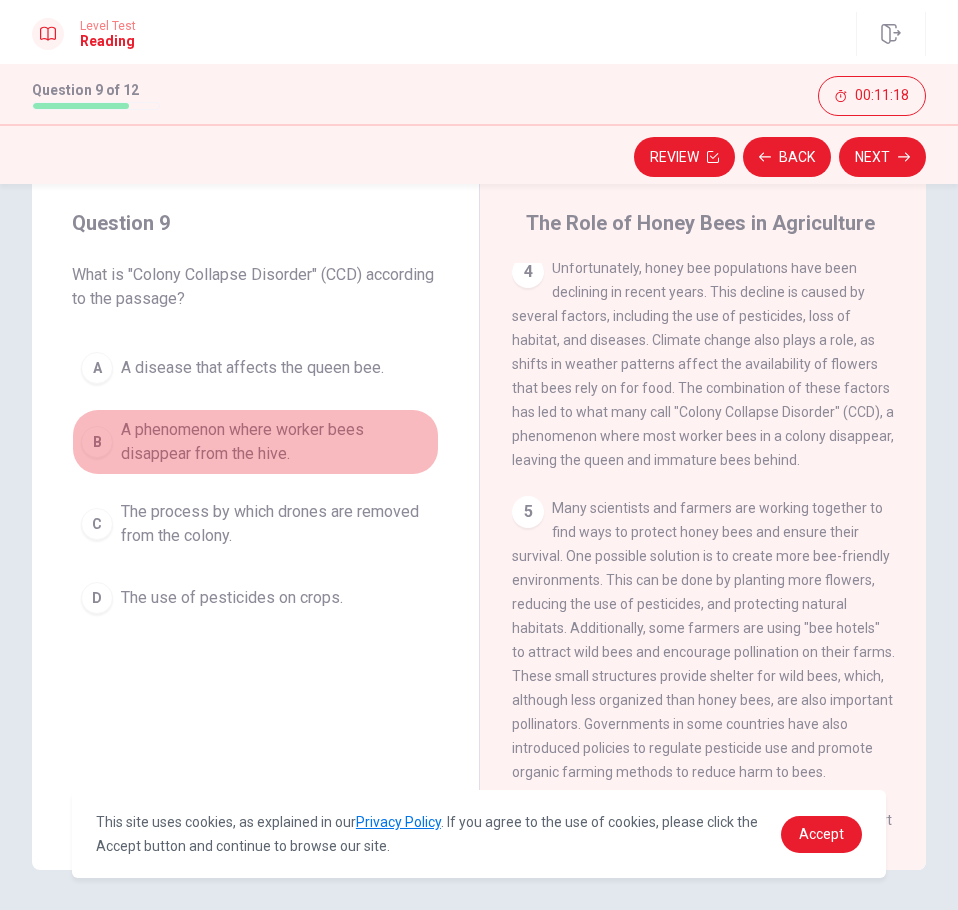 click on "A phenomenon where worker bees disappear from the hive." at bounding box center [275, 442] 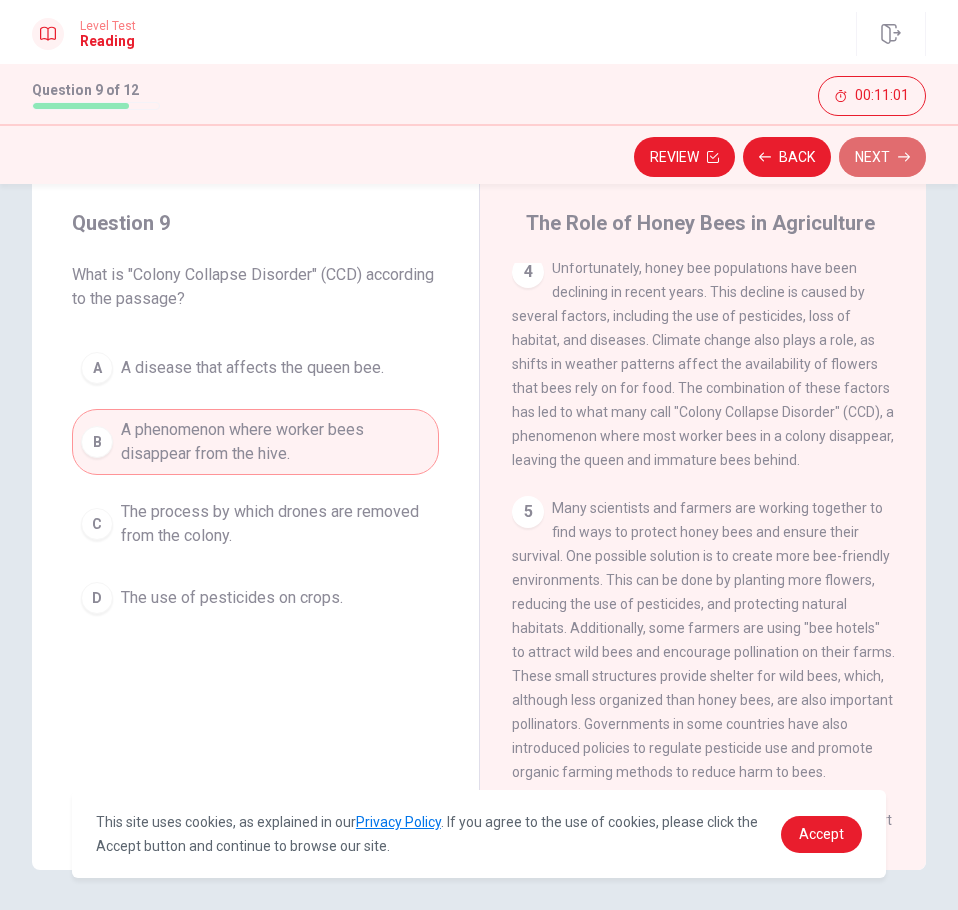 click on "Next" at bounding box center [882, 157] 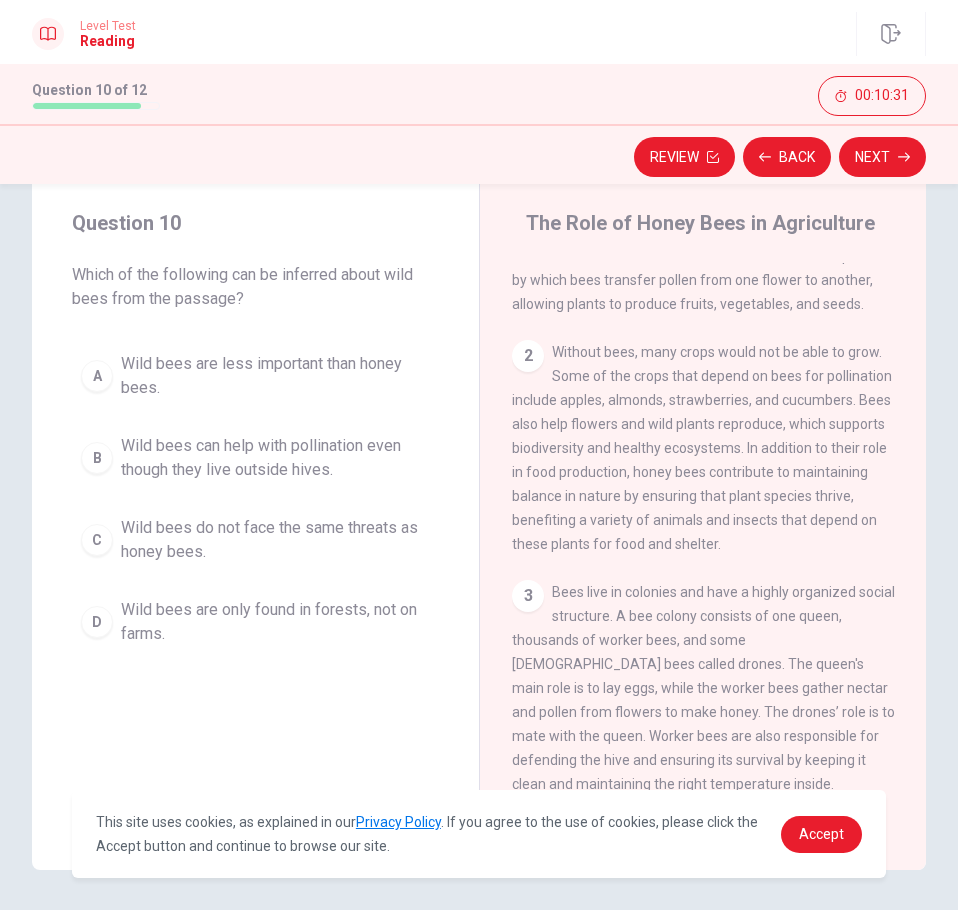 scroll, scrollTop: 0, scrollLeft: 0, axis: both 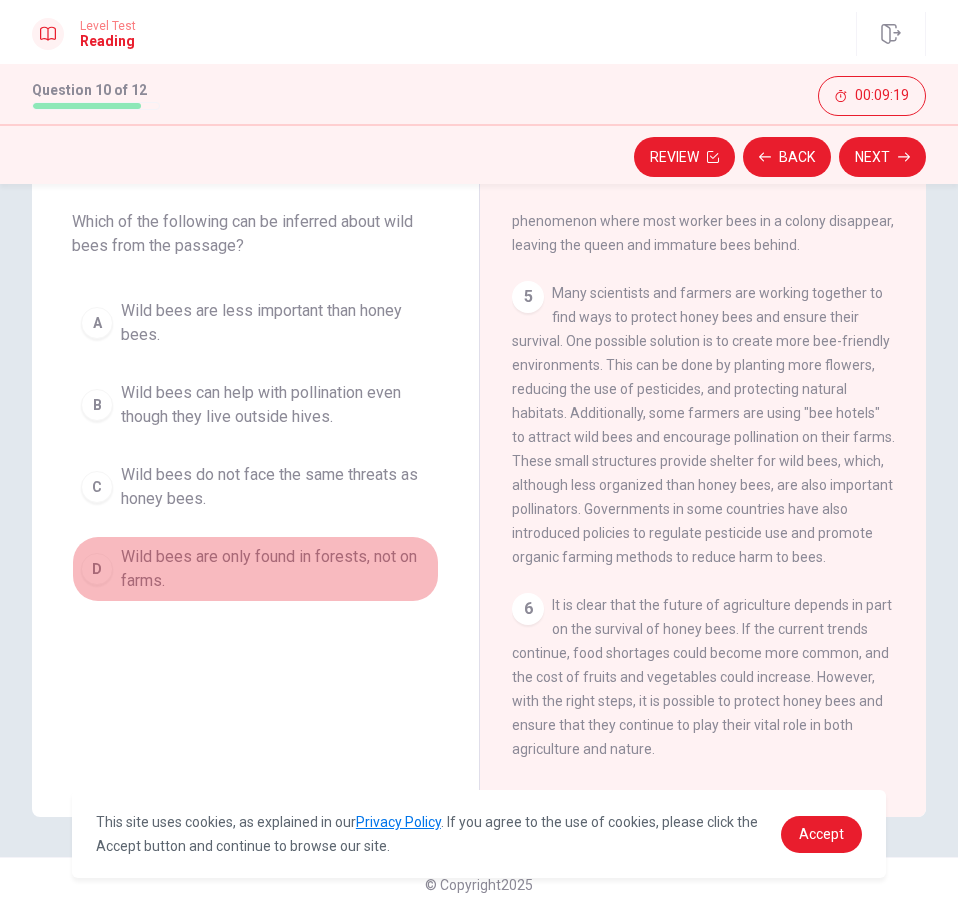 click on "Wild bees are only found in forests, not on farms." at bounding box center [275, 569] 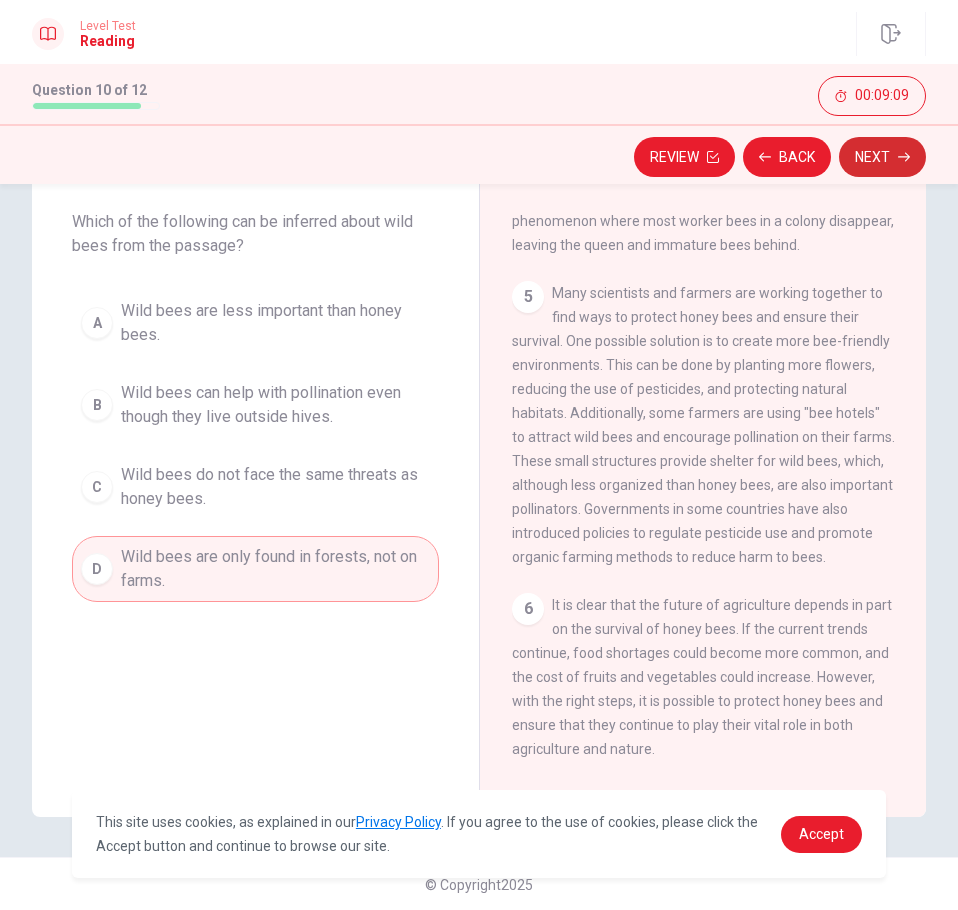 click on "Next" at bounding box center (882, 157) 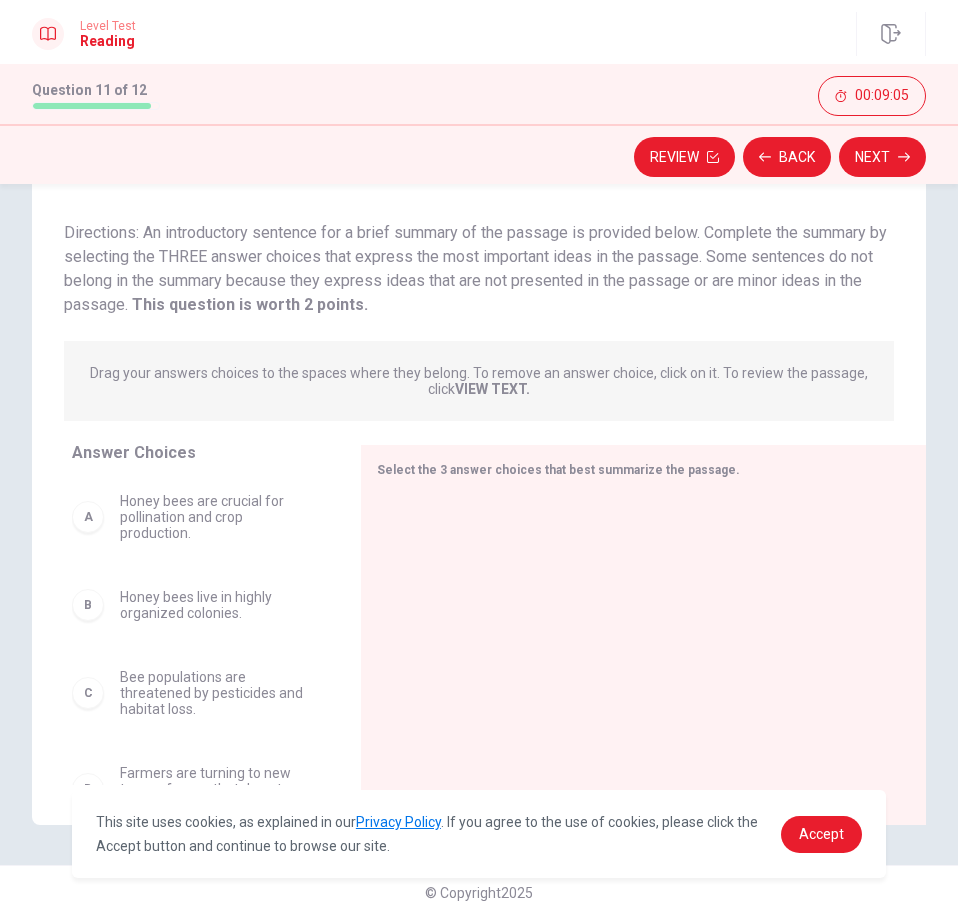 scroll, scrollTop: 127, scrollLeft: 0, axis: vertical 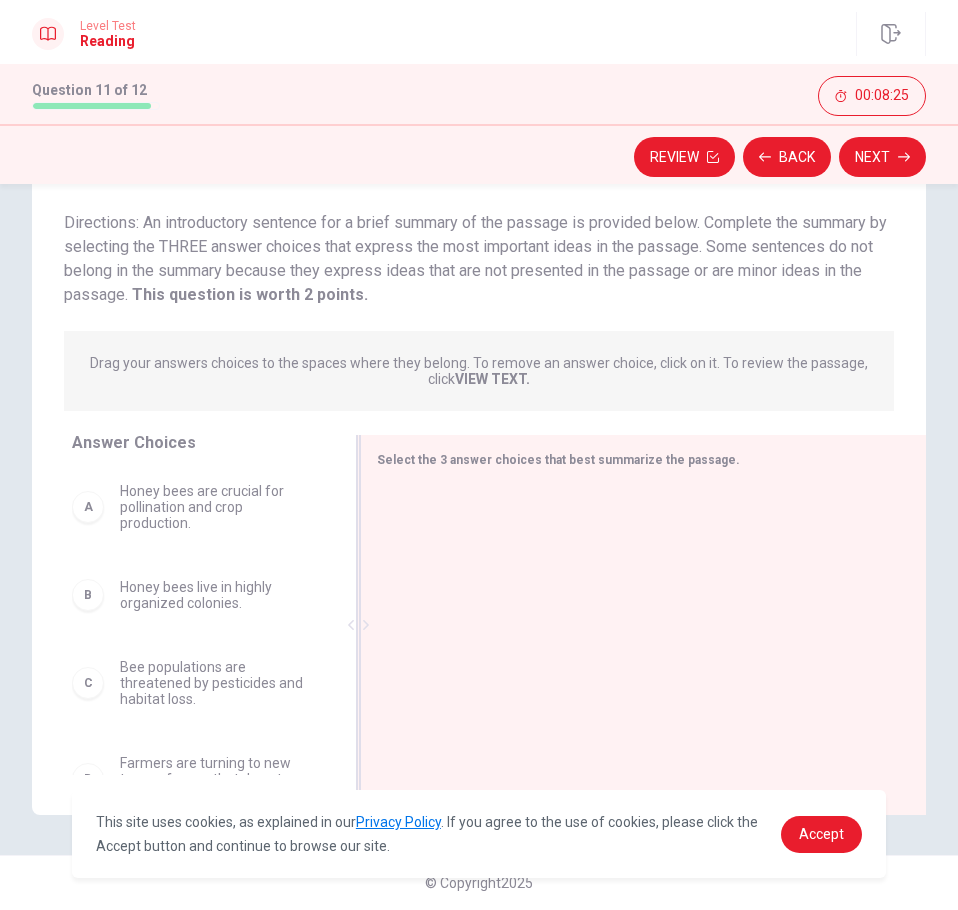 click at bounding box center (635, 618) 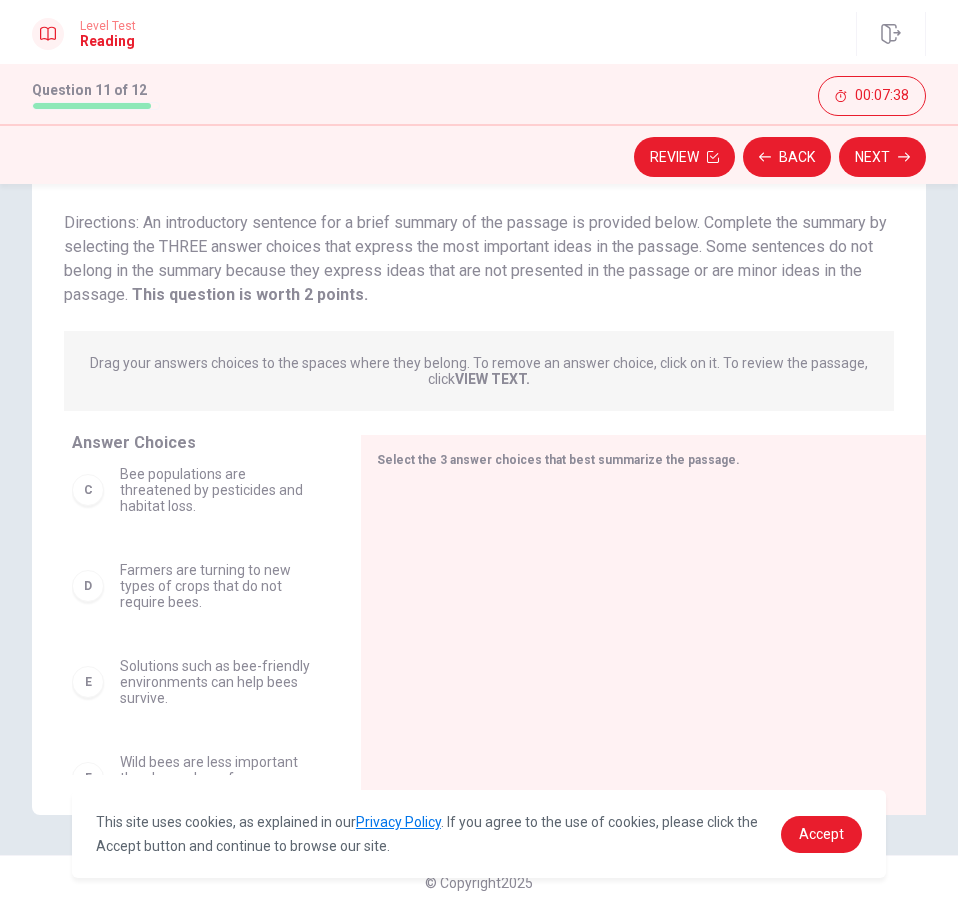 scroll, scrollTop: 236, scrollLeft: 0, axis: vertical 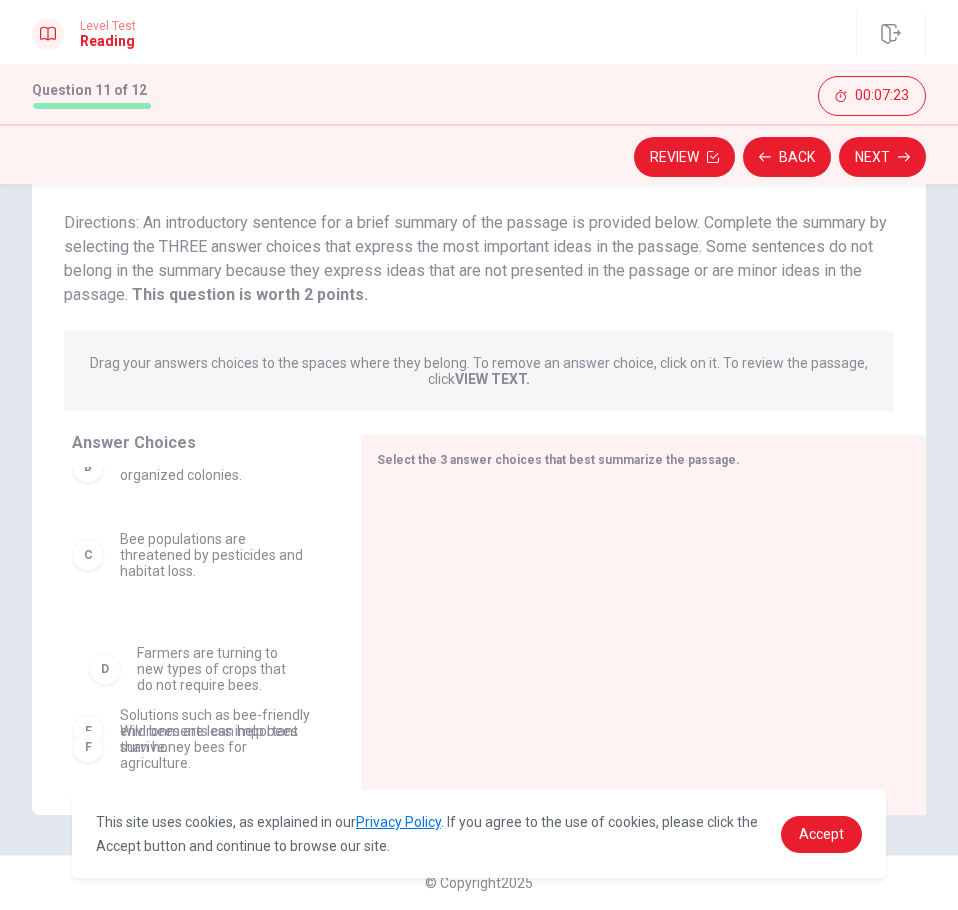 drag, startPoint x: 227, startPoint y: 573, endPoint x: 234, endPoint y: 703, distance: 130.18832 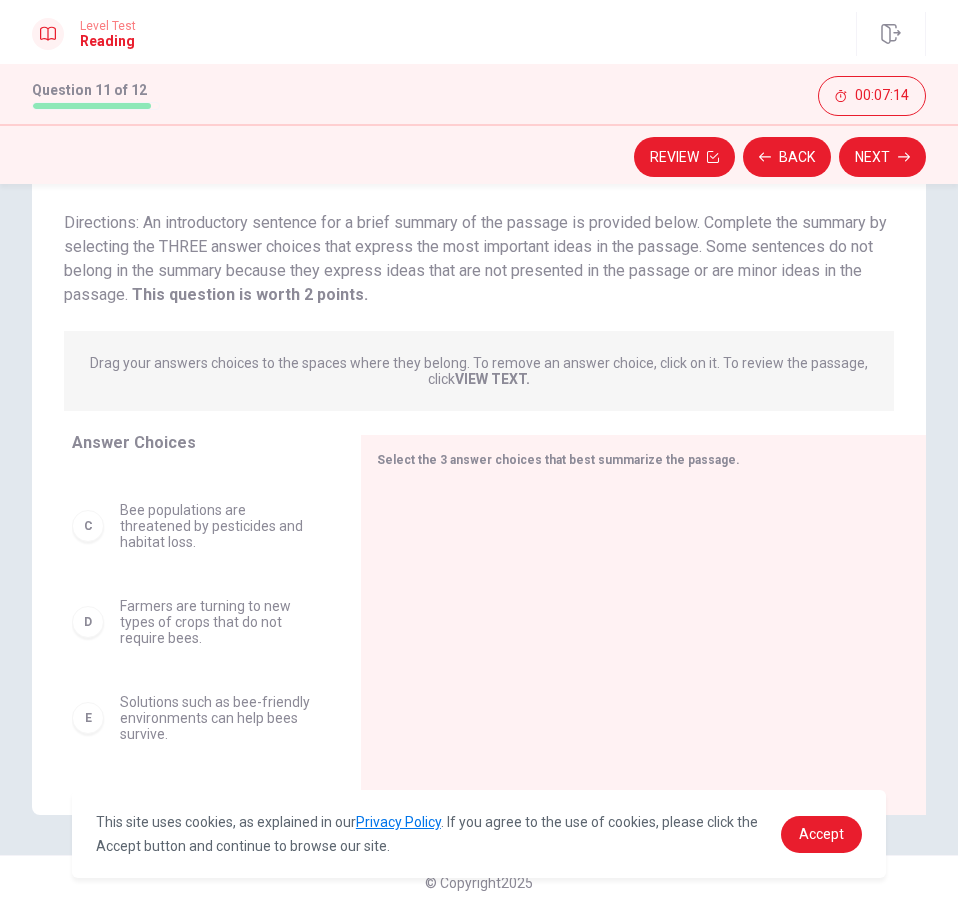 scroll, scrollTop: 151, scrollLeft: 0, axis: vertical 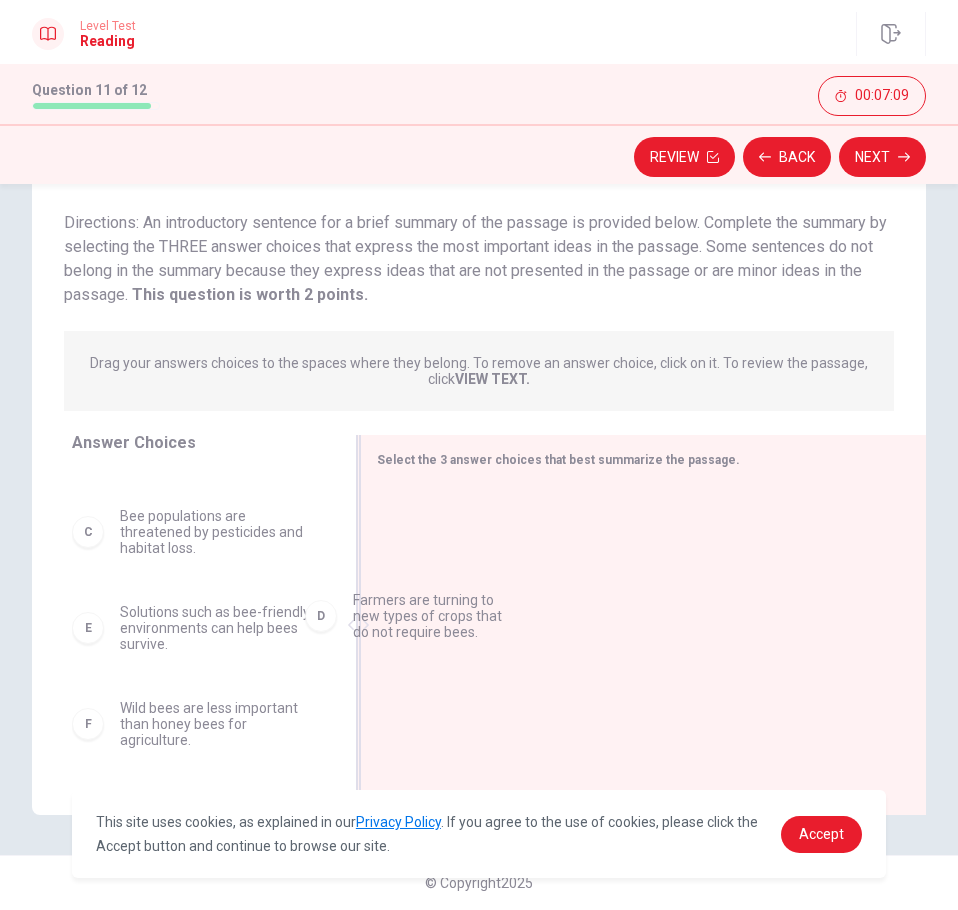 drag, startPoint x: 188, startPoint y: 647, endPoint x: 544, endPoint y: 634, distance: 356.23727 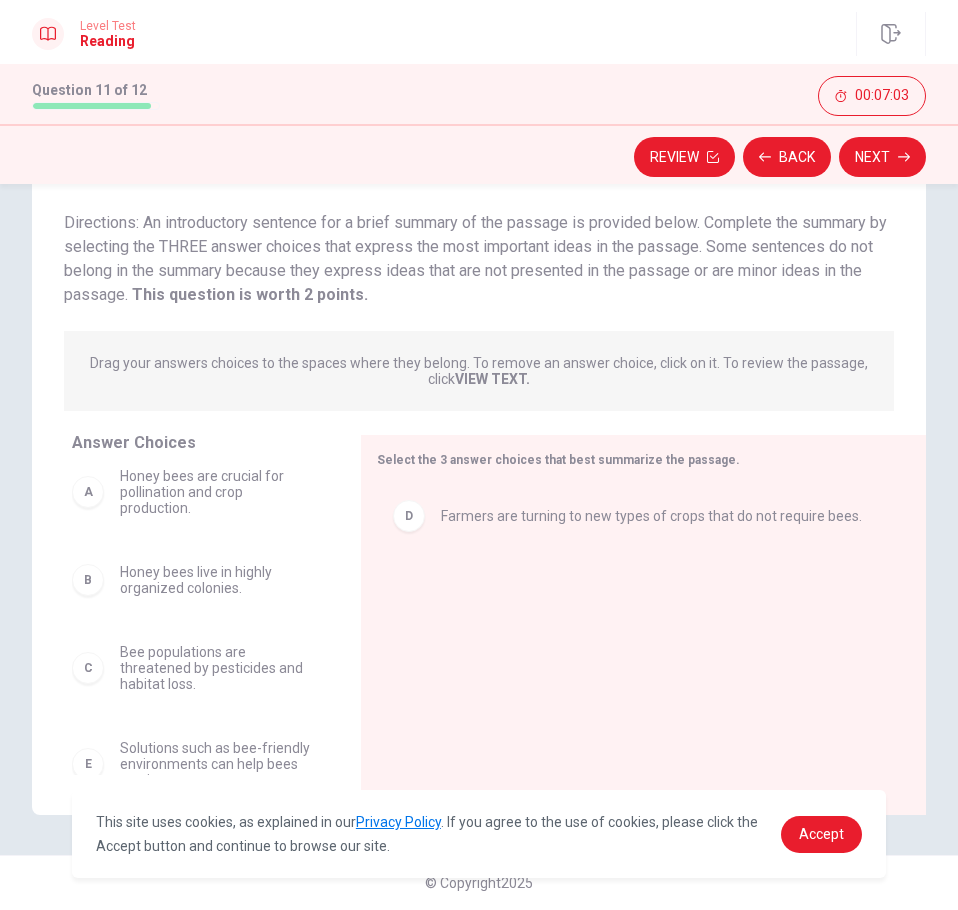 scroll, scrollTop: 0, scrollLeft: 0, axis: both 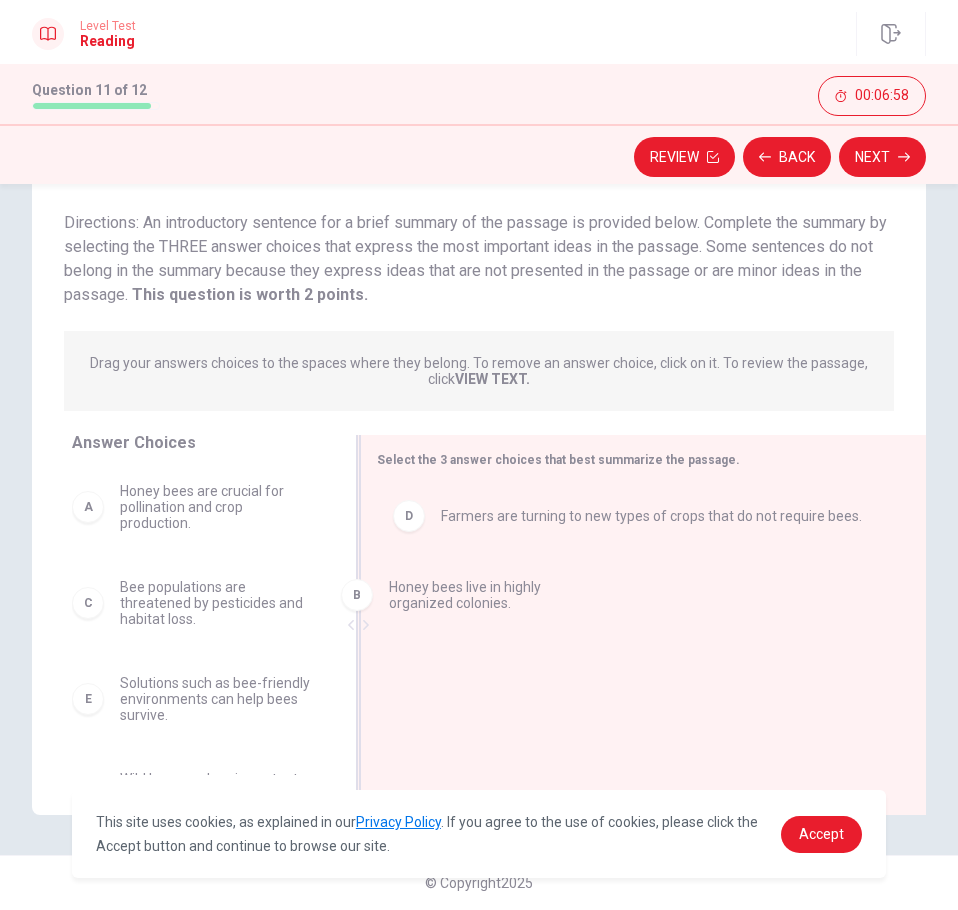 drag, startPoint x: 197, startPoint y: 597, endPoint x: 579, endPoint y: 600, distance: 382.01178 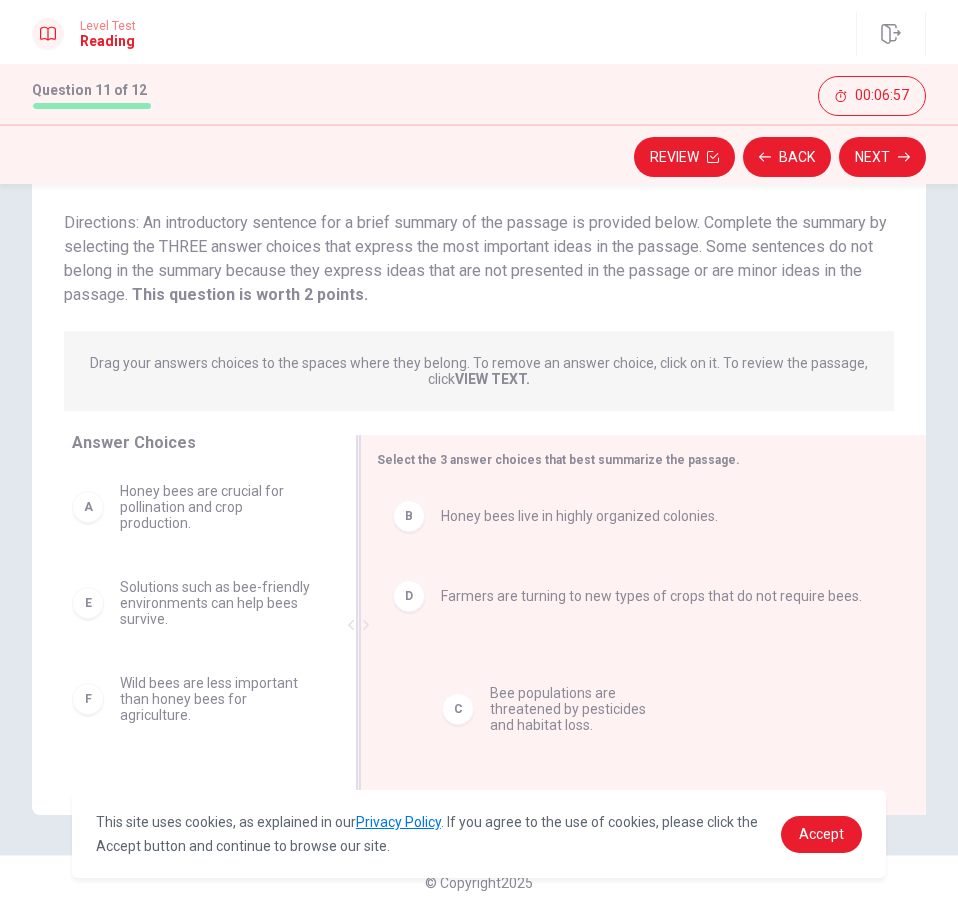 drag, startPoint x: 224, startPoint y: 590, endPoint x: 583, endPoint y: 700, distance: 375.47437 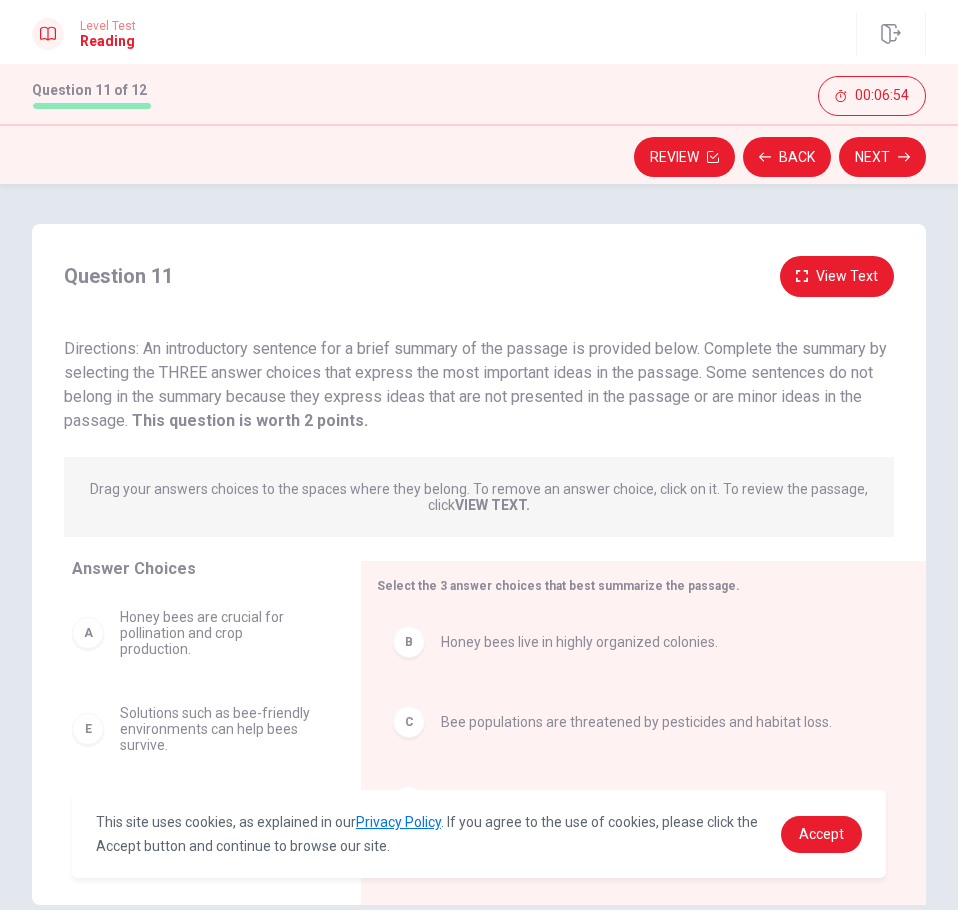 scroll, scrollTop: 91, scrollLeft: 0, axis: vertical 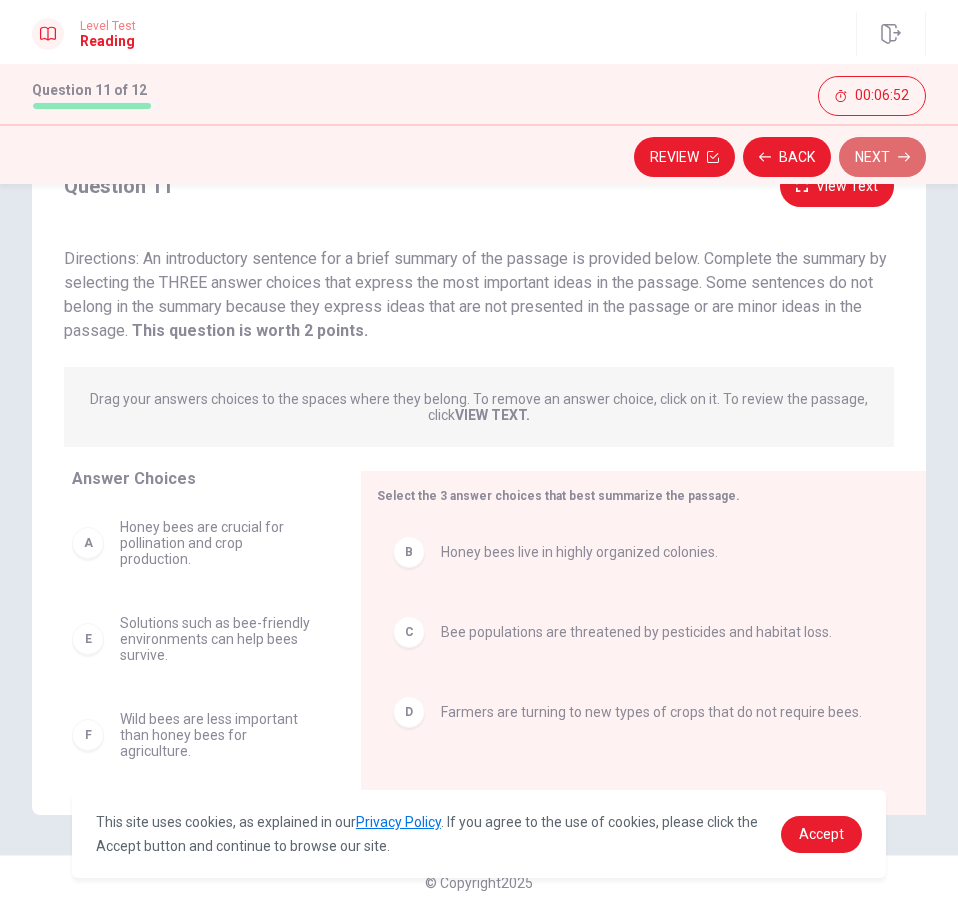click on "Next" at bounding box center [882, 157] 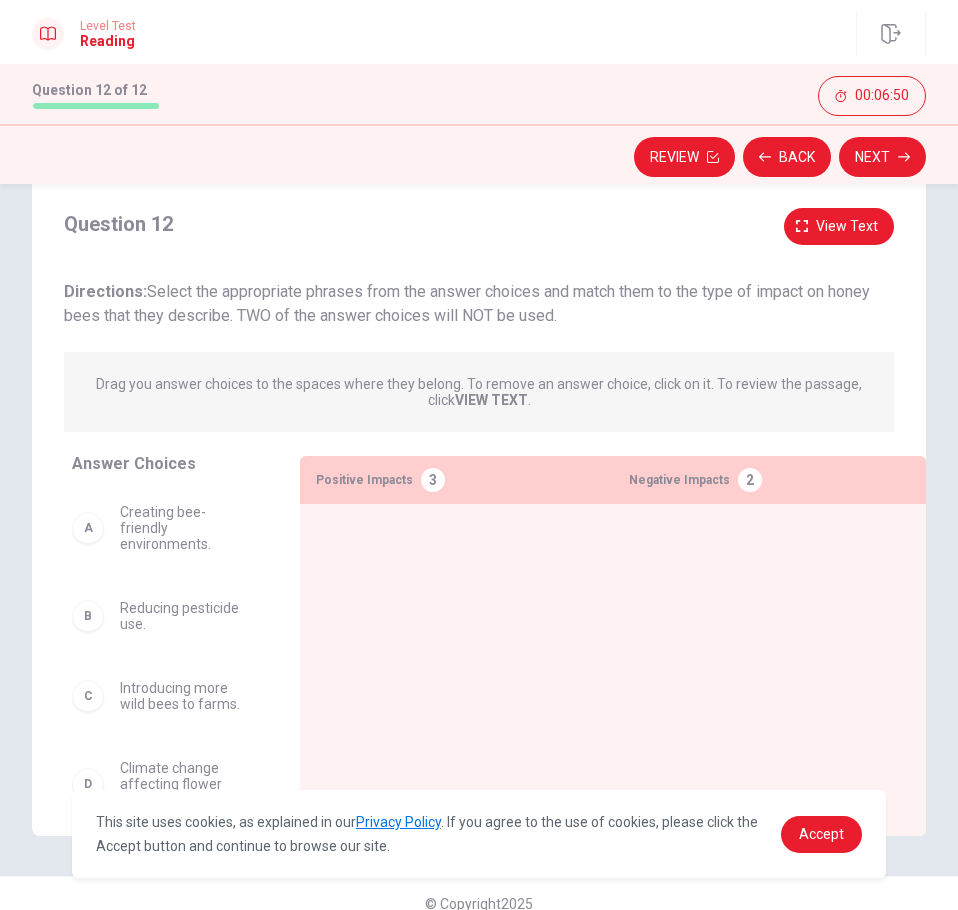 scroll, scrollTop: 70, scrollLeft: 0, axis: vertical 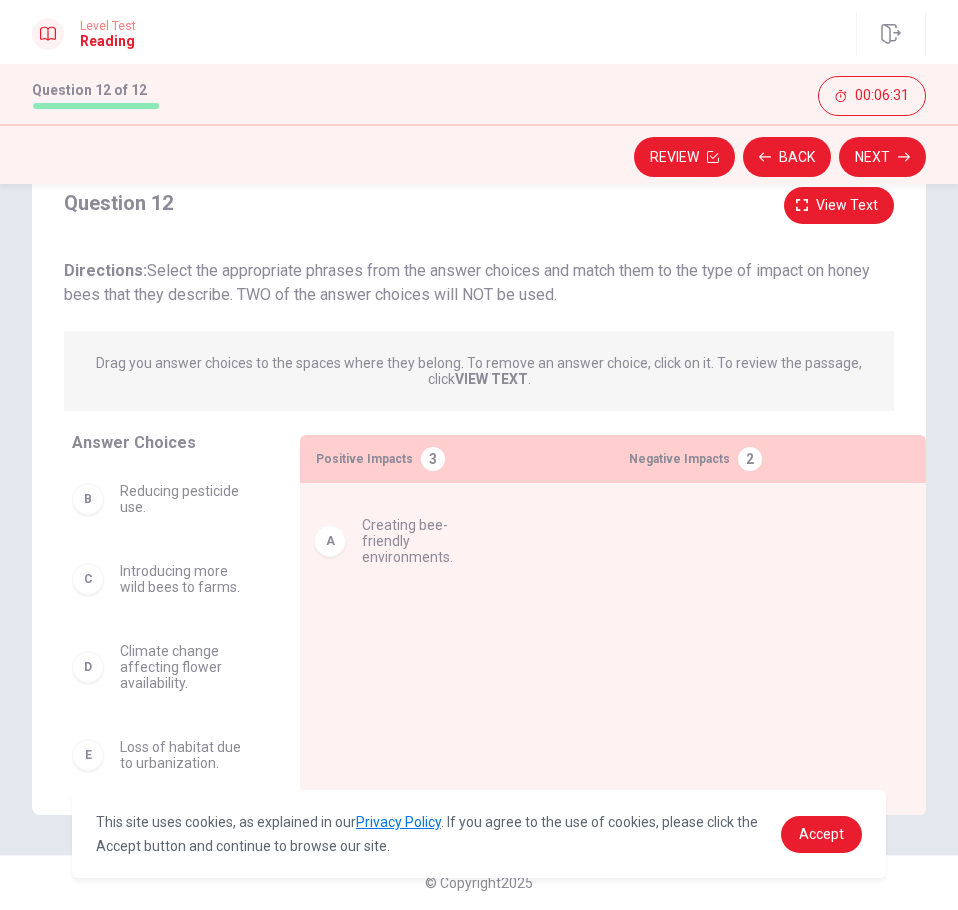 drag, startPoint x: 161, startPoint y: 529, endPoint x: 392, endPoint y: 563, distance: 233.48875 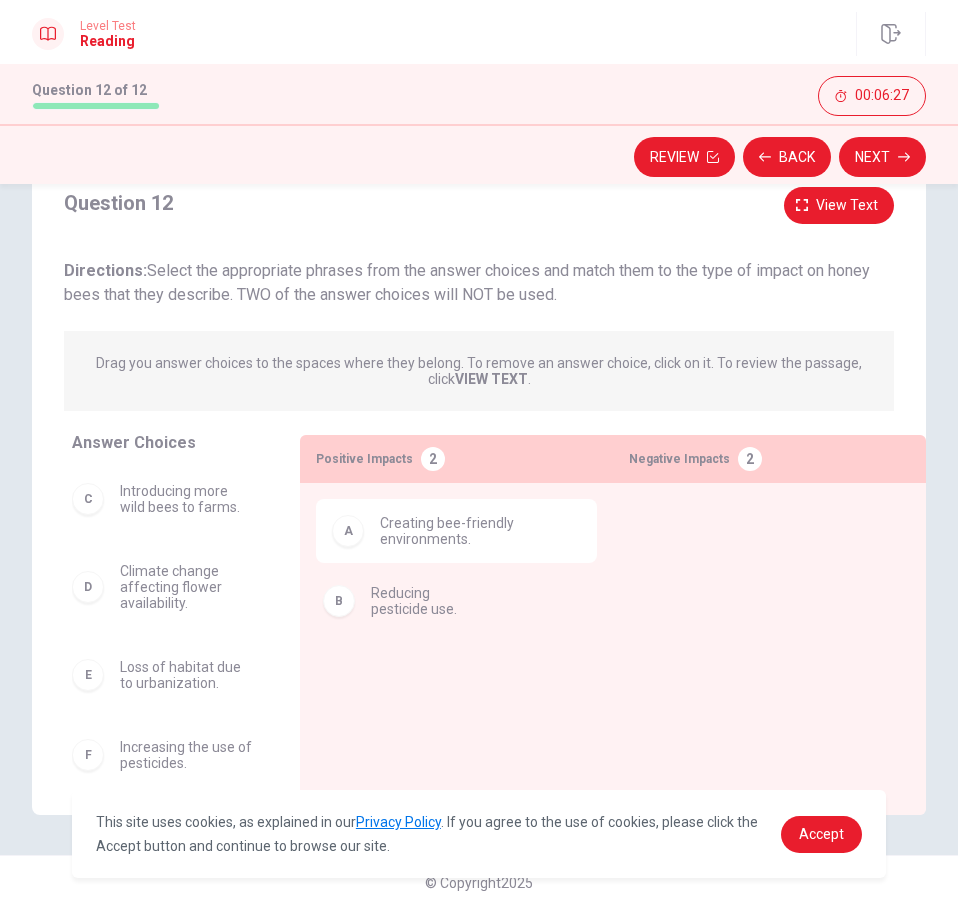 drag, startPoint x: 180, startPoint y: 526, endPoint x: 441, endPoint y: 632, distance: 281.70374 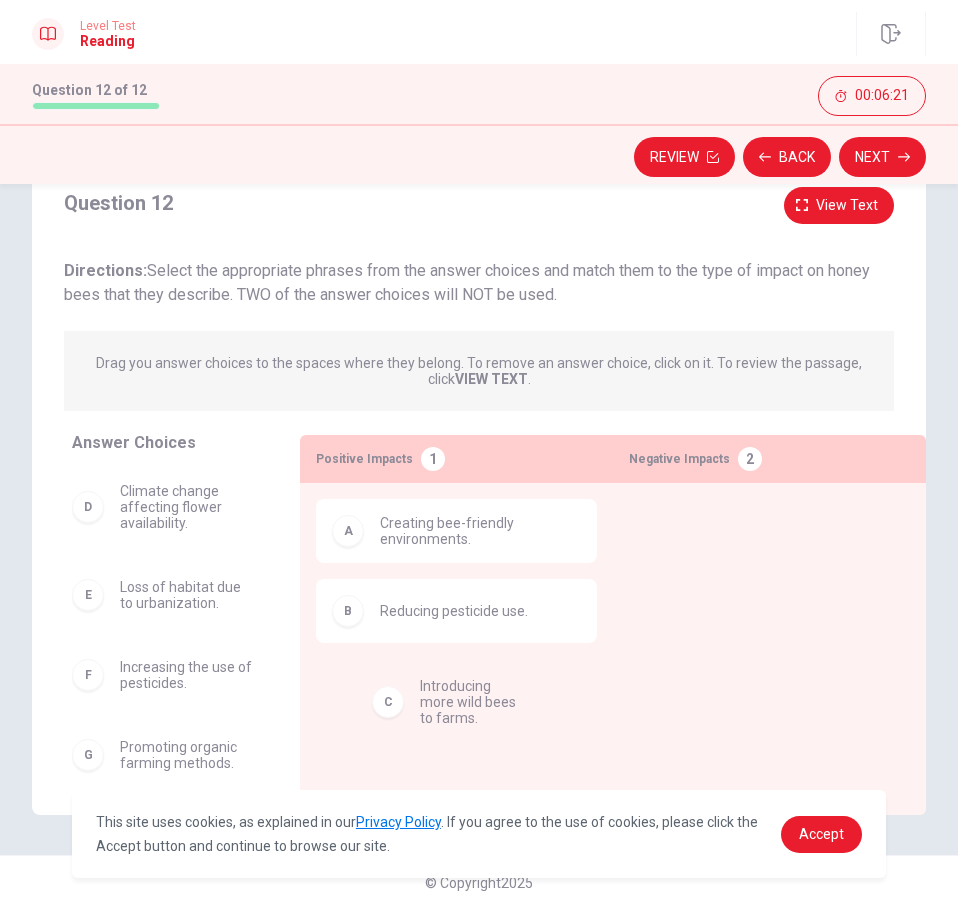 drag, startPoint x: 204, startPoint y: 525, endPoint x: 493, endPoint y: 722, distance: 349.75705 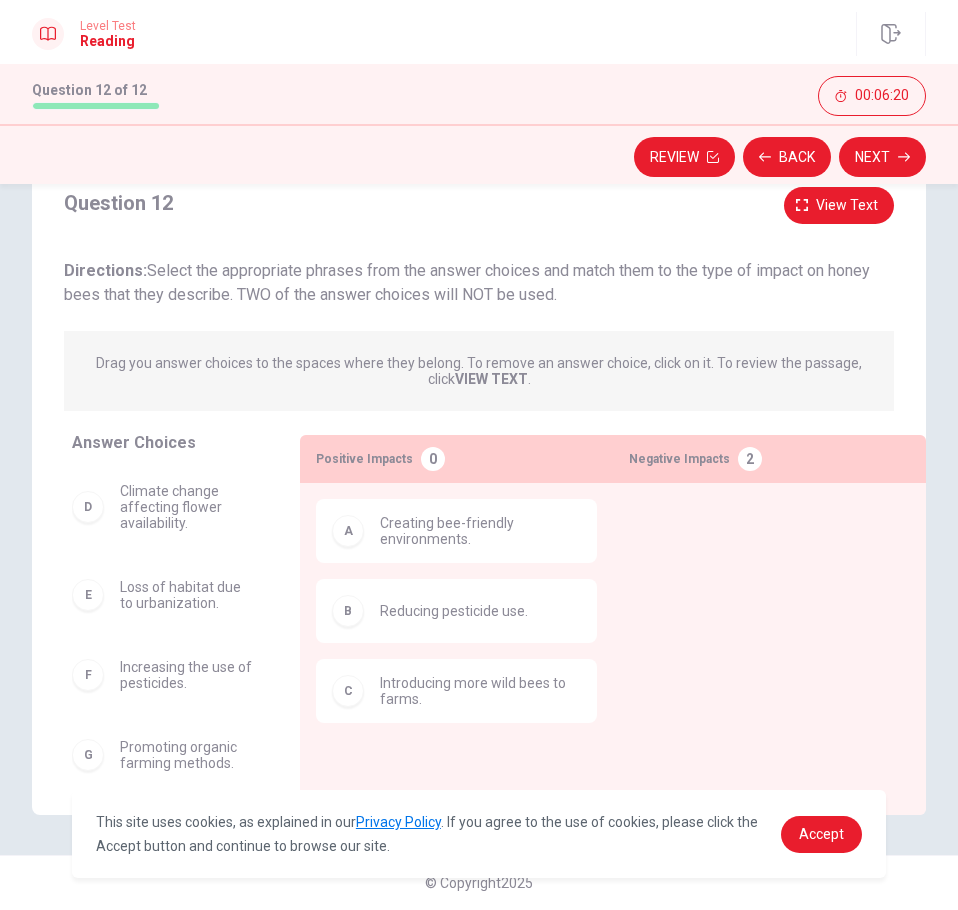 scroll, scrollTop: 70, scrollLeft: 0, axis: vertical 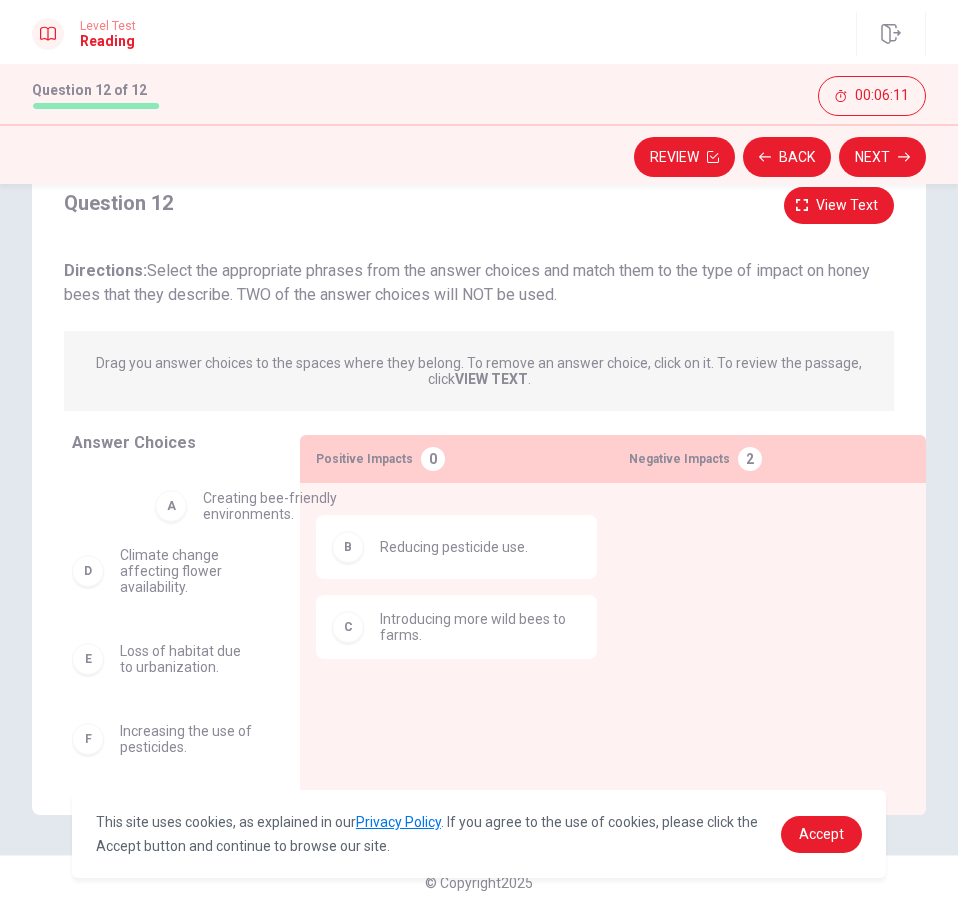 drag, startPoint x: 474, startPoint y: 520, endPoint x: 228, endPoint y: 494, distance: 247.37016 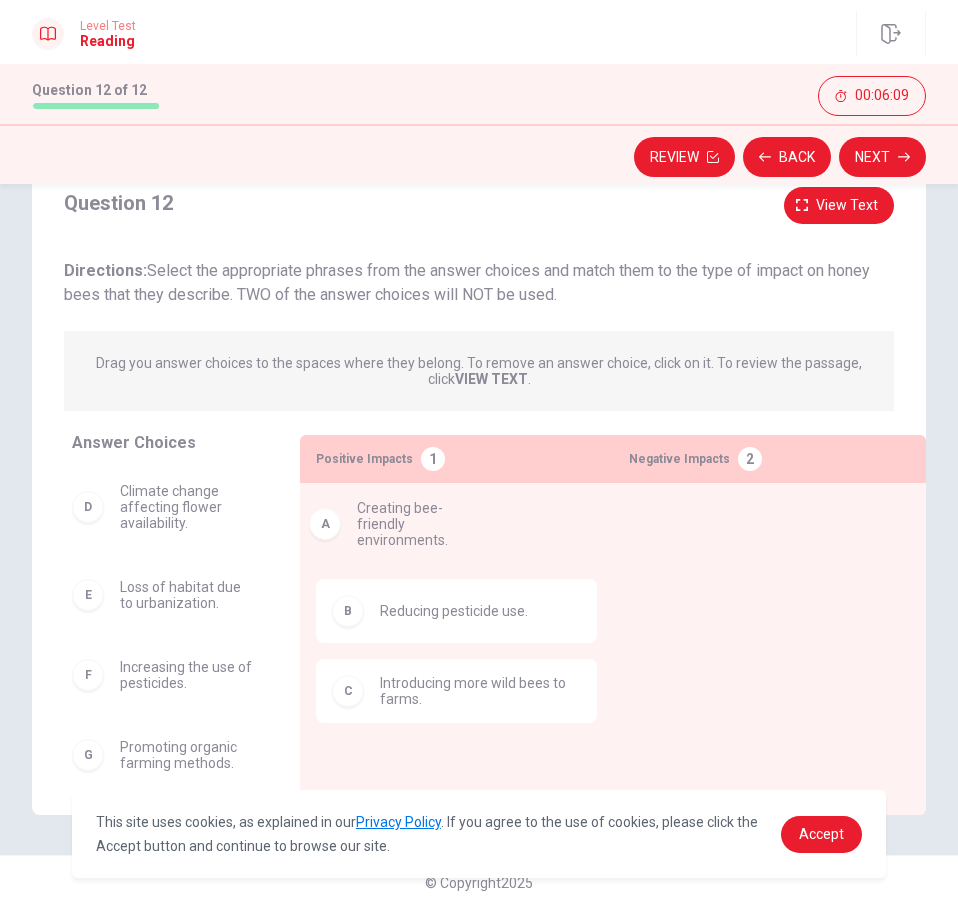 drag, startPoint x: 228, startPoint y: 494, endPoint x: 456, endPoint y: 514, distance: 228.87552 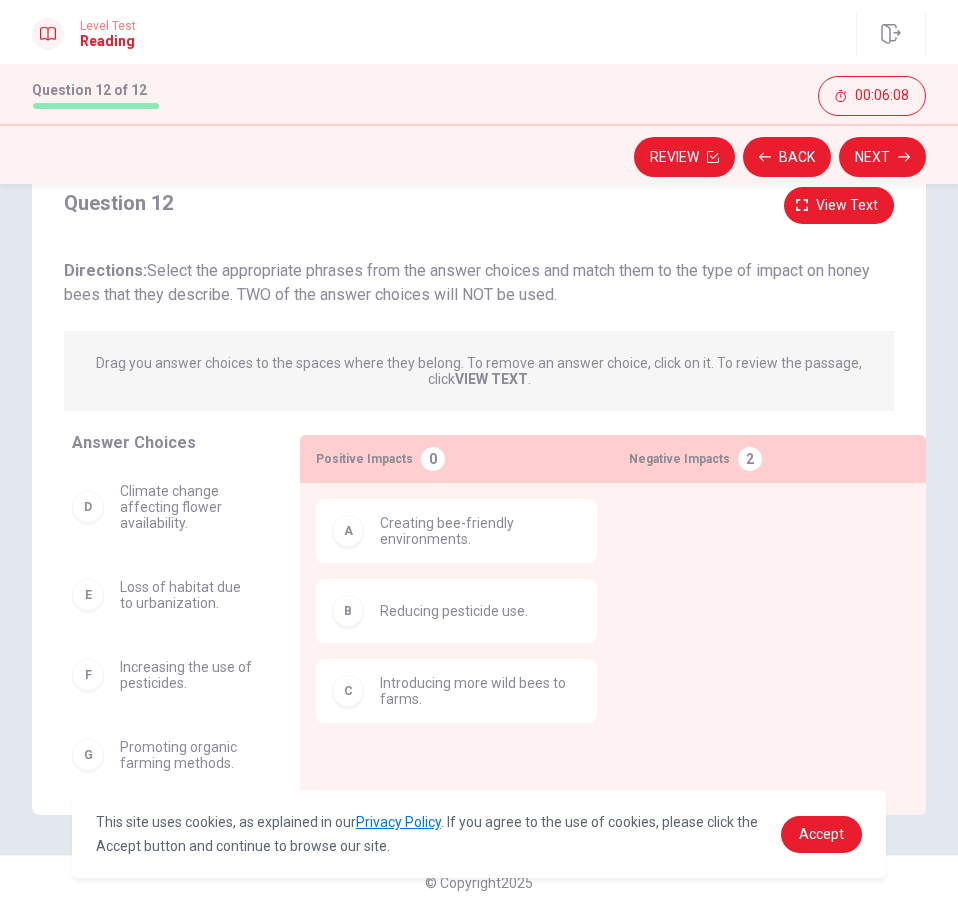 scroll 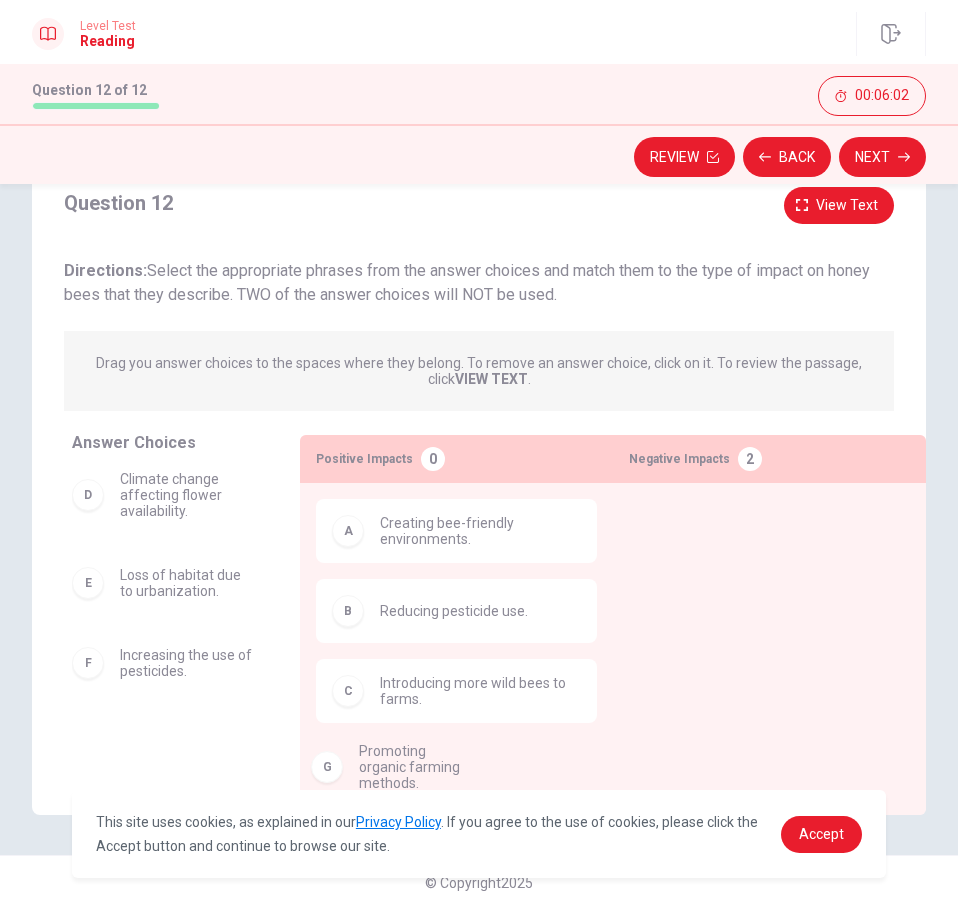 drag, startPoint x: 201, startPoint y: 763, endPoint x: 442, endPoint y: 760, distance: 241.01868 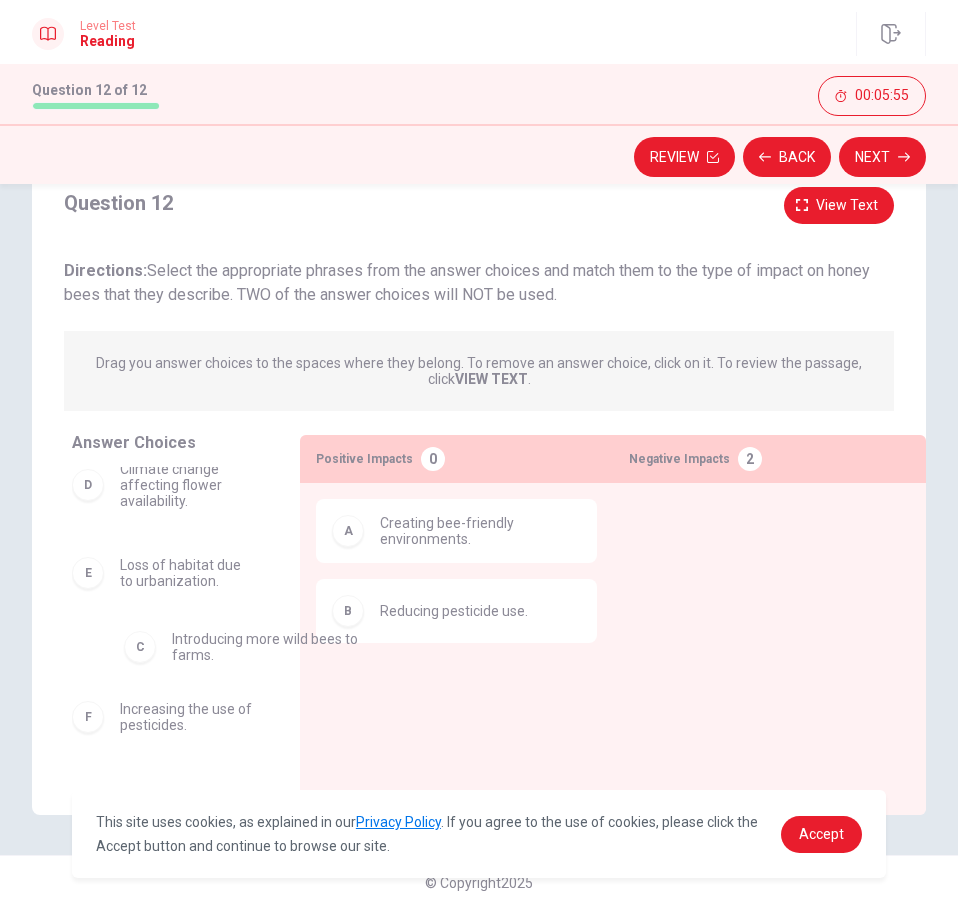 scroll, scrollTop: 0, scrollLeft: 0, axis: both 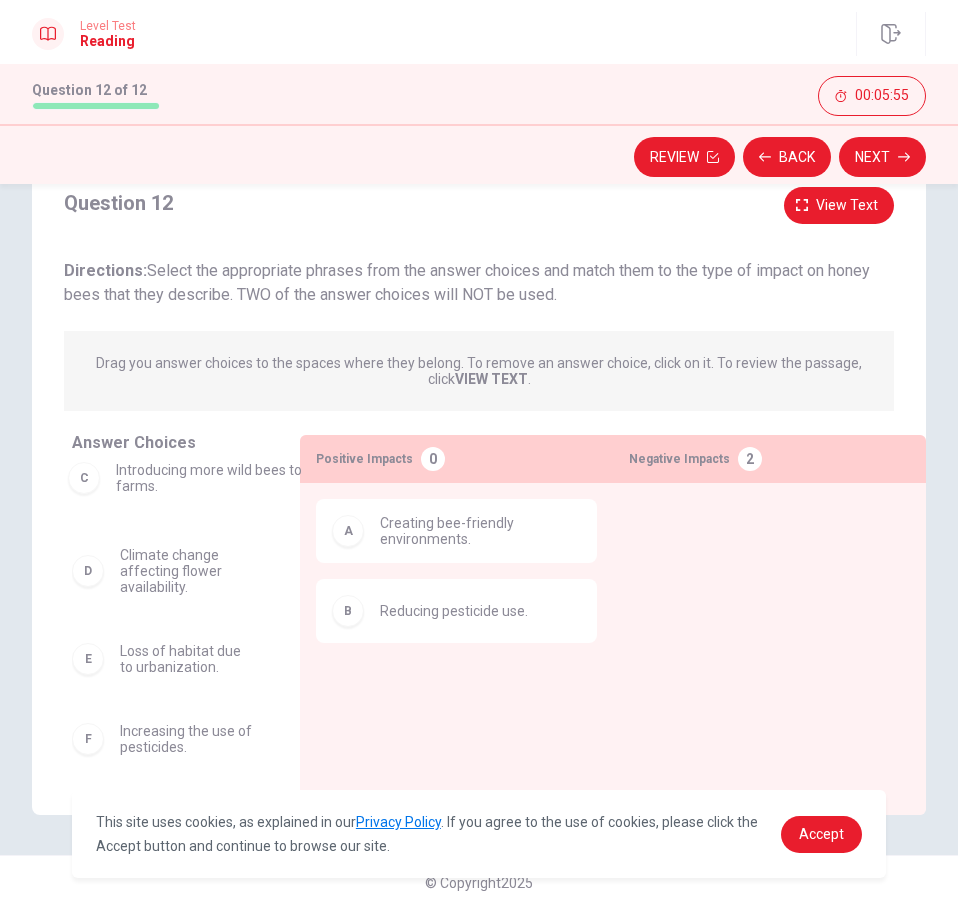 drag, startPoint x: 473, startPoint y: 698, endPoint x: 198, endPoint y: 493, distance: 343.00146 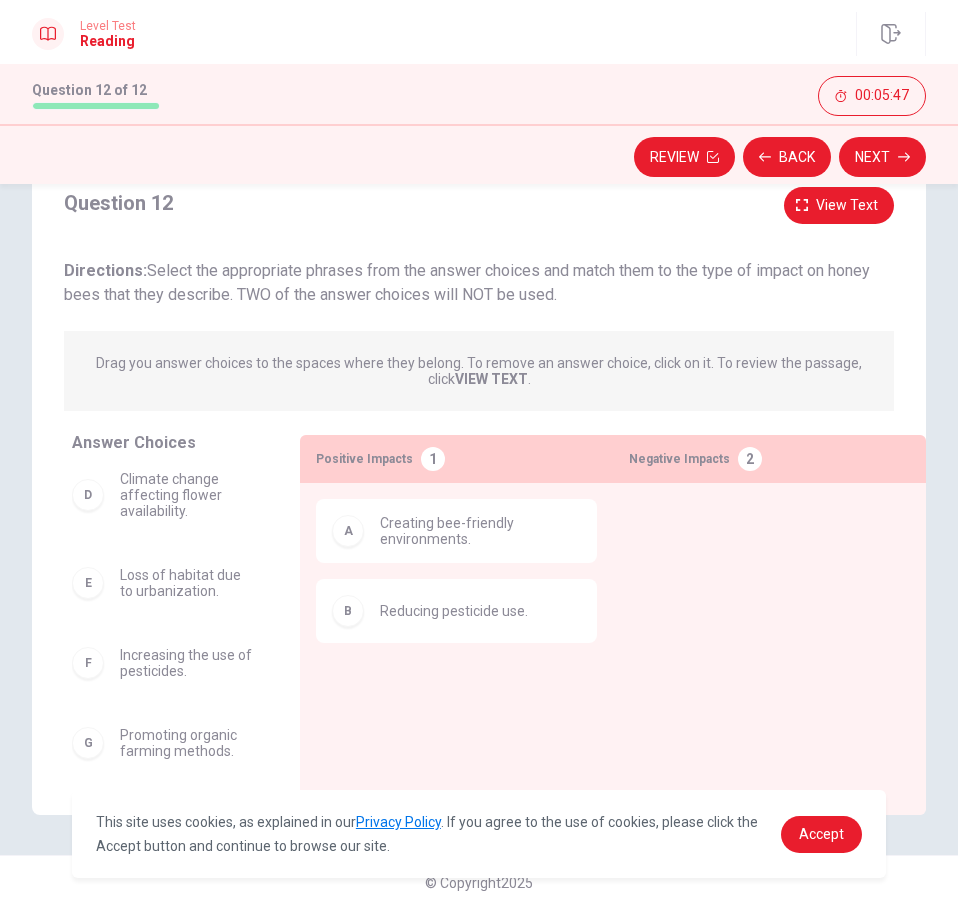 scroll, scrollTop: 108, scrollLeft: 0, axis: vertical 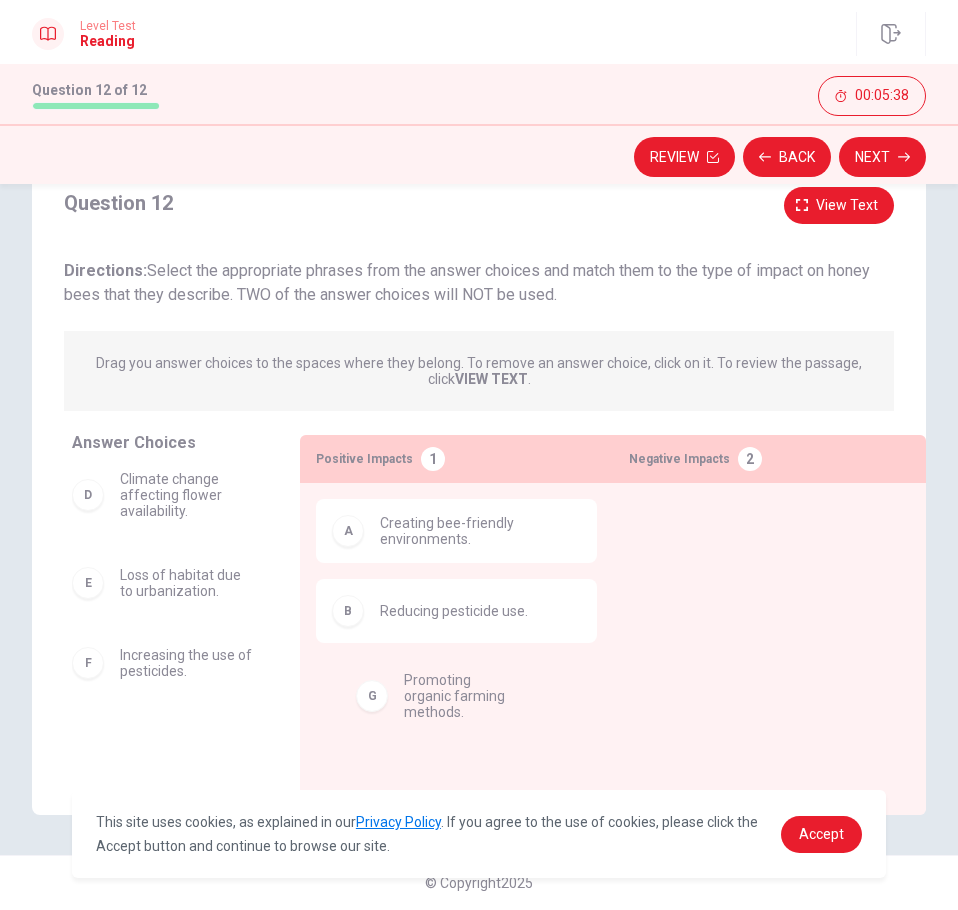 drag, startPoint x: 195, startPoint y: 769, endPoint x: 470, endPoint y: 714, distance: 280.44608 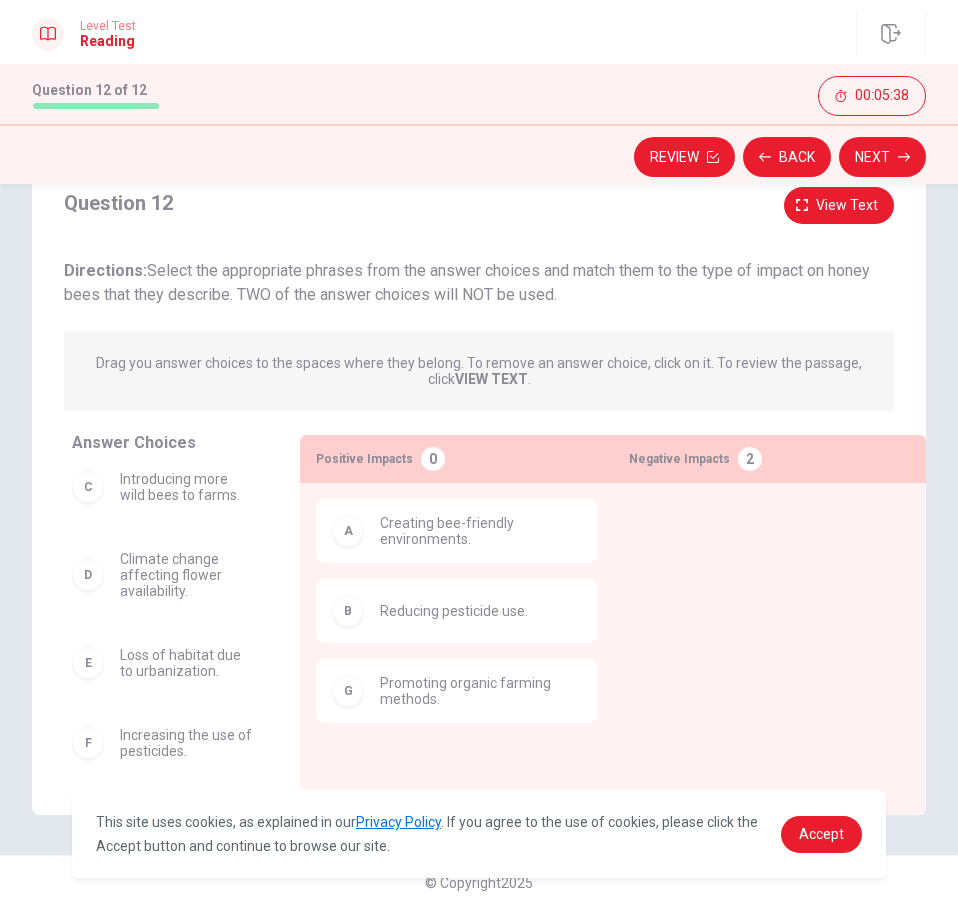 scroll, scrollTop: 28, scrollLeft: 0, axis: vertical 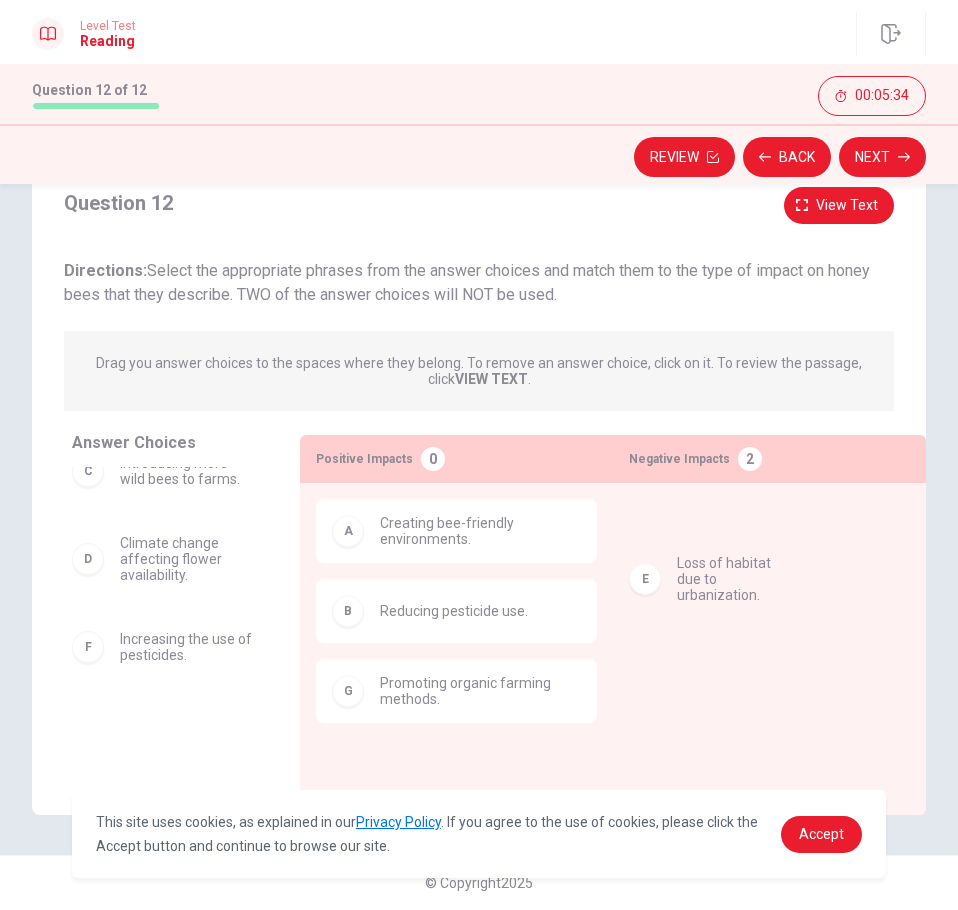 drag, startPoint x: 204, startPoint y: 658, endPoint x: 751, endPoint y: 582, distance: 552.25446 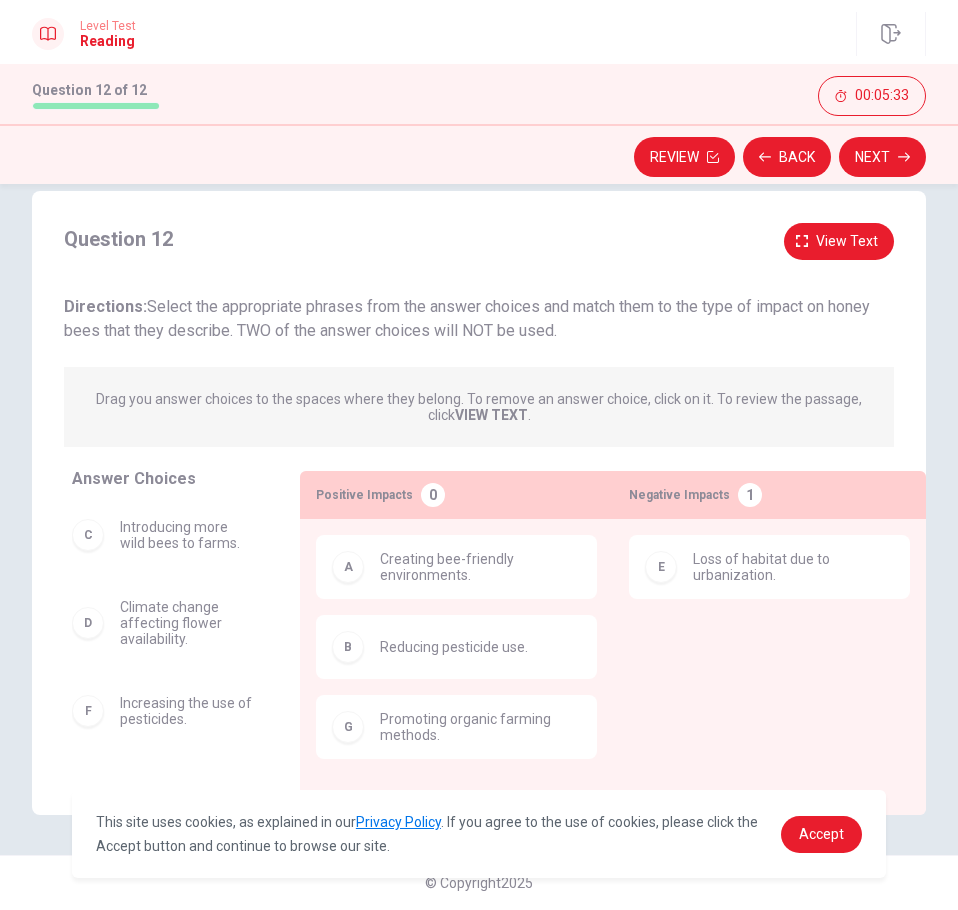 scroll, scrollTop: 0, scrollLeft: 0, axis: both 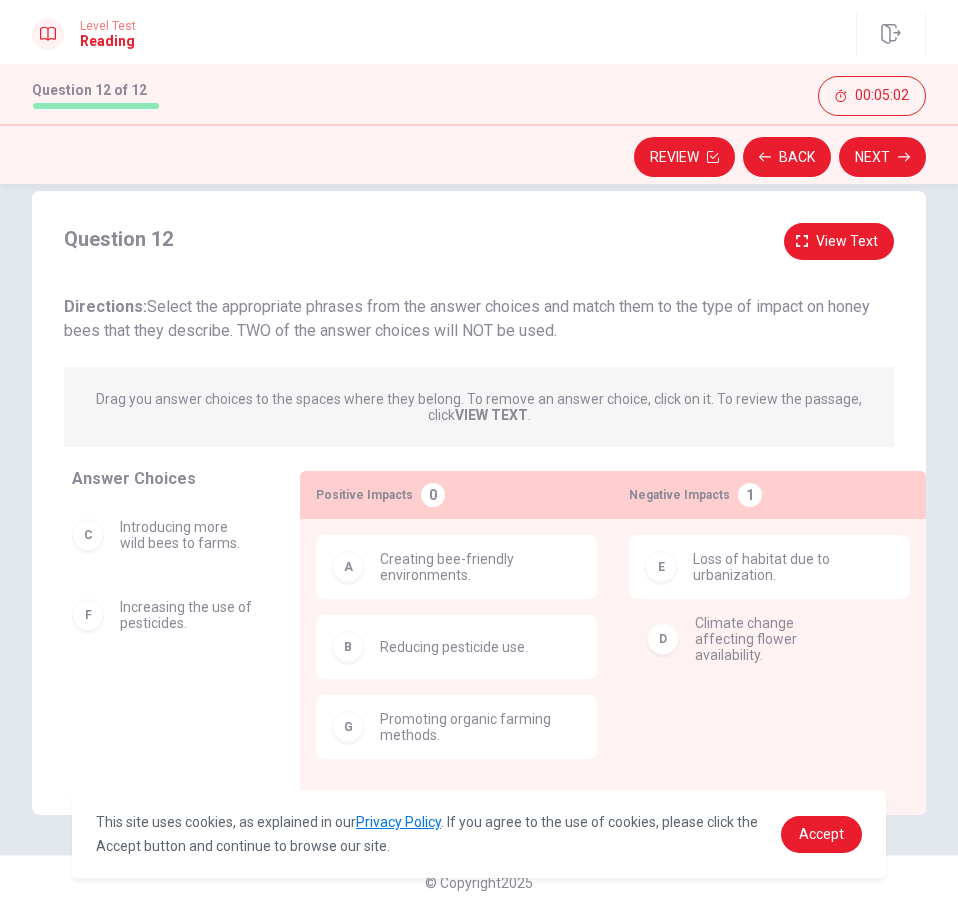 drag, startPoint x: 226, startPoint y: 635, endPoint x: 791, endPoint y: 650, distance: 565.1991 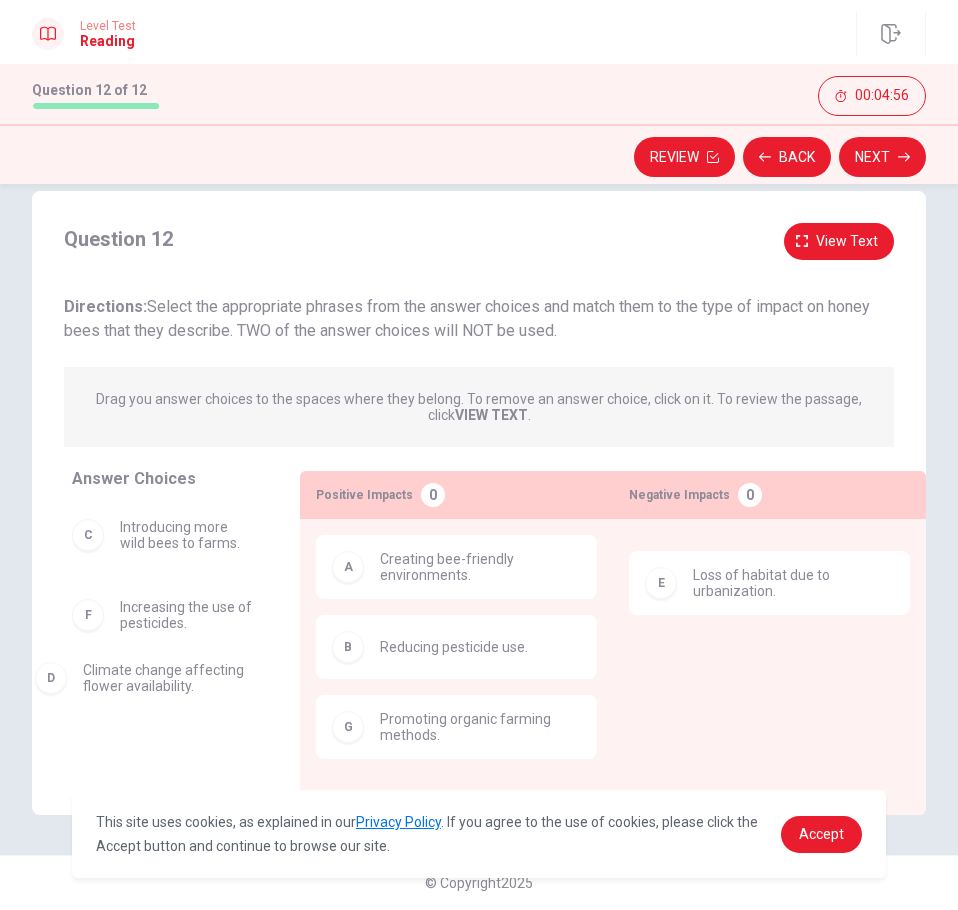 drag, startPoint x: 817, startPoint y: 568, endPoint x: 206, endPoint y: 683, distance: 621.7282 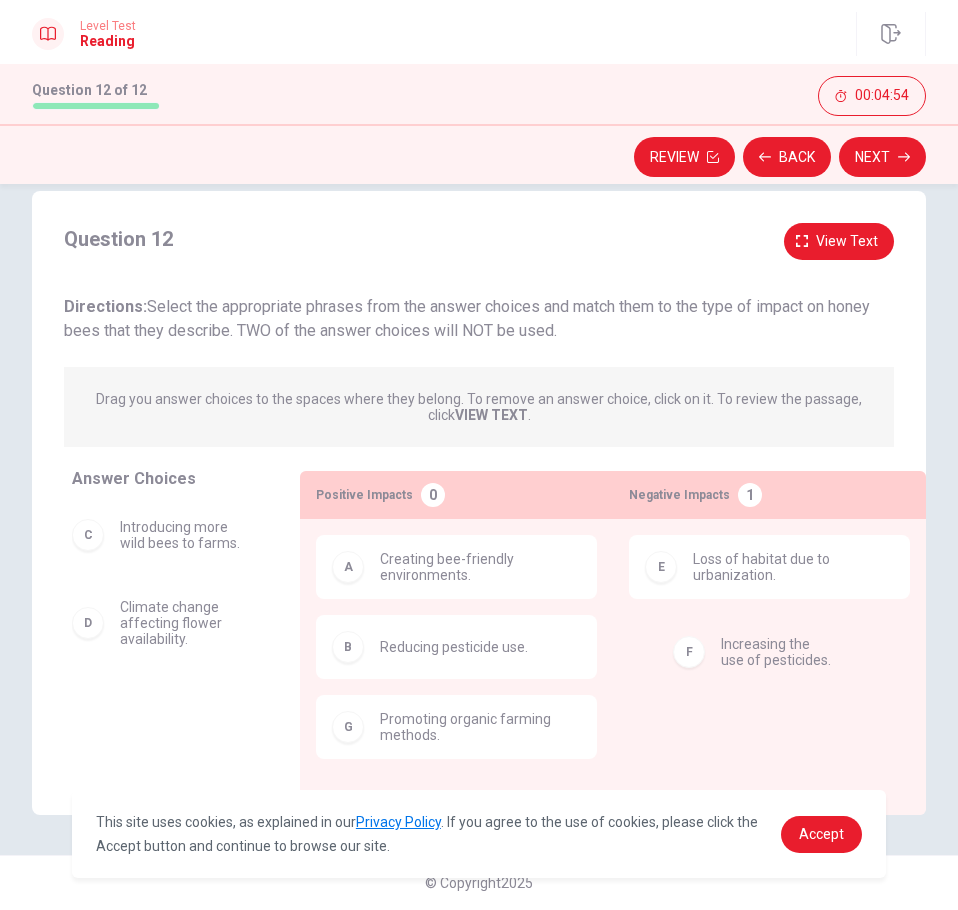 drag, startPoint x: 206, startPoint y: 724, endPoint x: 800, endPoint y: 664, distance: 597.0226 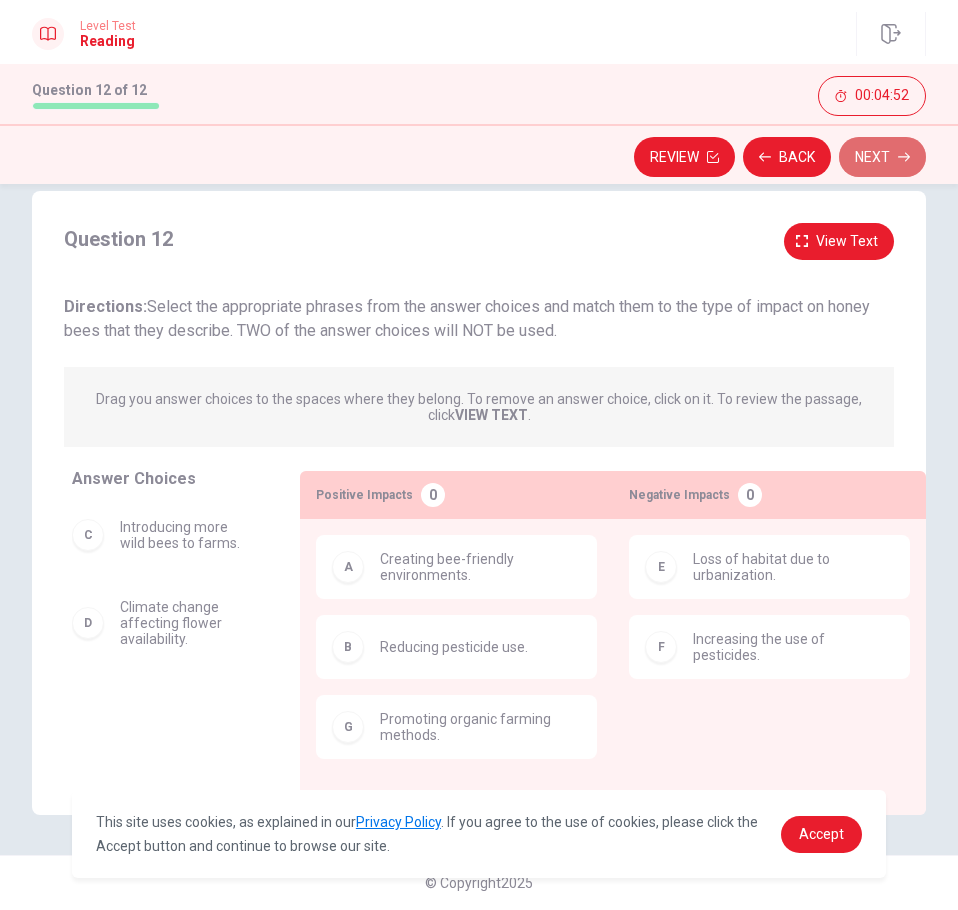 click on "Next" at bounding box center (882, 157) 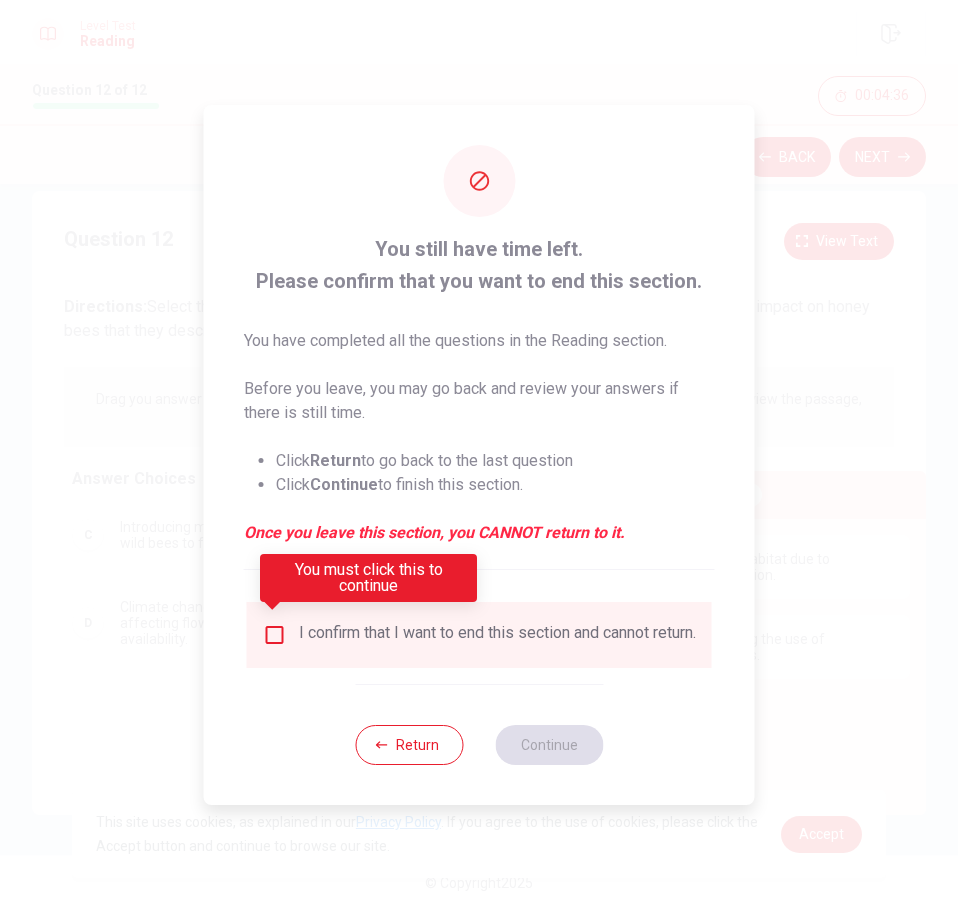 click on "I confirm that I want to end this section and cannot return." at bounding box center (479, 635) 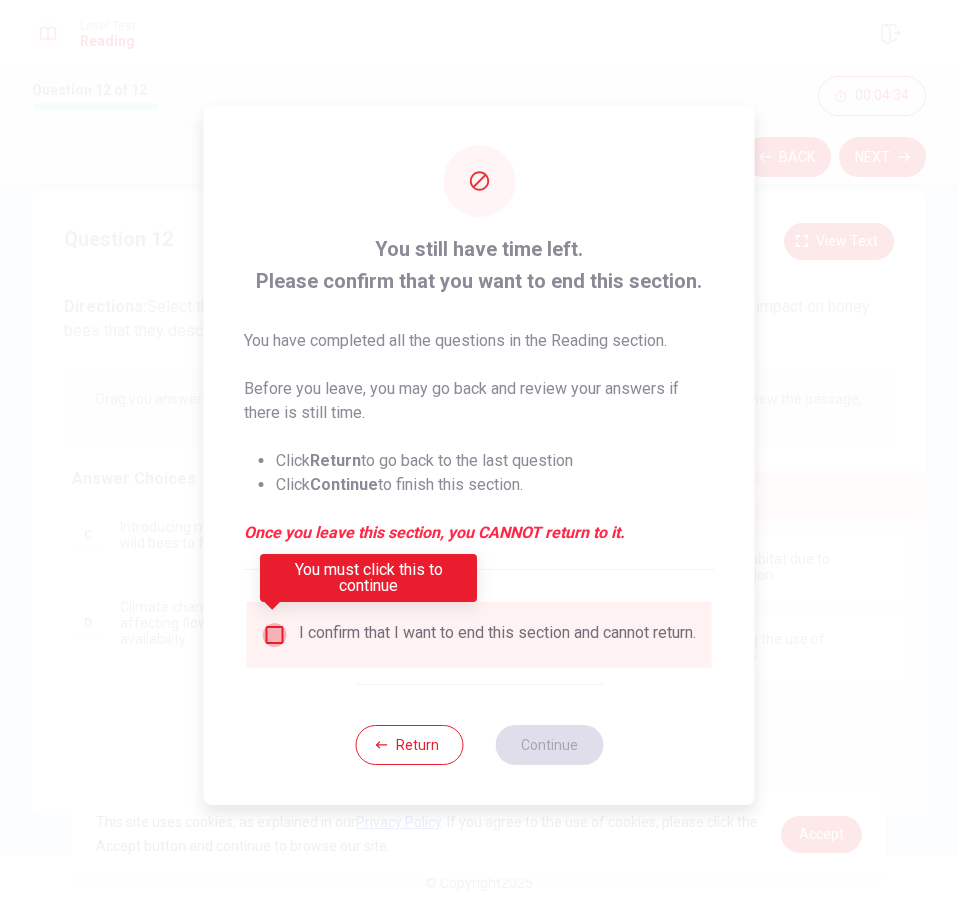 click at bounding box center (275, 635) 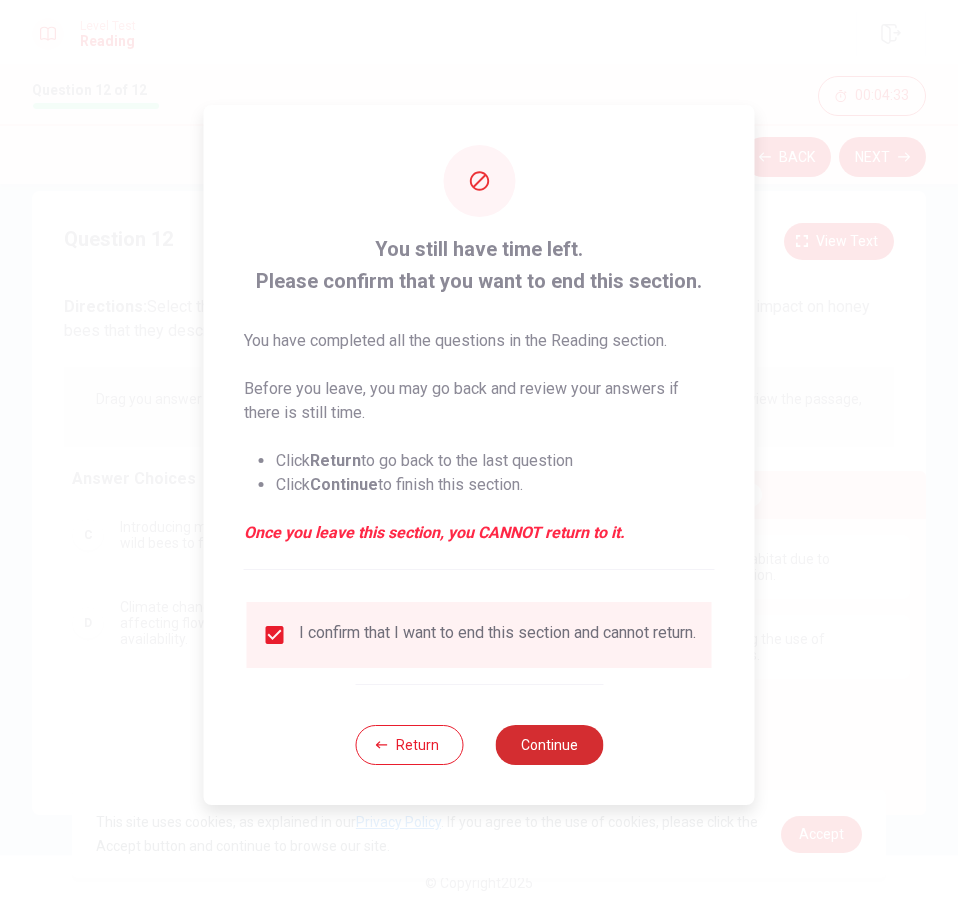 click on "Continue" at bounding box center [549, 745] 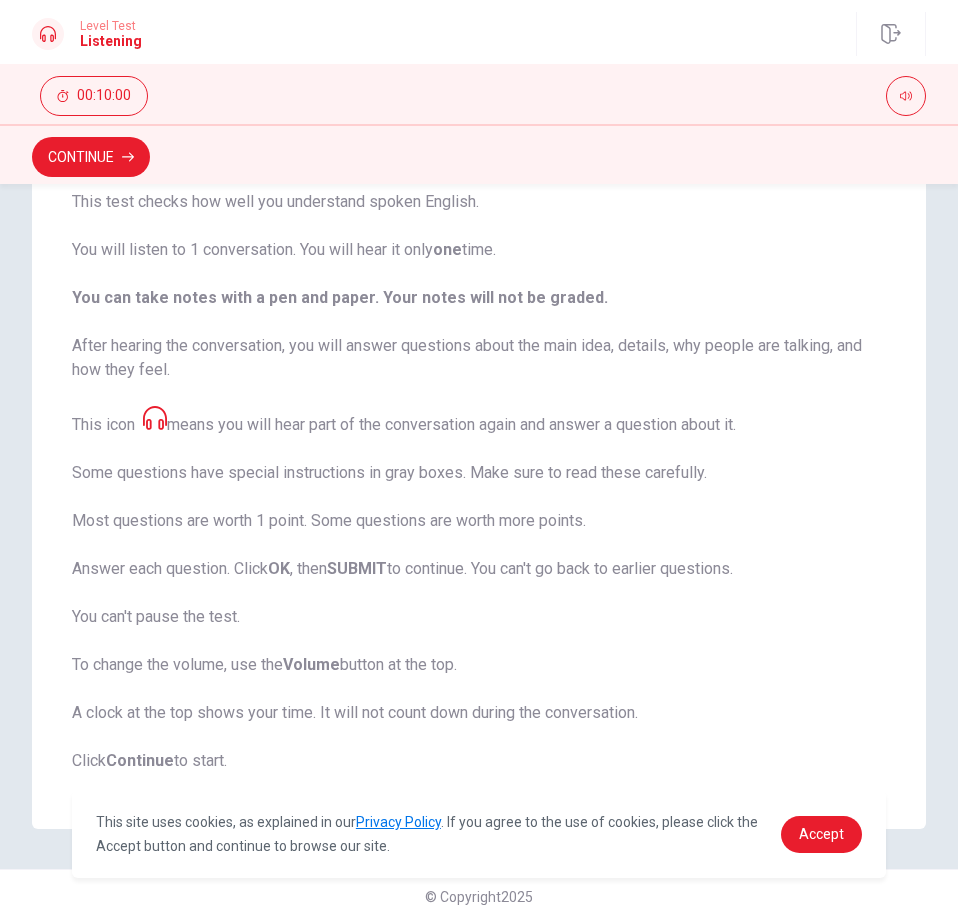 scroll, scrollTop: 176, scrollLeft: 0, axis: vertical 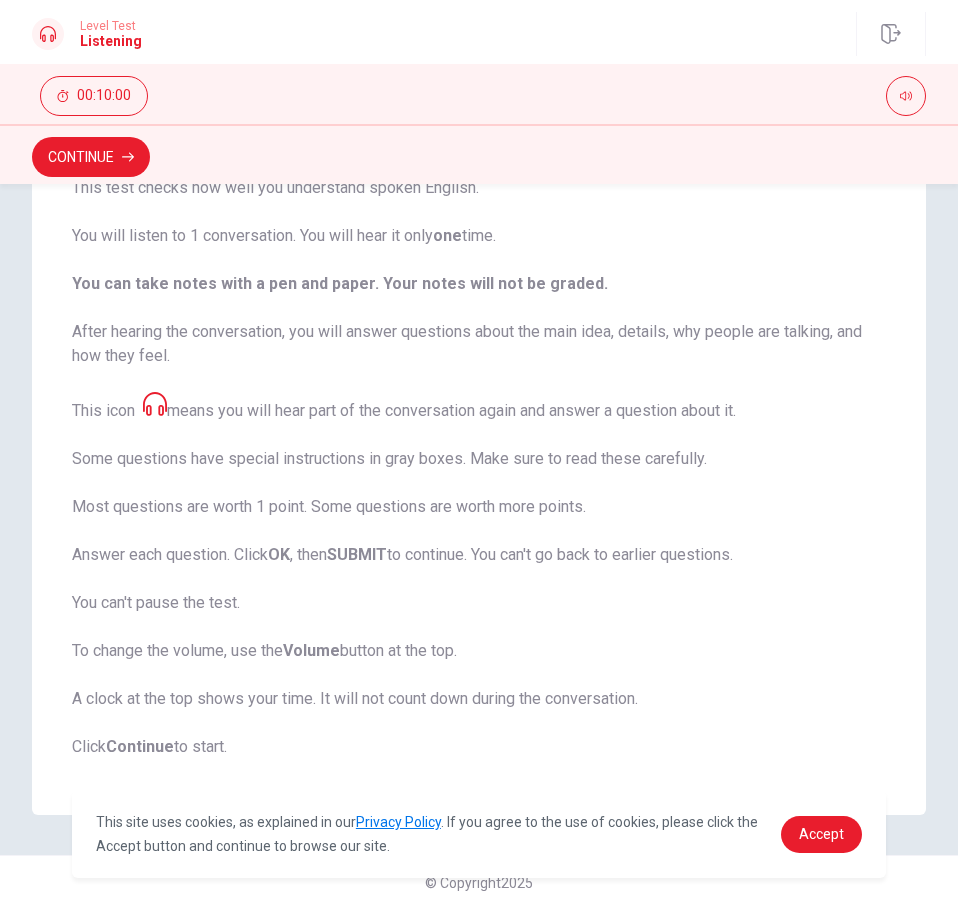click 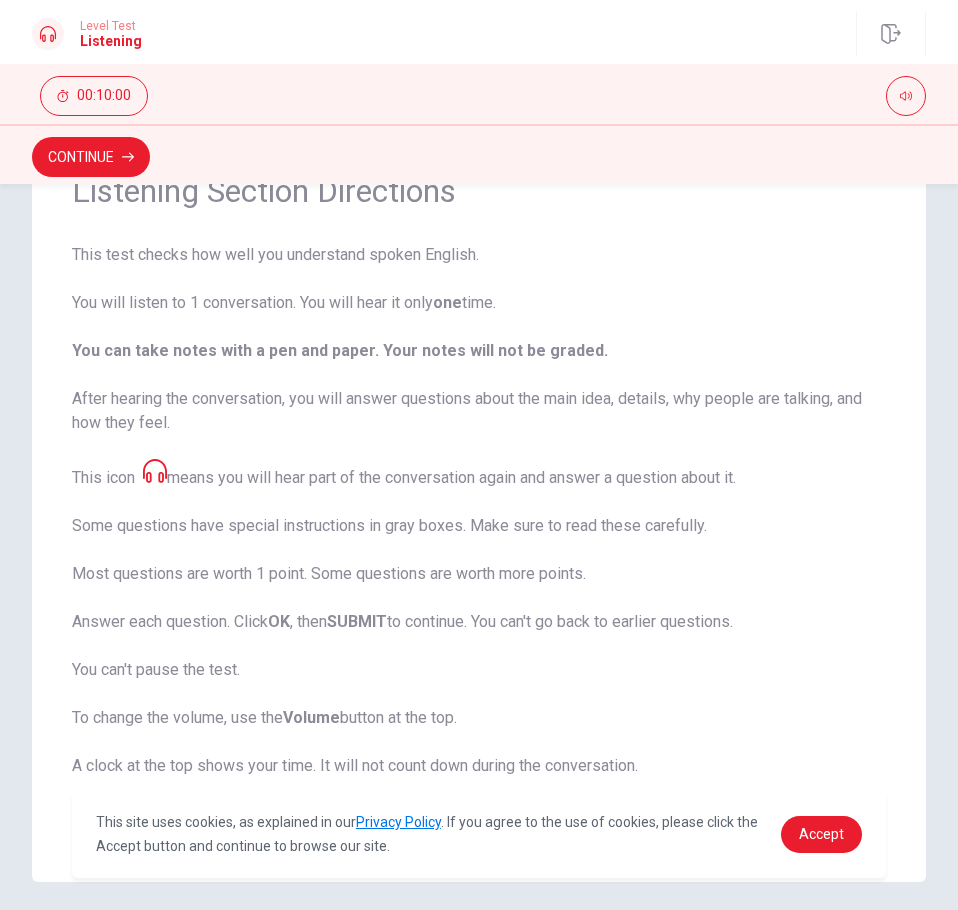 scroll, scrollTop: 176, scrollLeft: 0, axis: vertical 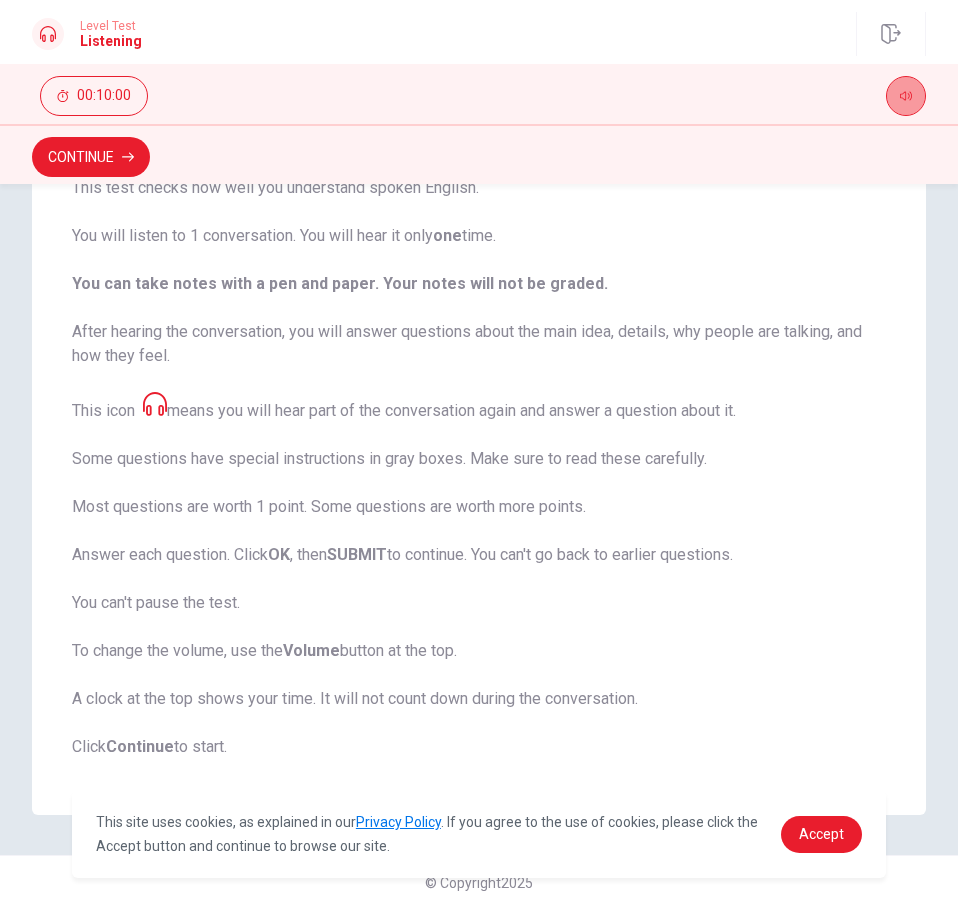 click at bounding box center [906, 96] 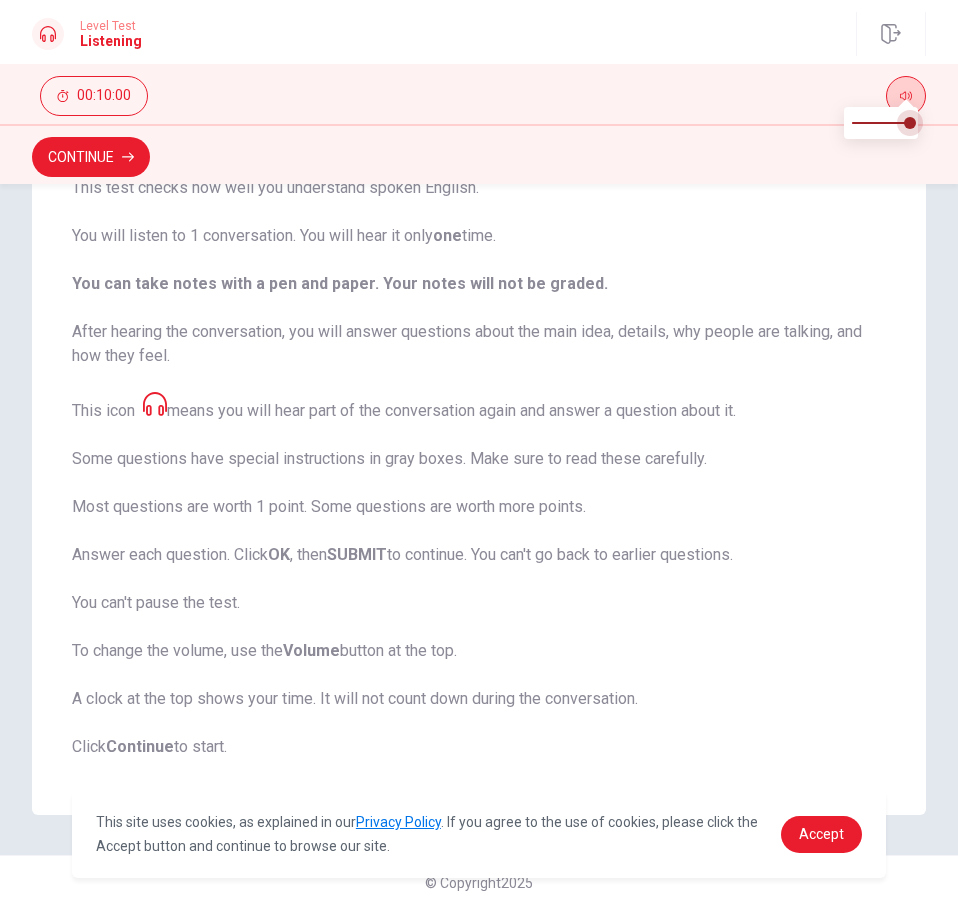 click at bounding box center [910, 123] 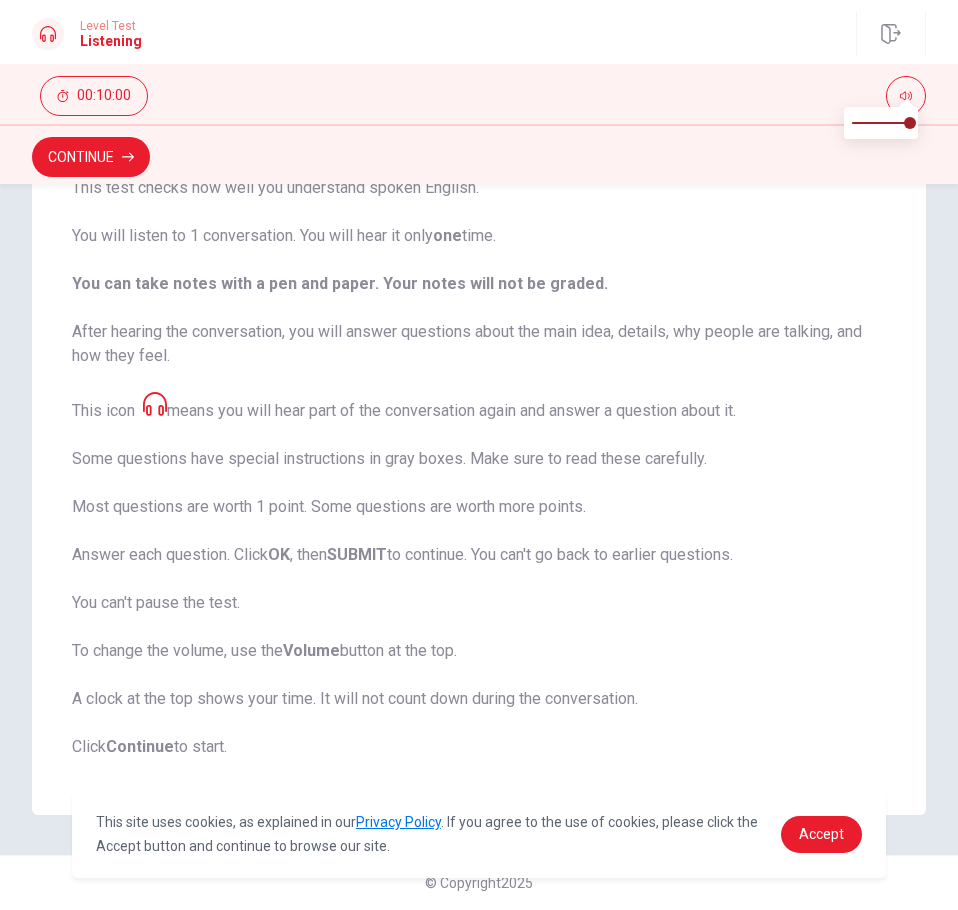 click 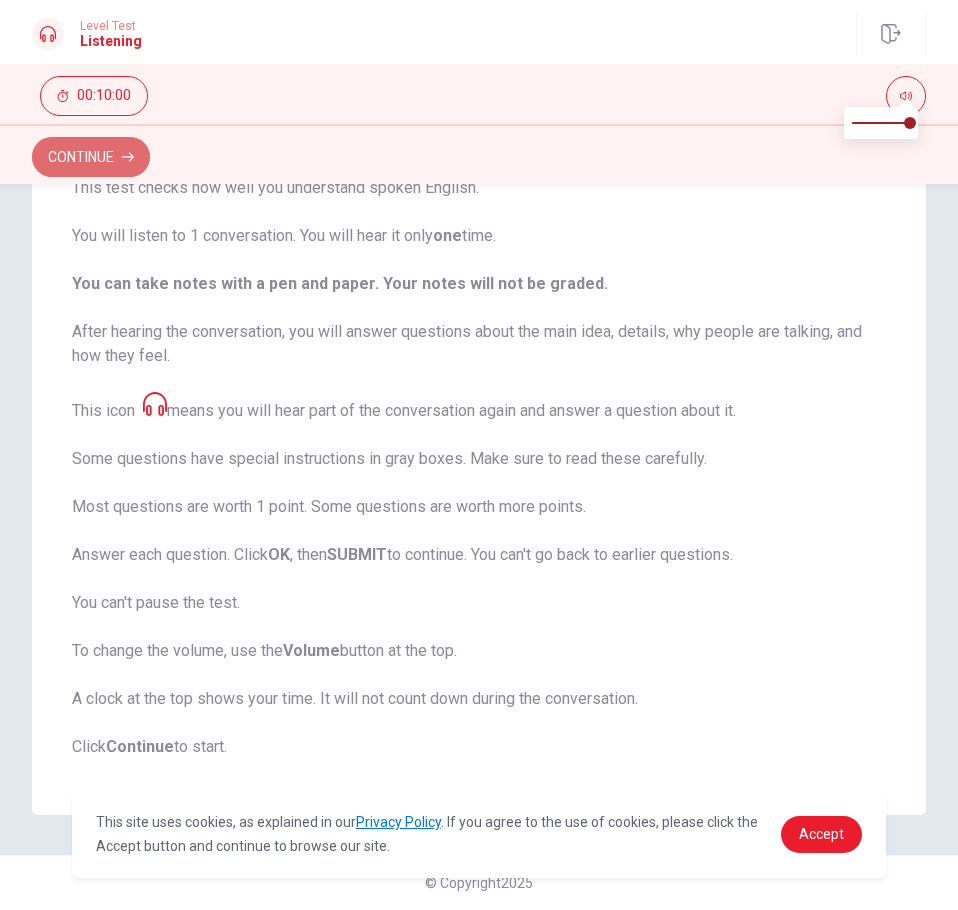 click on "Continue" at bounding box center [91, 157] 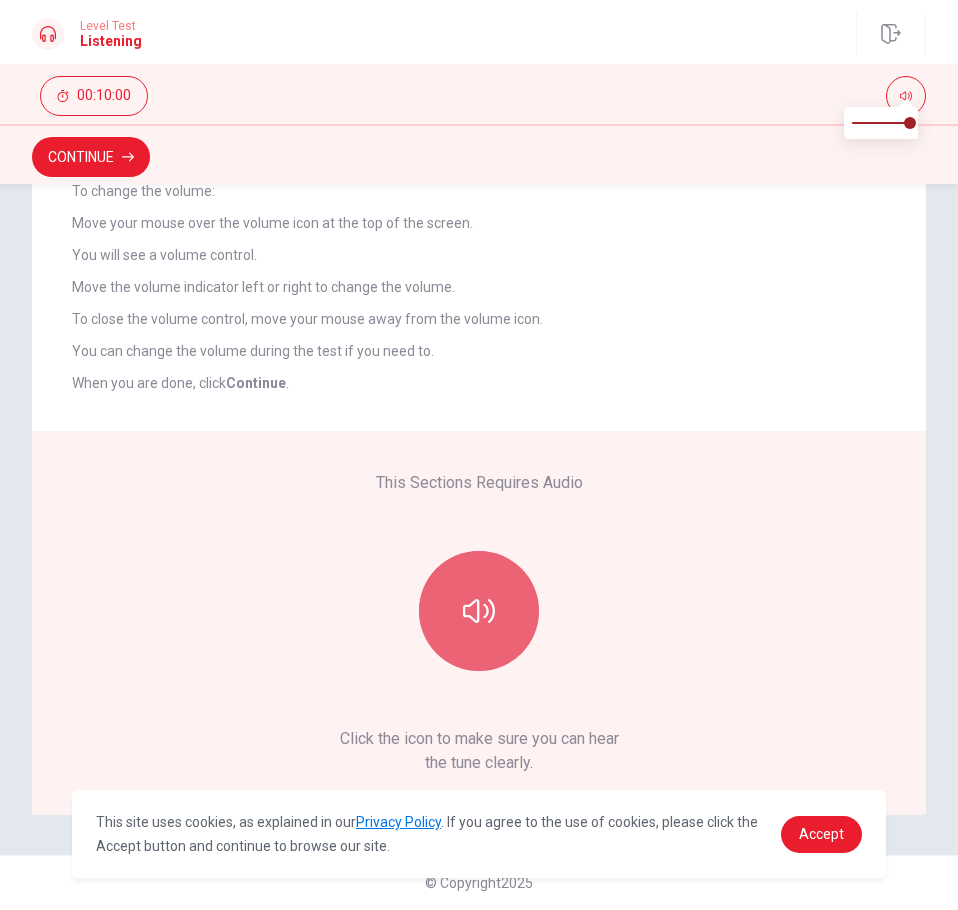 click 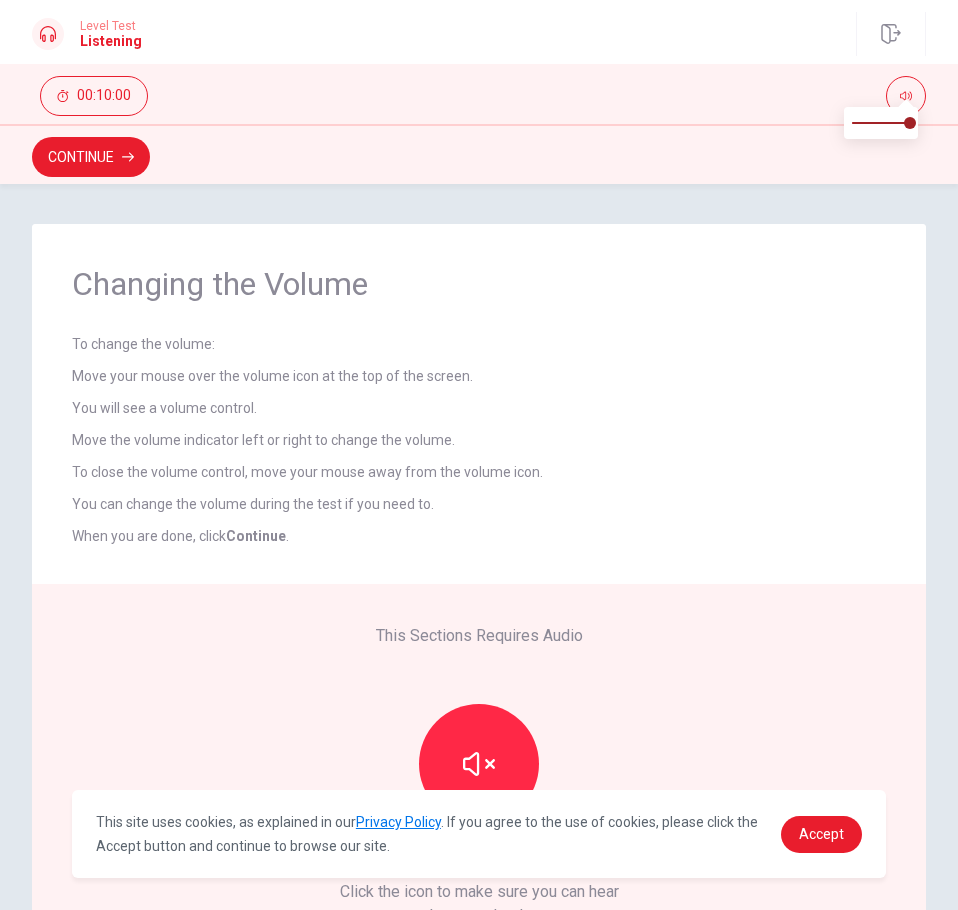 scroll, scrollTop: 32, scrollLeft: 0, axis: vertical 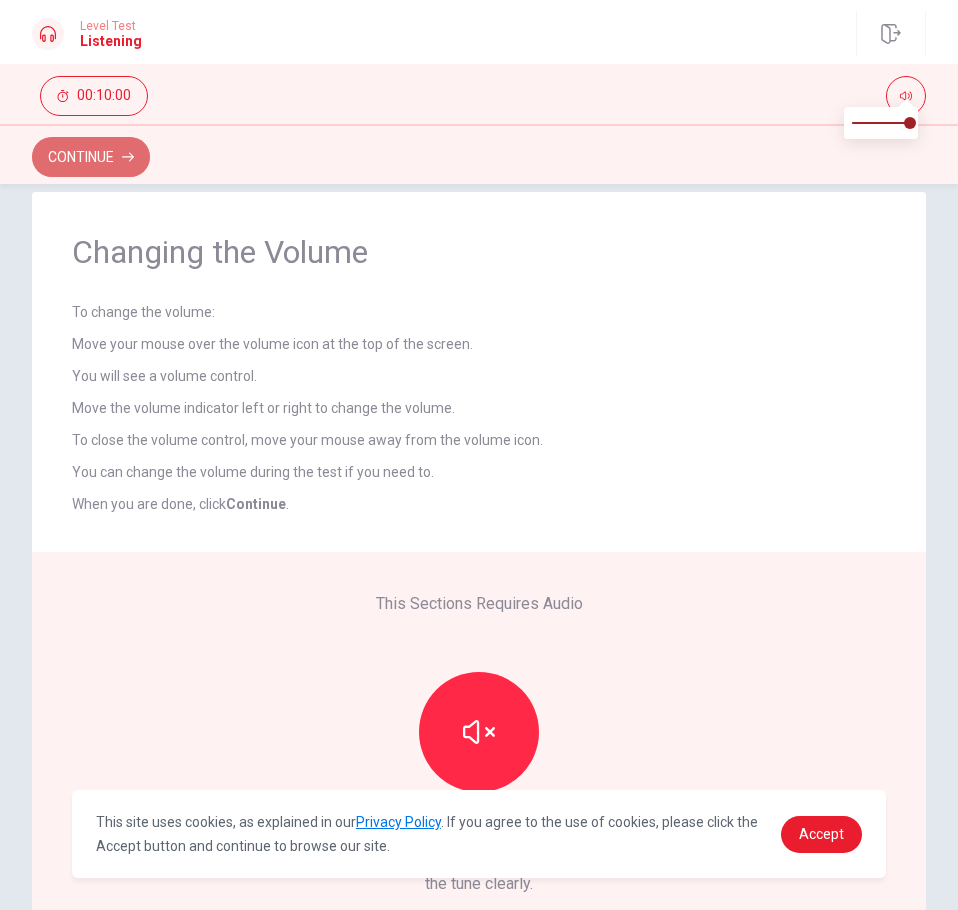 click 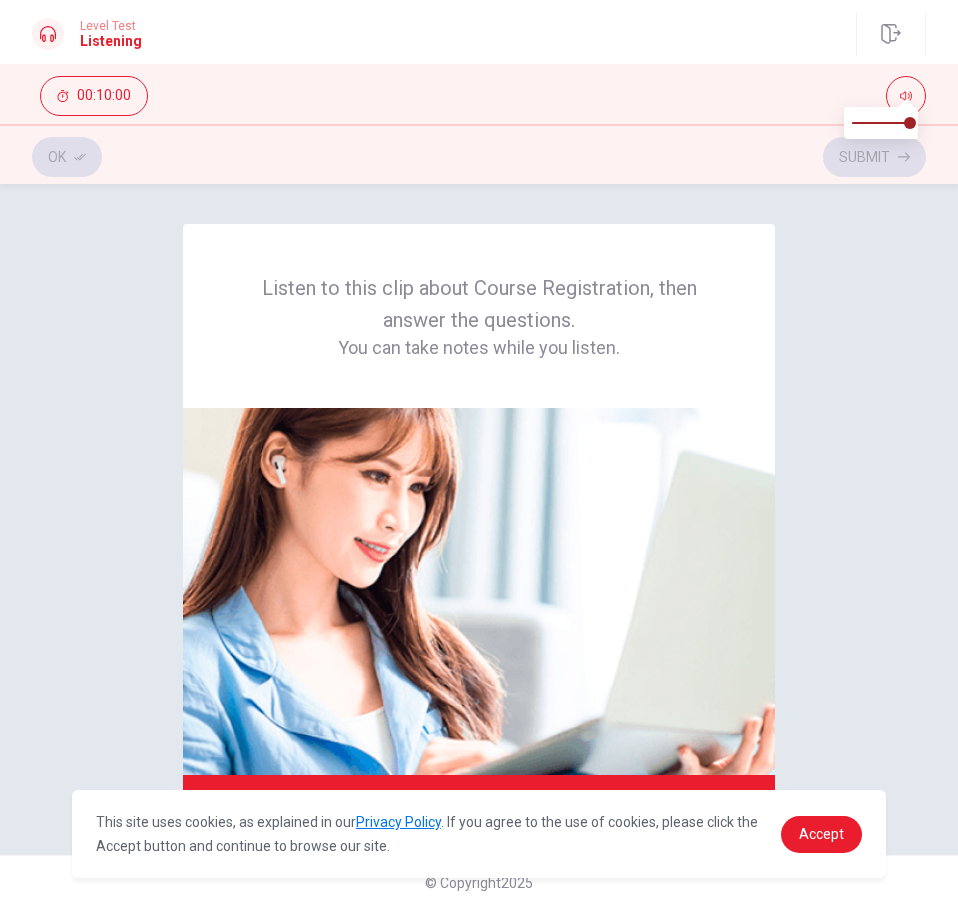scroll, scrollTop: 0, scrollLeft: 0, axis: both 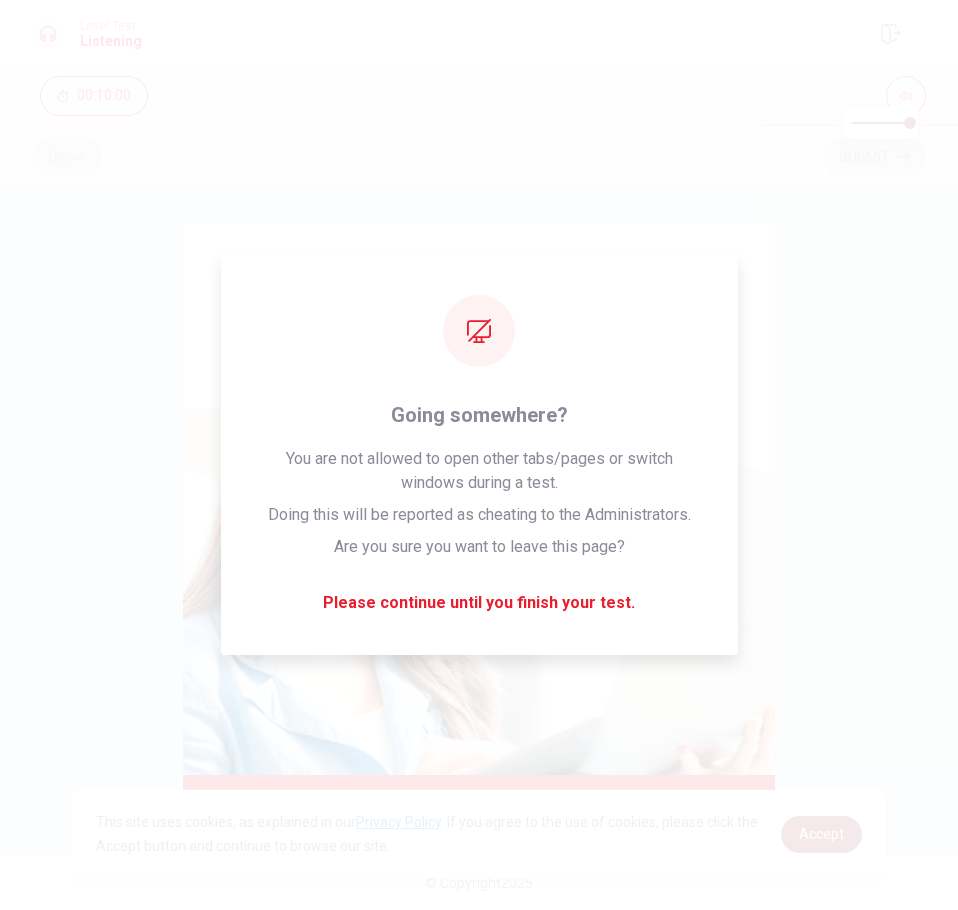 click on "Accept" at bounding box center [821, 834] 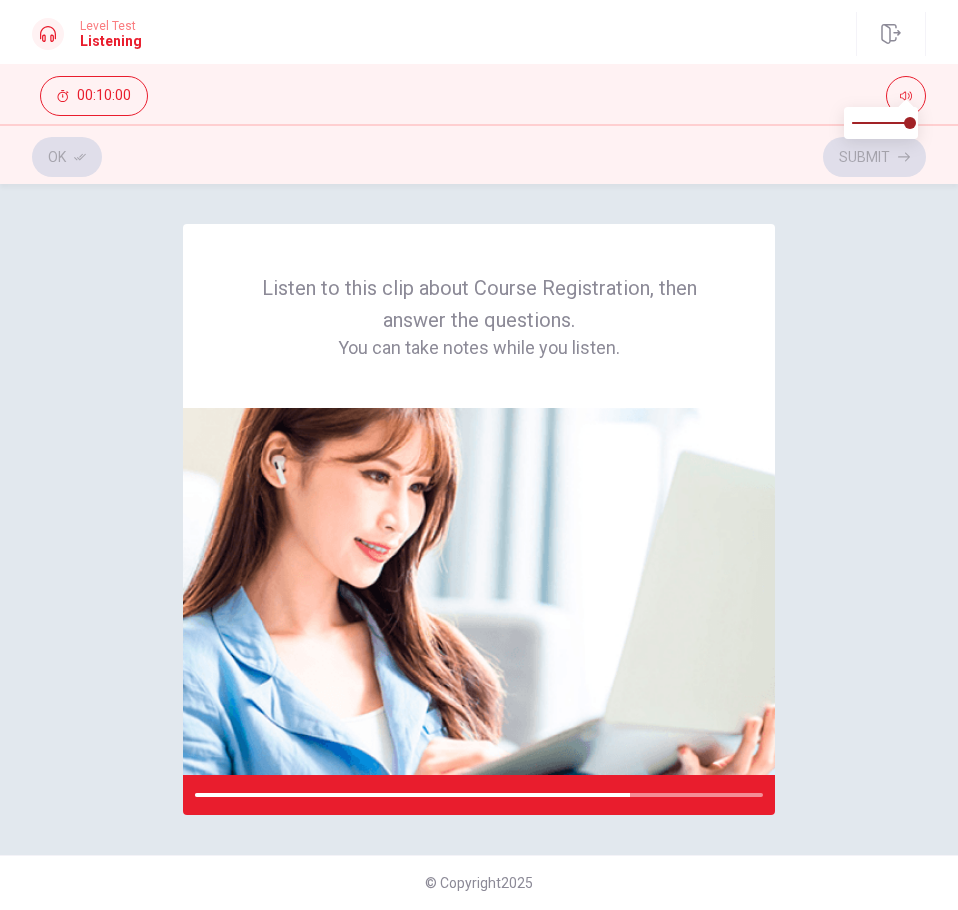 click on "Ok Submit" at bounding box center [479, 157] 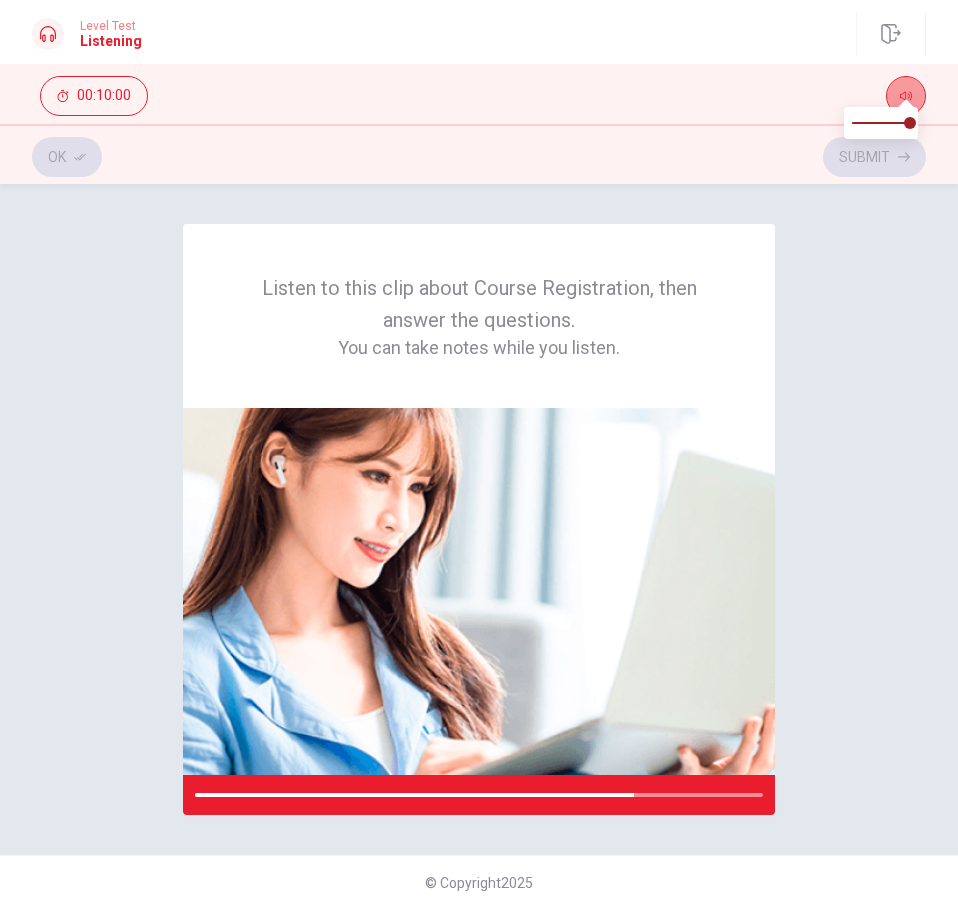 click at bounding box center (906, 96) 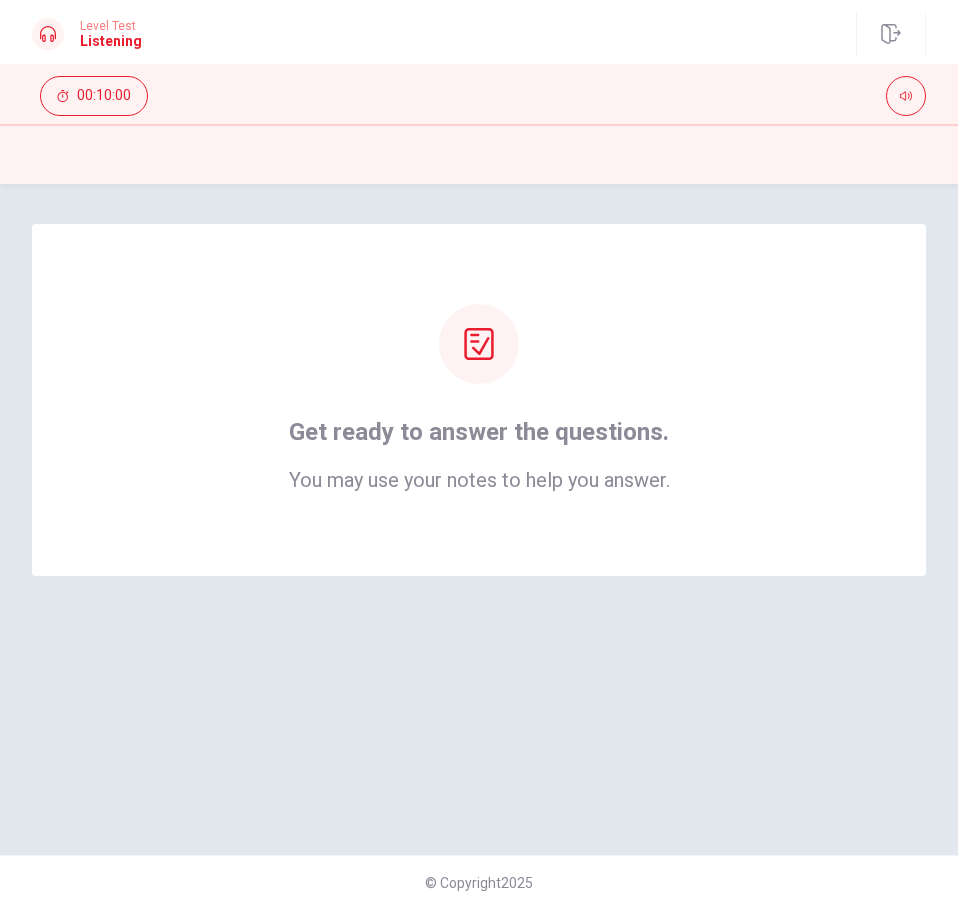 click on "Get ready to answer the questions. You may use your notes to help you answer." at bounding box center [479, 400] 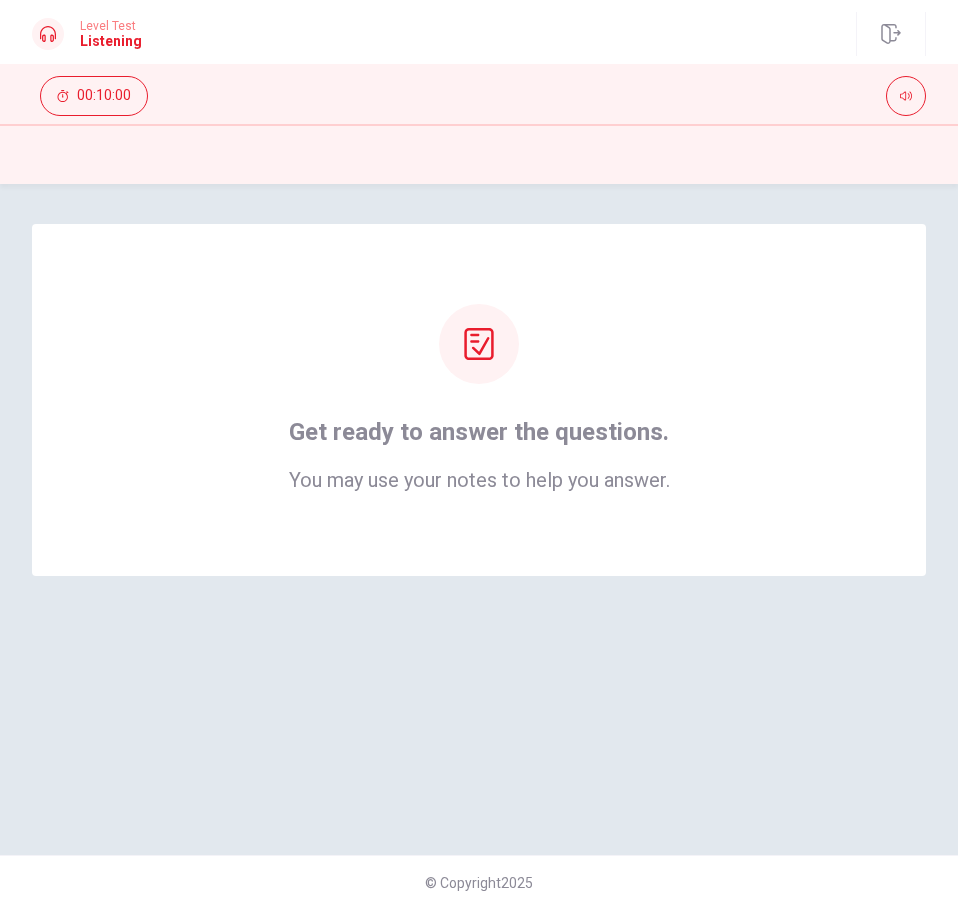 click at bounding box center [479, 344] 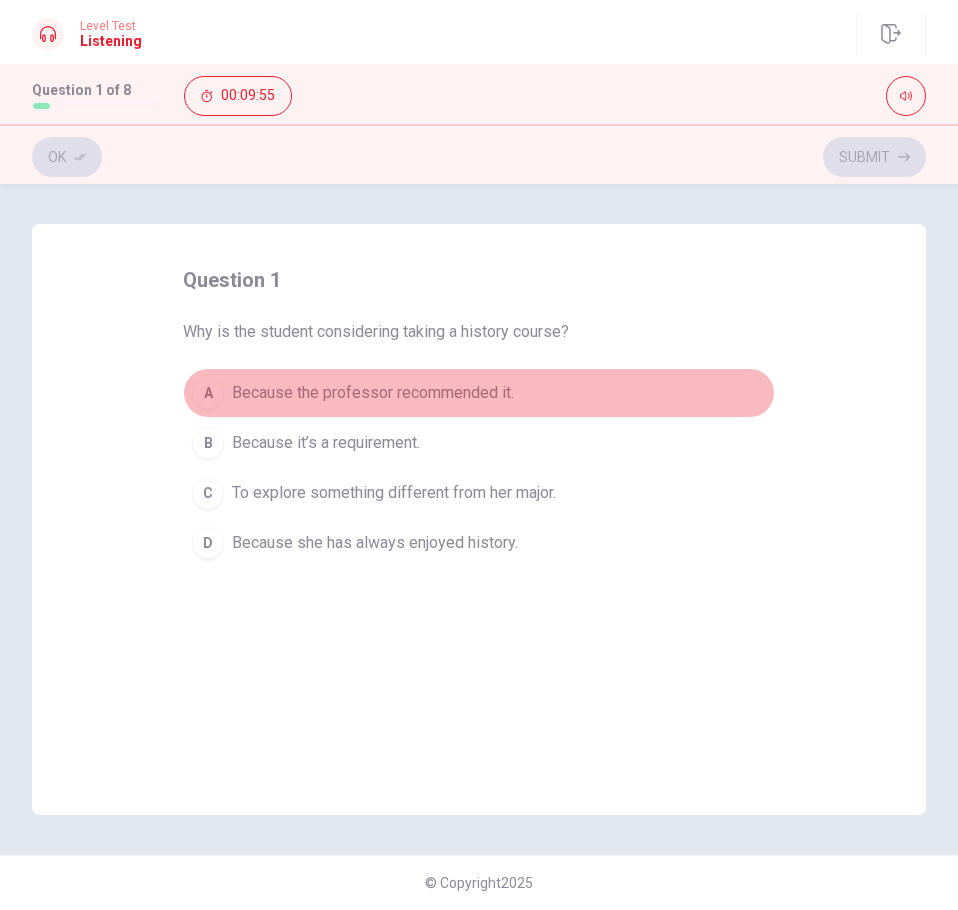 click on "Because the professor recommended it." at bounding box center [373, 393] 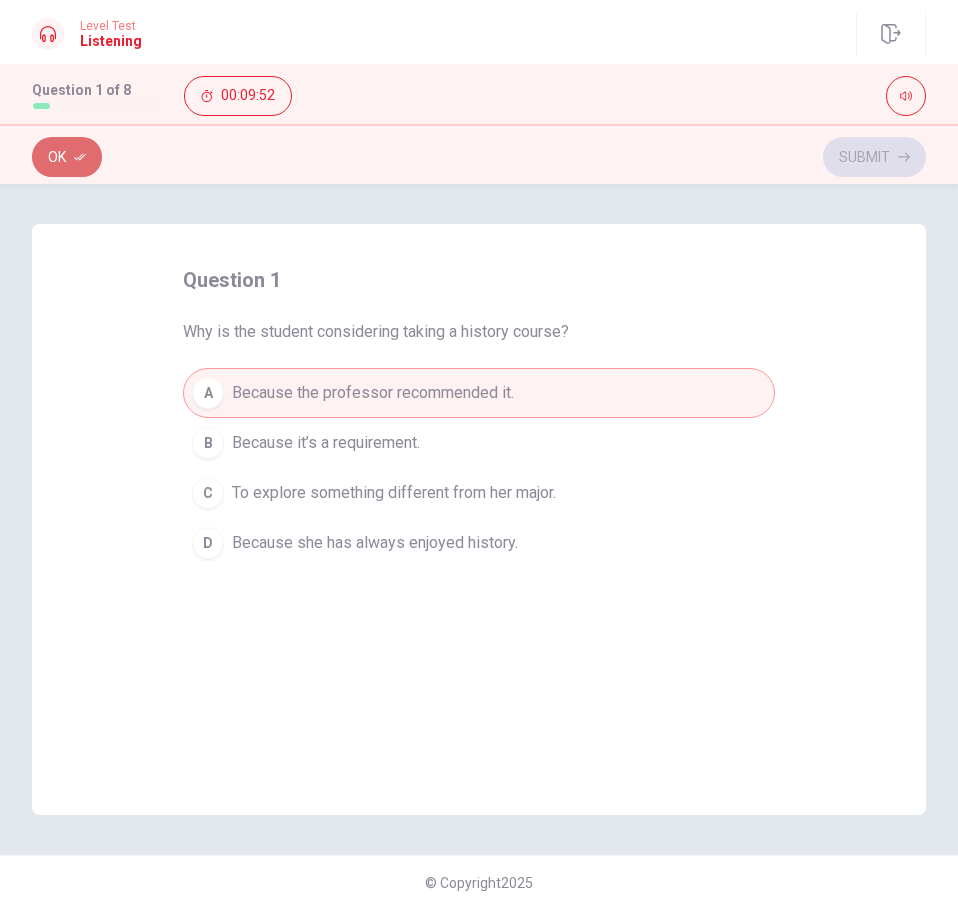 click on "Ok" at bounding box center (67, 157) 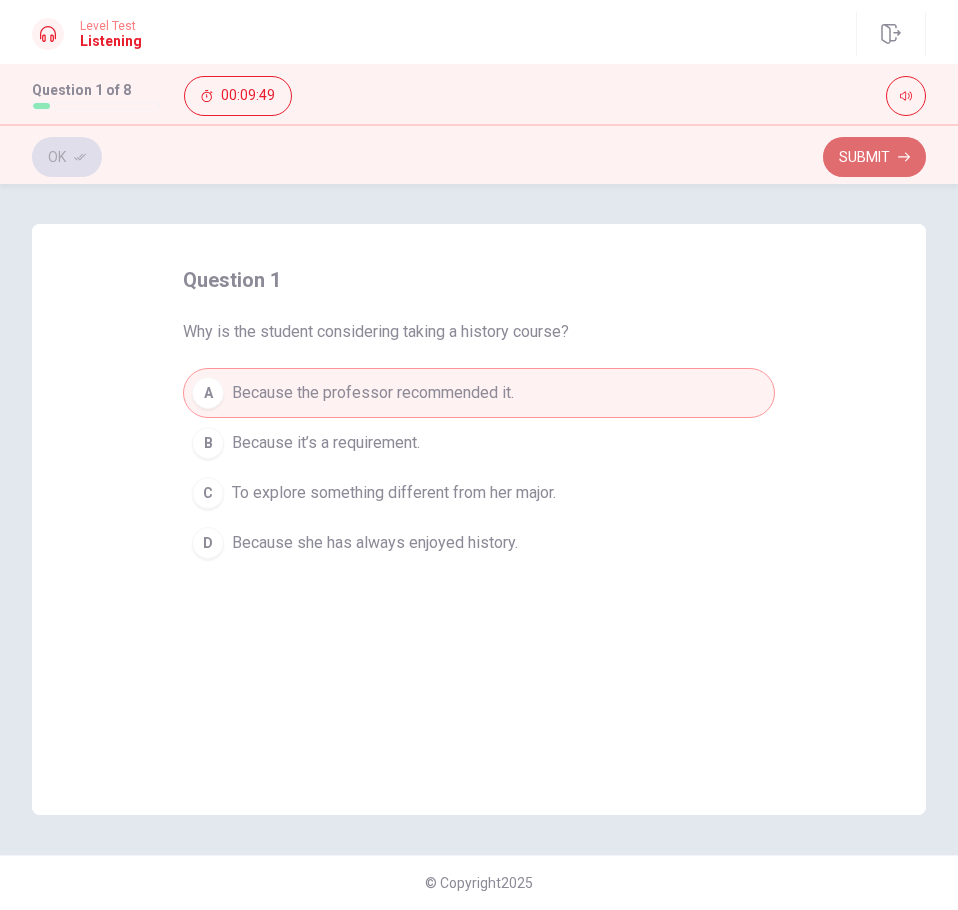 click on "Submit" at bounding box center (874, 157) 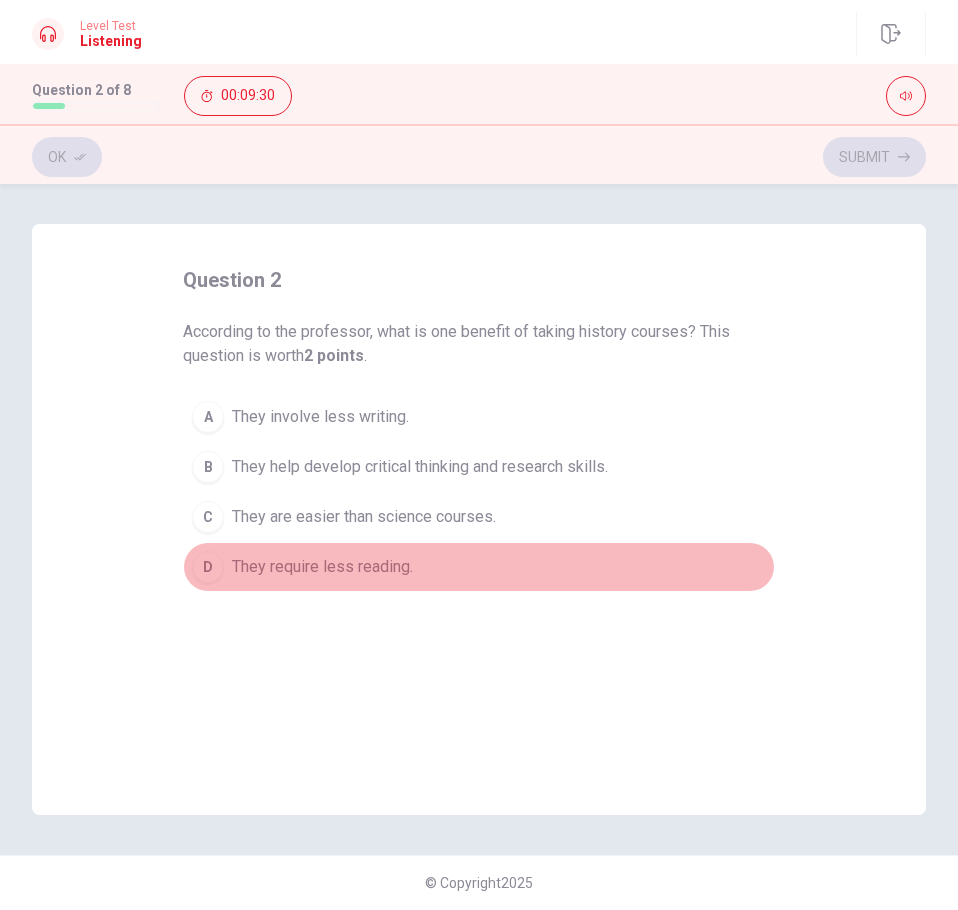 click on "D They require less reading." at bounding box center [479, 567] 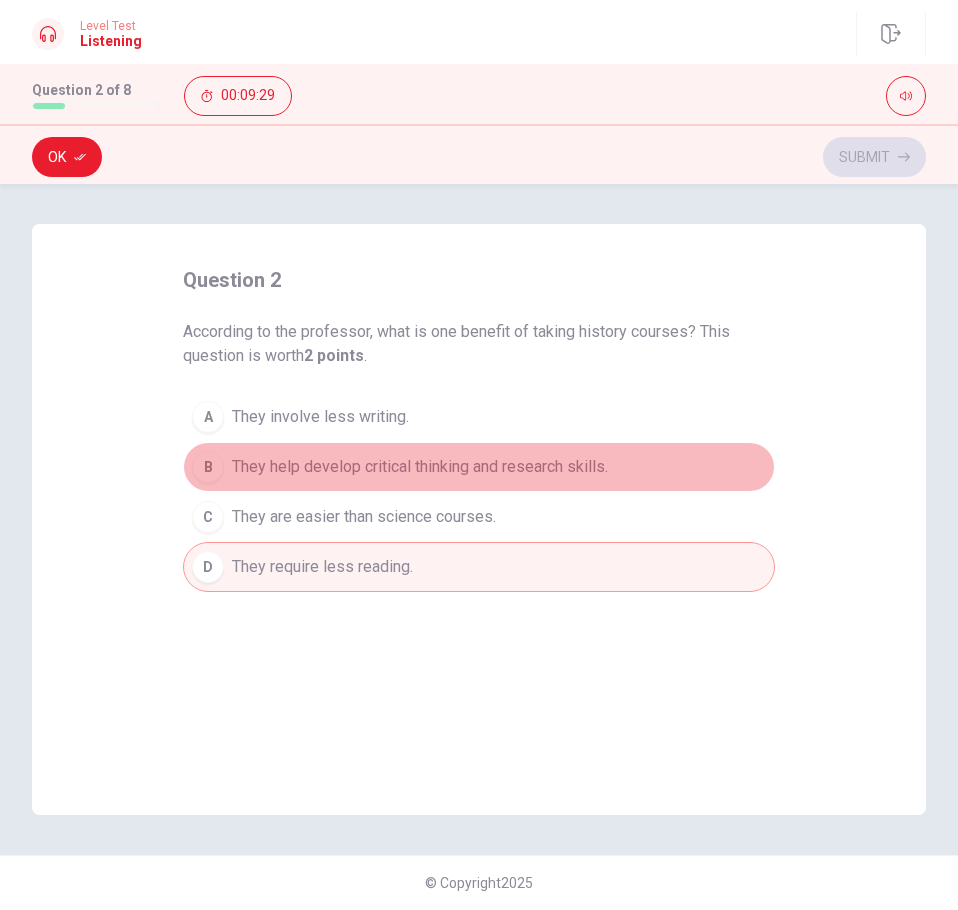 click on "They help develop critical thinking and research skills." at bounding box center (420, 467) 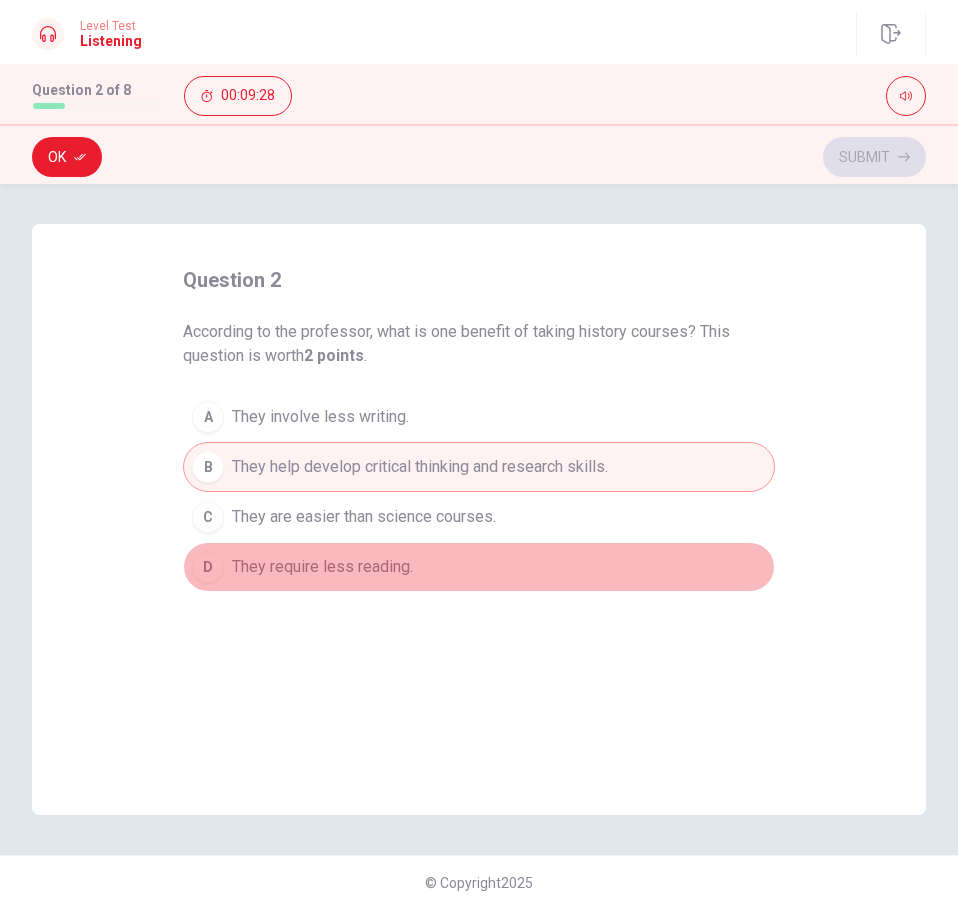 click on "D They require less reading." at bounding box center [479, 567] 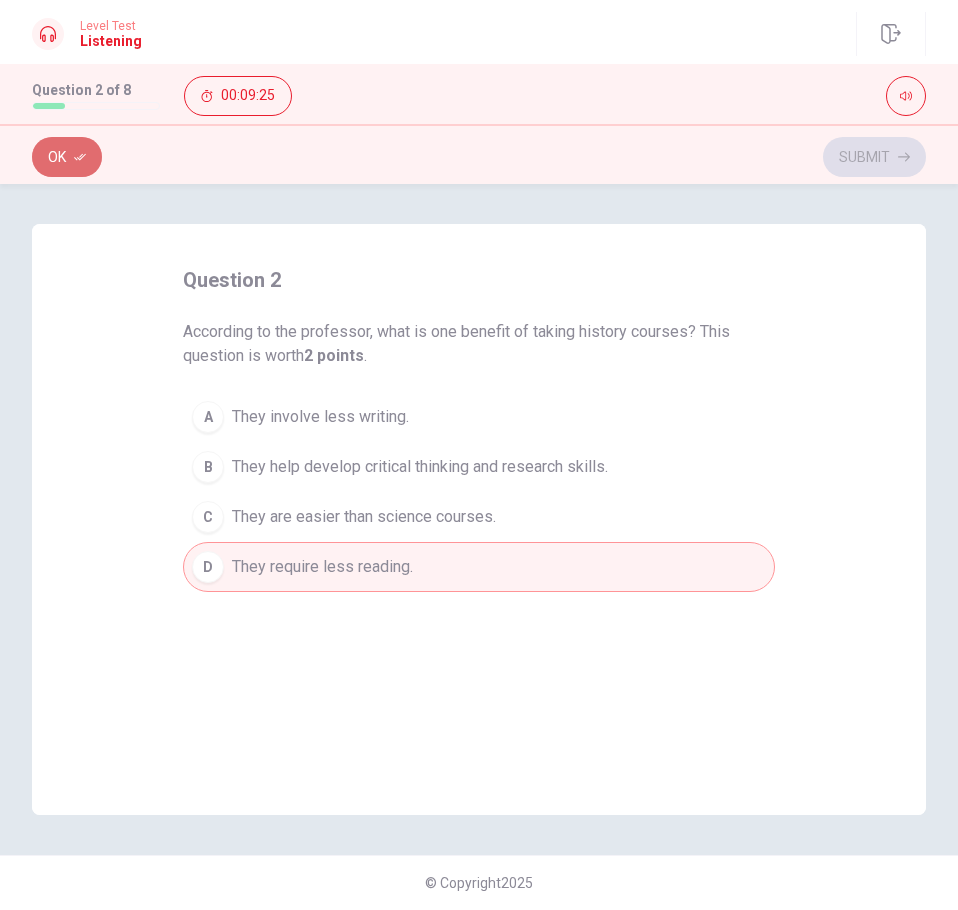 click on "Ok" at bounding box center (67, 157) 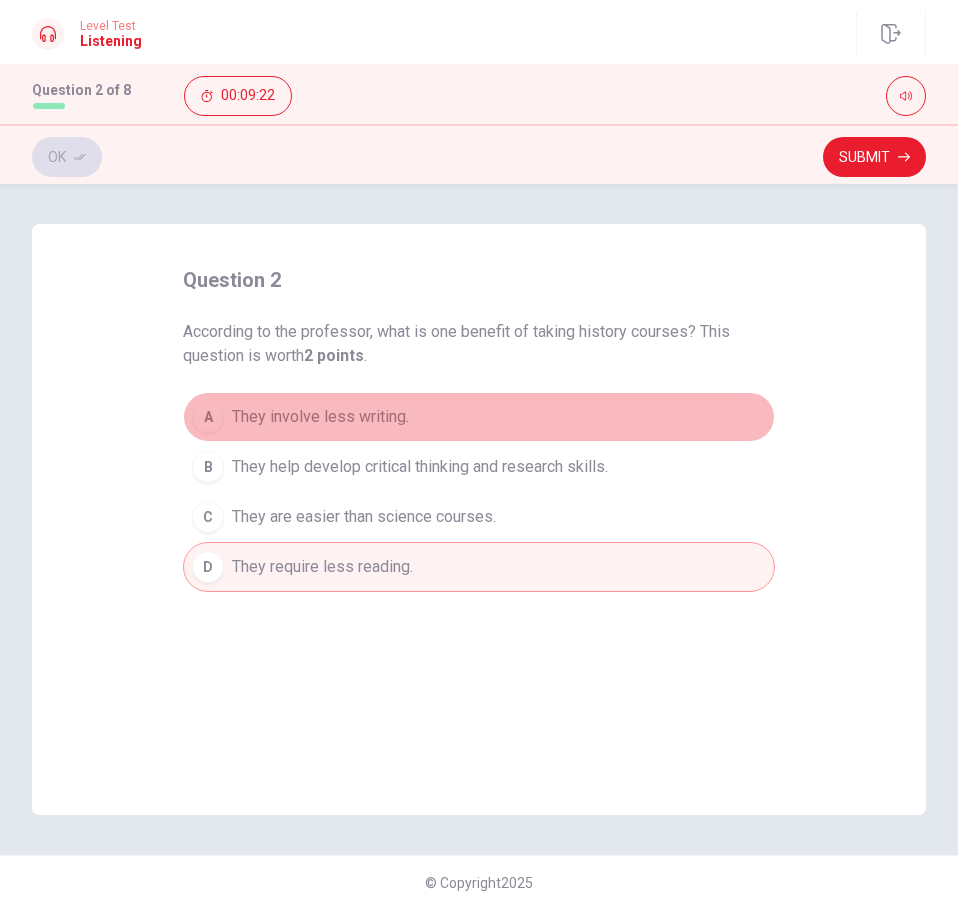 click on "They involve less writing." at bounding box center (320, 417) 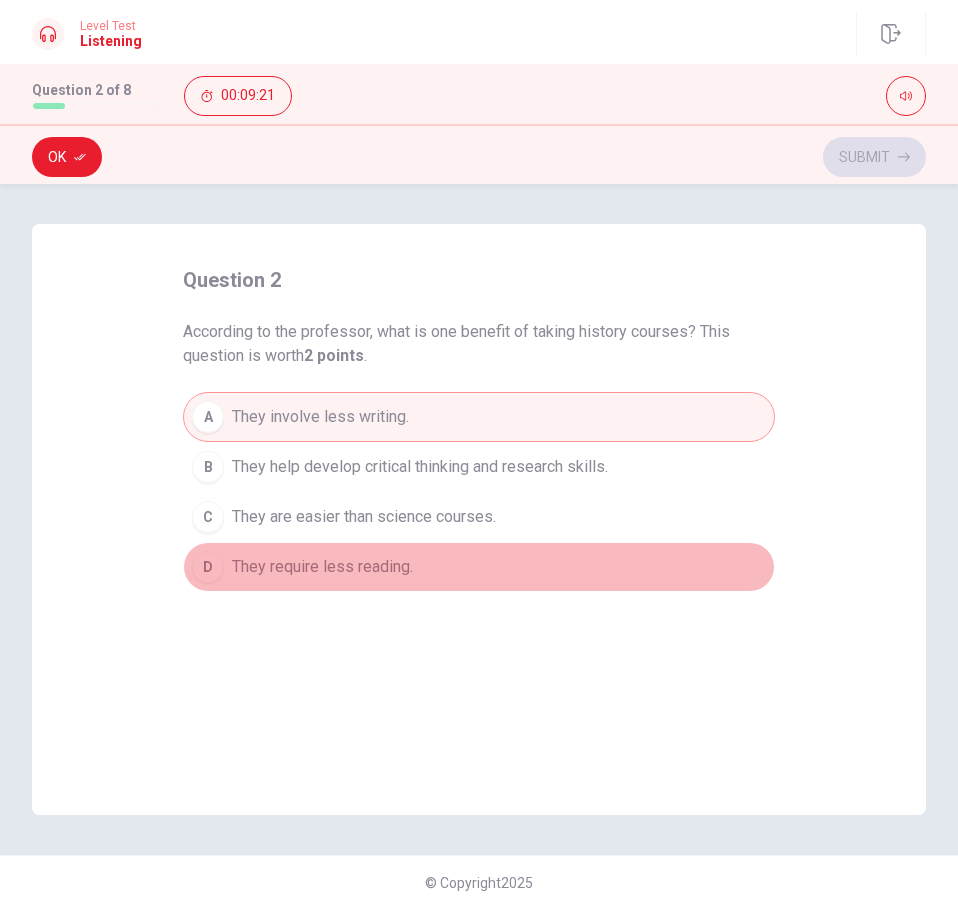click on "They require less reading." at bounding box center (322, 567) 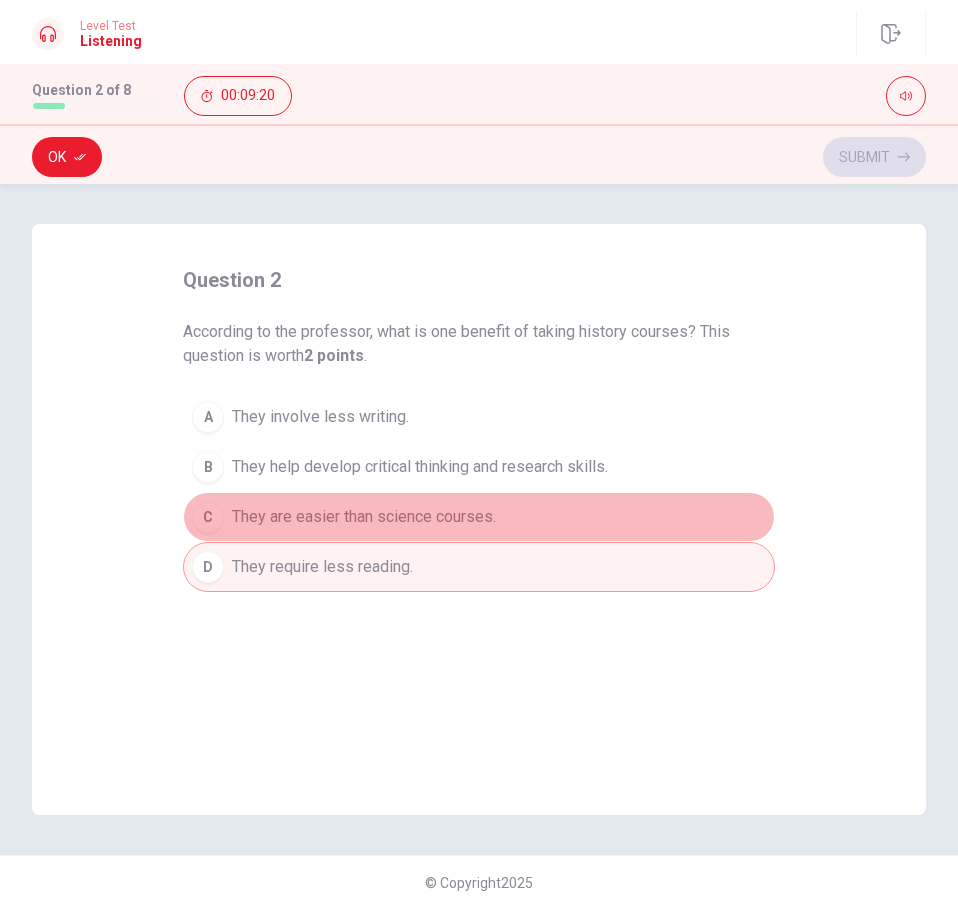 click on "They are easier than science courses." at bounding box center [364, 517] 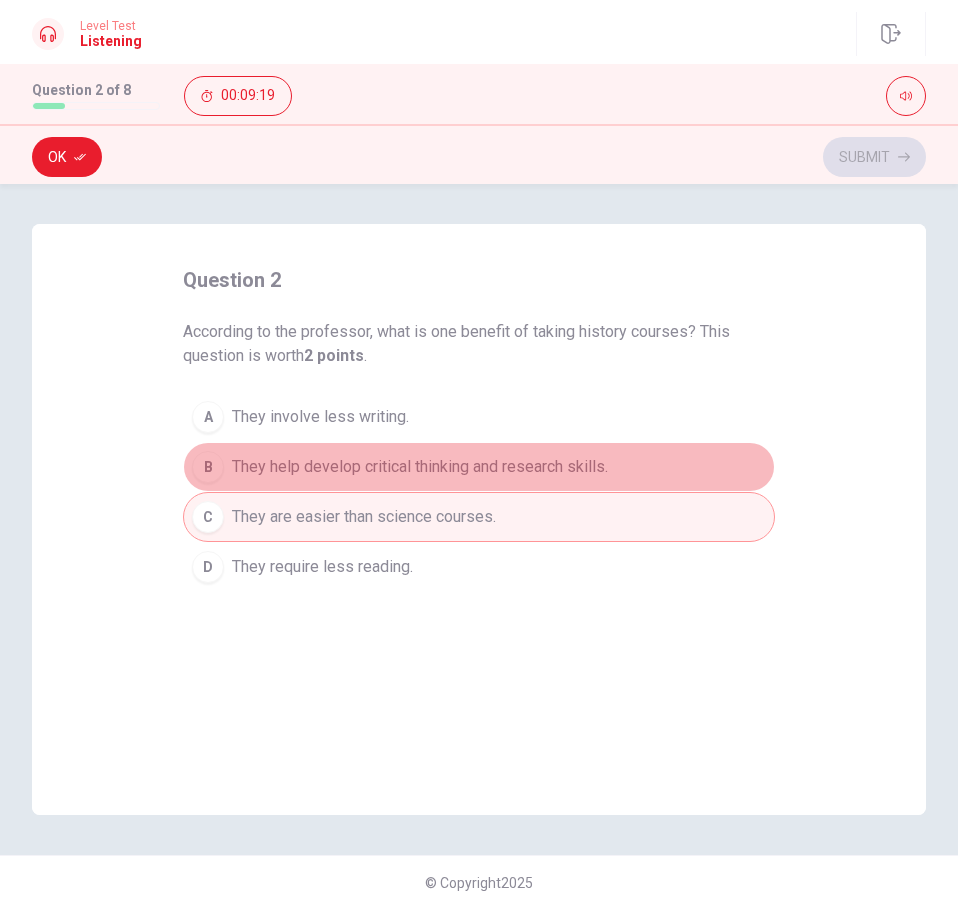 click on "They help develop critical thinking and research skills." at bounding box center [420, 467] 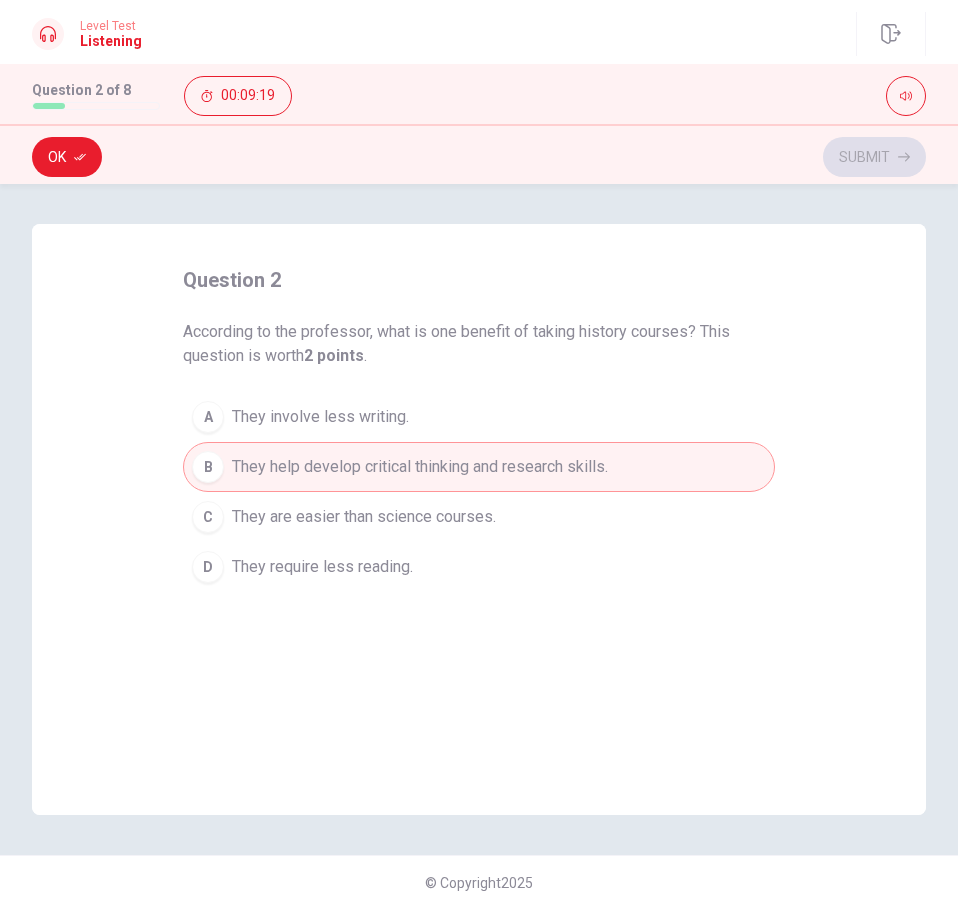 click on "They involve less writing." at bounding box center [320, 417] 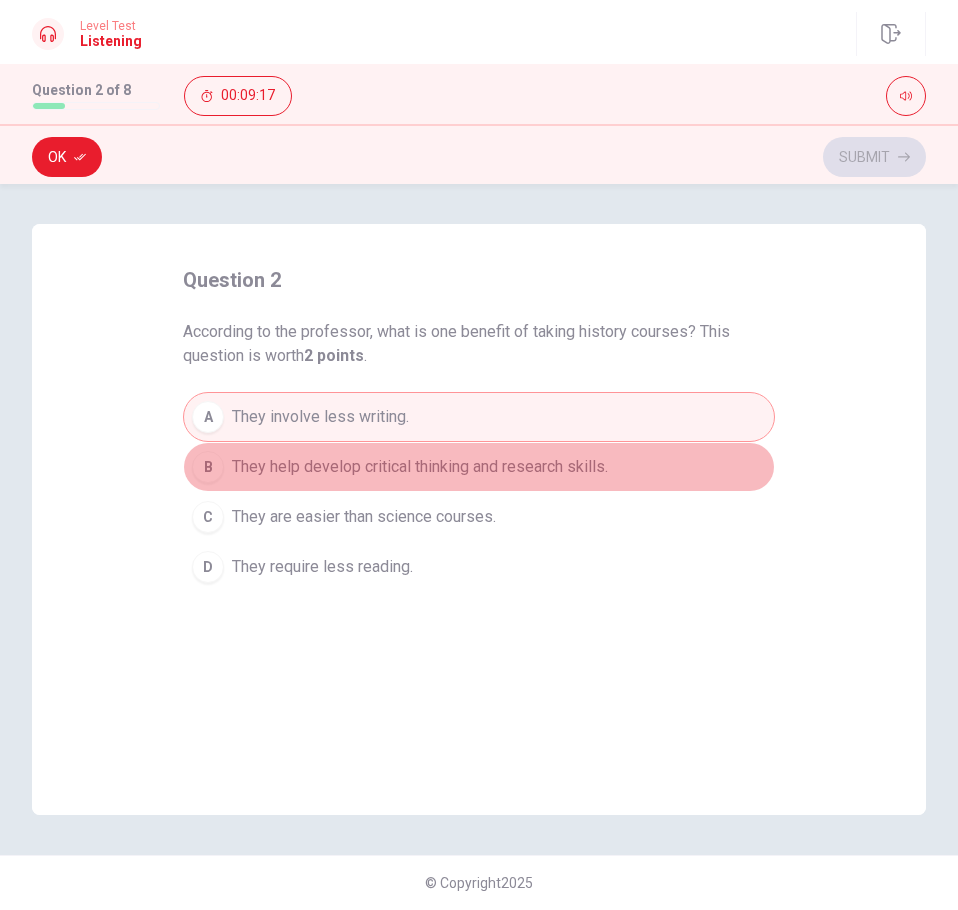 click on "They help develop critical thinking and research skills." at bounding box center [420, 467] 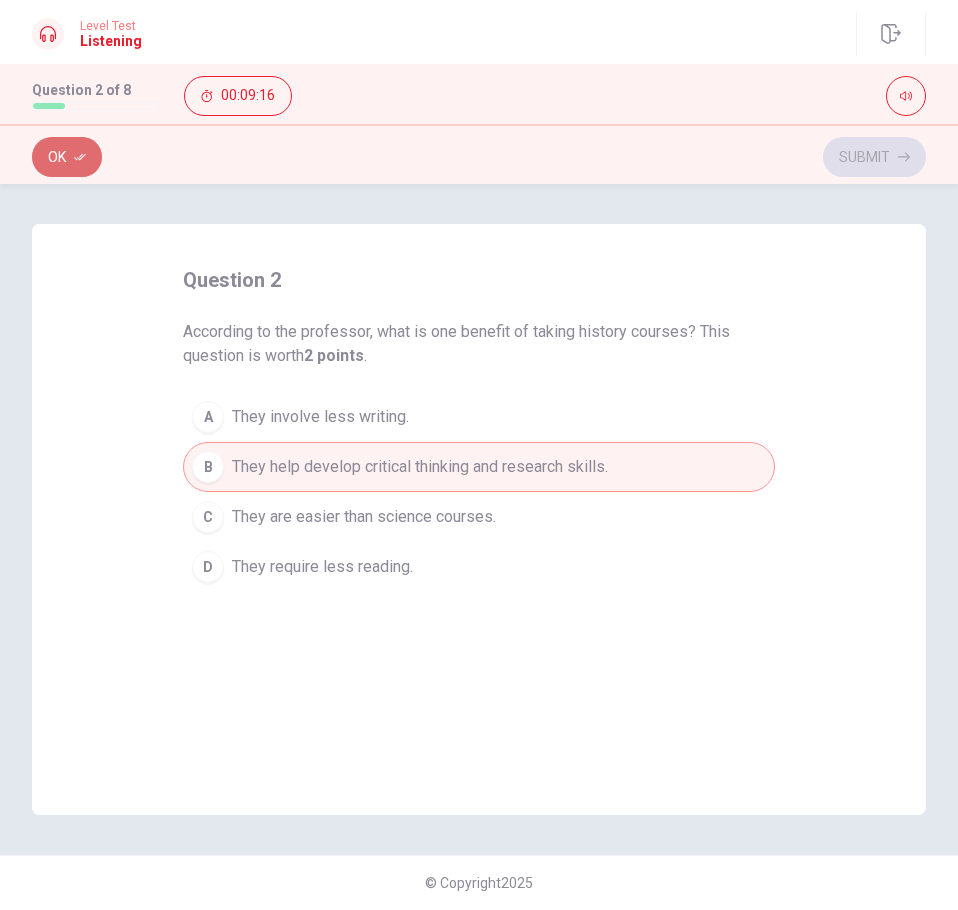 click on "Ok" at bounding box center [67, 157] 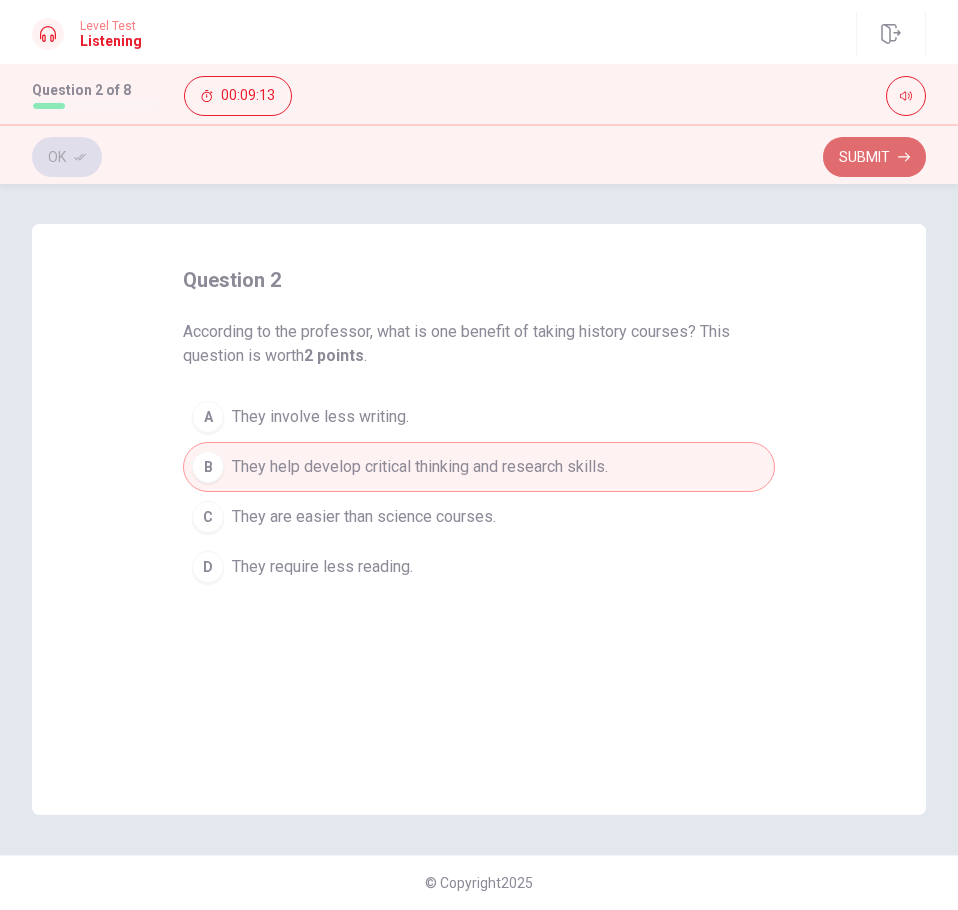 click on "Submit" at bounding box center [874, 157] 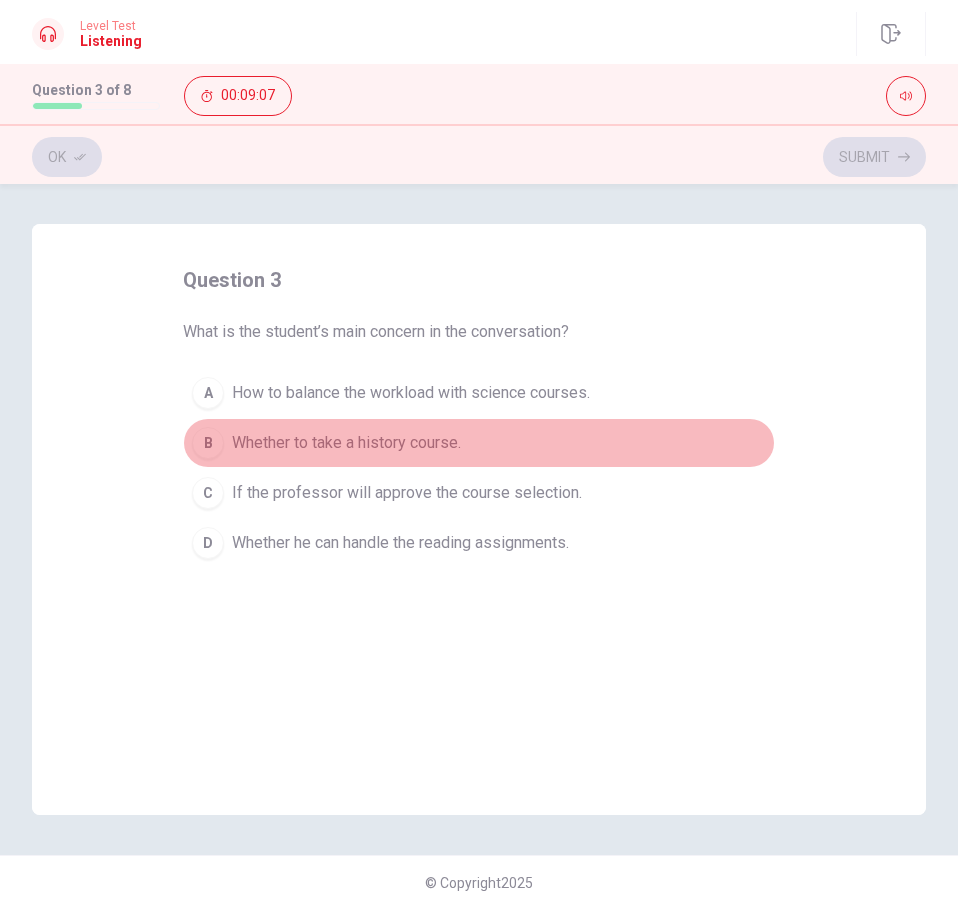 click on "B Whether to take a history course." at bounding box center (479, 443) 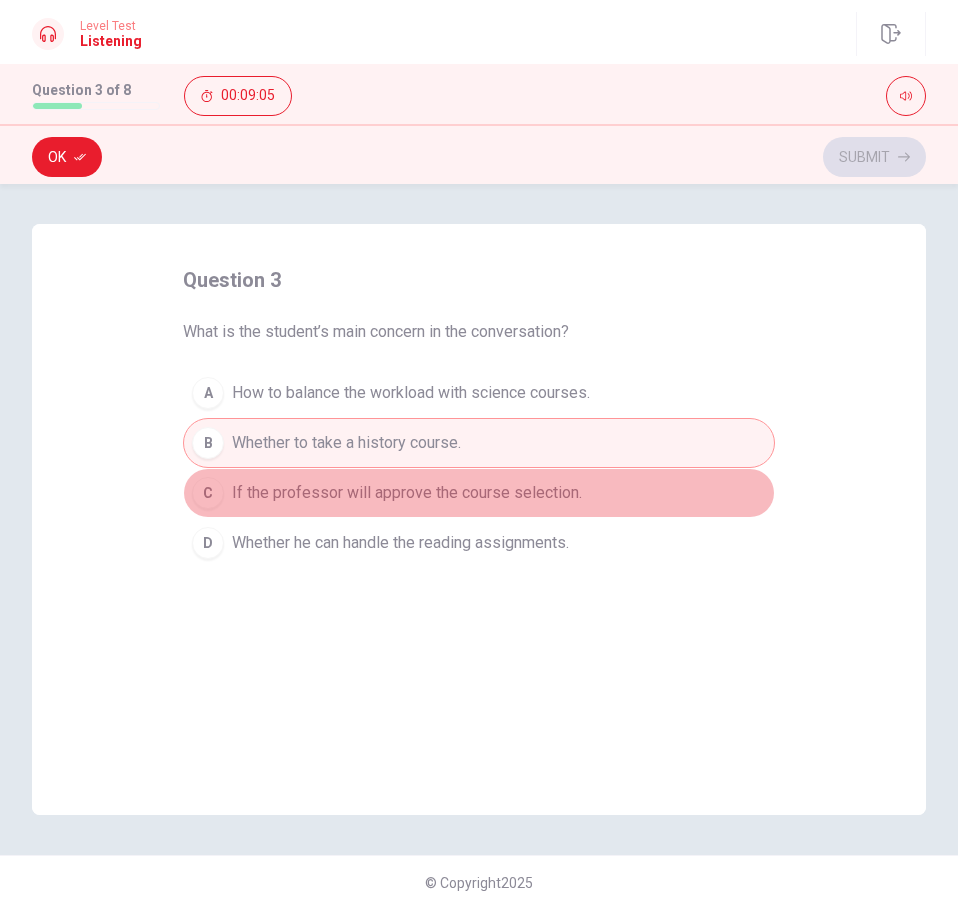 click on "C If the professor will approve the course selection." at bounding box center (479, 493) 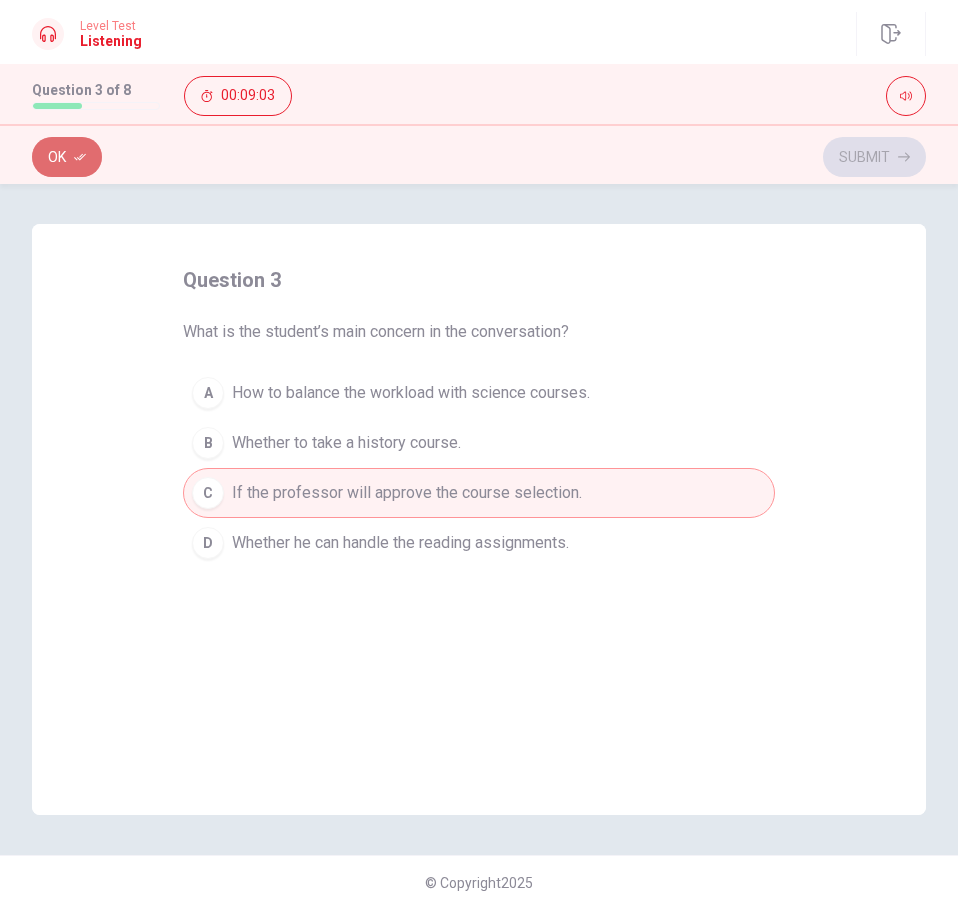 click on "Ok" at bounding box center (67, 157) 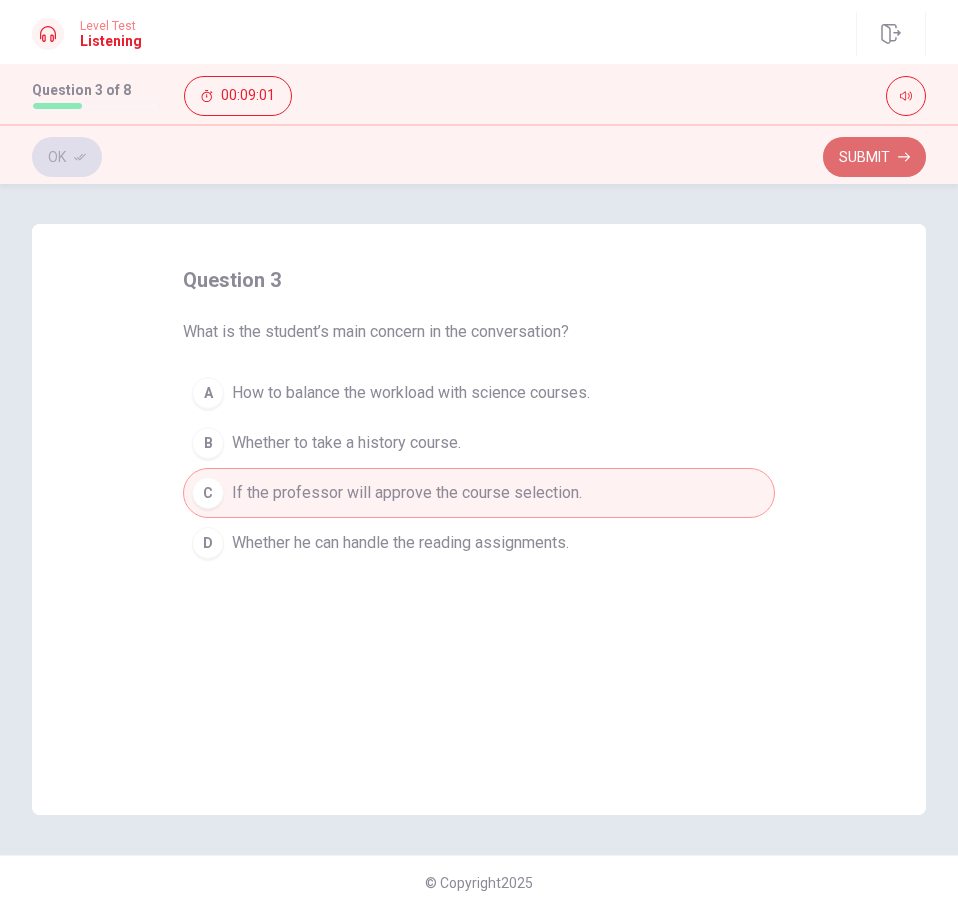 click on "Submit" at bounding box center [874, 157] 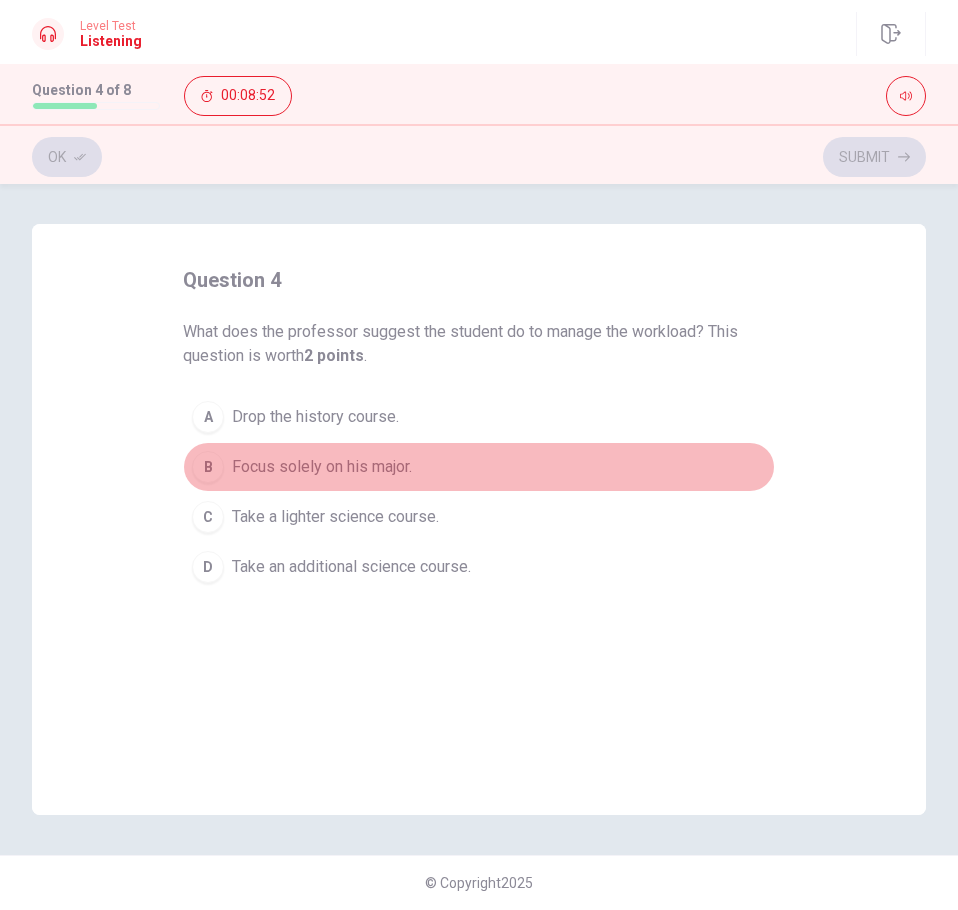 click on "B Focus solely on his major." at bounding box center (479, 467) 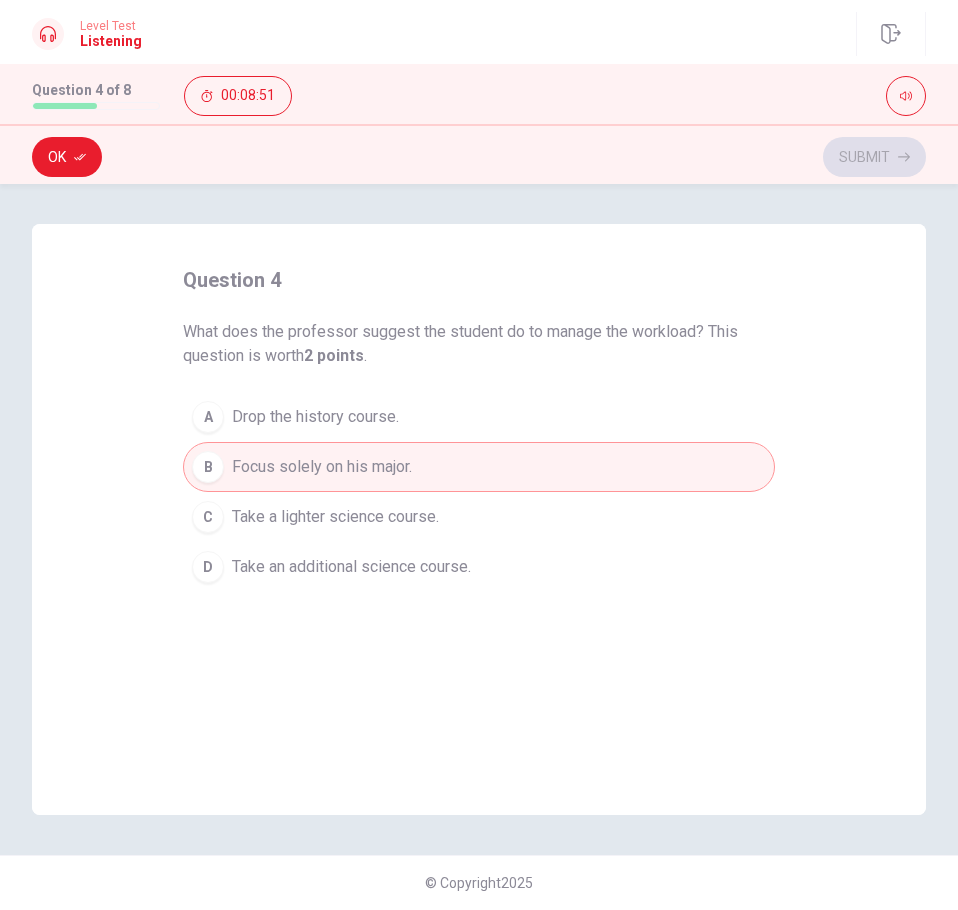 click on "Take a lighter science course." at bounding box center [335, 517] 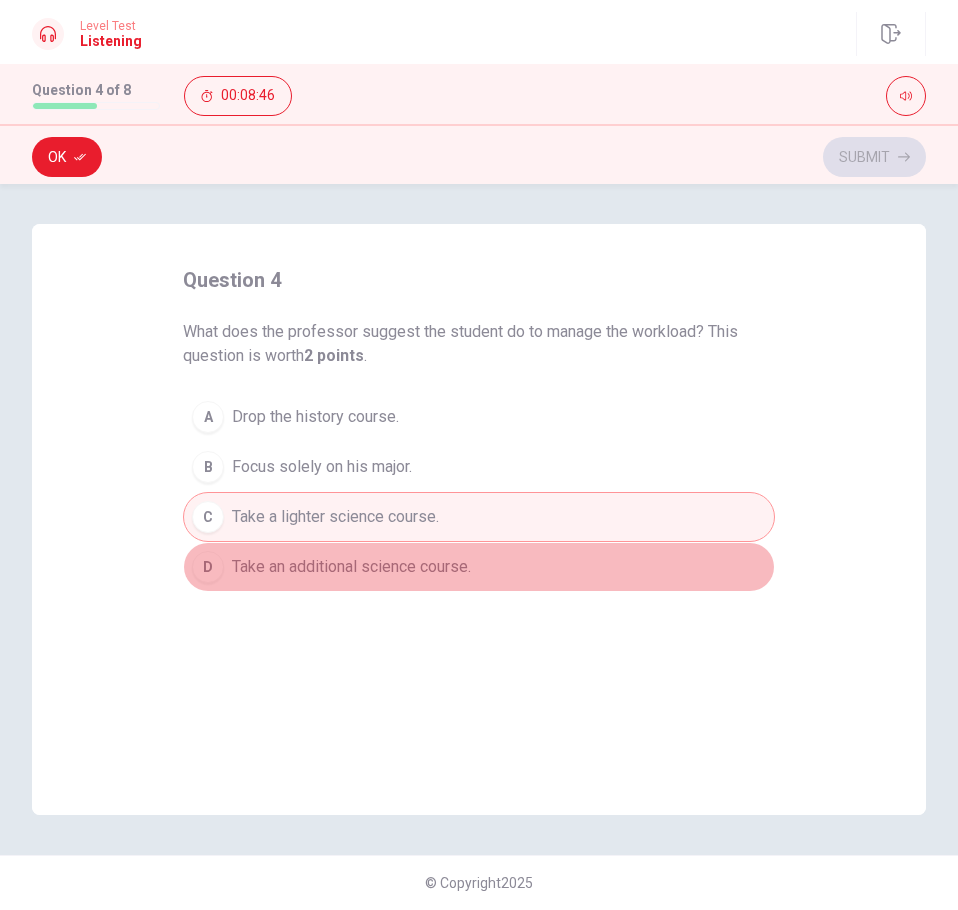 click on "Take an additional science course." at bounding box center [351, 567] 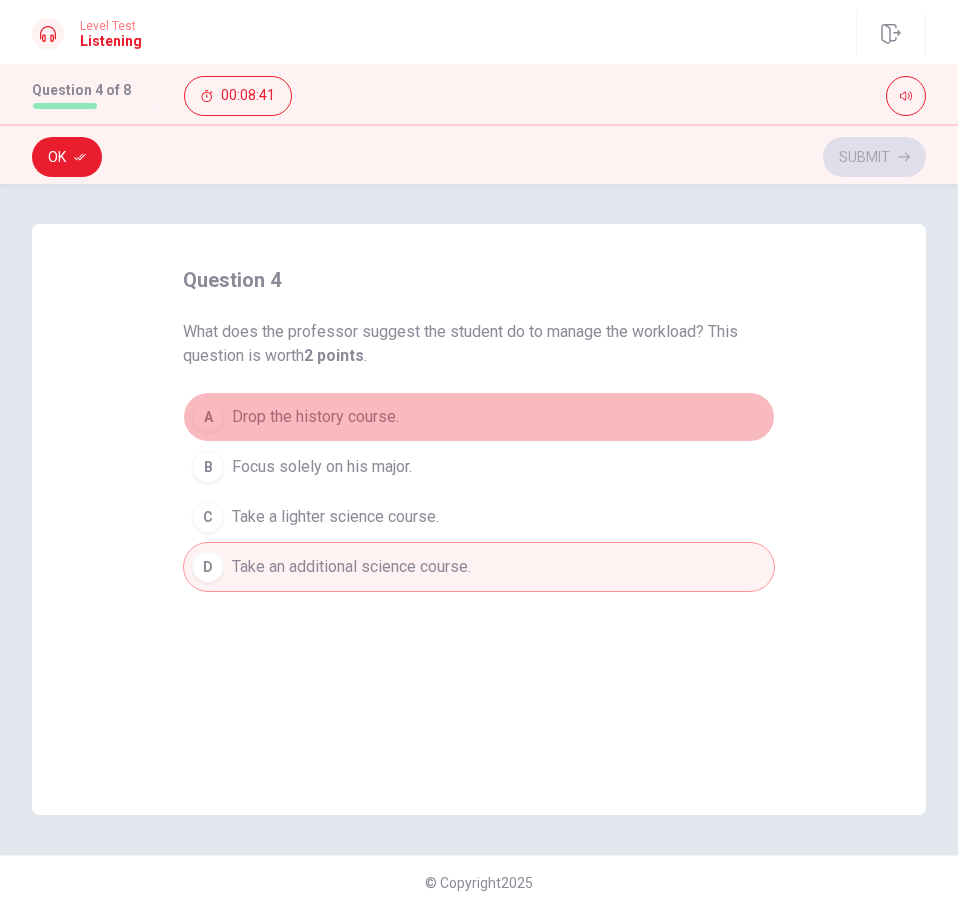 click on "A Drop the history course." at bounding box center [479, 417] 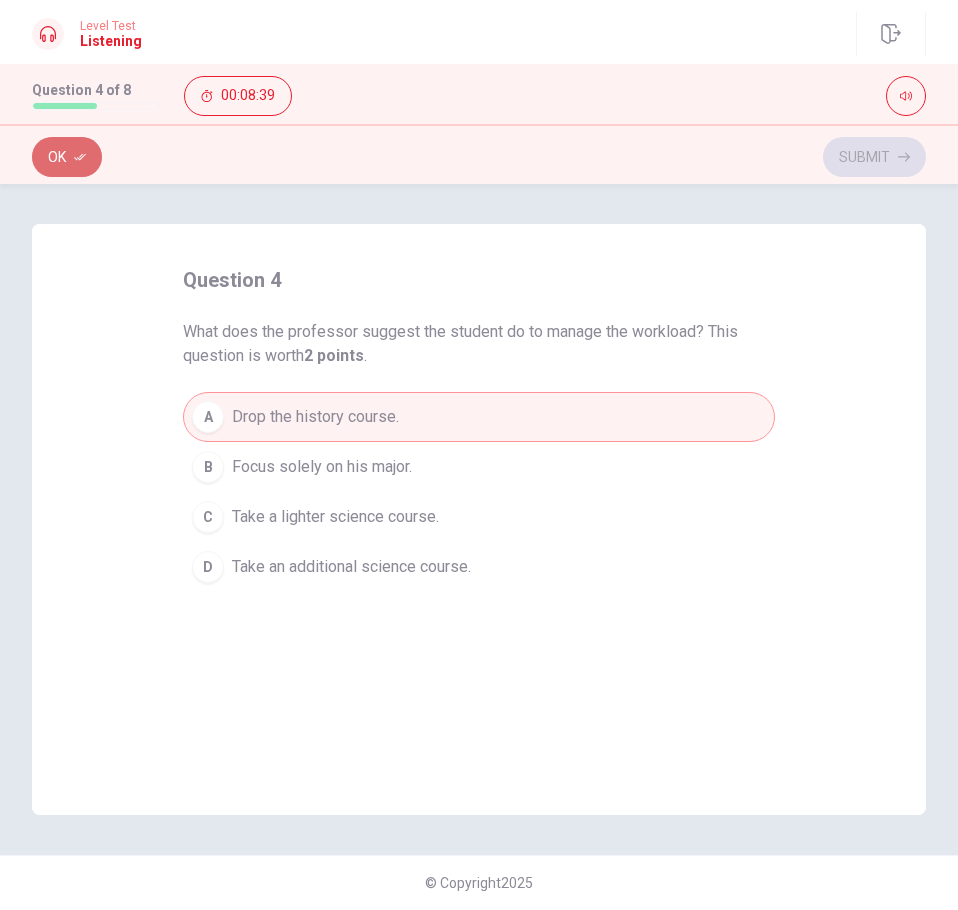 click on "Ok" at bounding box center (67, 157) 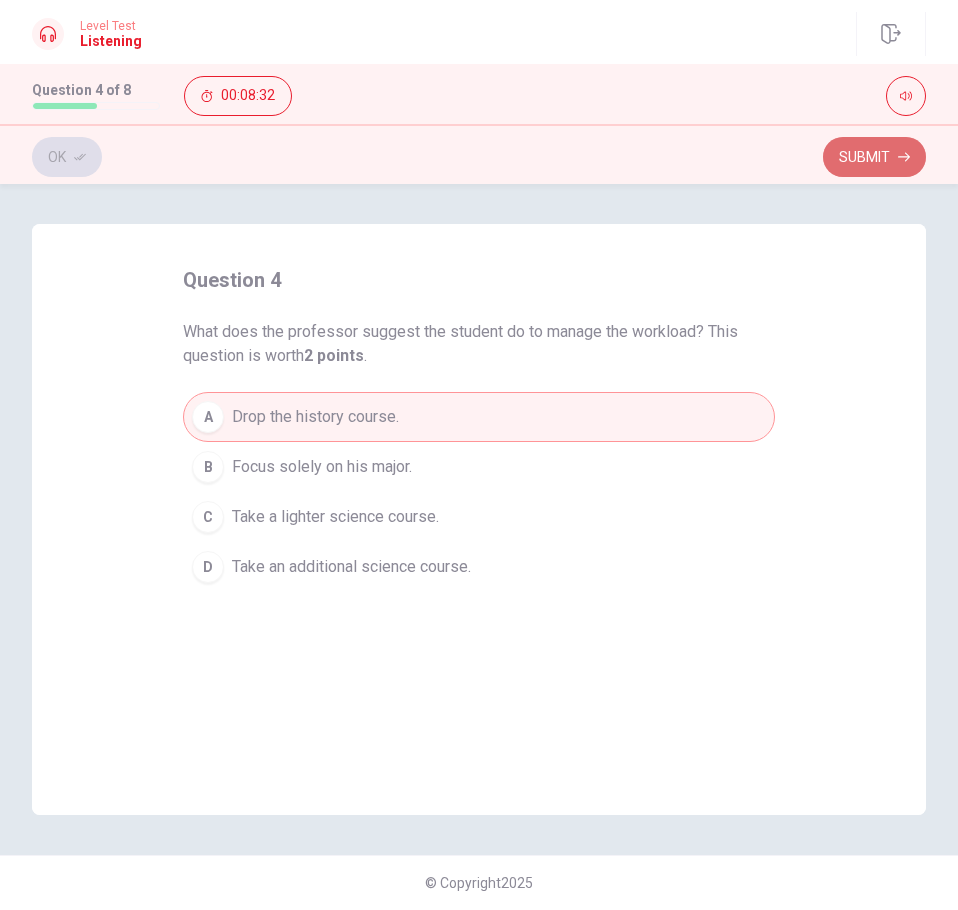 click on "Submit" at bounding box center [874, 157] 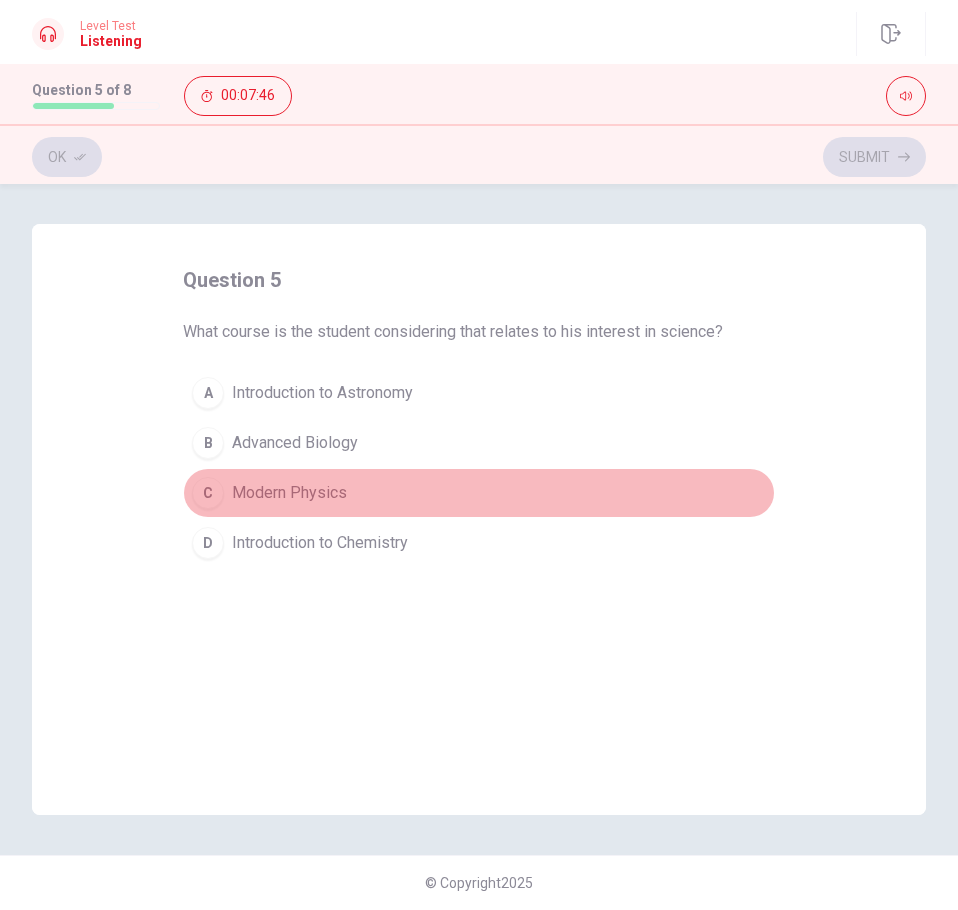 click on "Modern Physics" at bounding box center (289, 493) 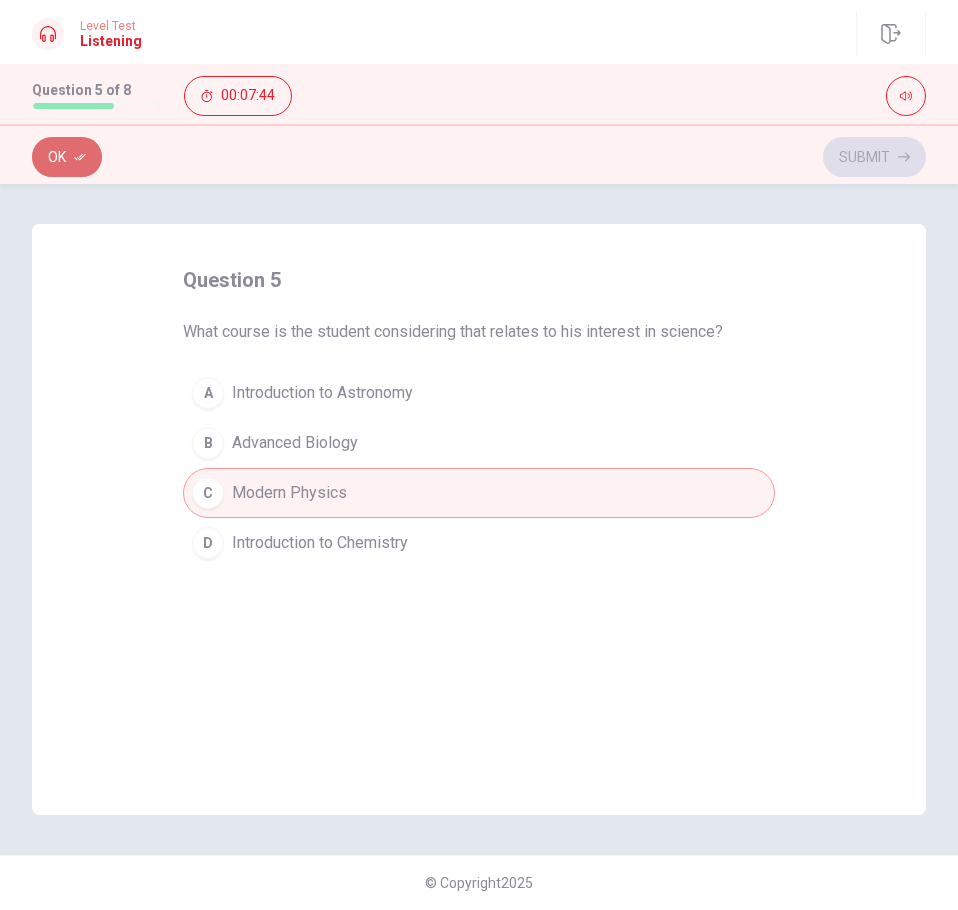 click on "Ok" at bounding box center (67, 157) 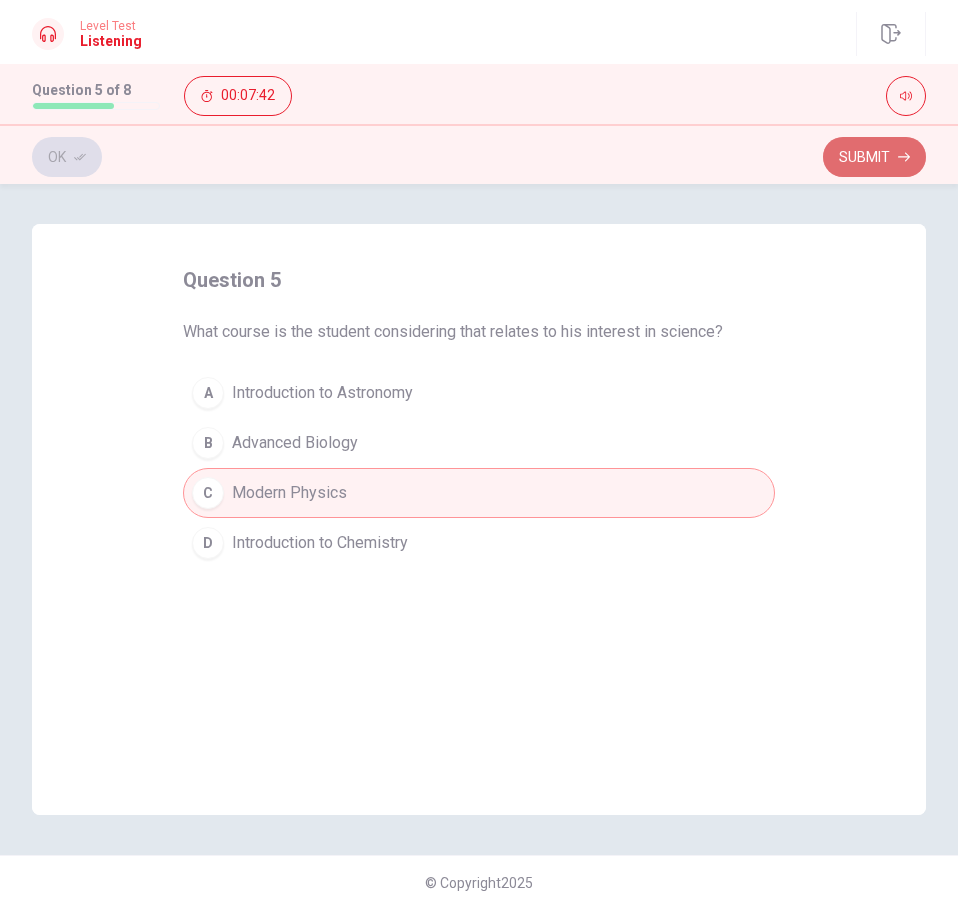 click on "Submit" at bounding box center [874, 157] 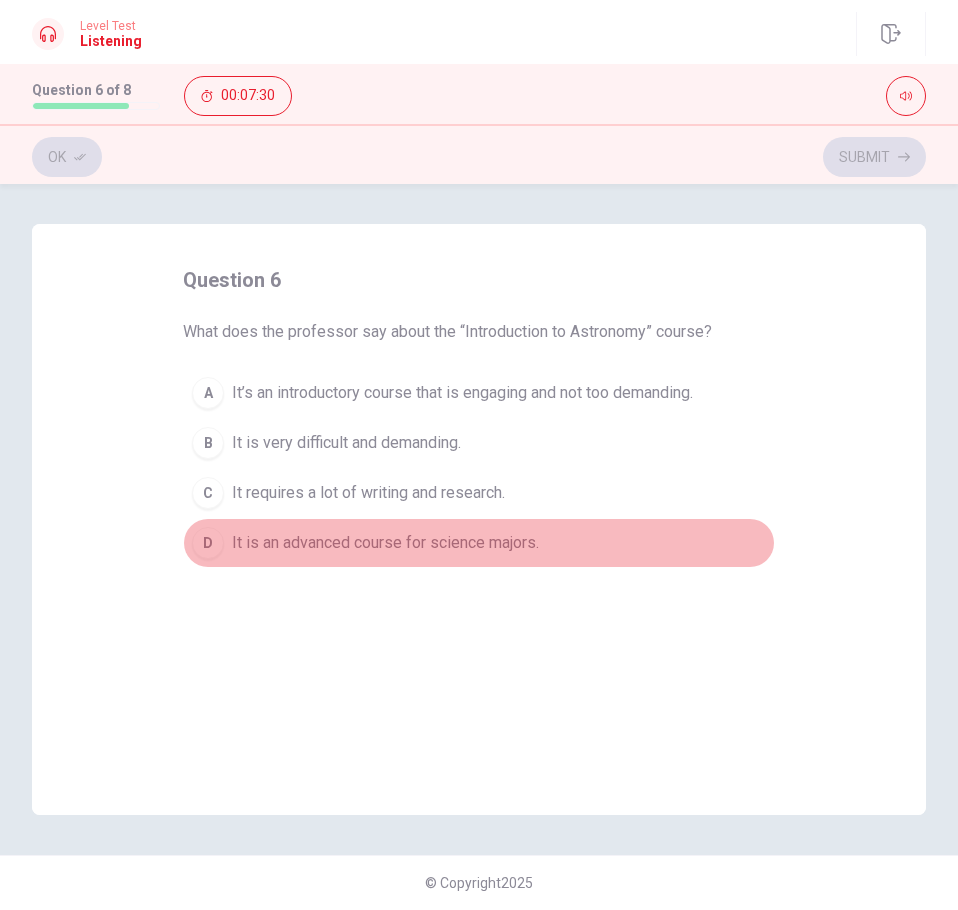 click on "It is an advanced course for science majors." at bounding box center [385, 543] 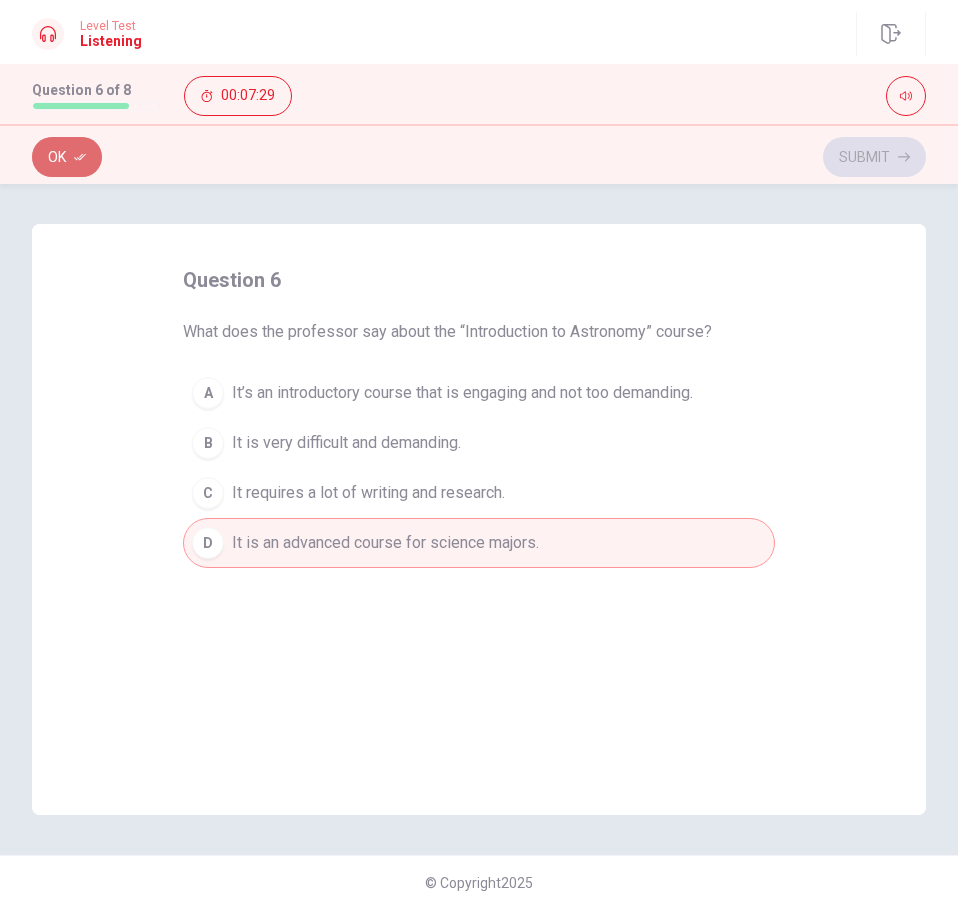 click on "Ok" at bounding box center [67, 157] 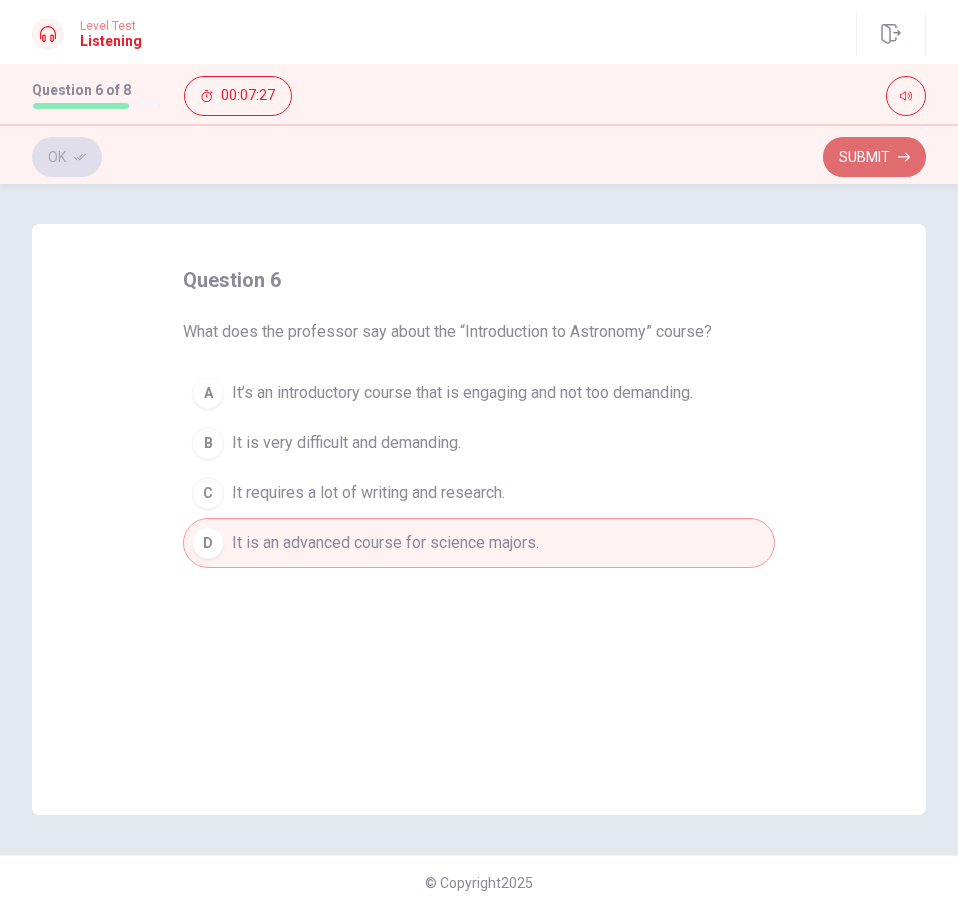 click on "Submit" at bounding box center [874, 157] 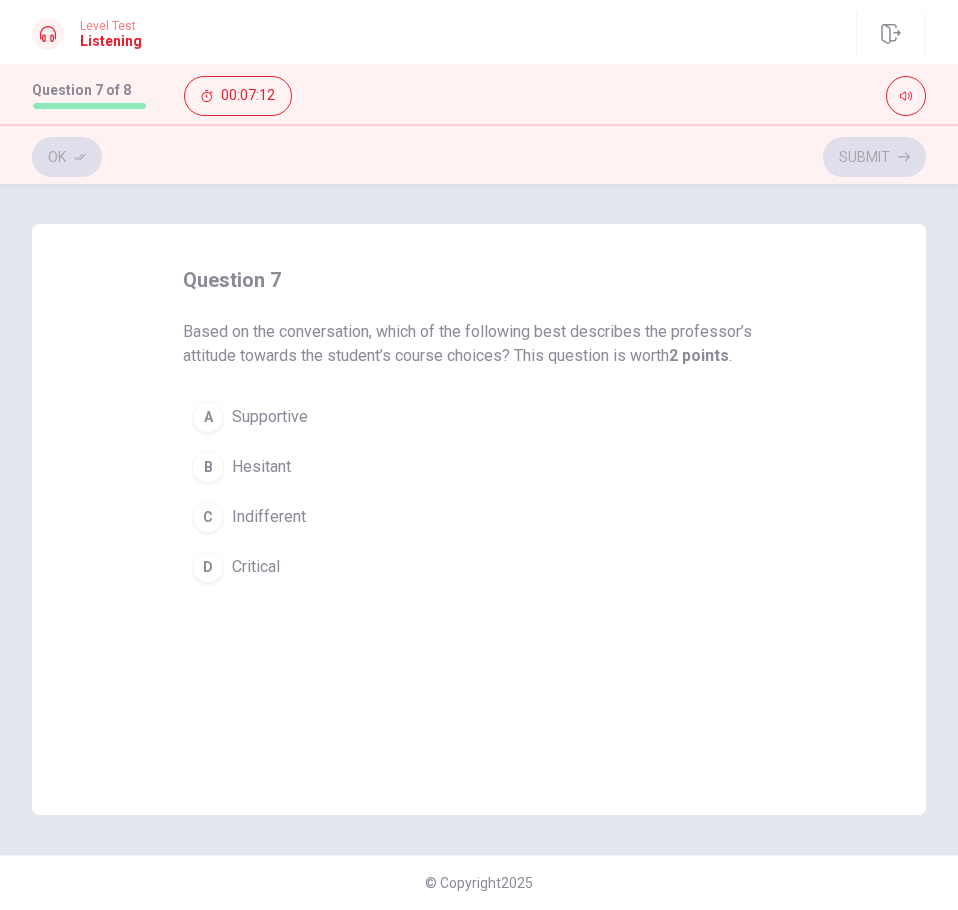 click on "Indifferent" at bounding box center (269, 517) 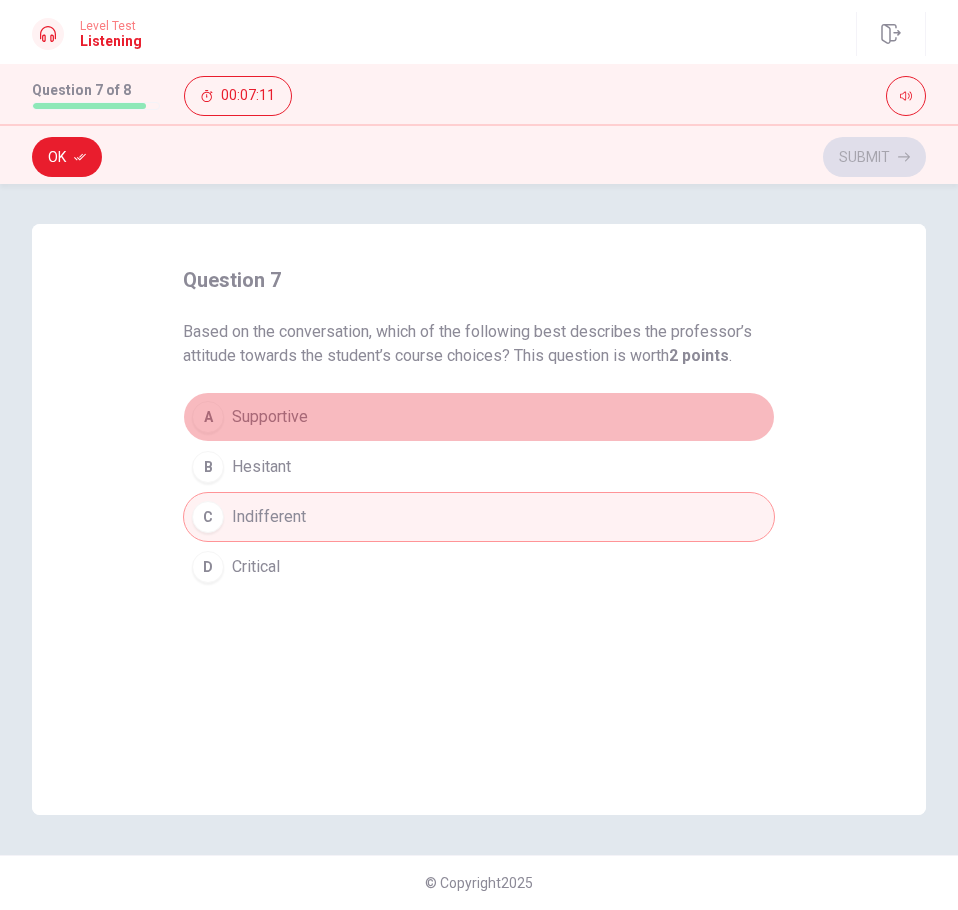 click on "Supportive" at bounding box center [270, 417] 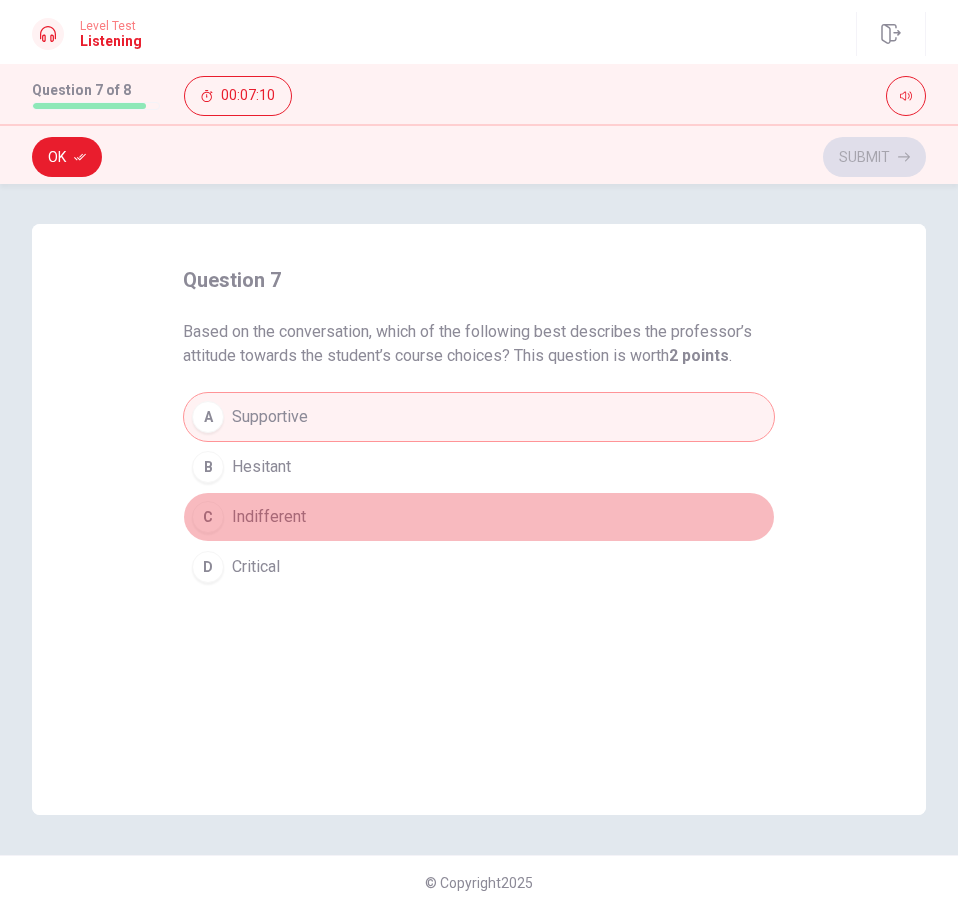 click on "Indifferent" at bounding box center (269, 517) 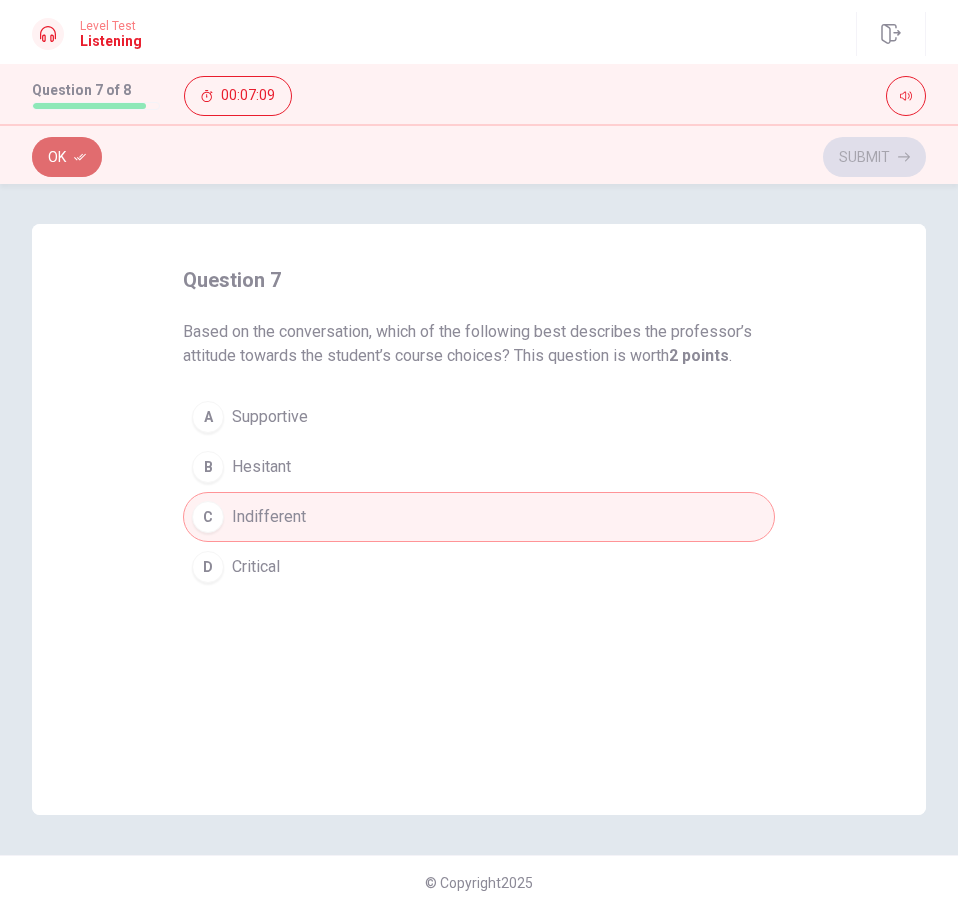 click 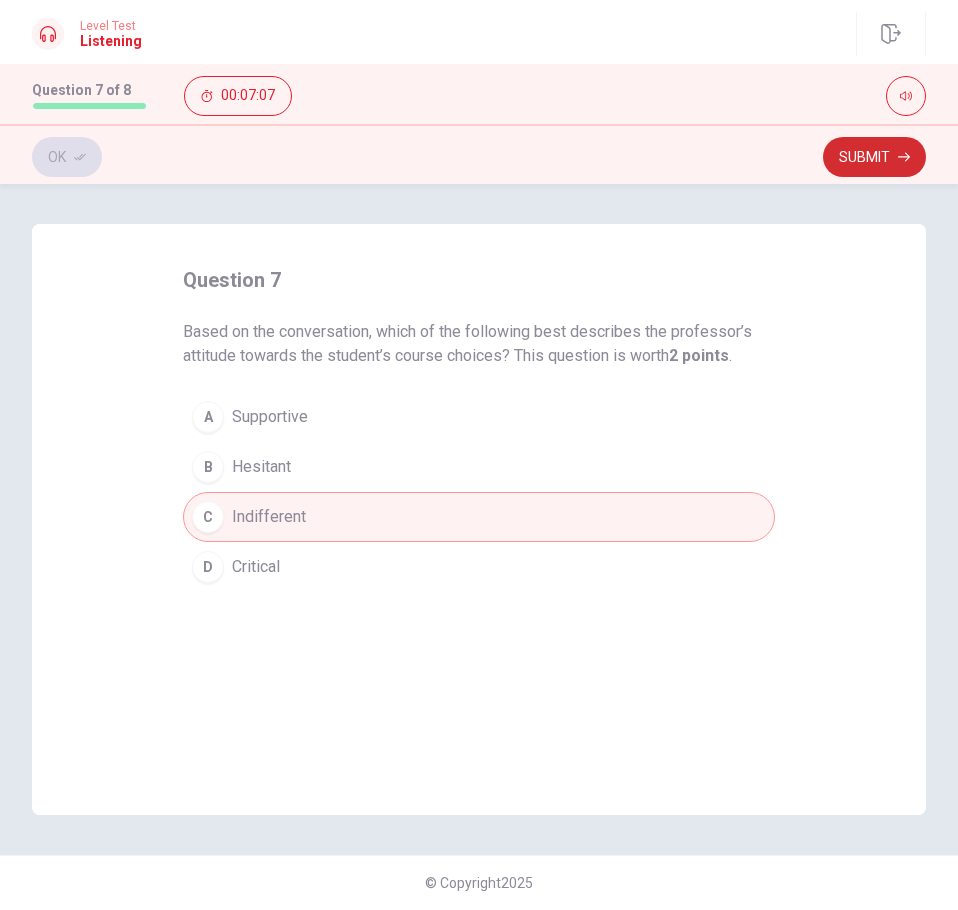 click on "Submit" at bounding box center [874, 157] 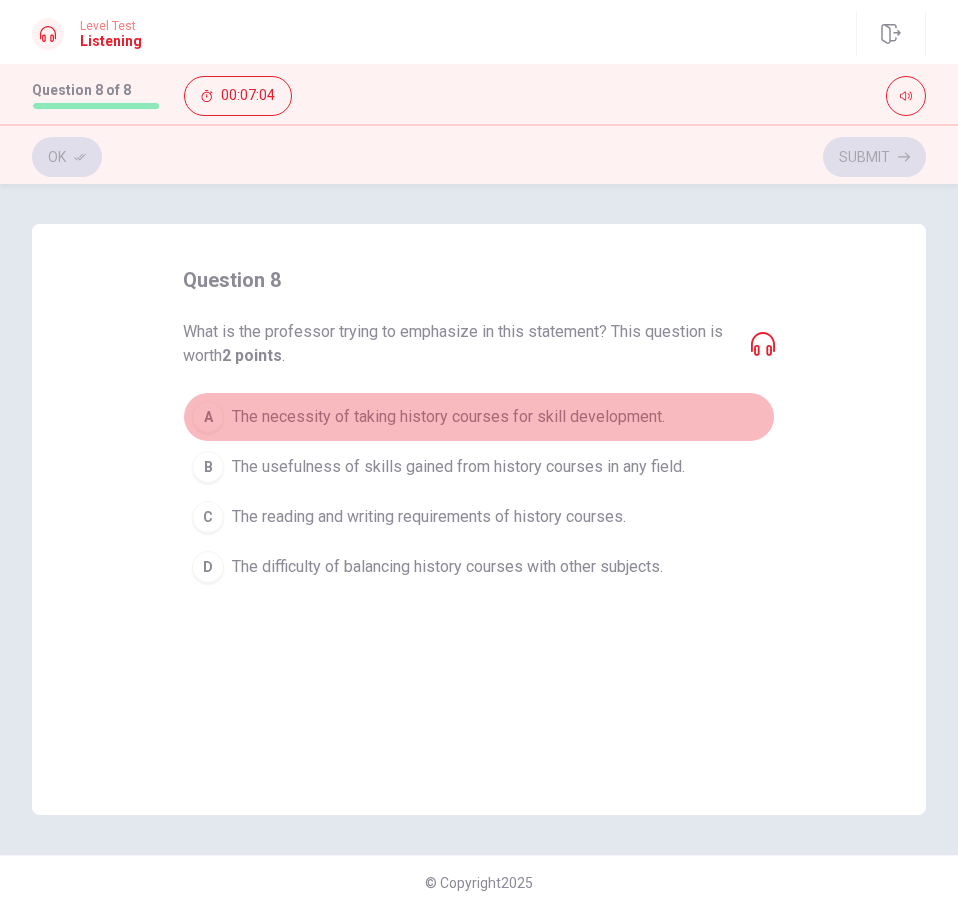 click on "The necessity of taking history courses for skill development." at bounding box center (448, 417) 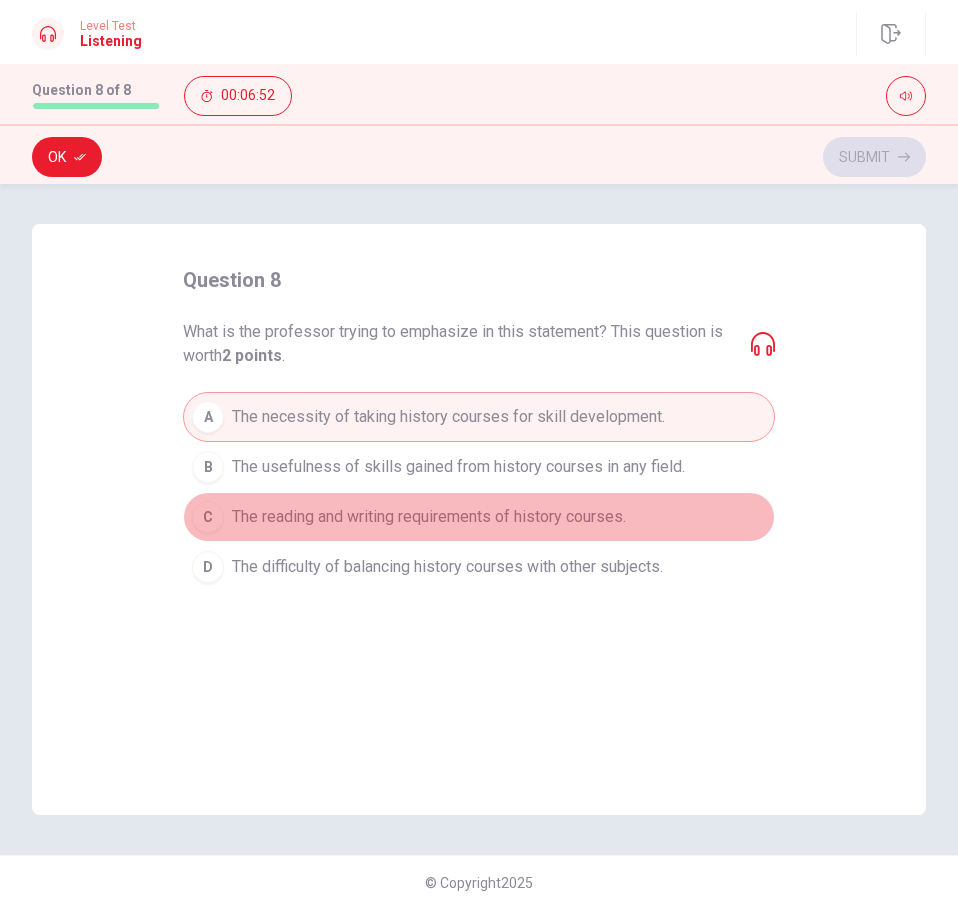click on "The reading and writing requirements of history courses." at bounding box center (429, 517) 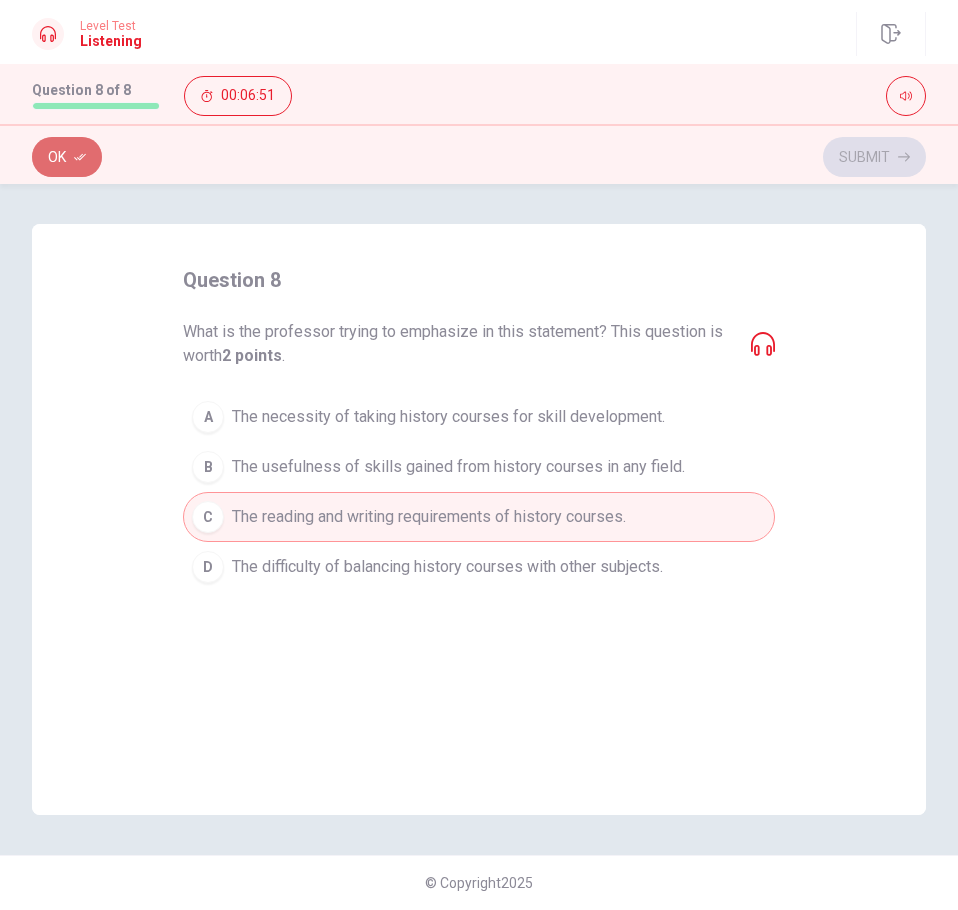 click on "Ok" at bounding box center [67, 157] 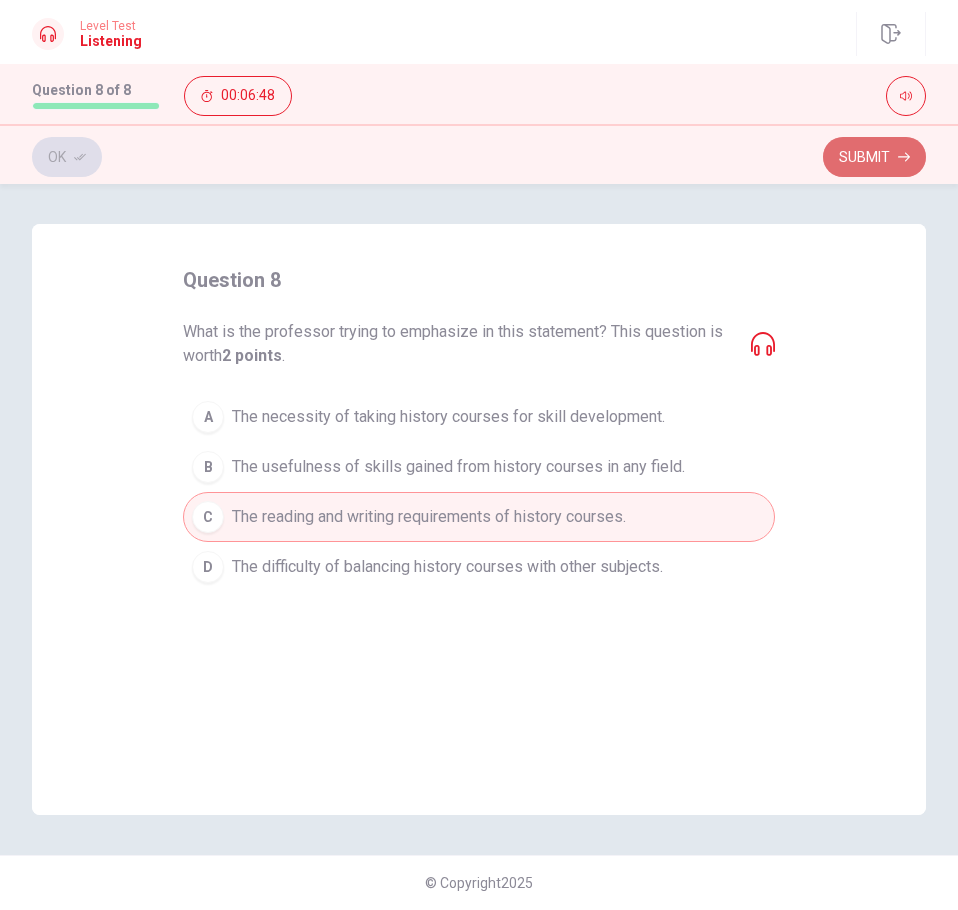 click on "Submit" at bounding box center [874, 157] 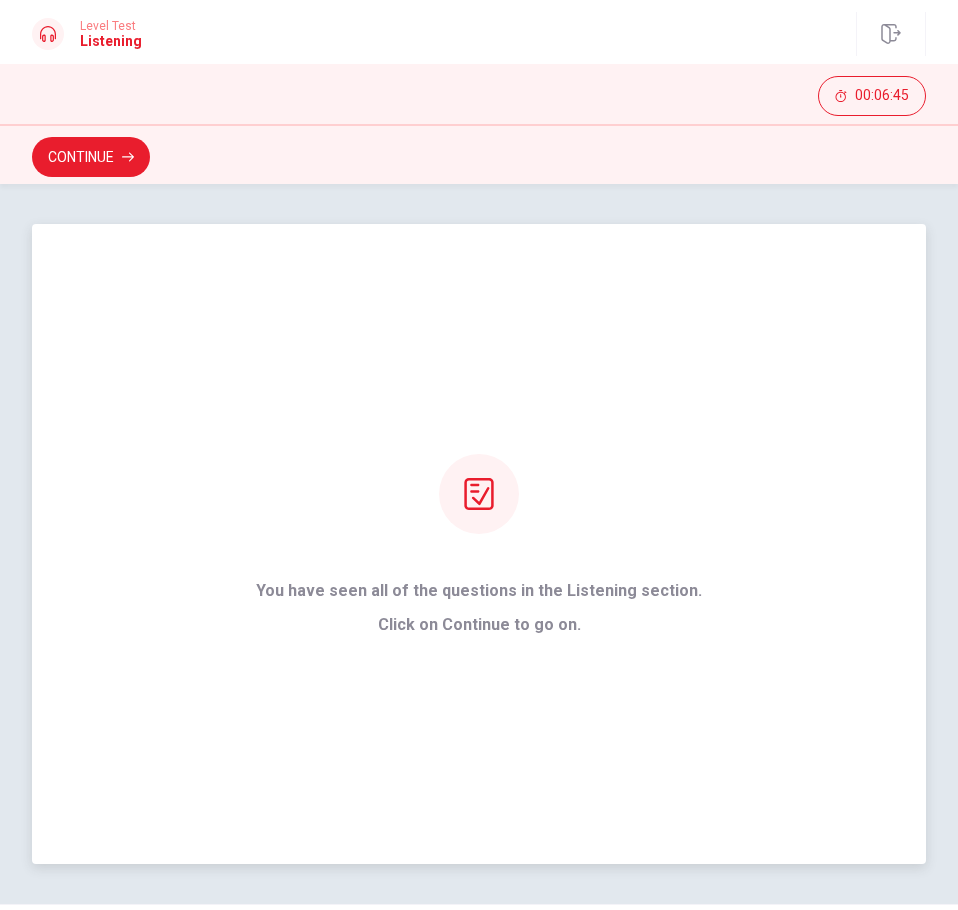 click at bounding box center [479, 494] 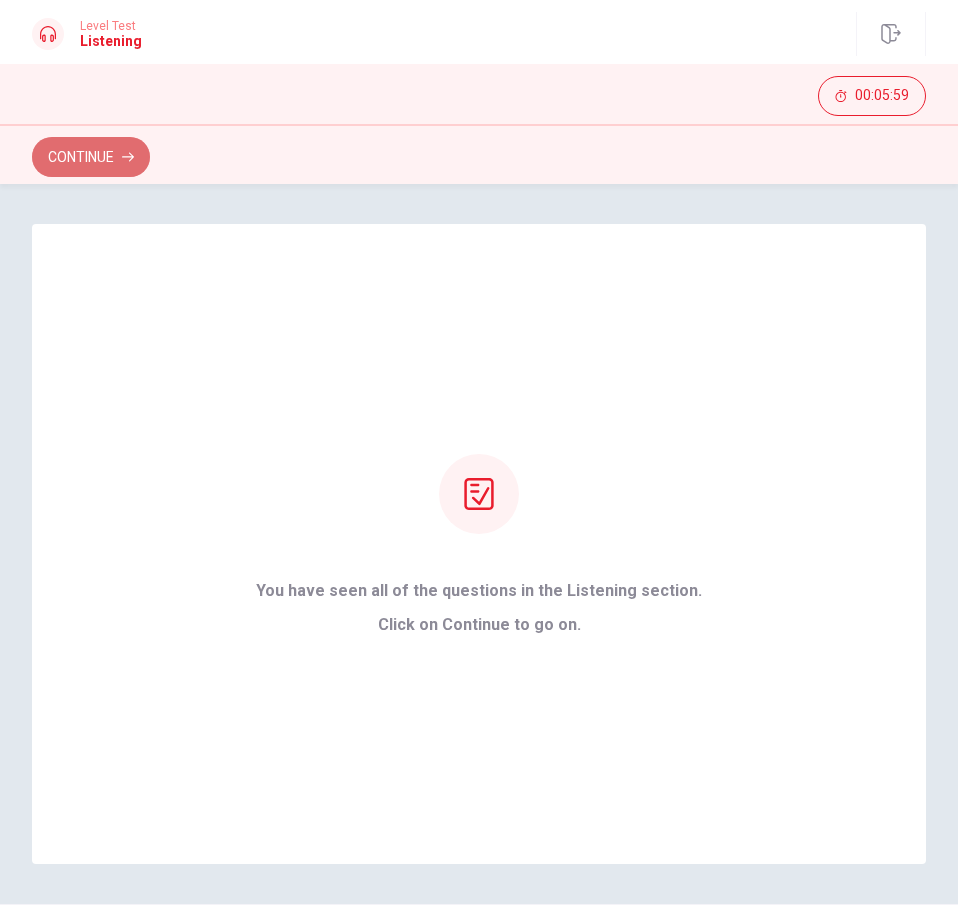 click on "Continue" at bounding box center (91, 157) 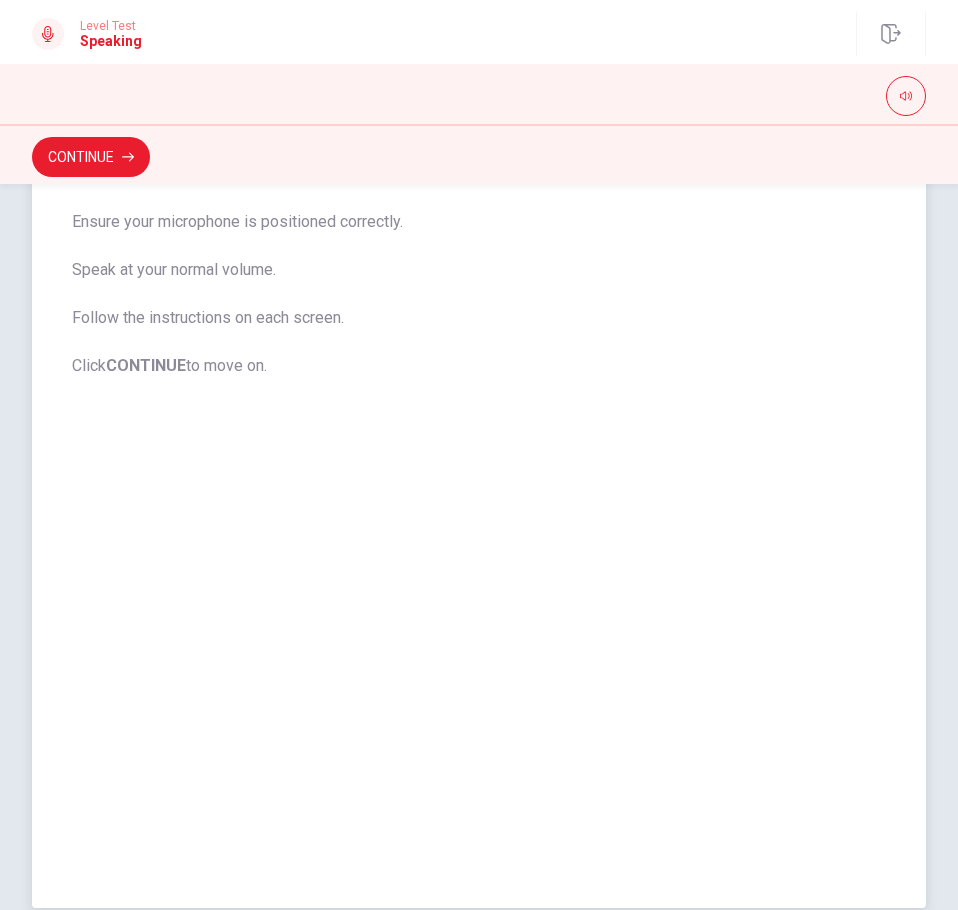 scroll, scrollTop: 365, scrollLeft: 0, axis: vertical 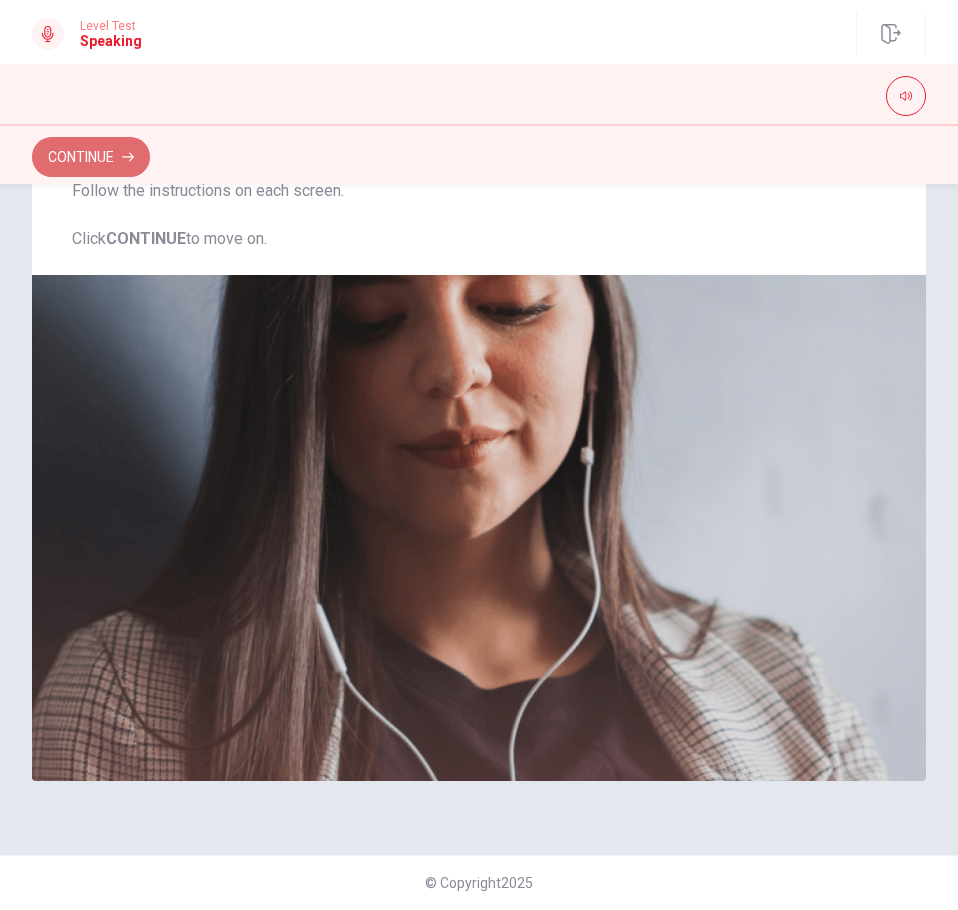 click on "Continue" at bounding box center (91, 157) 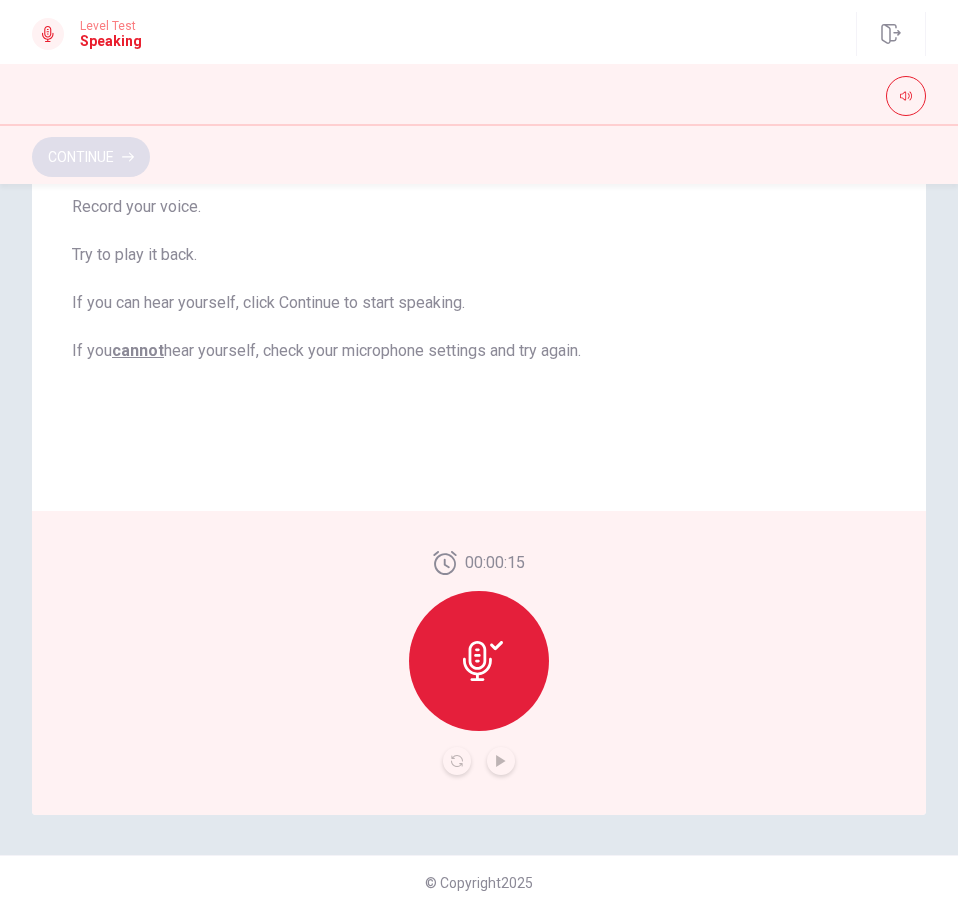 scroll, scrollTop: 281, scrollLeft: 0, axis: vertical 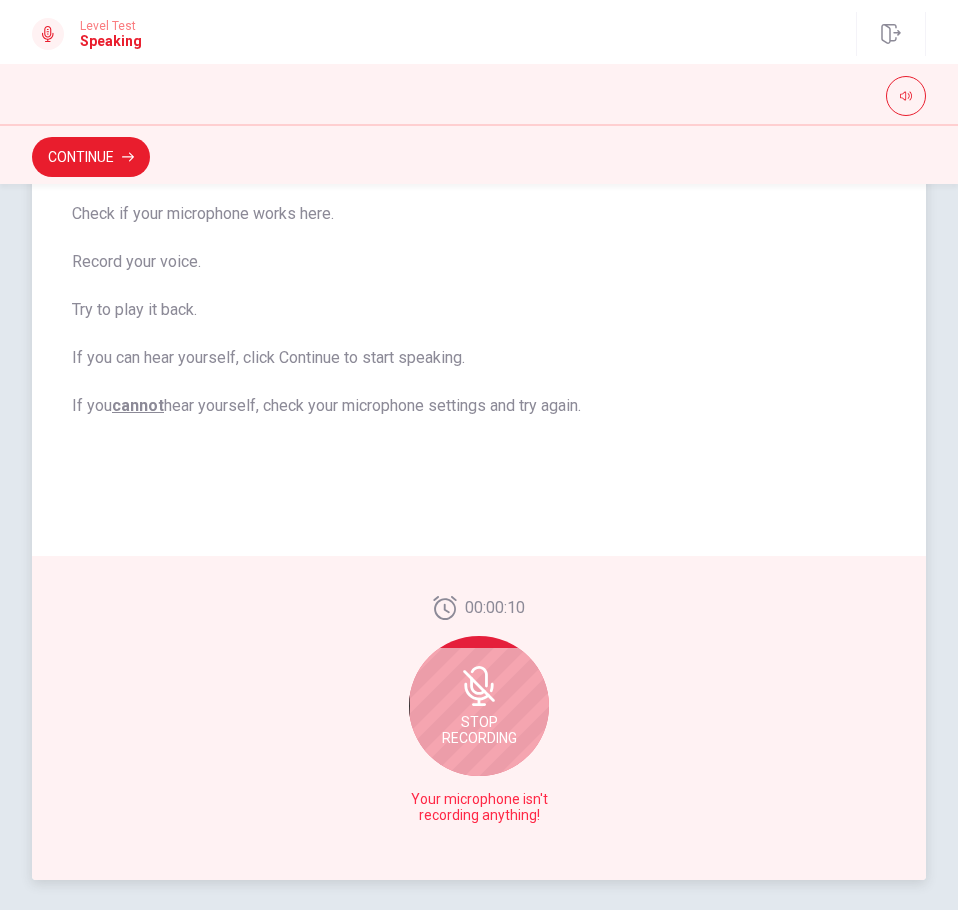 click on "Stop   Recording" at bounding box center [479, 730] 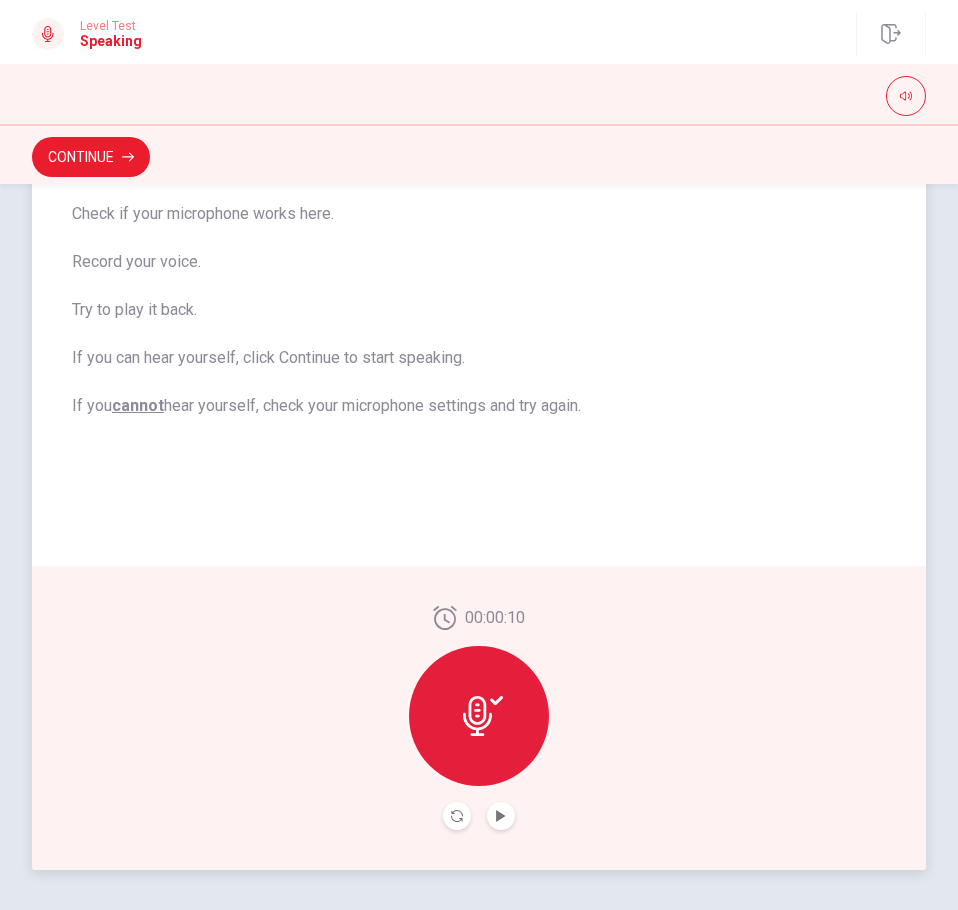 click at bounding box center [479, 716] 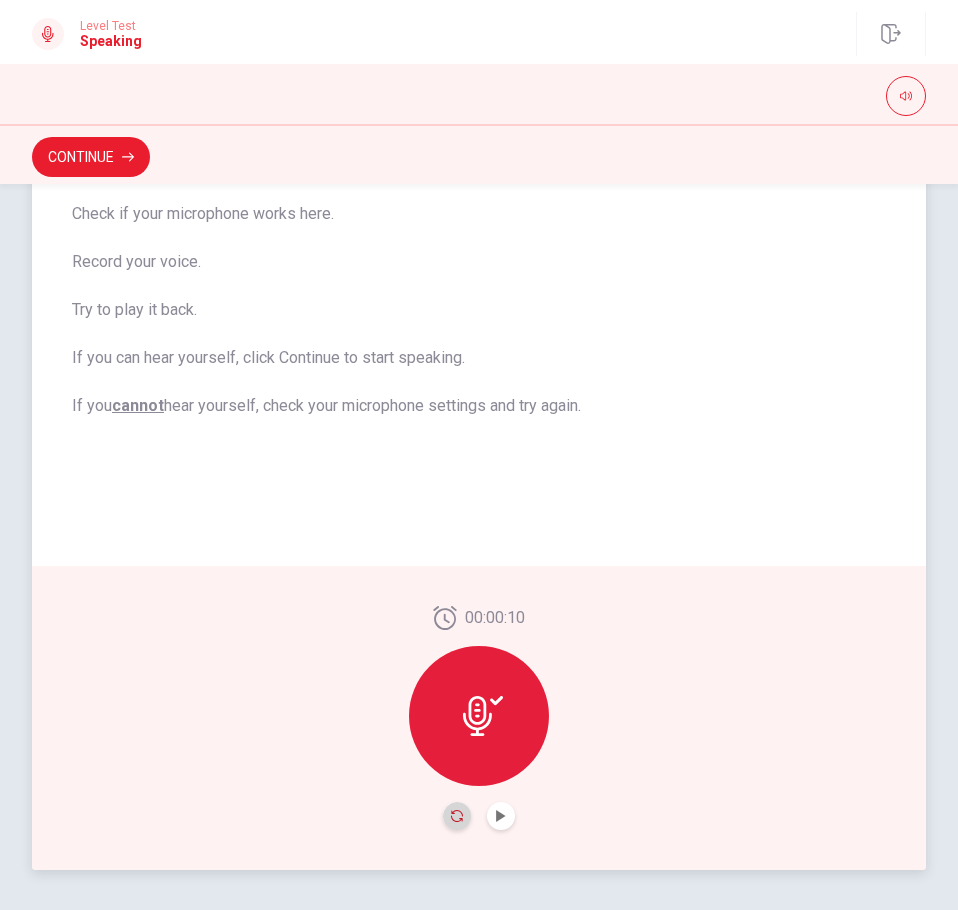 click 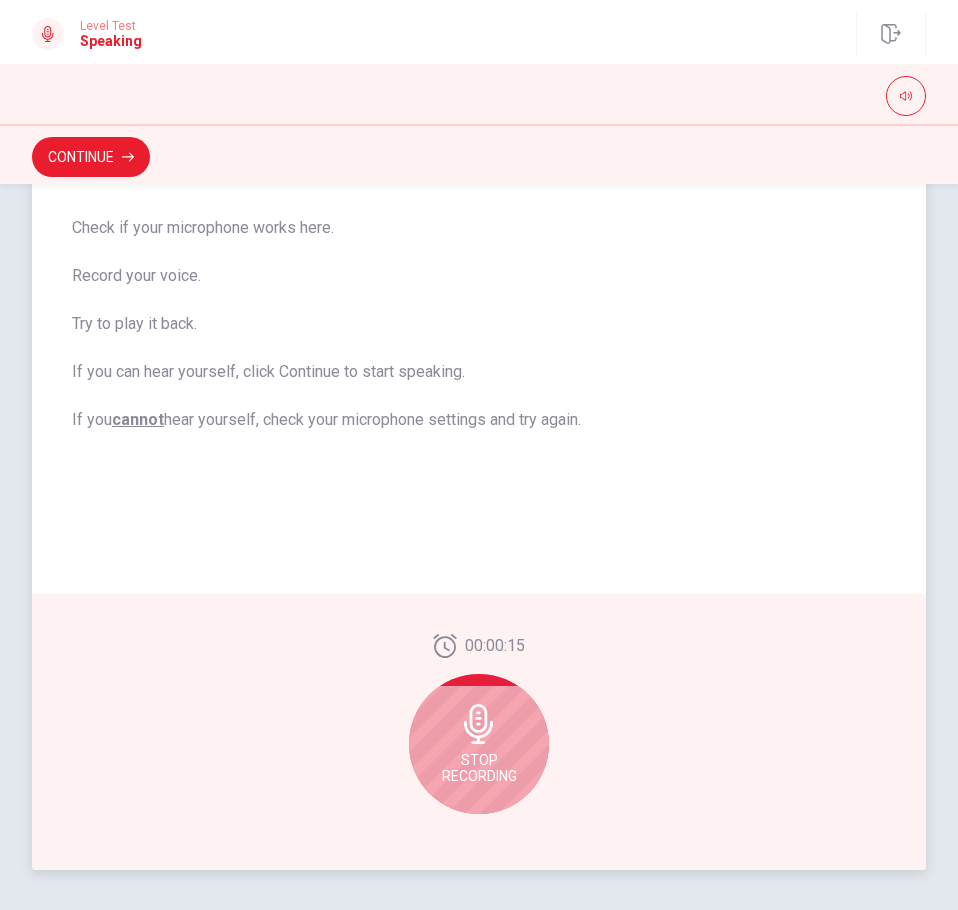 scroll, scrollTop: 240, scrollLeft: 0, axis: vertical 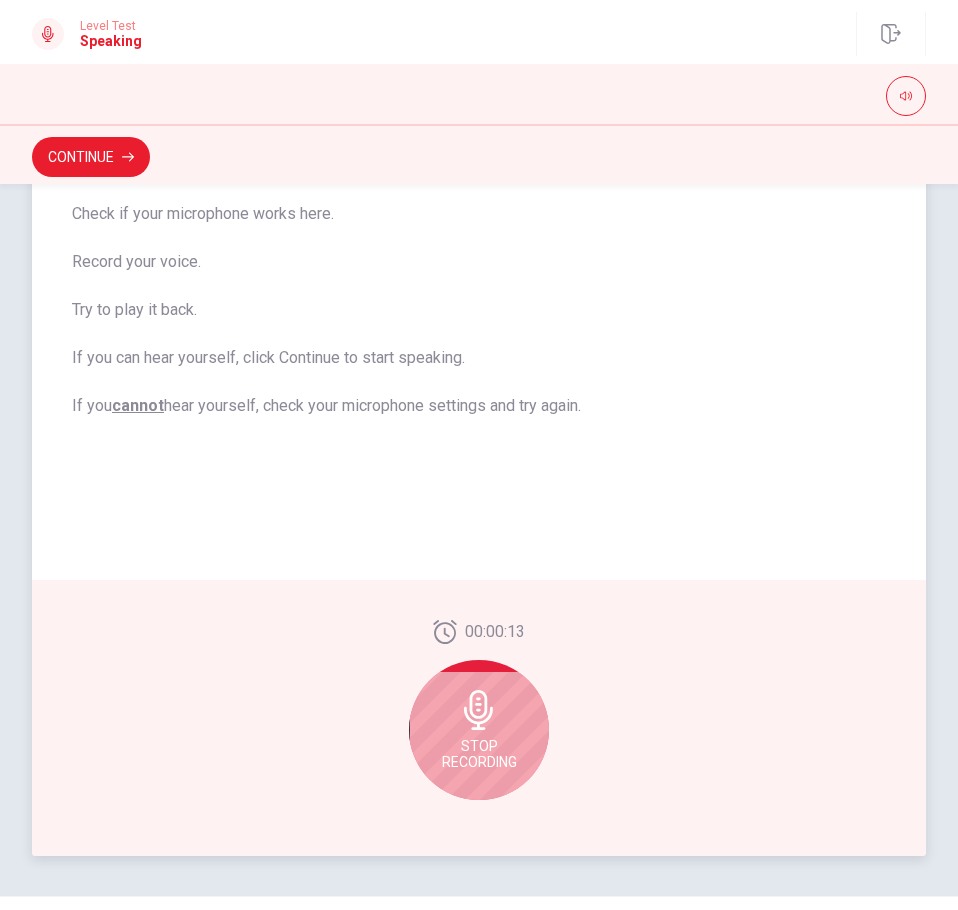 click on "Stop   Recording" at bounding box center [479, 730] 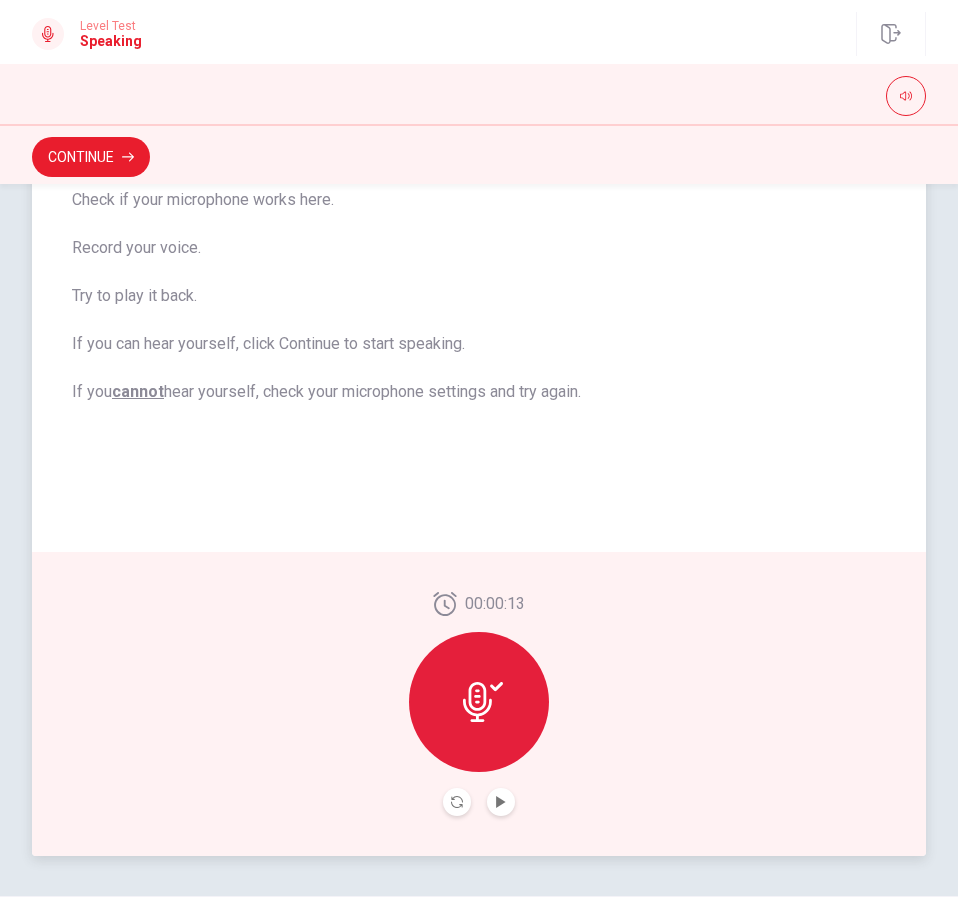 scroll, scrollTop: 226, scrollLeft: 0, axis: vertical 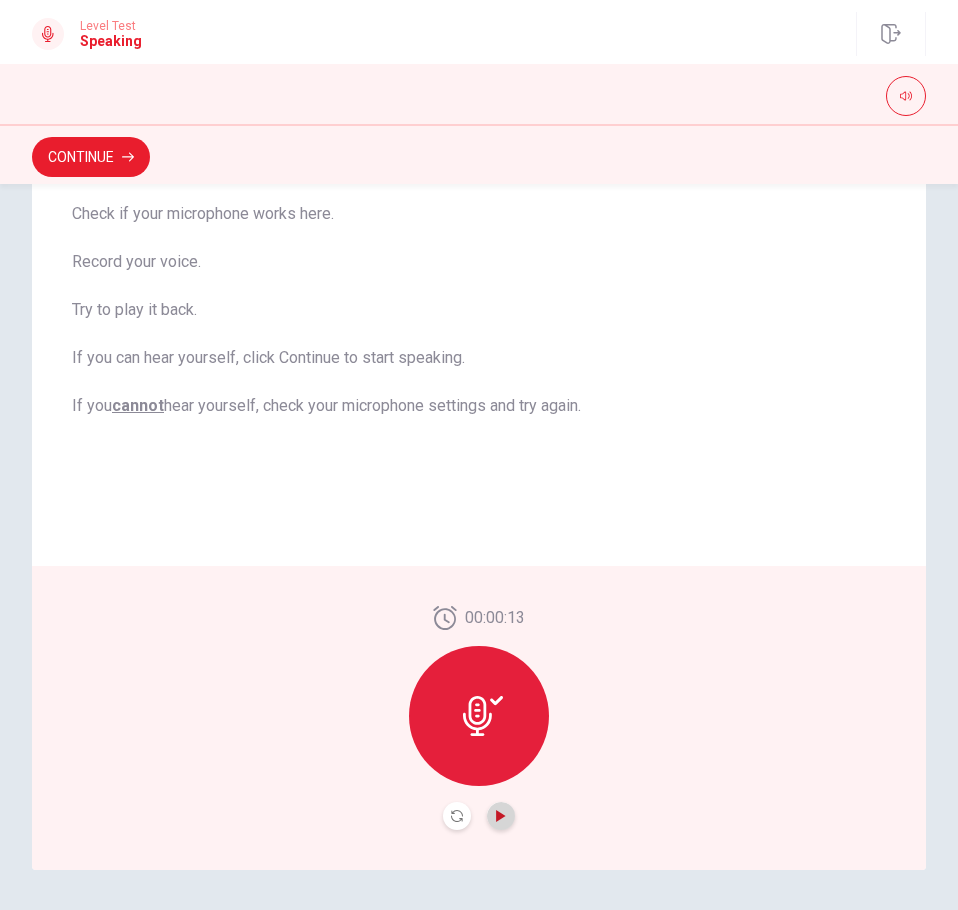 click 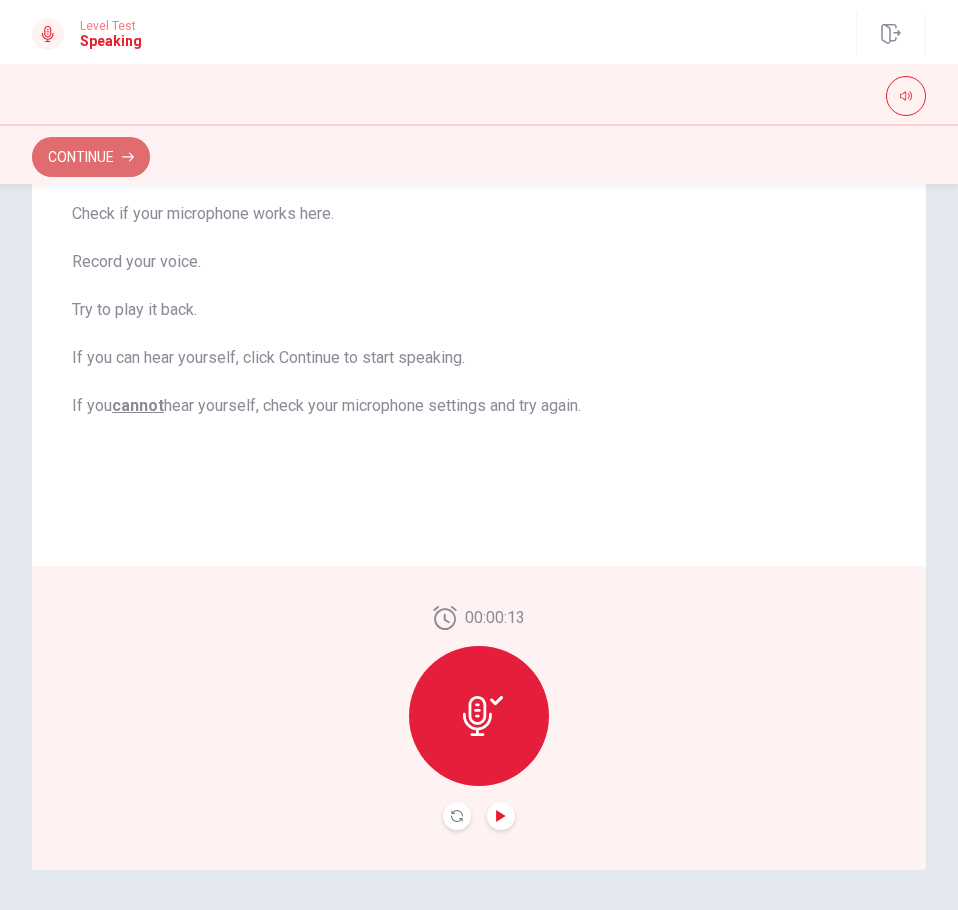 click on "Continue" at bounding box center [91, 157] 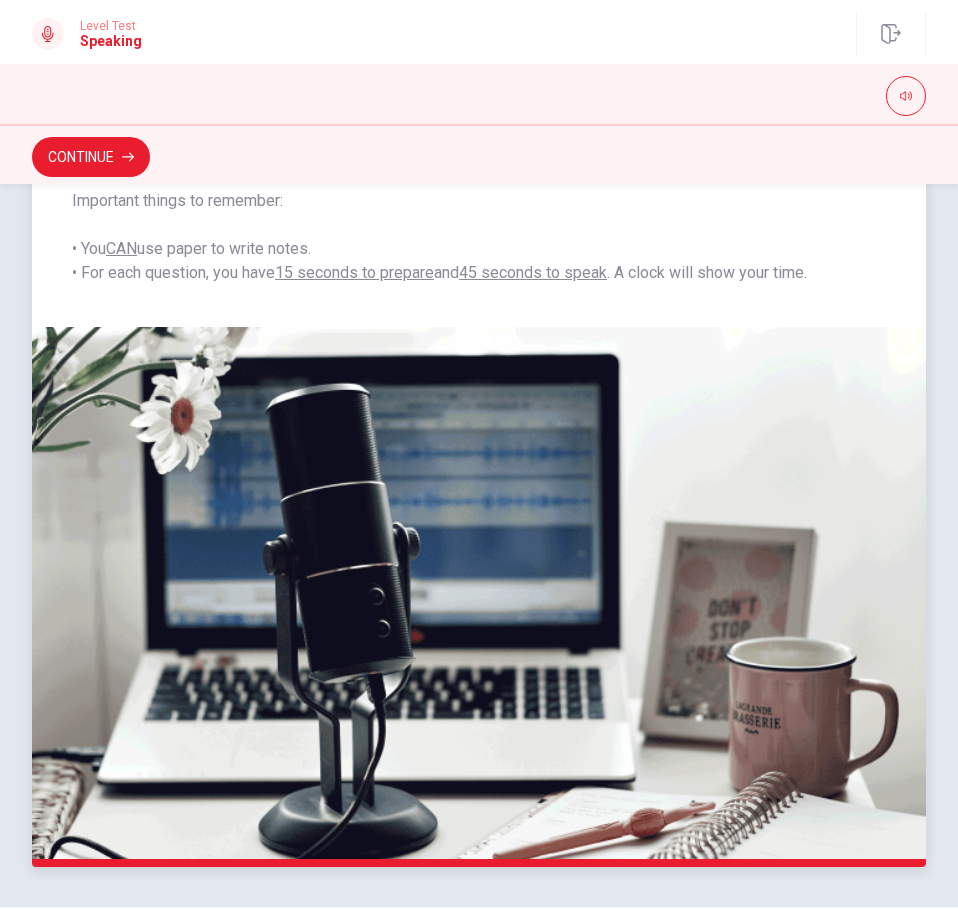 scroll, scrollTop: 281, scrollLeft: 0, axis: vertical 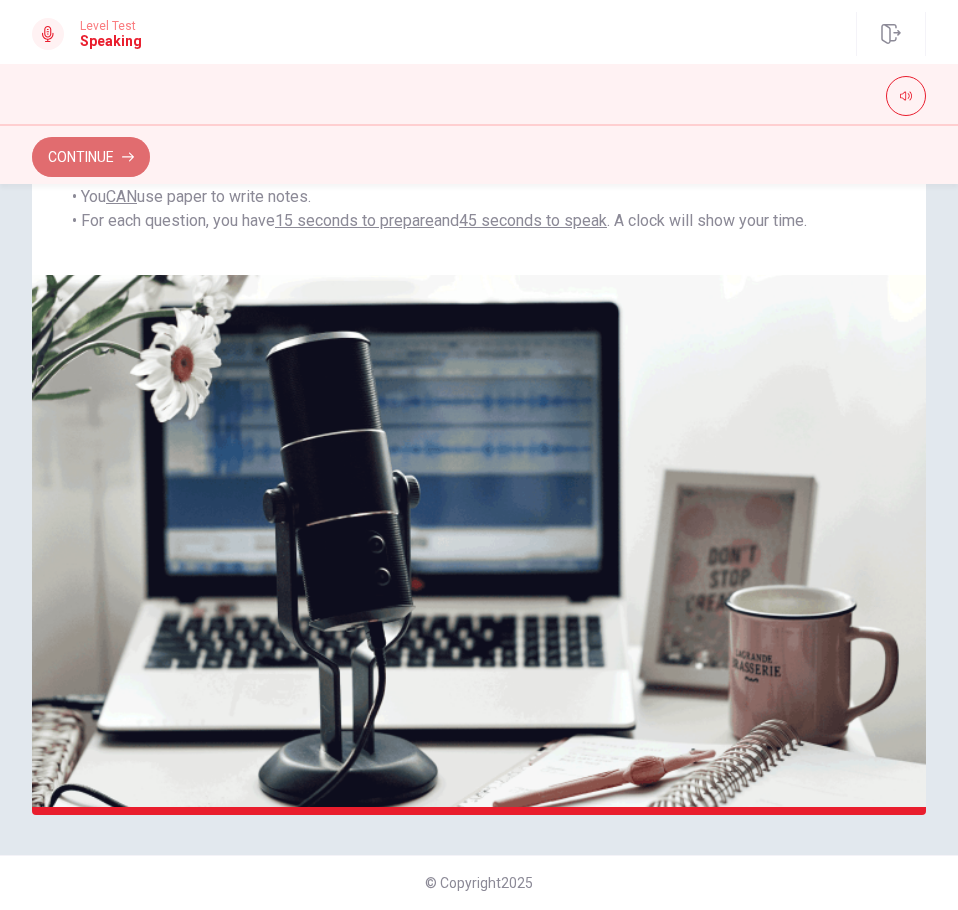 click on "Continue" at bounding box center [91, 157] 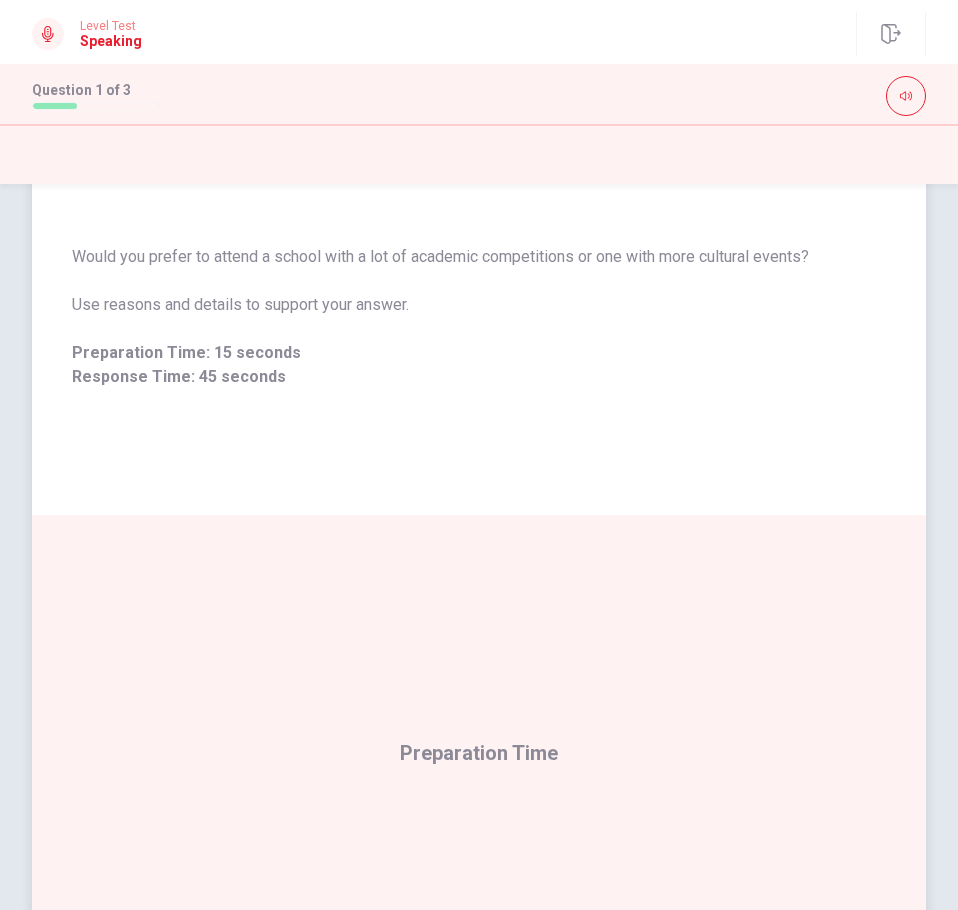 scroll, scrollTop: 109, scrollLeft: 0, axis: vertical 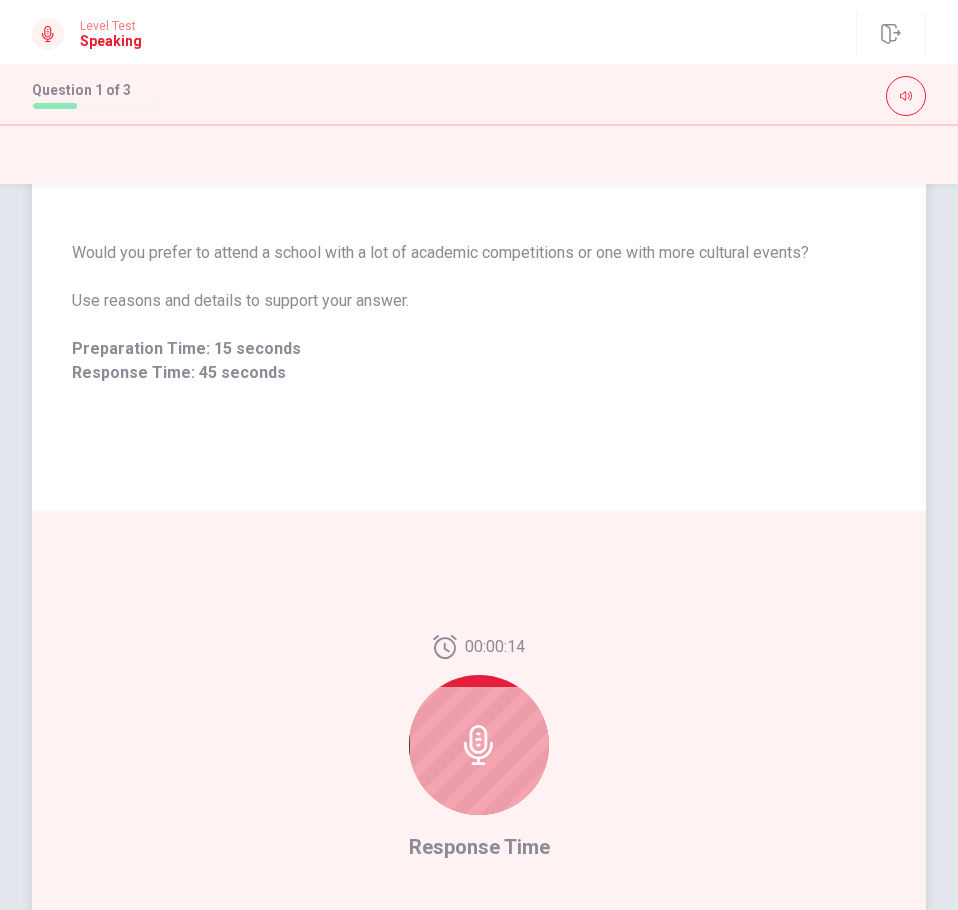 drag, startPoint x: 500, startPoint y: 255, endPoint x: 115, endPoint y: 242, distance: 385.21942 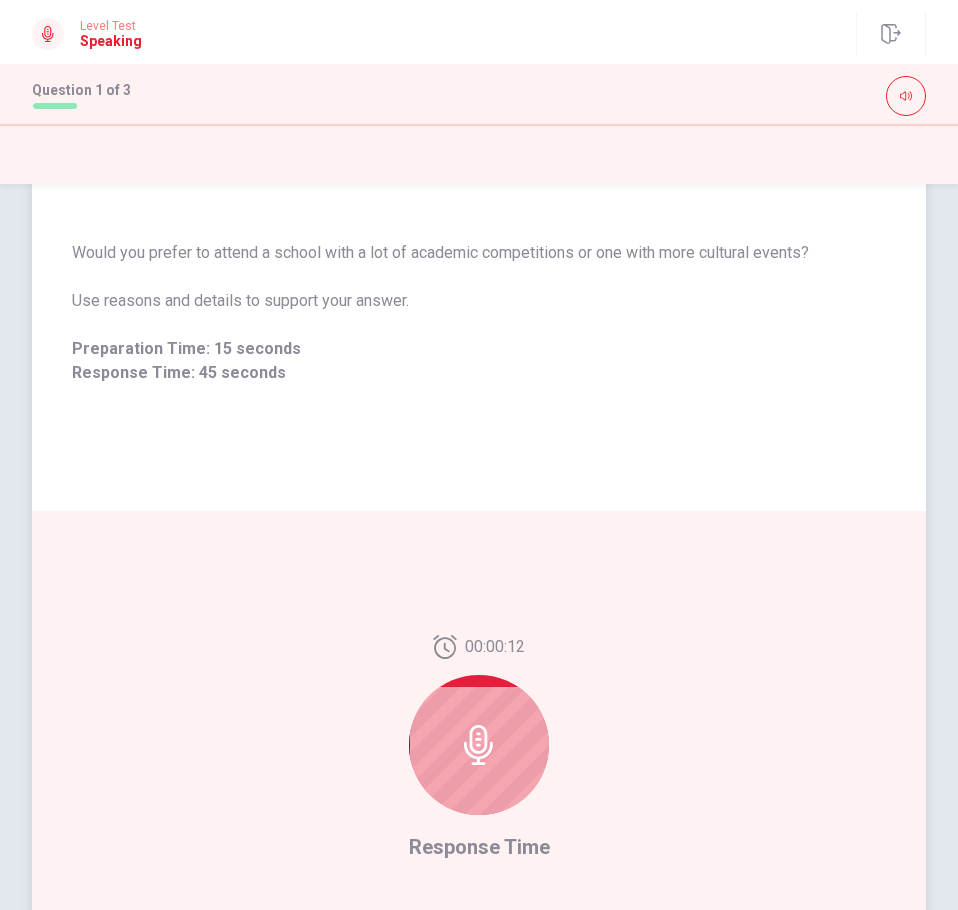 drag, startPoint x: 78, startPoint y: 250, endPoint x: 145, endPoint y: 260, distance: 67.74216 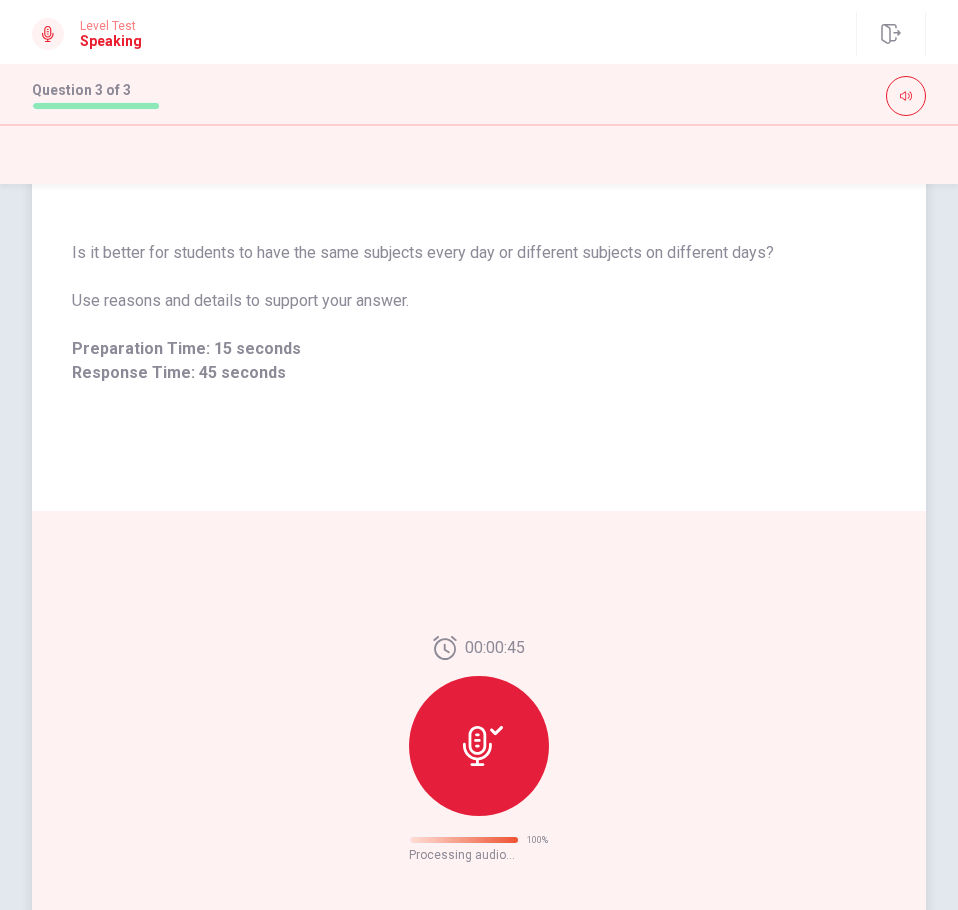 scroll, scrollTop: 0, scrollLeft: 0, axis: both 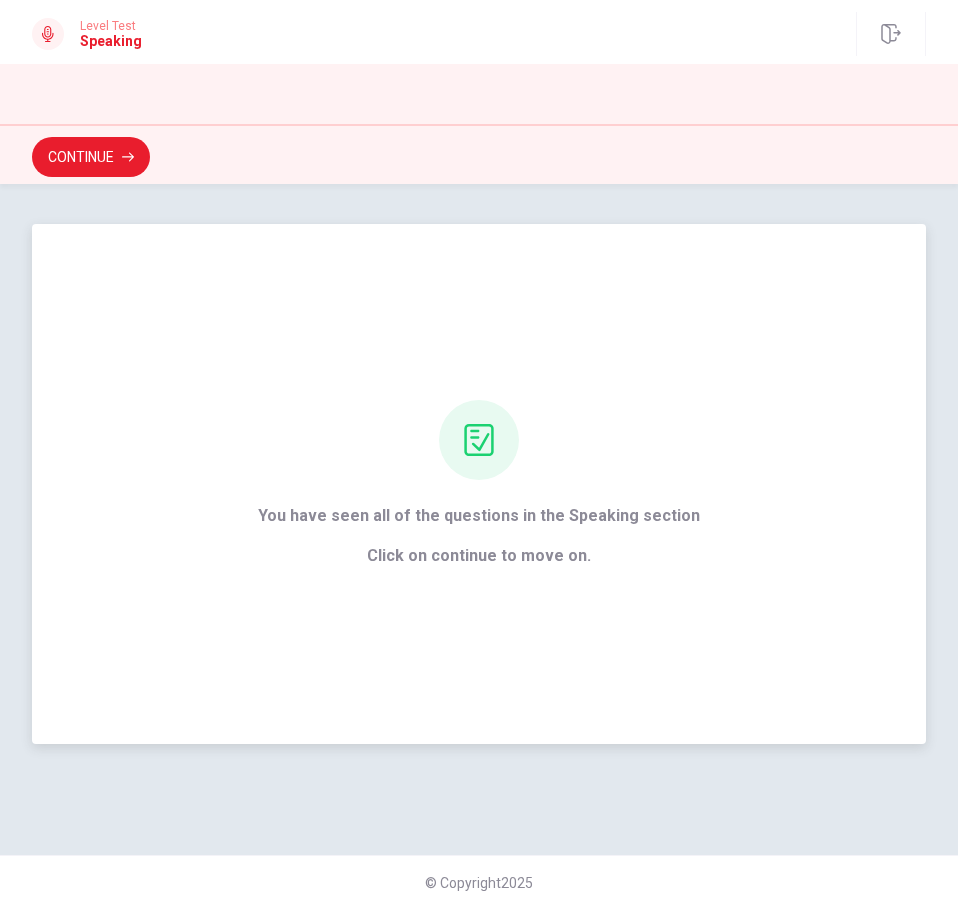 click 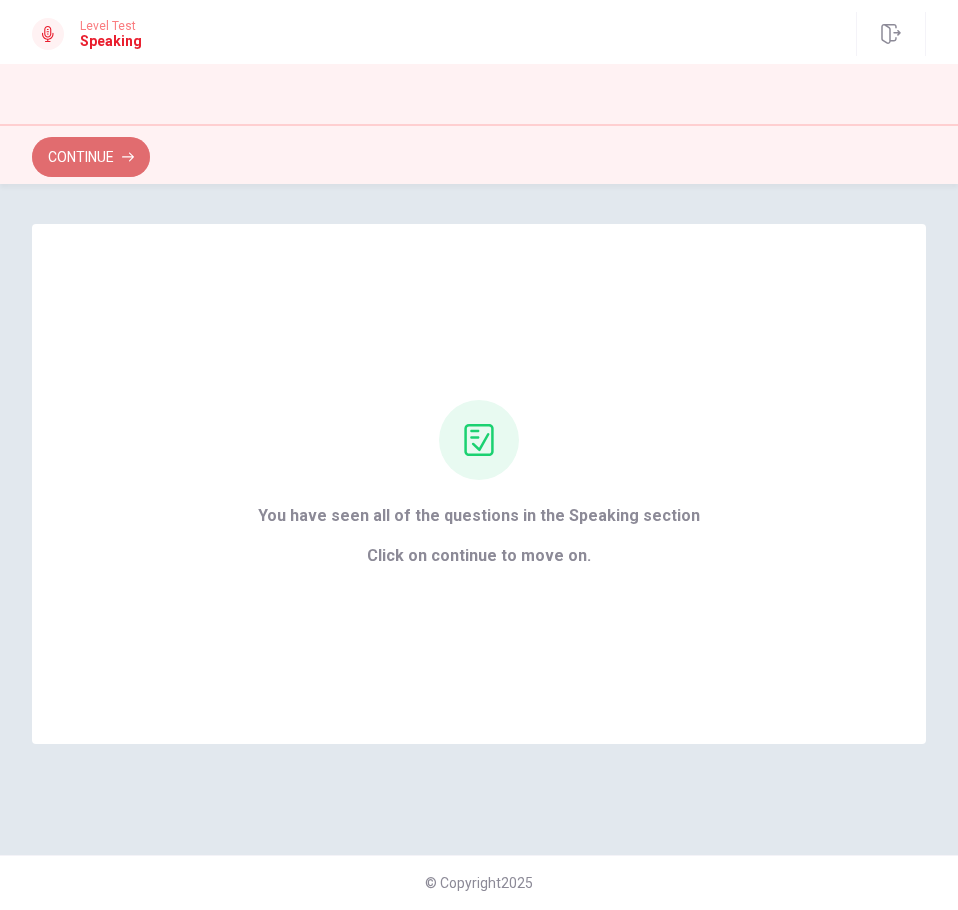click on "Continue" at bounding box center (91, 157) 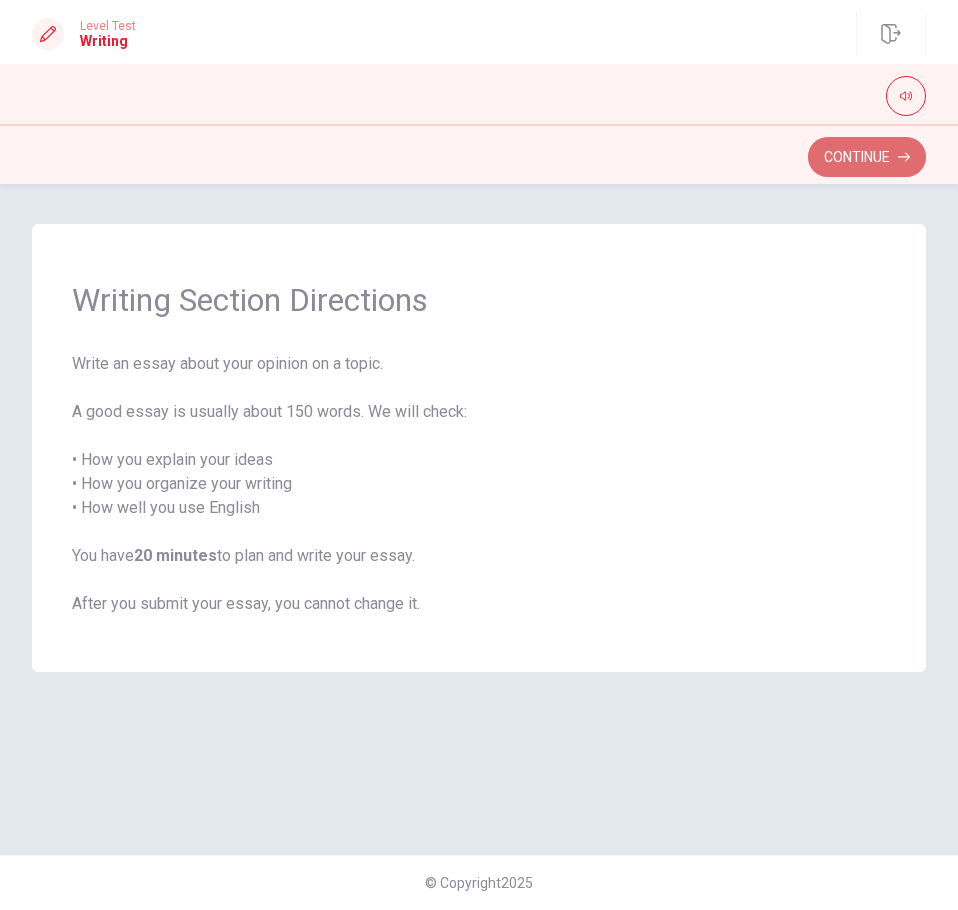 click on "Continue" at bounding box center (867, 157) 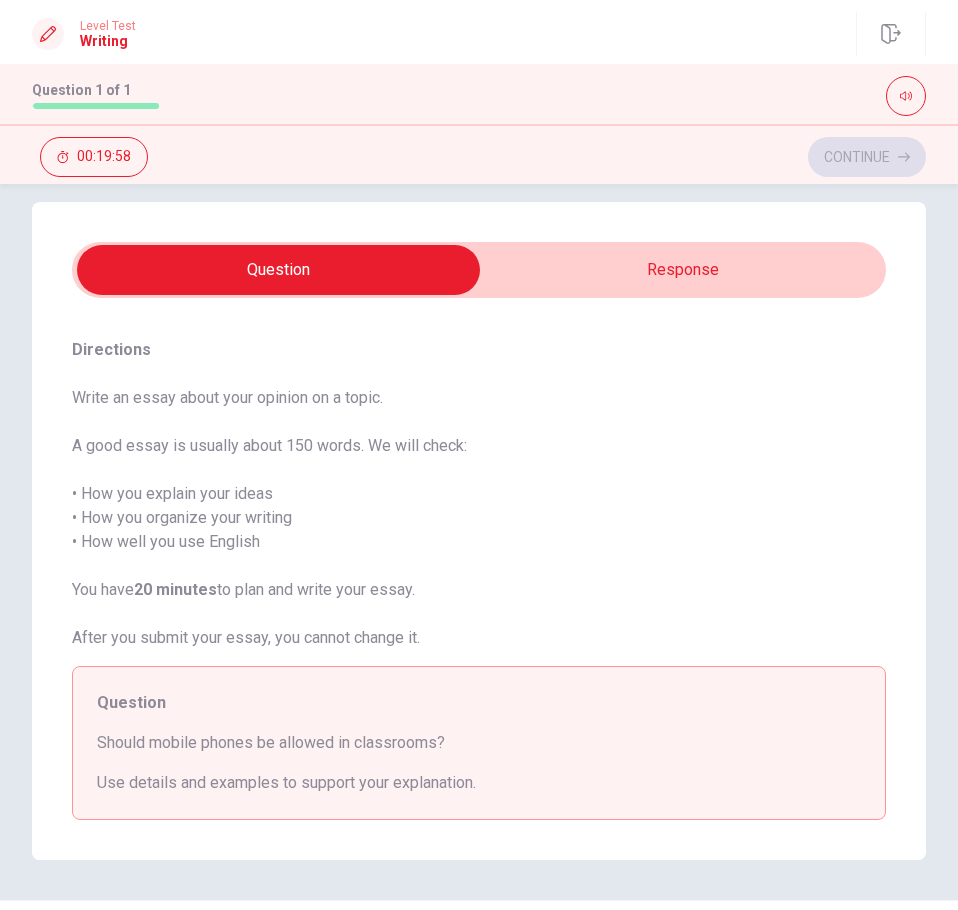 scroll, scrollTop: 21, scrollLeft: 0, axis: vertical 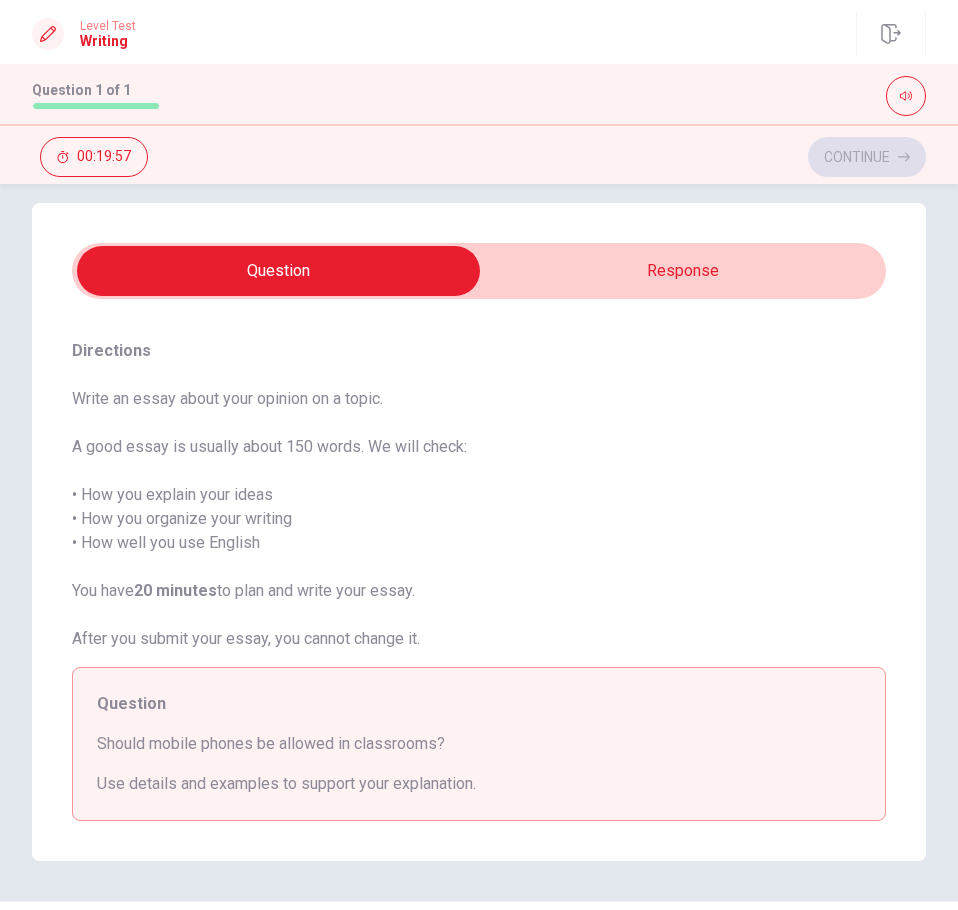 click at bounding box center [278, 271] 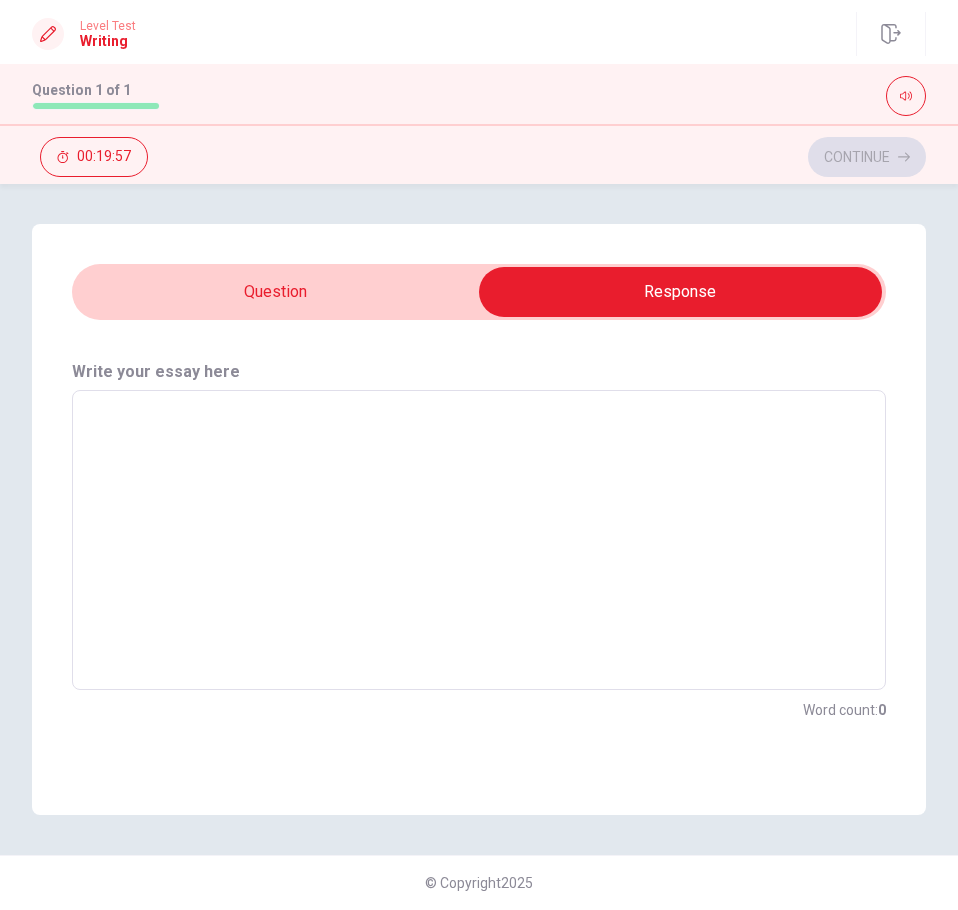 scroll, scrollTop: 0, scrollLeft: 0, axis: both 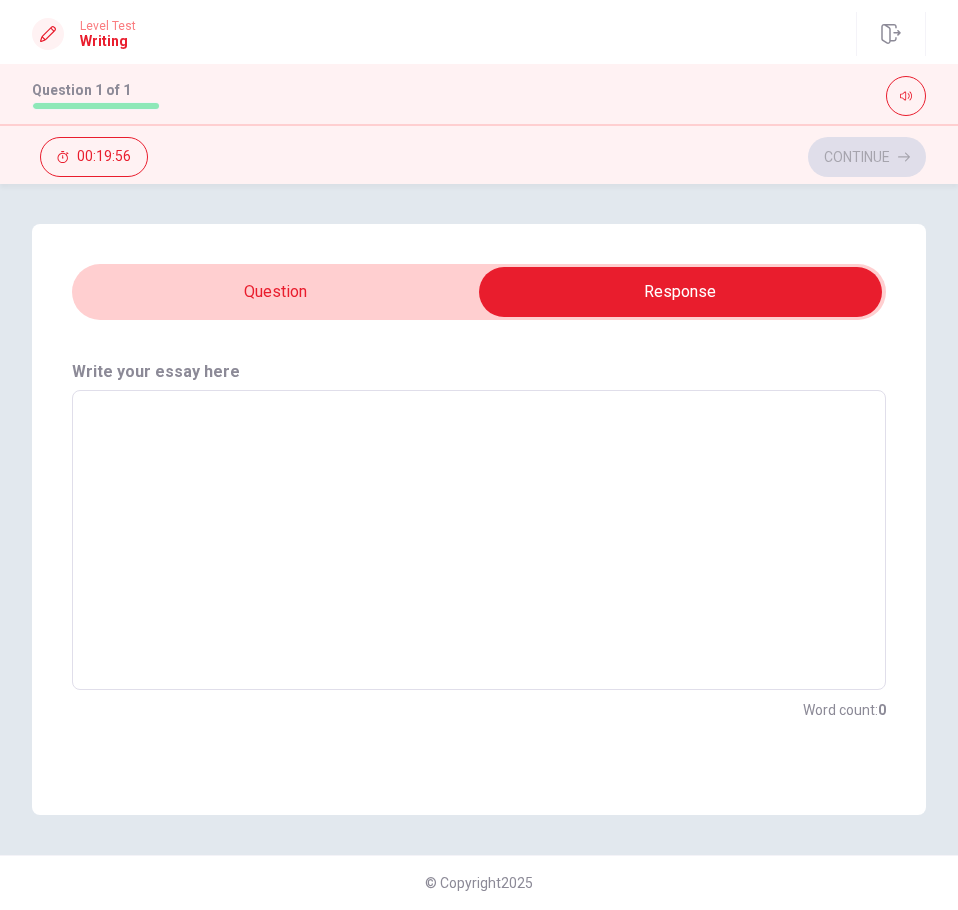 click at bounding box center (680, 292) 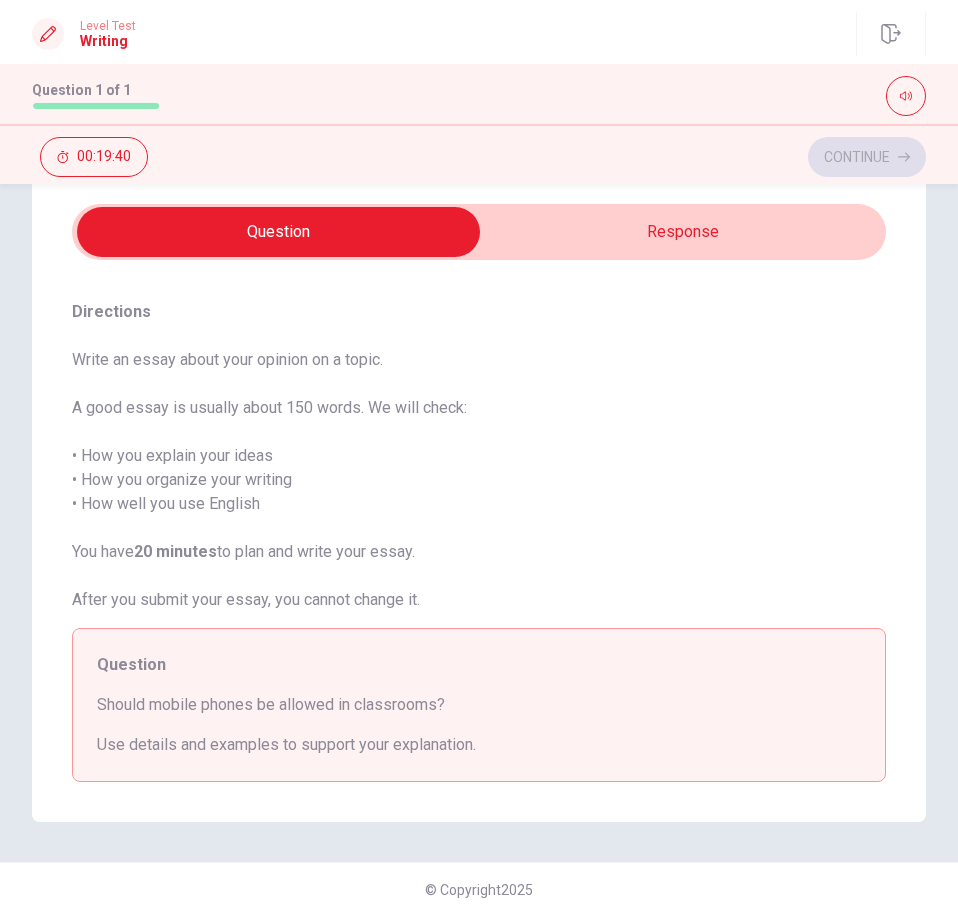 scroll, scrollTop: 67, scrollLeft: 0, axis: vertical 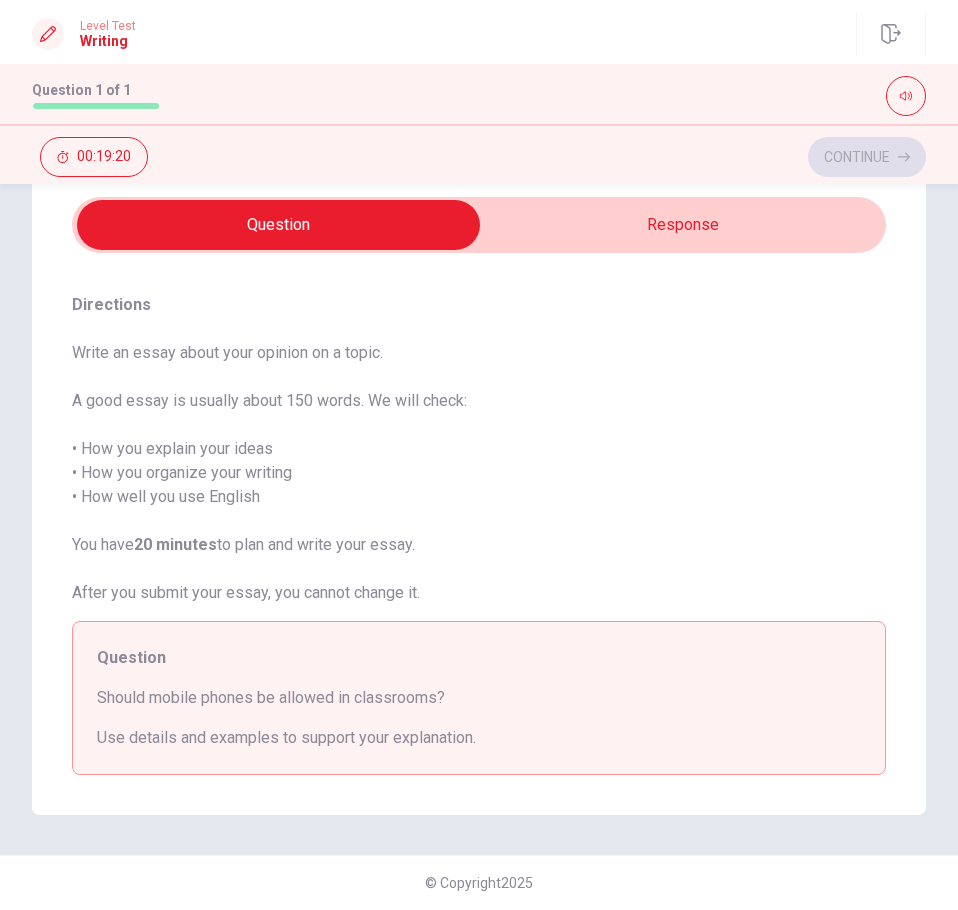 click at bounding box center [278, 225] 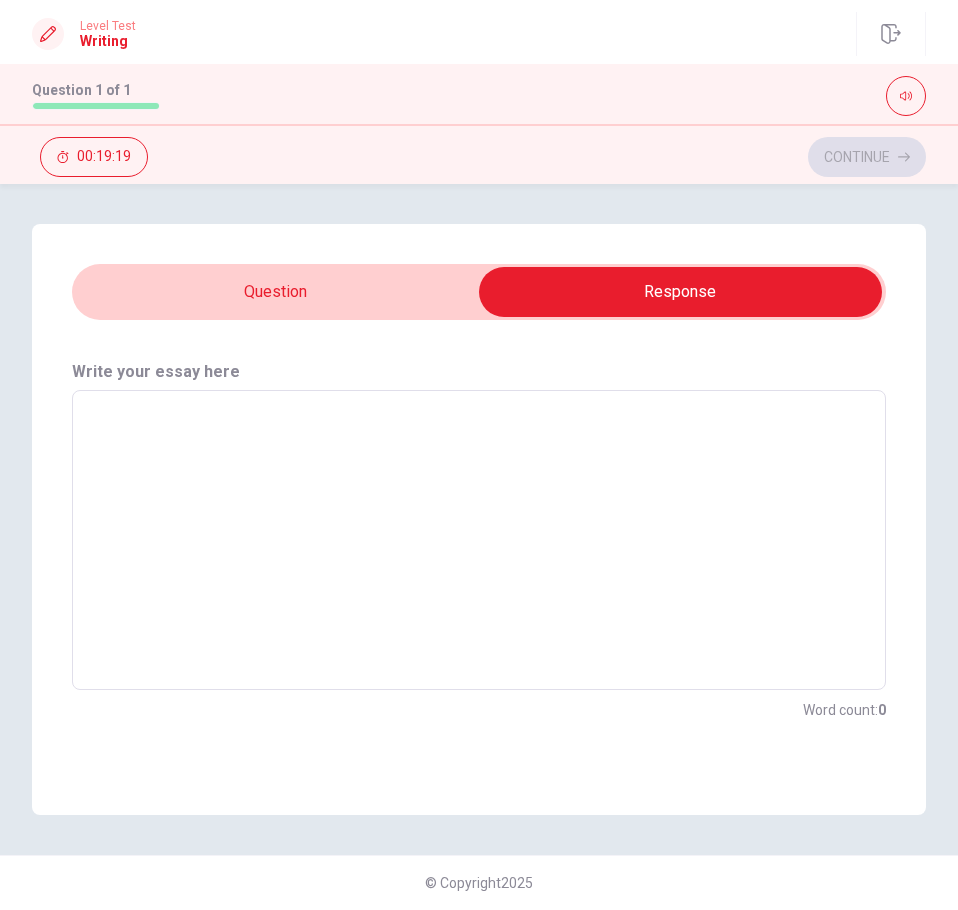 scroll, scrollTop: 0, scrollLeft: 0, axis: both 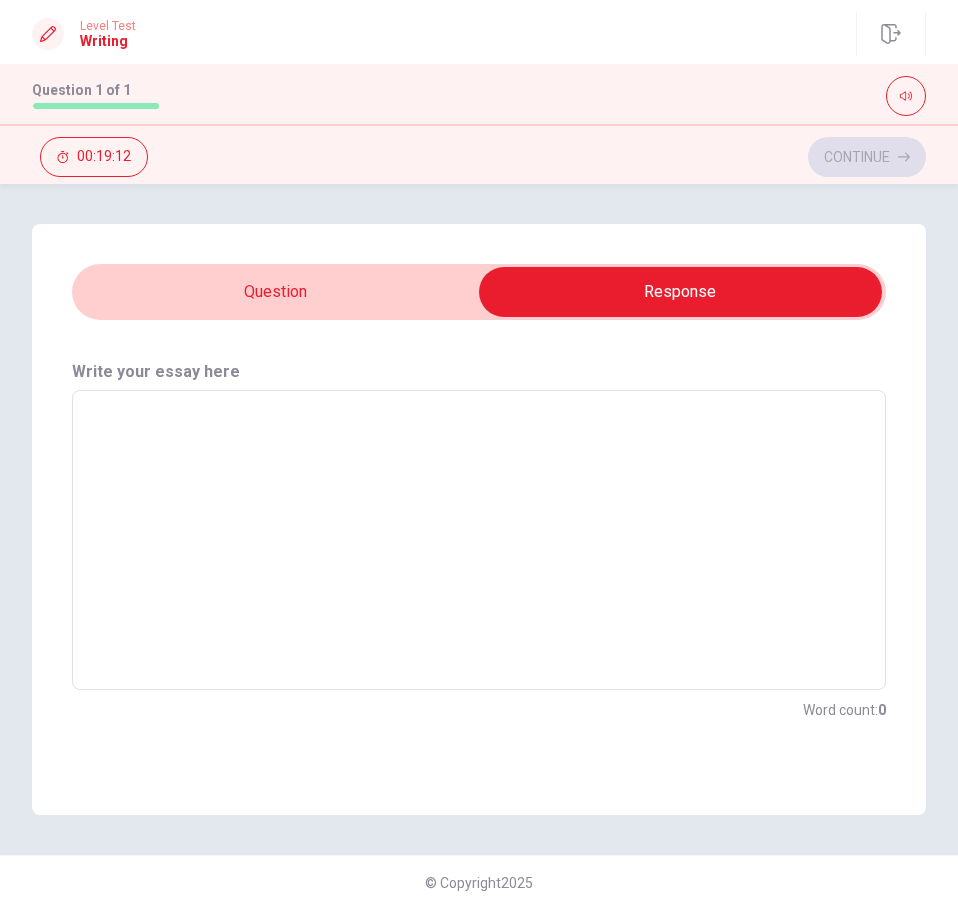 click at bounding box center [479, 540] 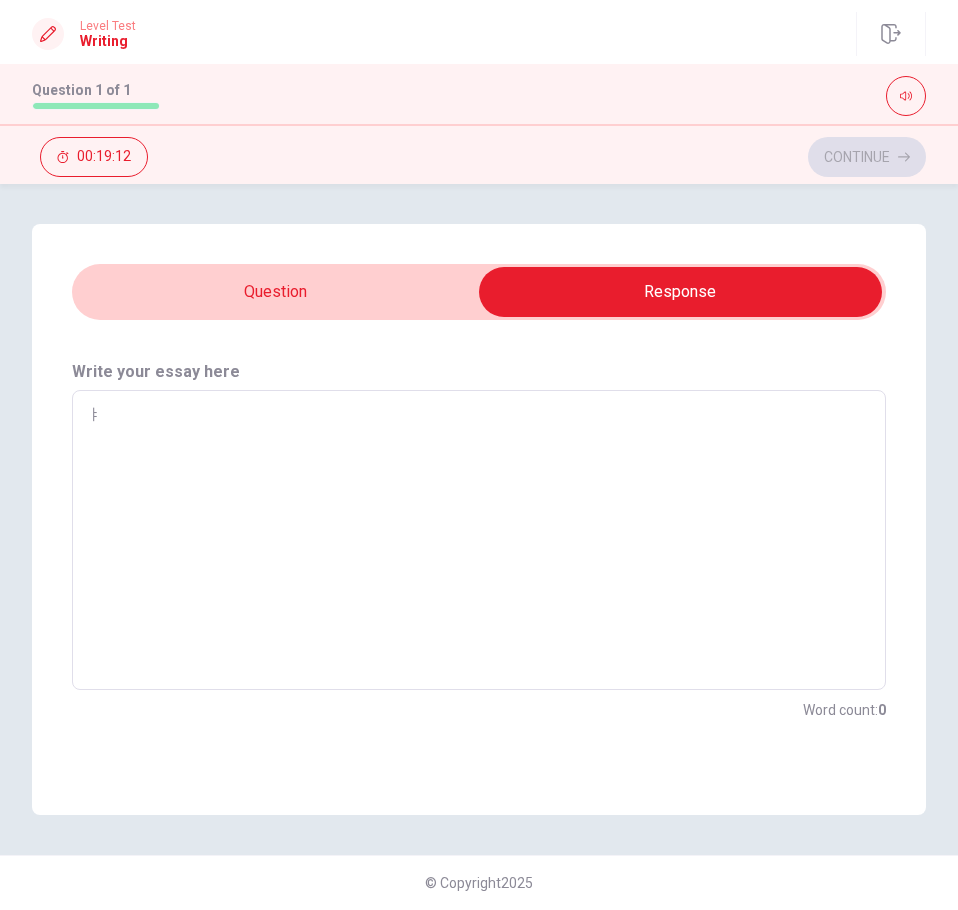 type on "x" 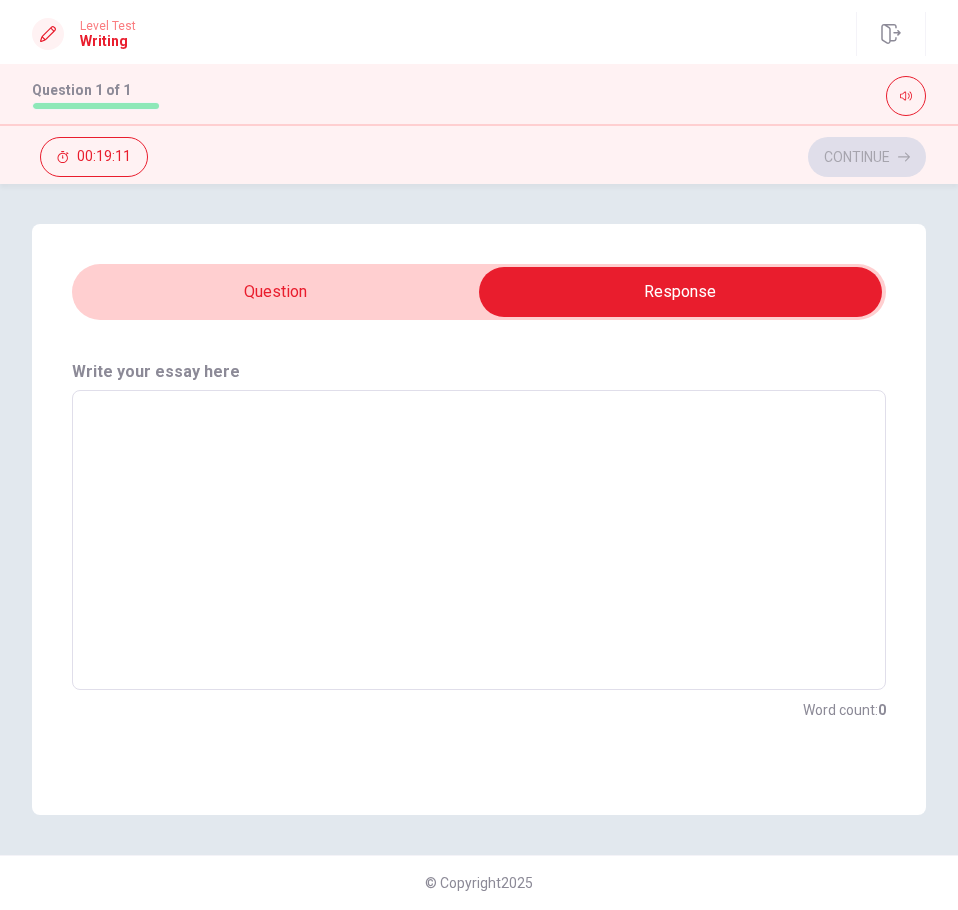 type on "ㅑ" 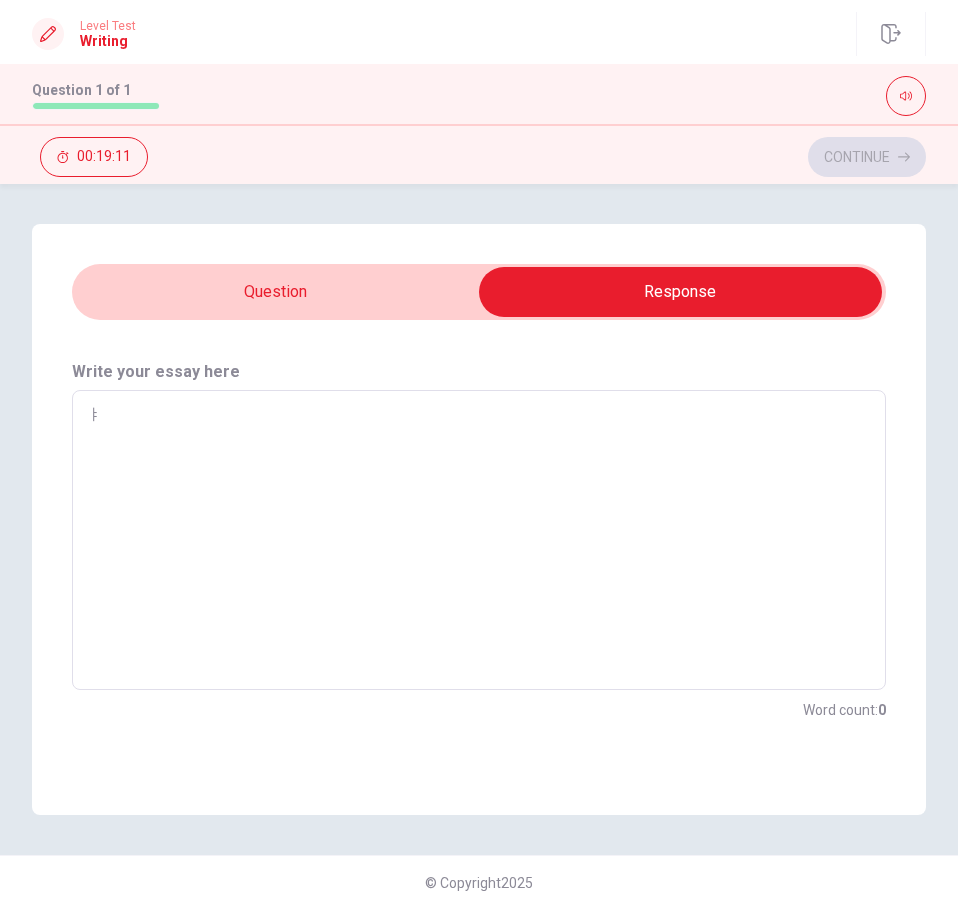 type on "x" 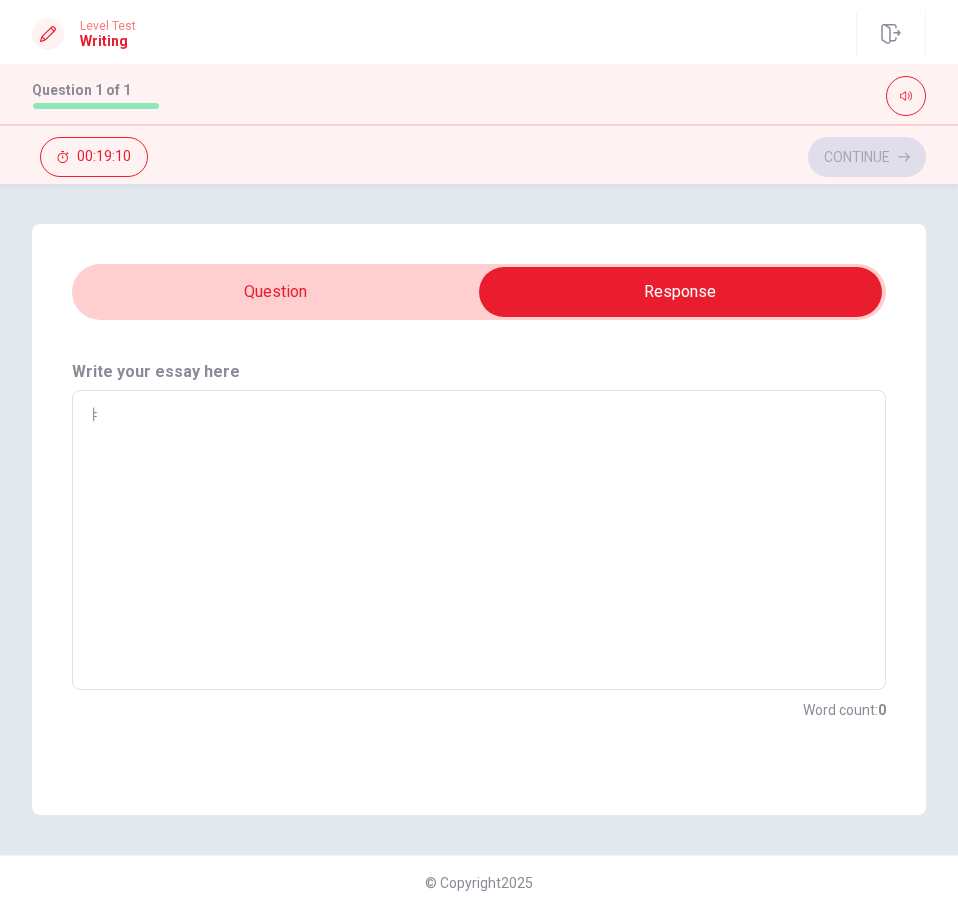 type on "ㅑ" 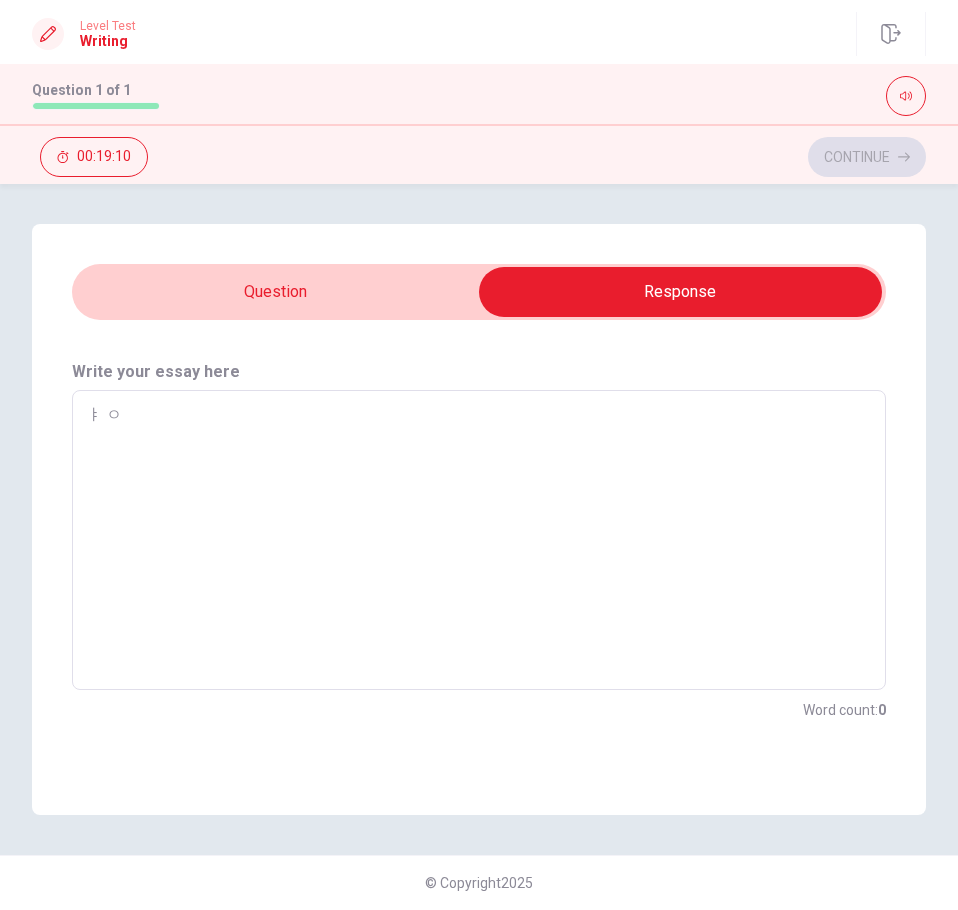 type on "x" 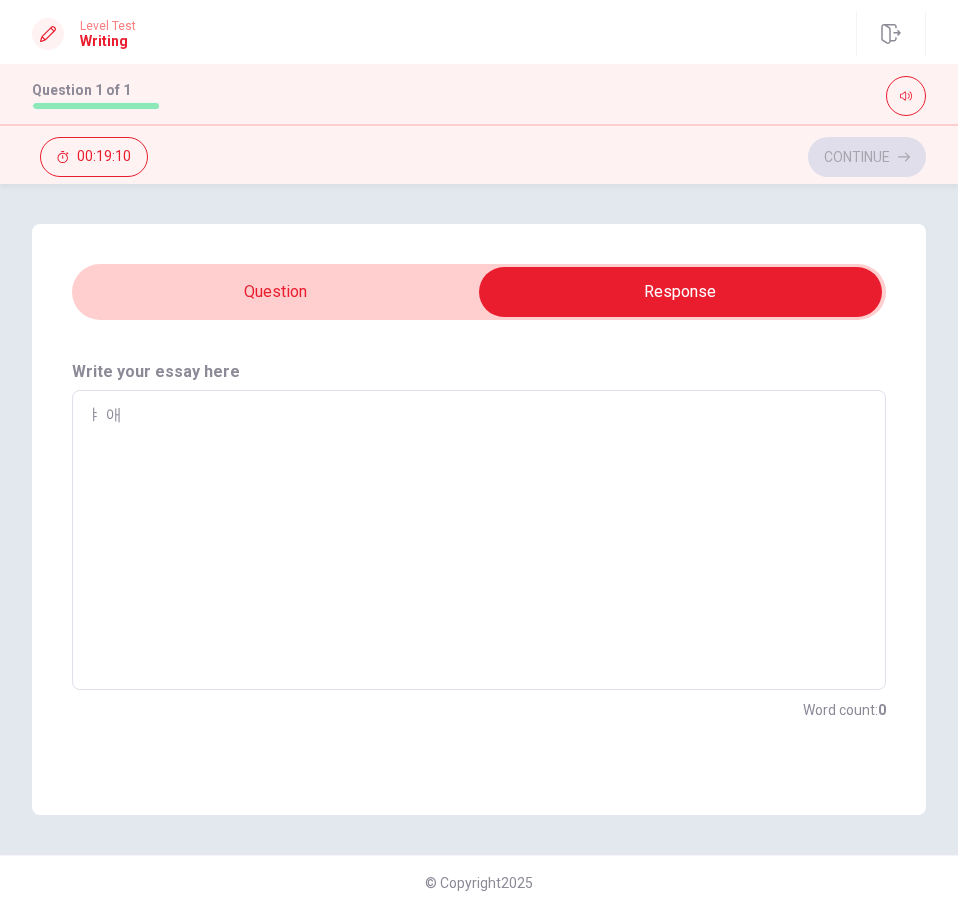 type on "x" 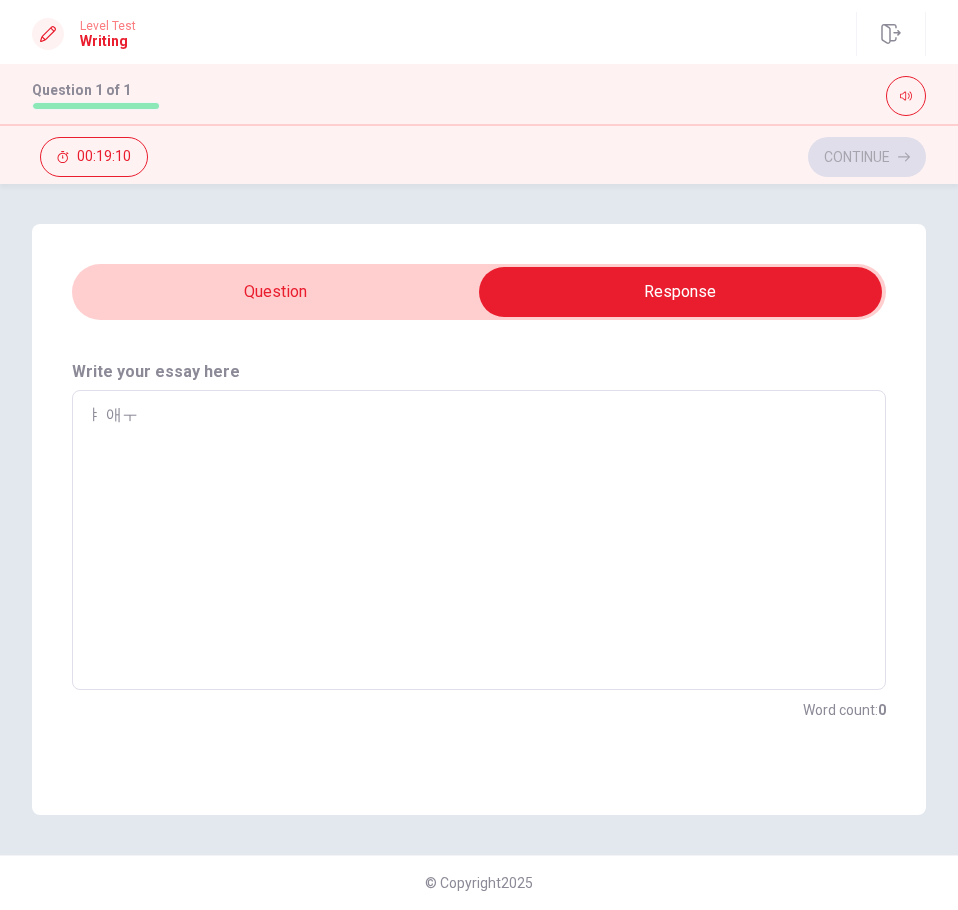 type on "x" 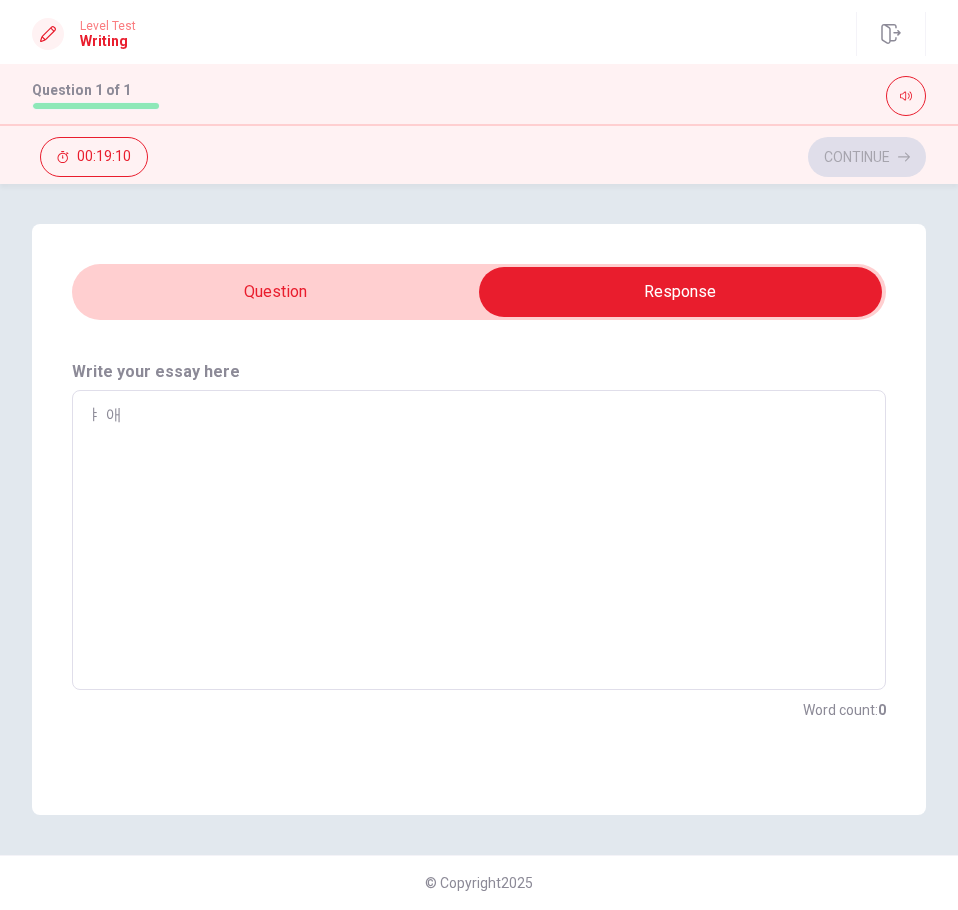 type on "x" 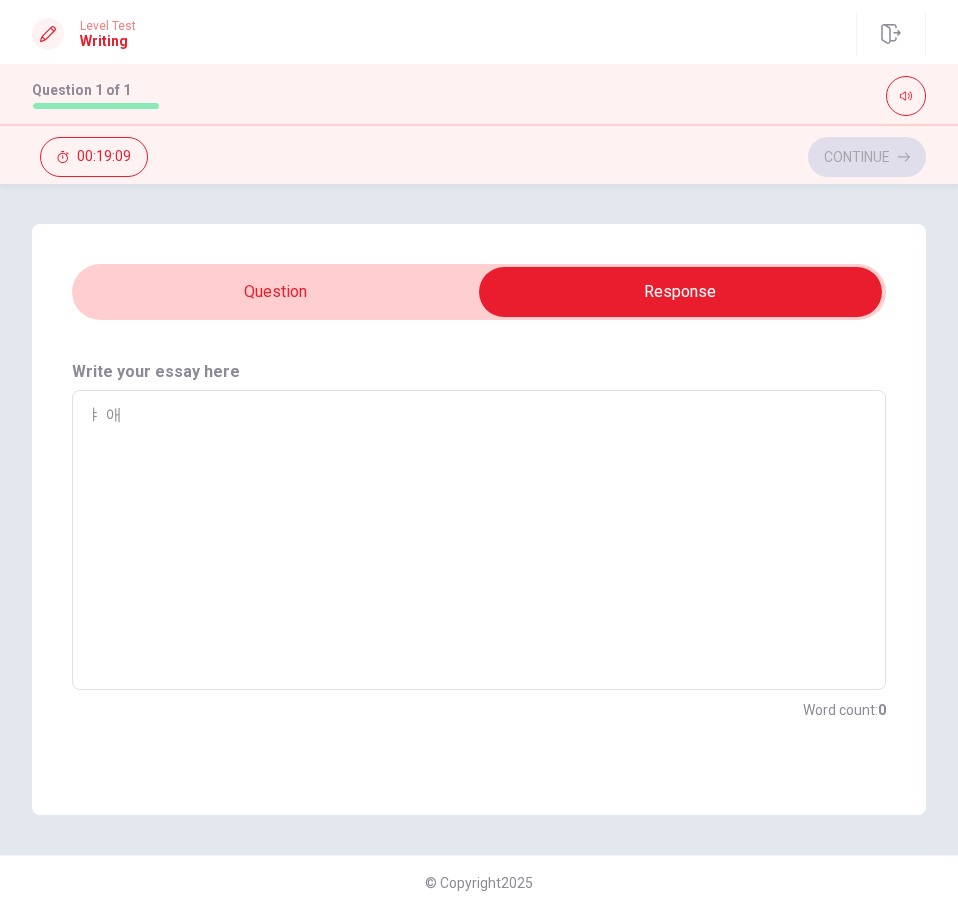 type on "ㅑ" 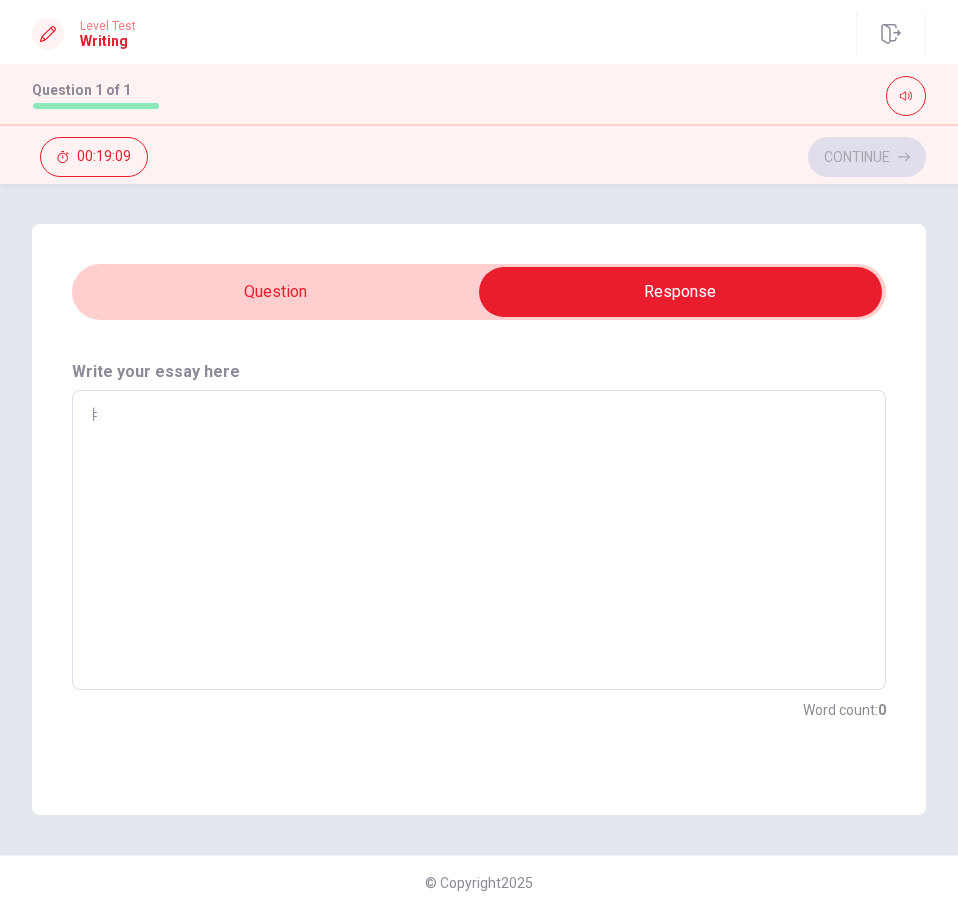 type on "x" 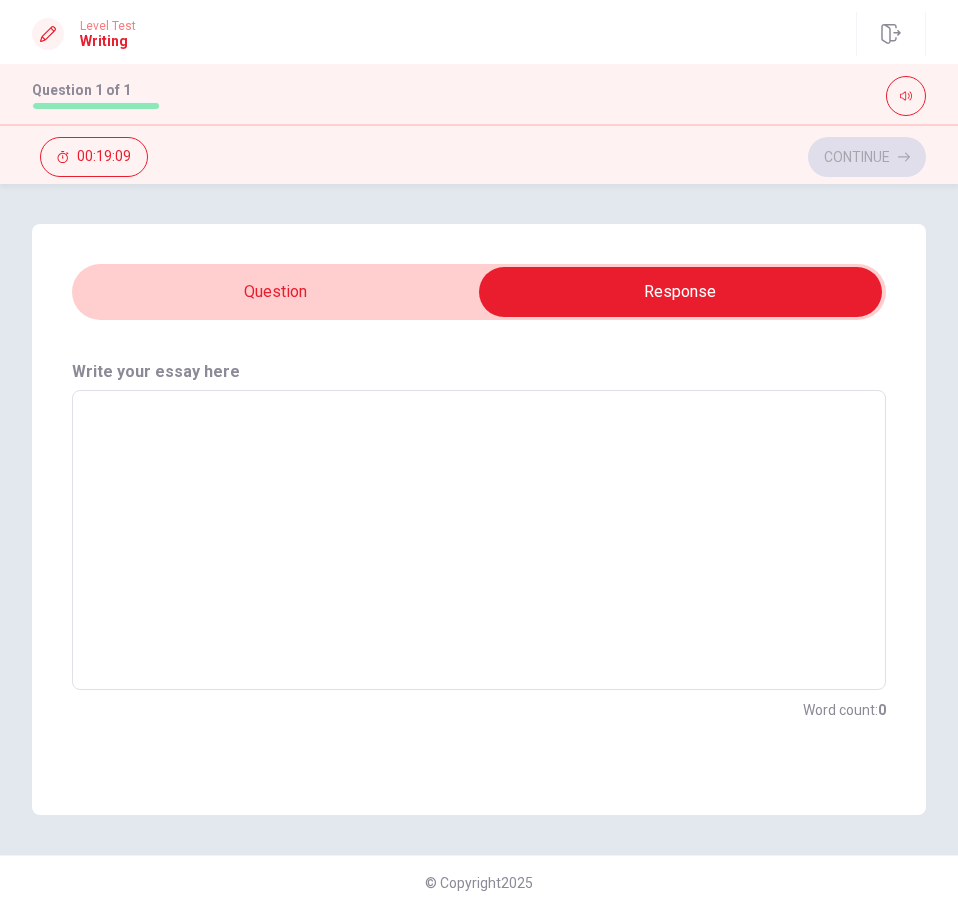 type on "i" 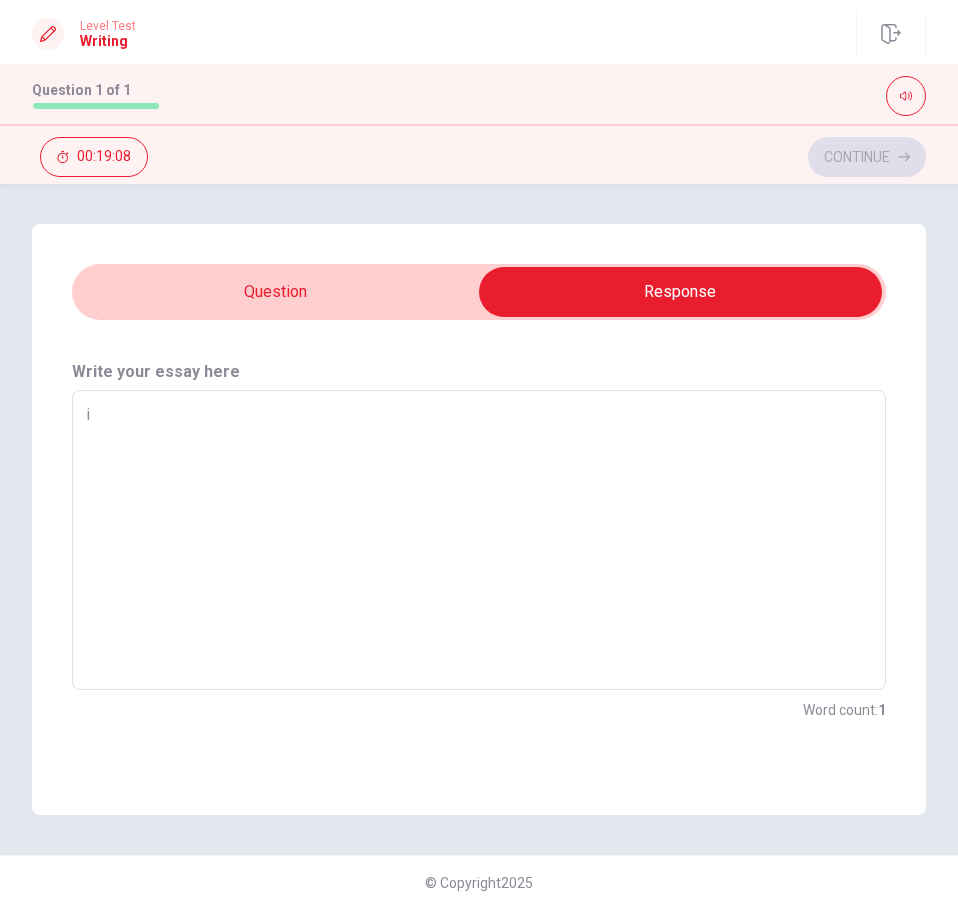 type on "x" 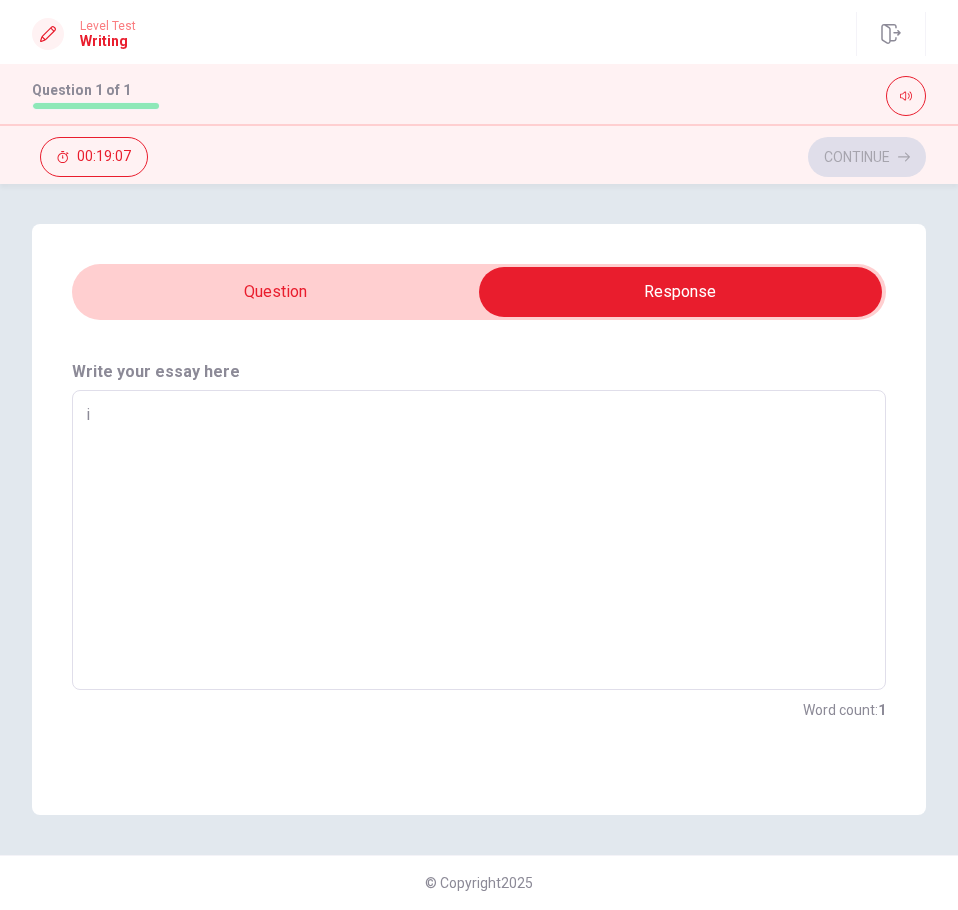 type on "i D" 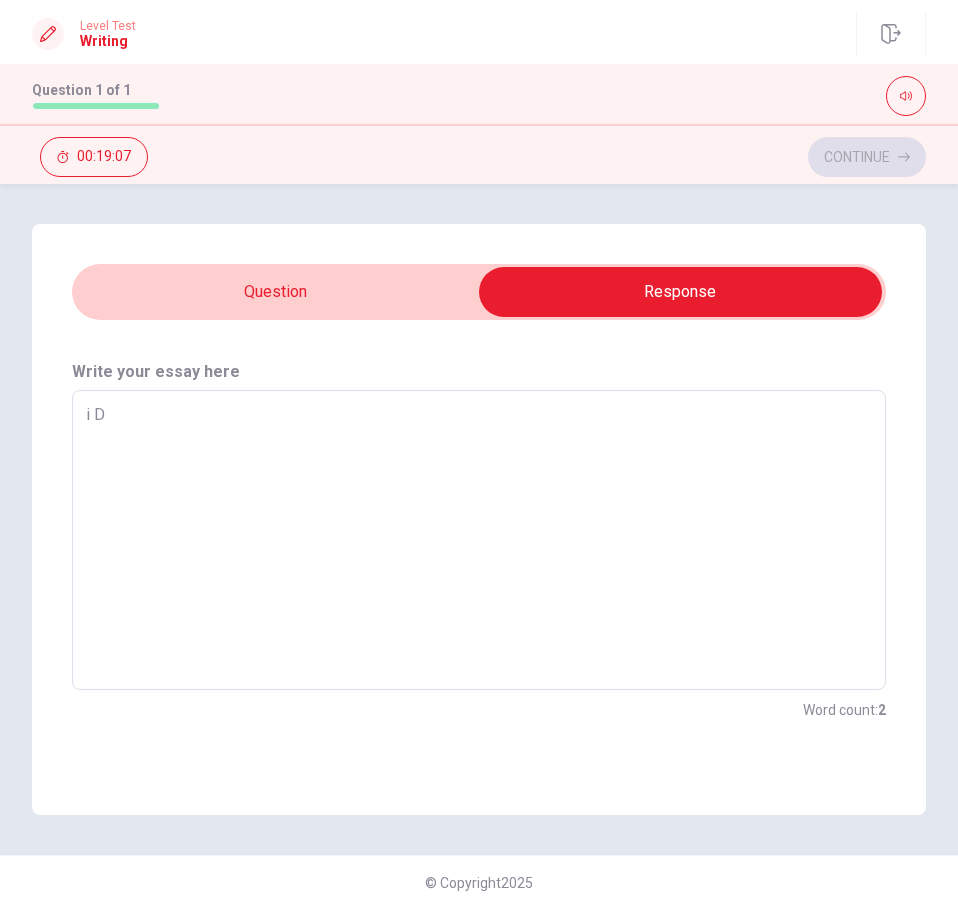 type on "x" 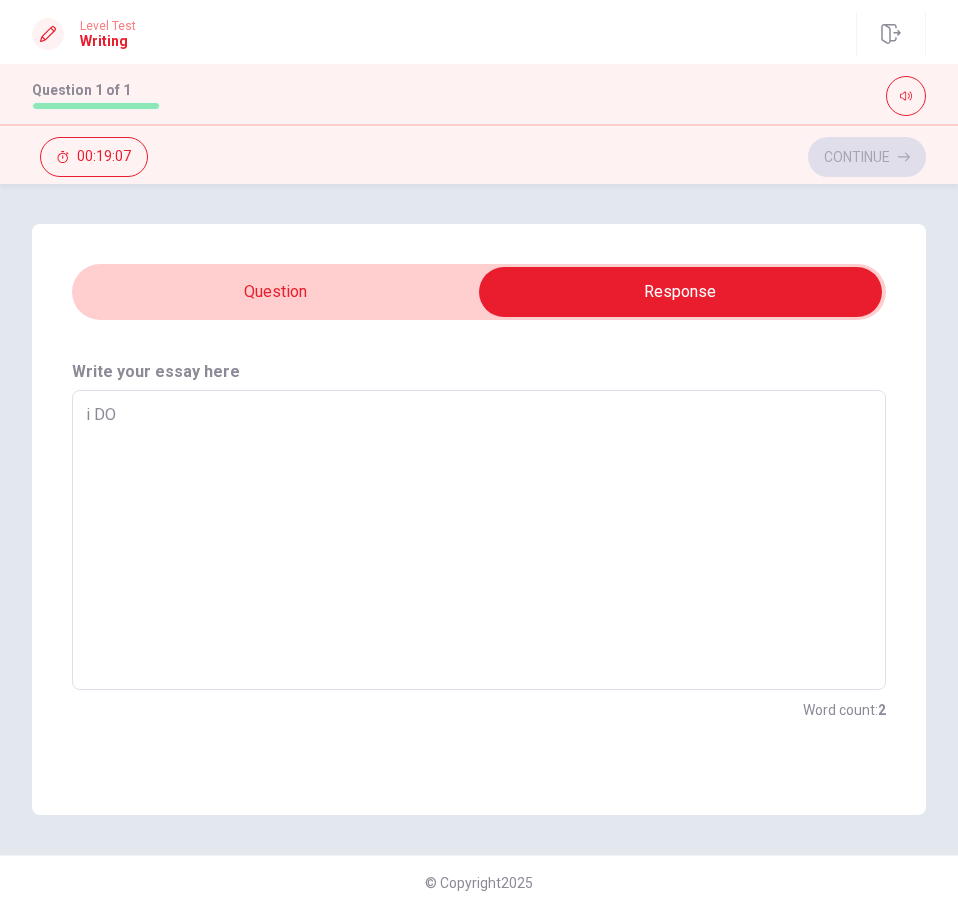 type on "x" 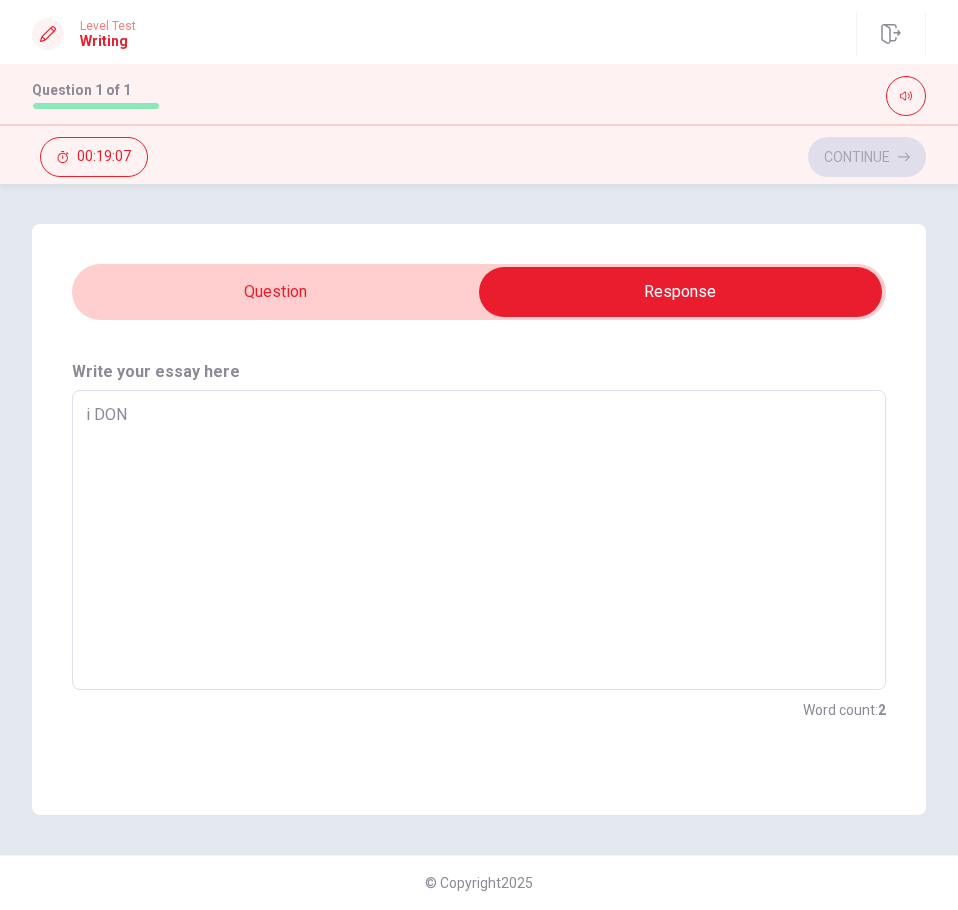 type on "x" 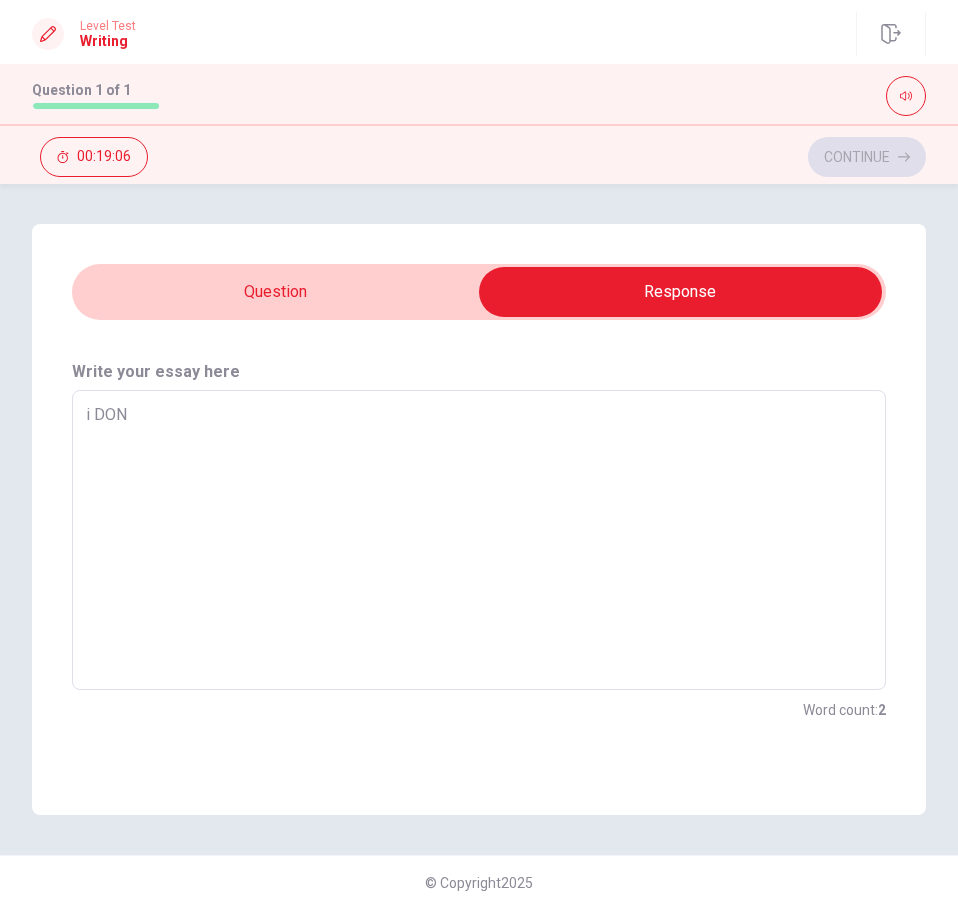 type on "i DO" 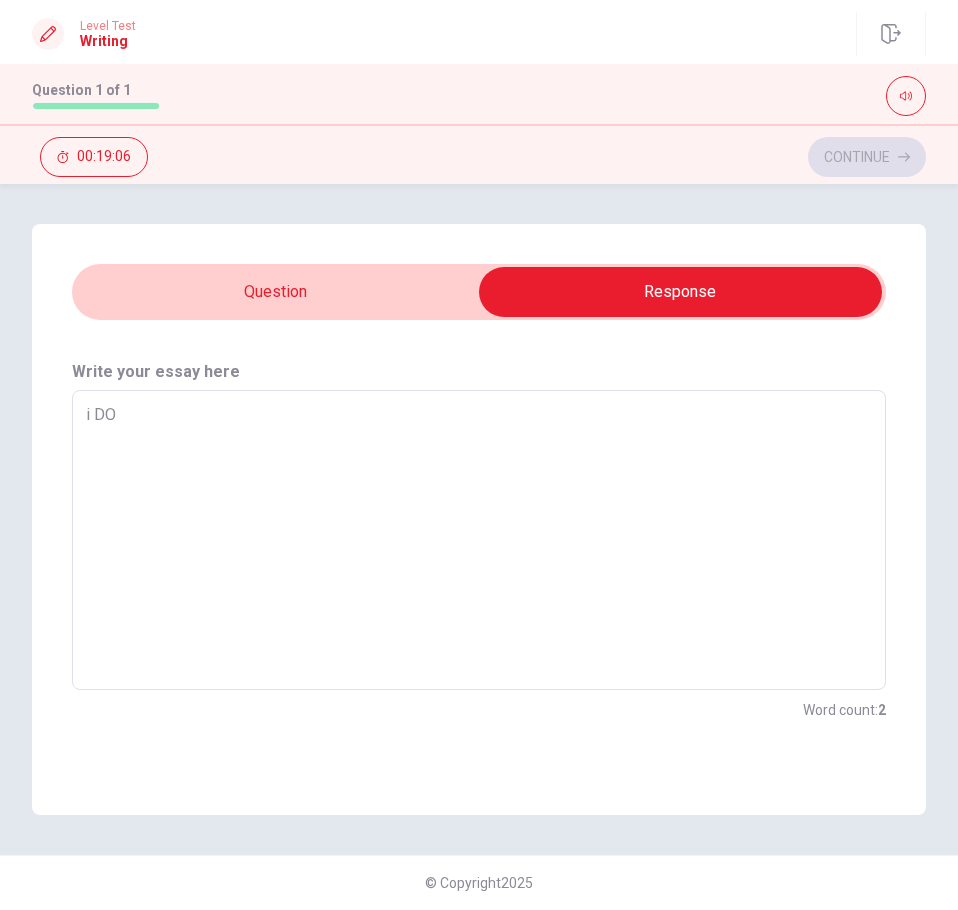 type on "x" 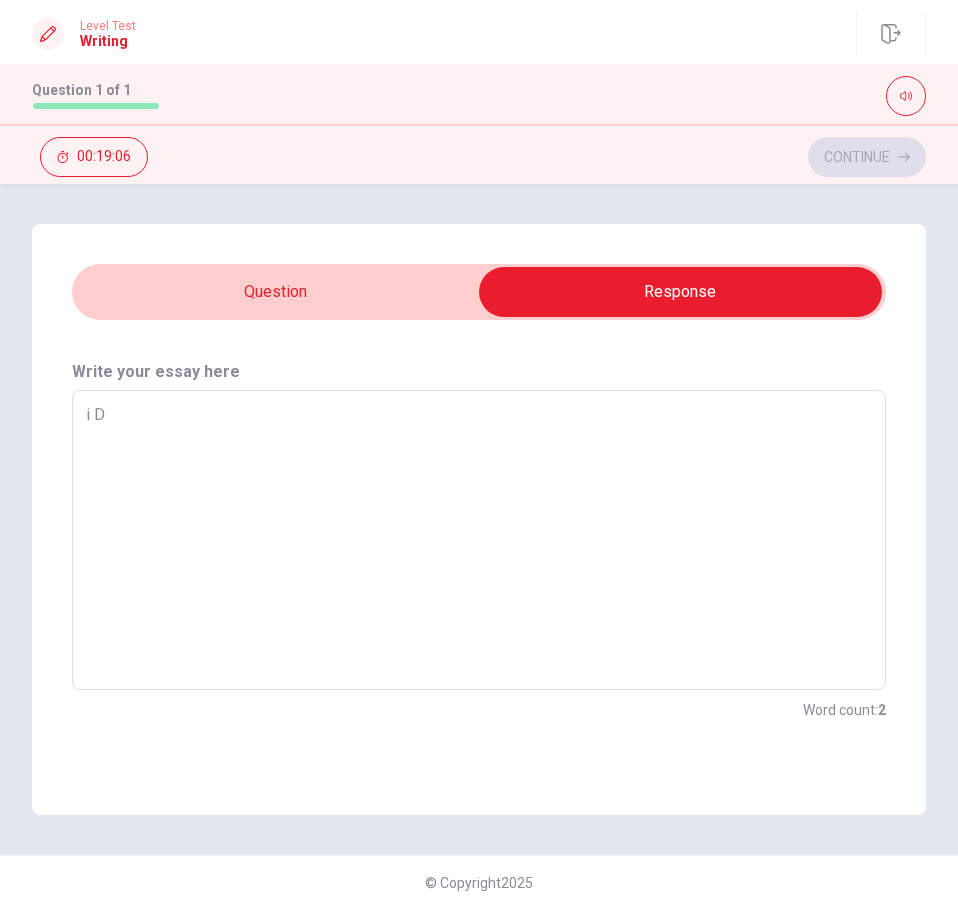 type on "x" 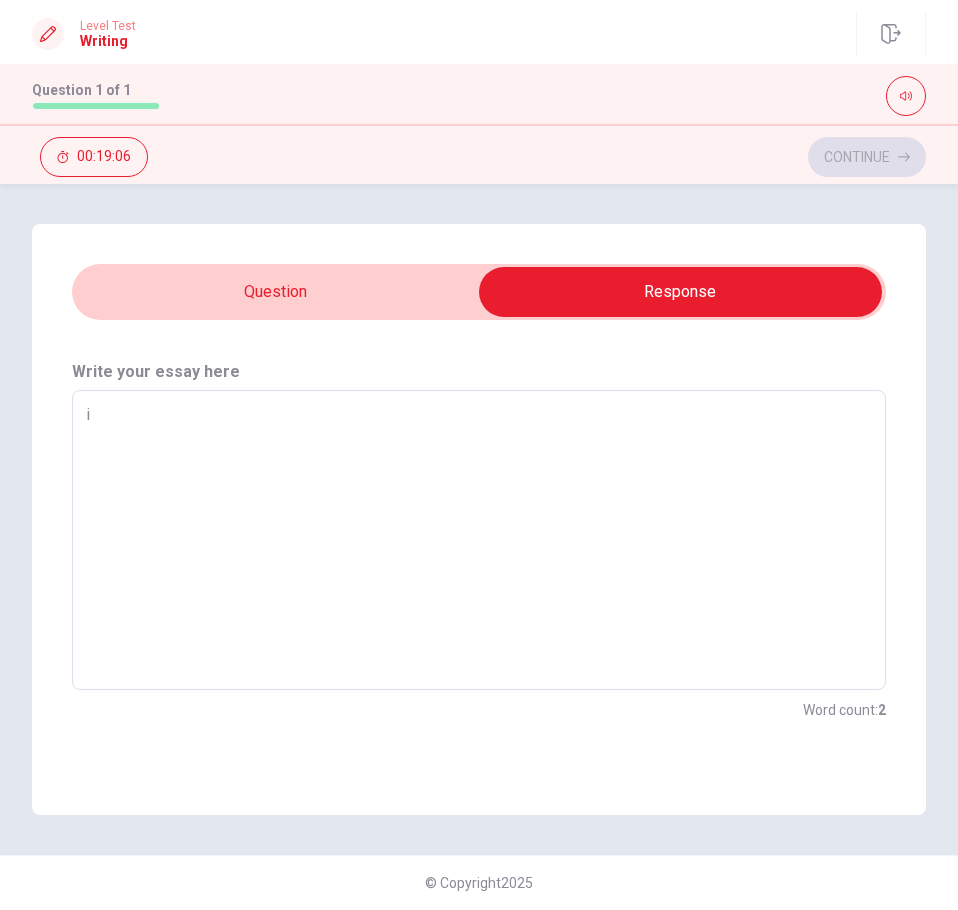 type on "x" 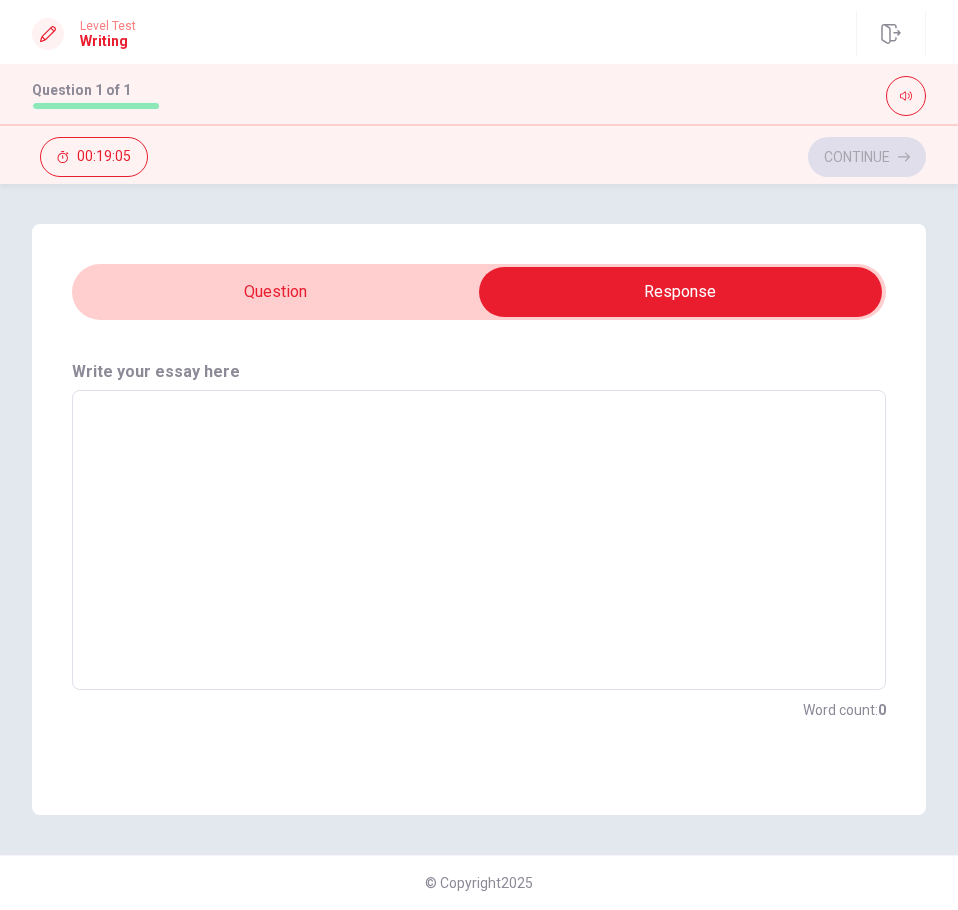type on "I" 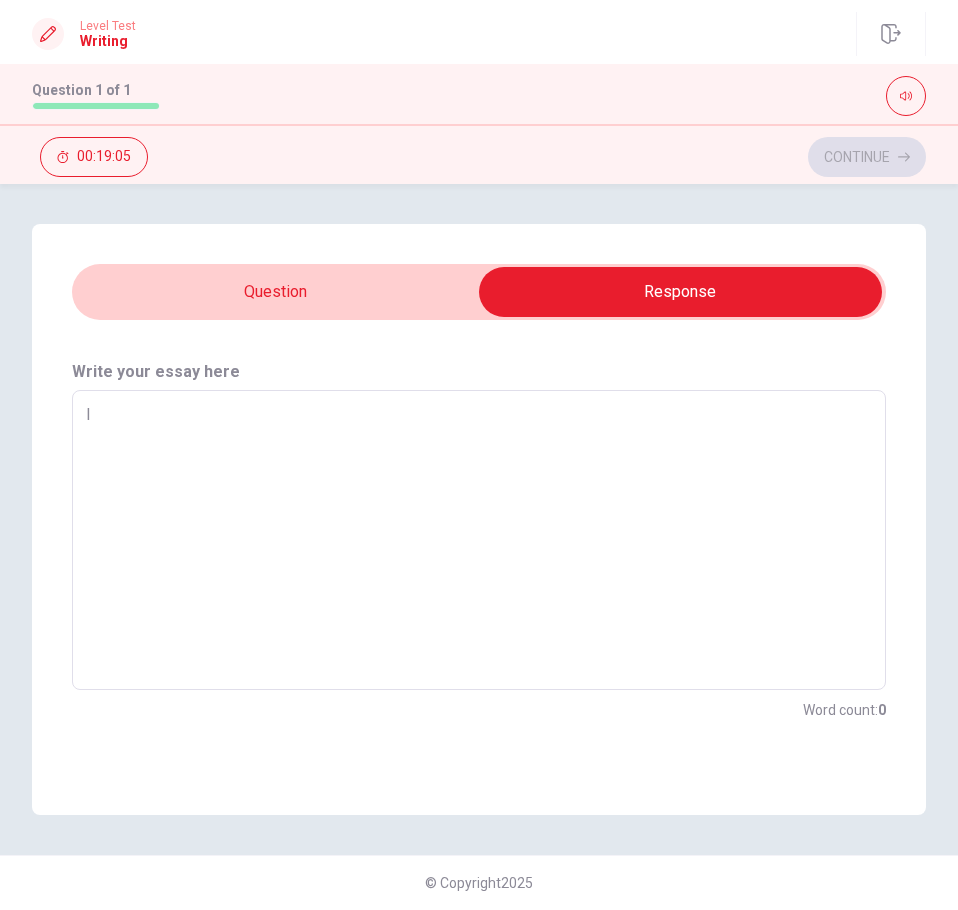 type on "x" 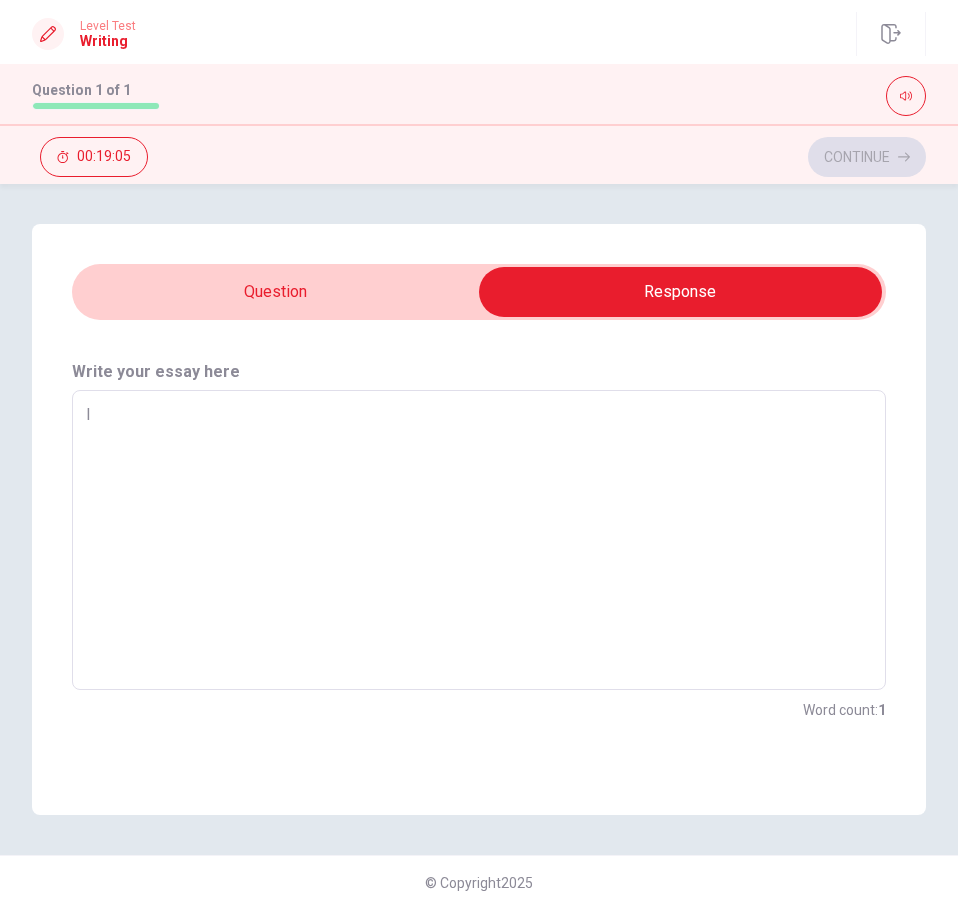type on "I" 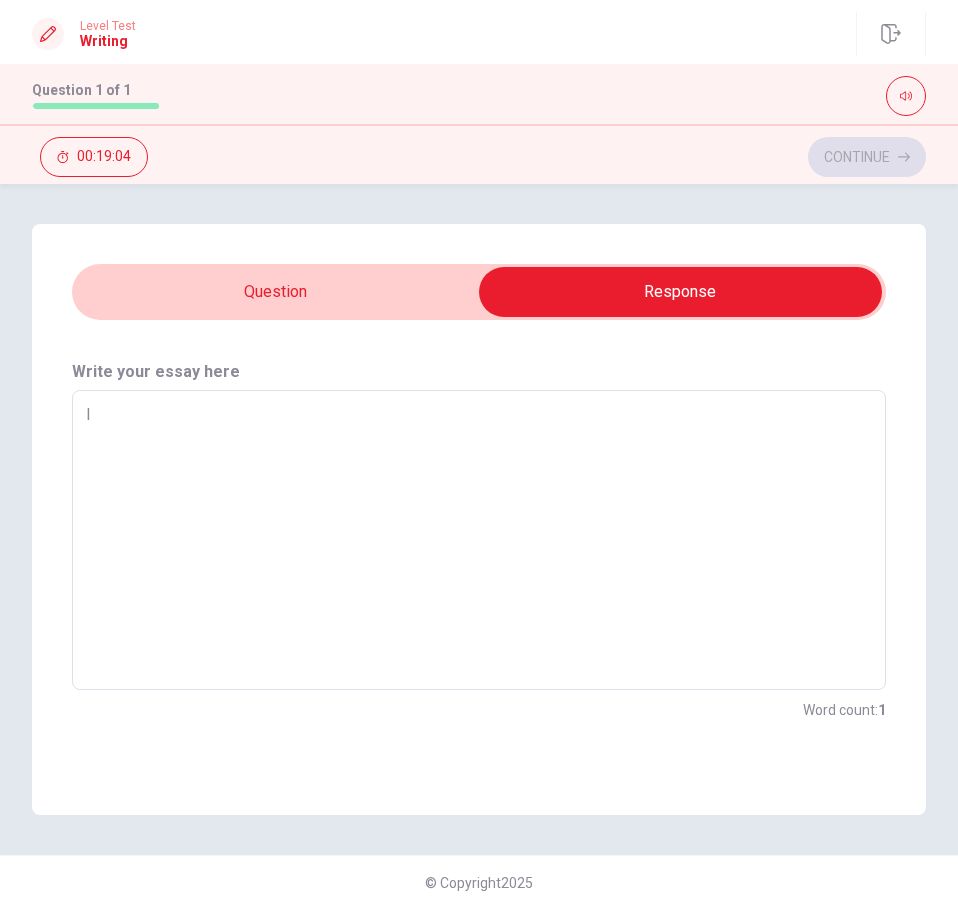 type on "I d" 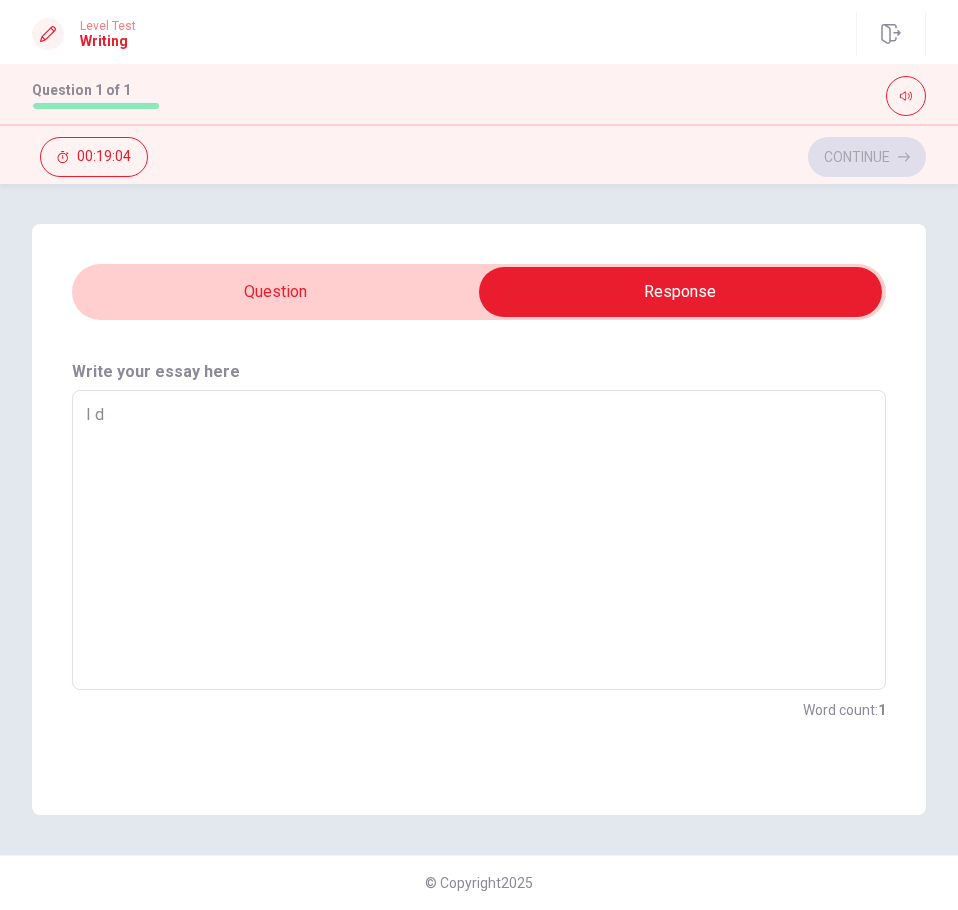 type on "x" 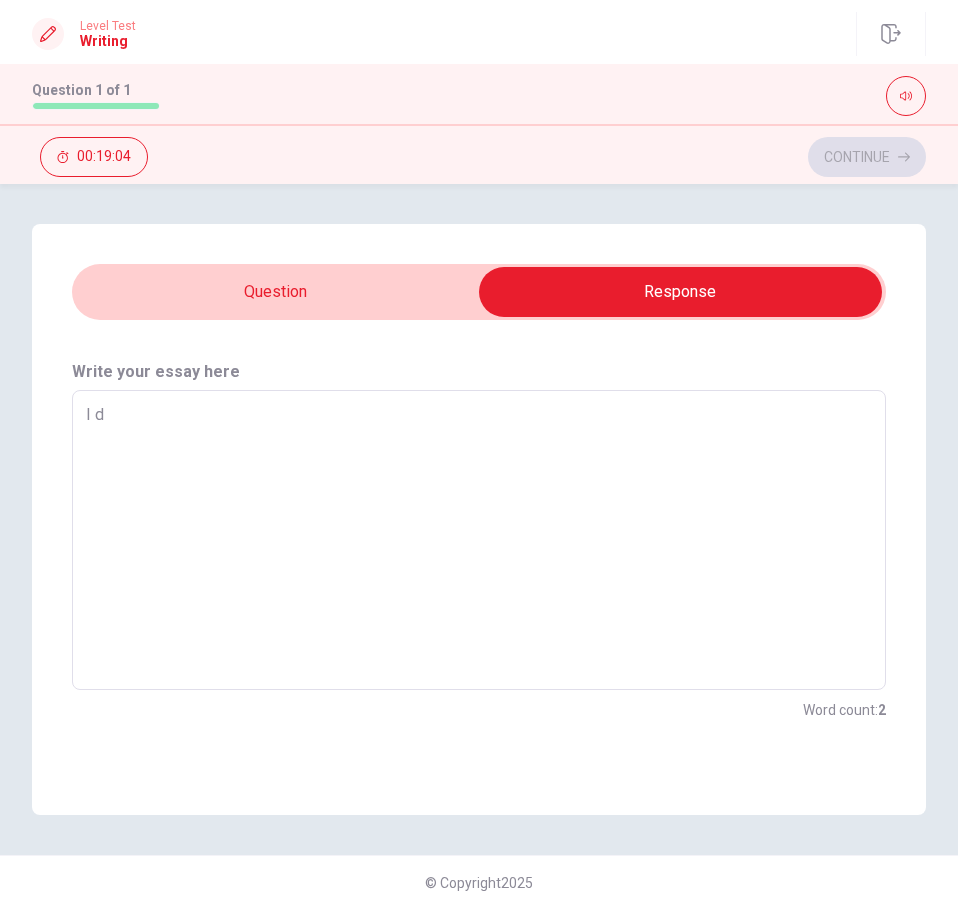 type on "I do" 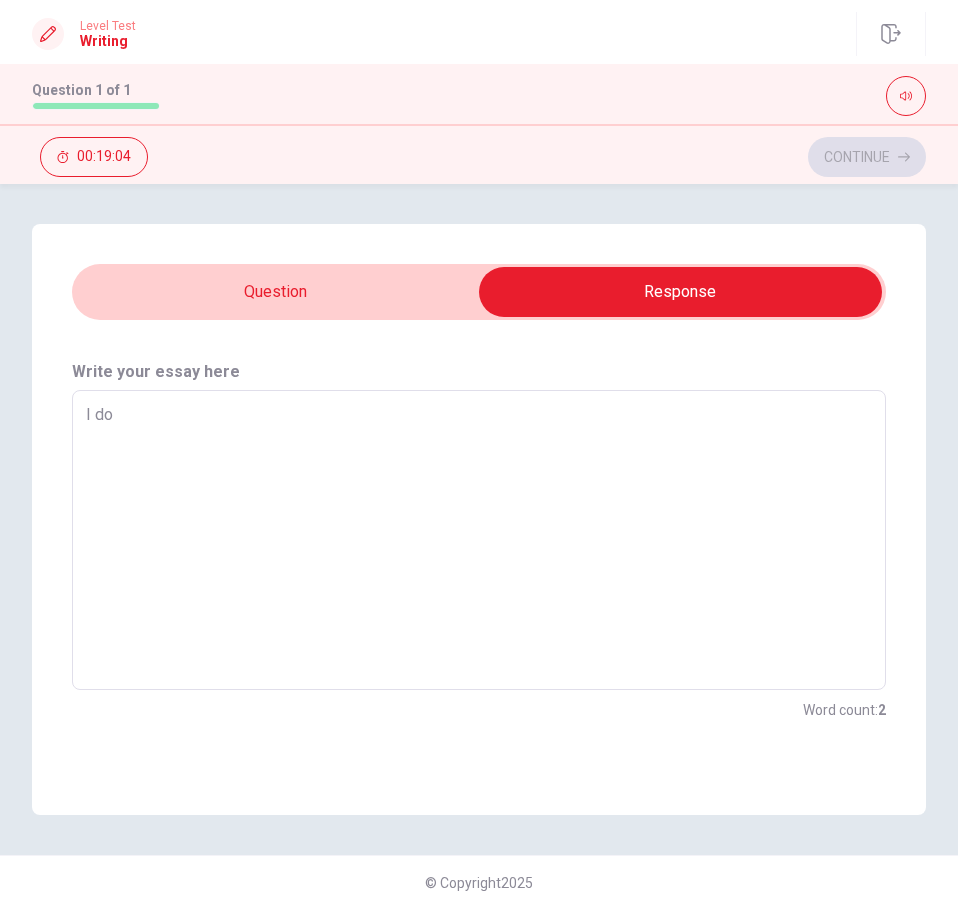 type on "x" 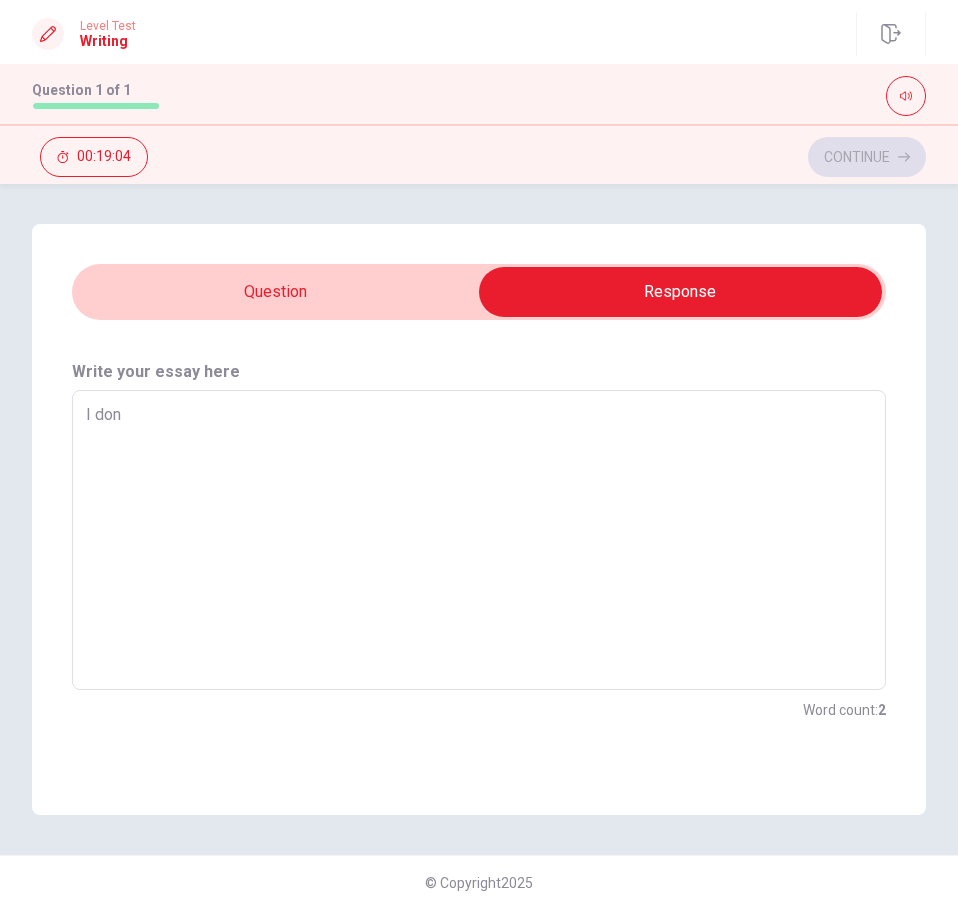 type on "x" 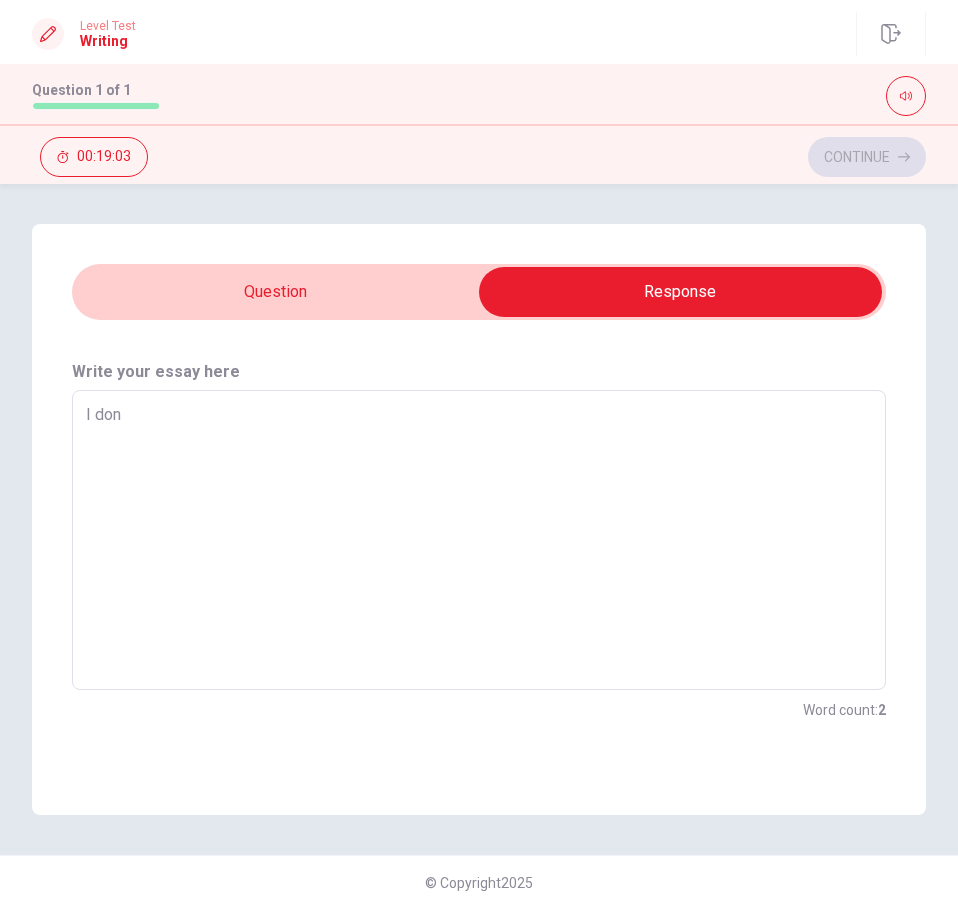 type on "I don'" 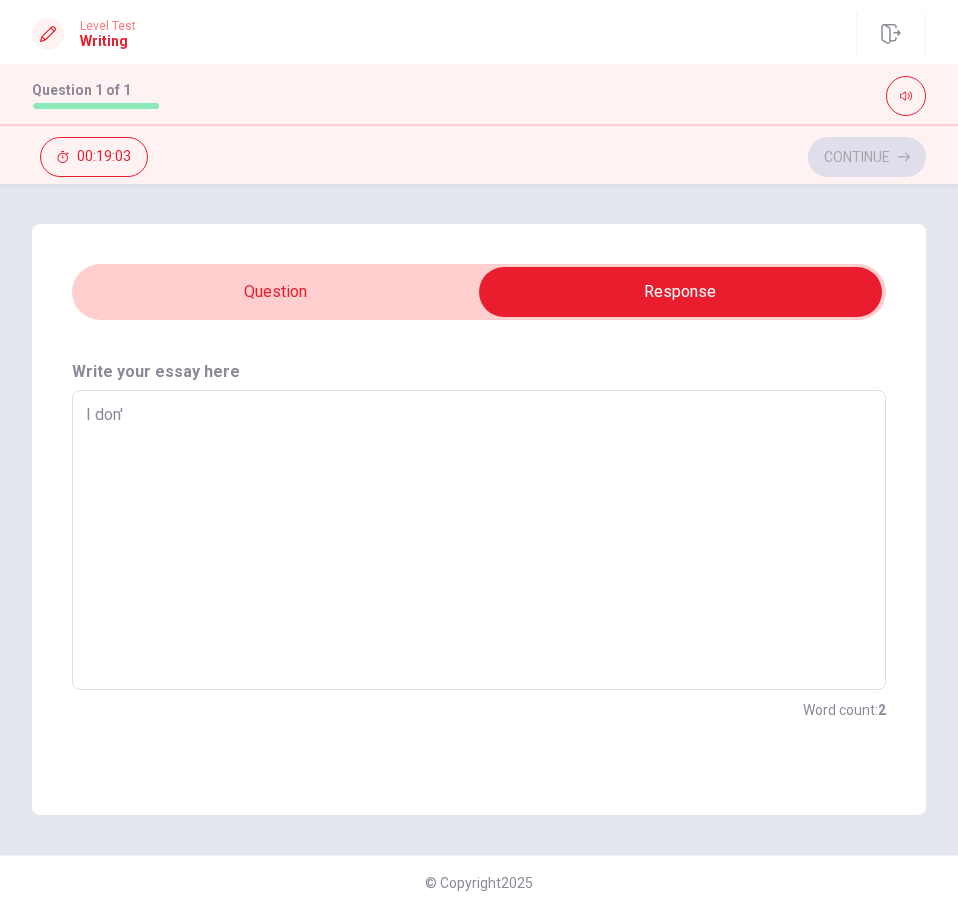 type on "x" 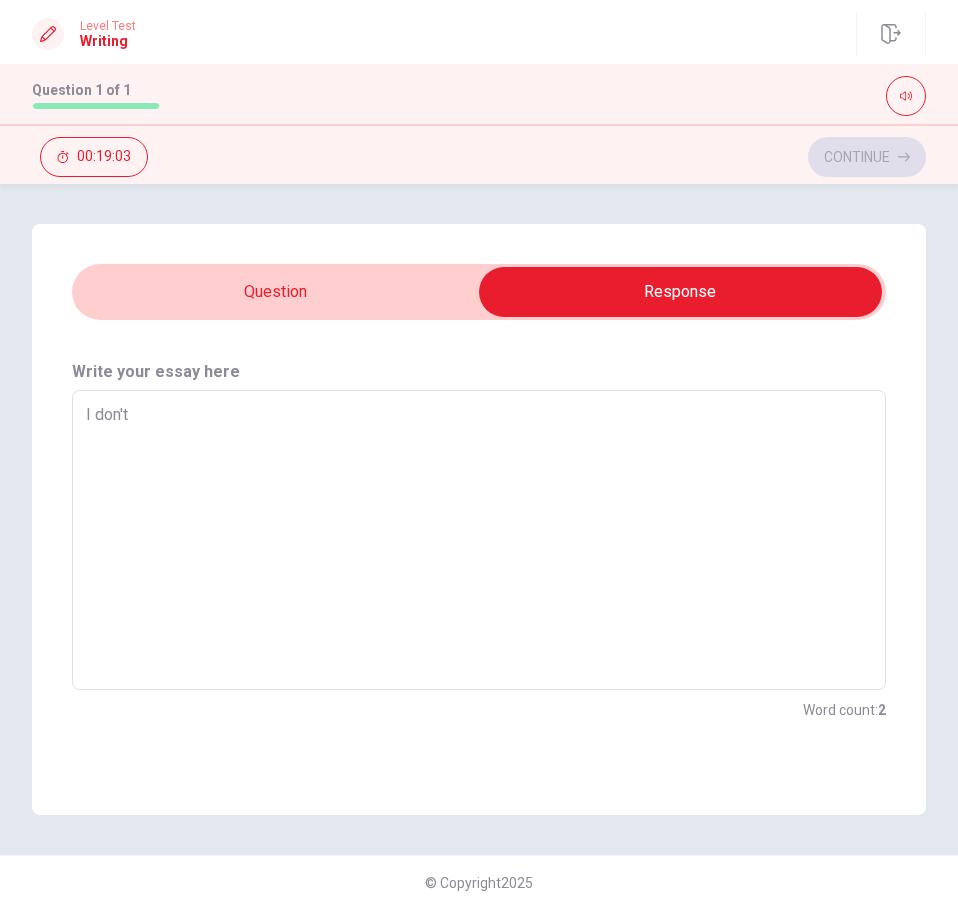 type on "x" 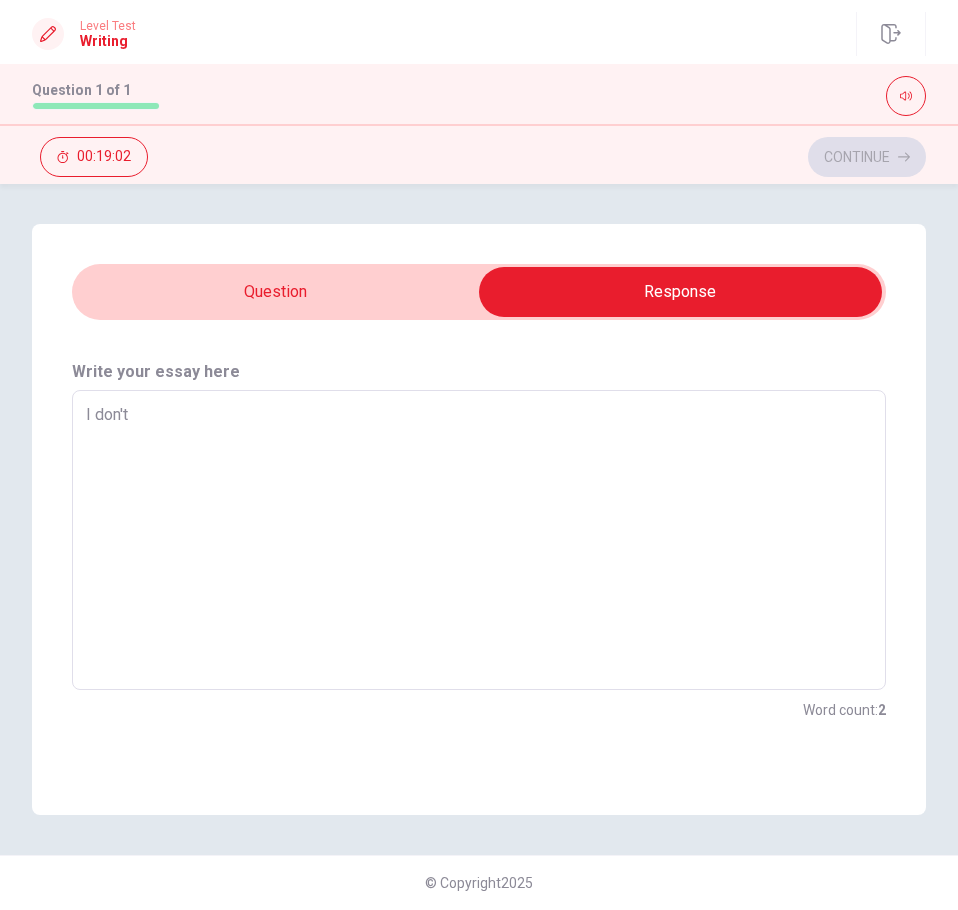 type on "I don't h" 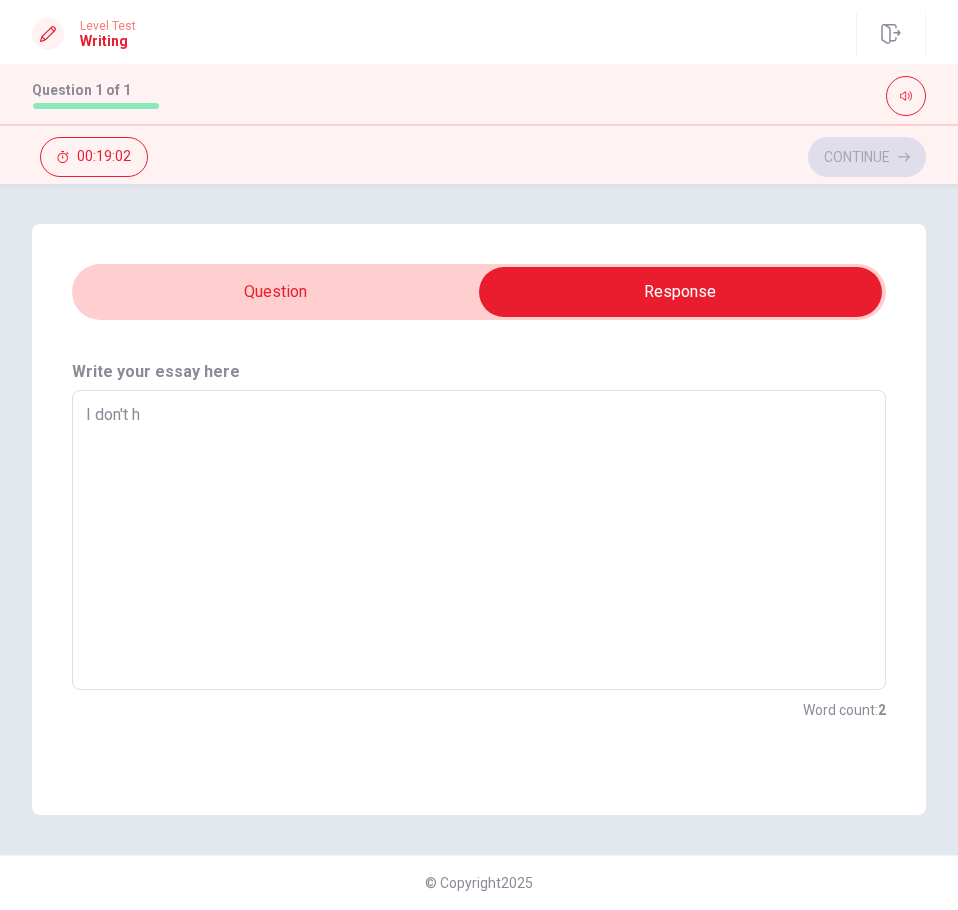 type on "x" 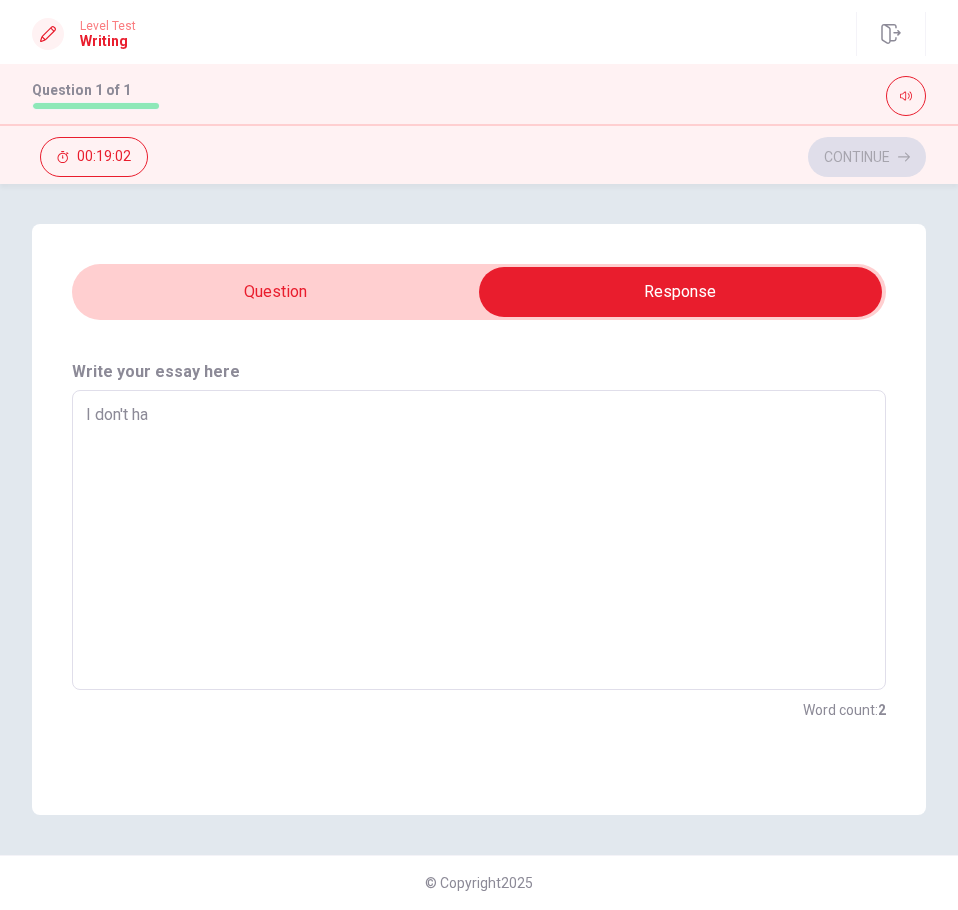 type on "x" 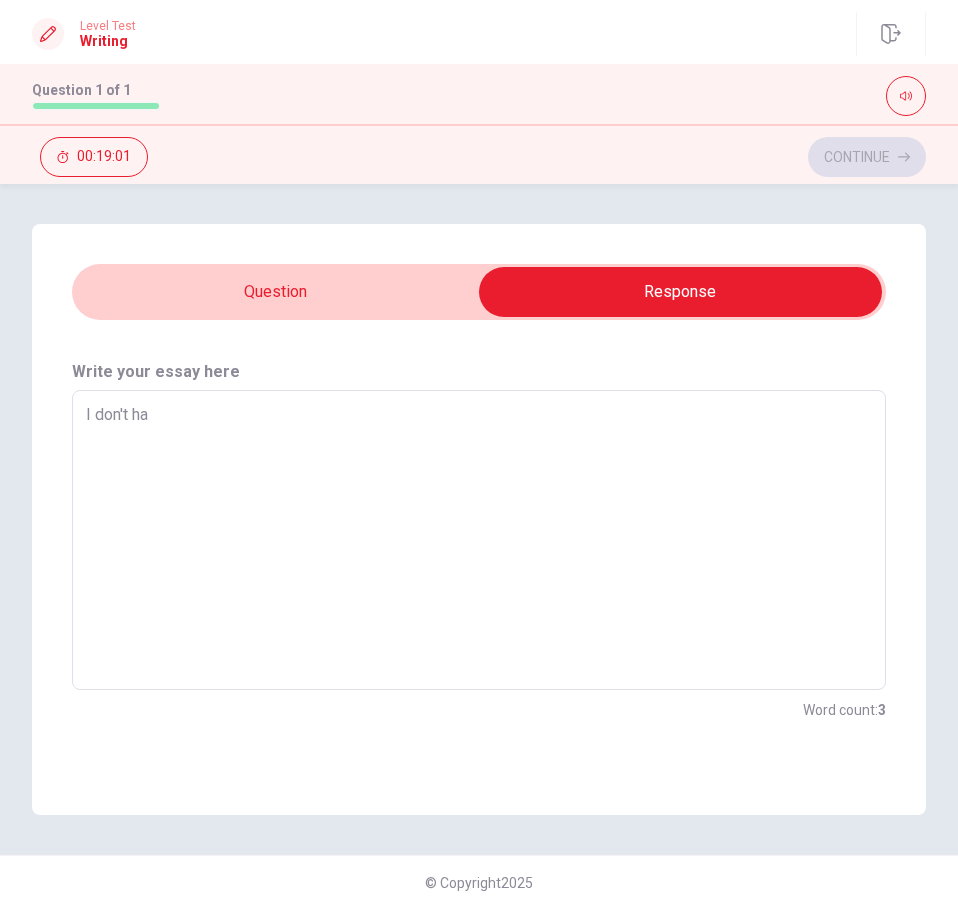 type on "I don't hav" 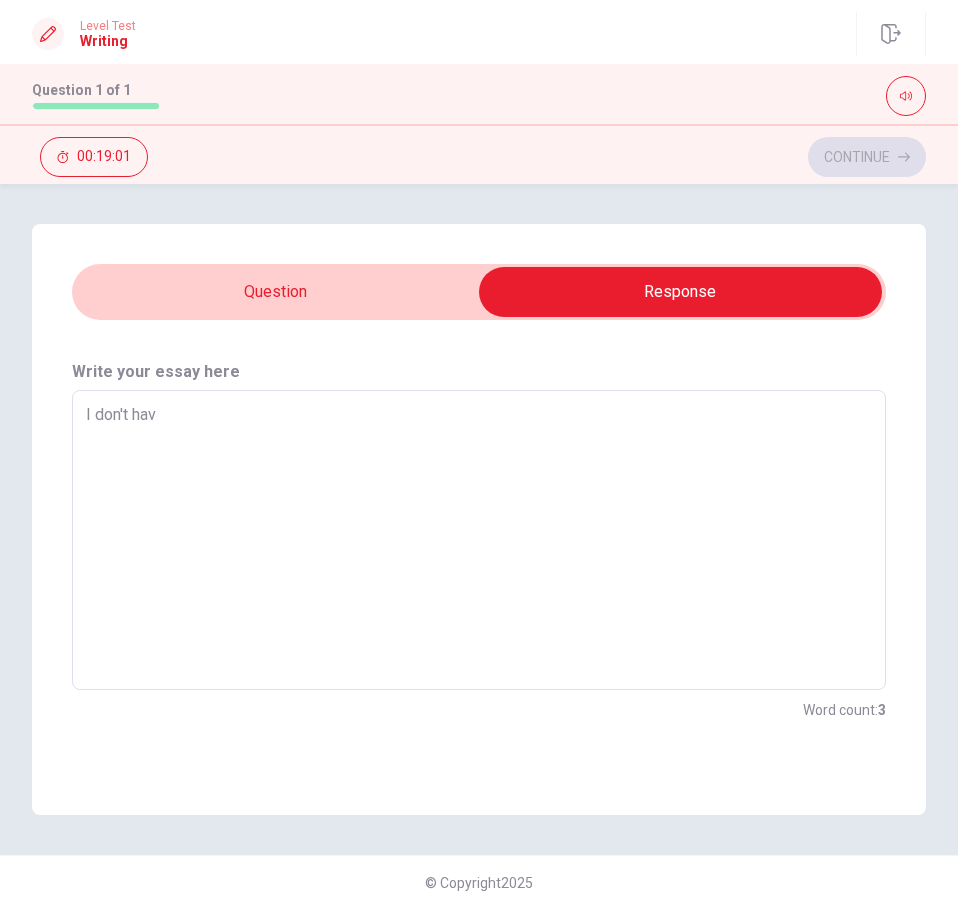 type on "x" 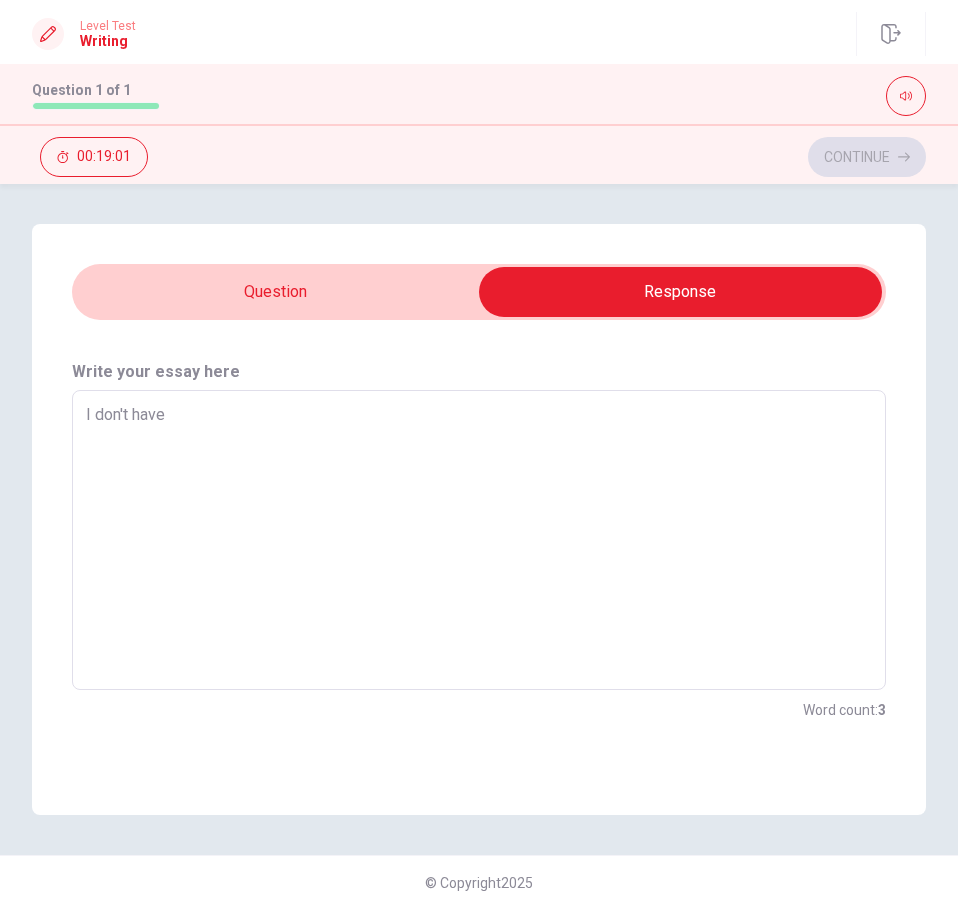 type on "x" 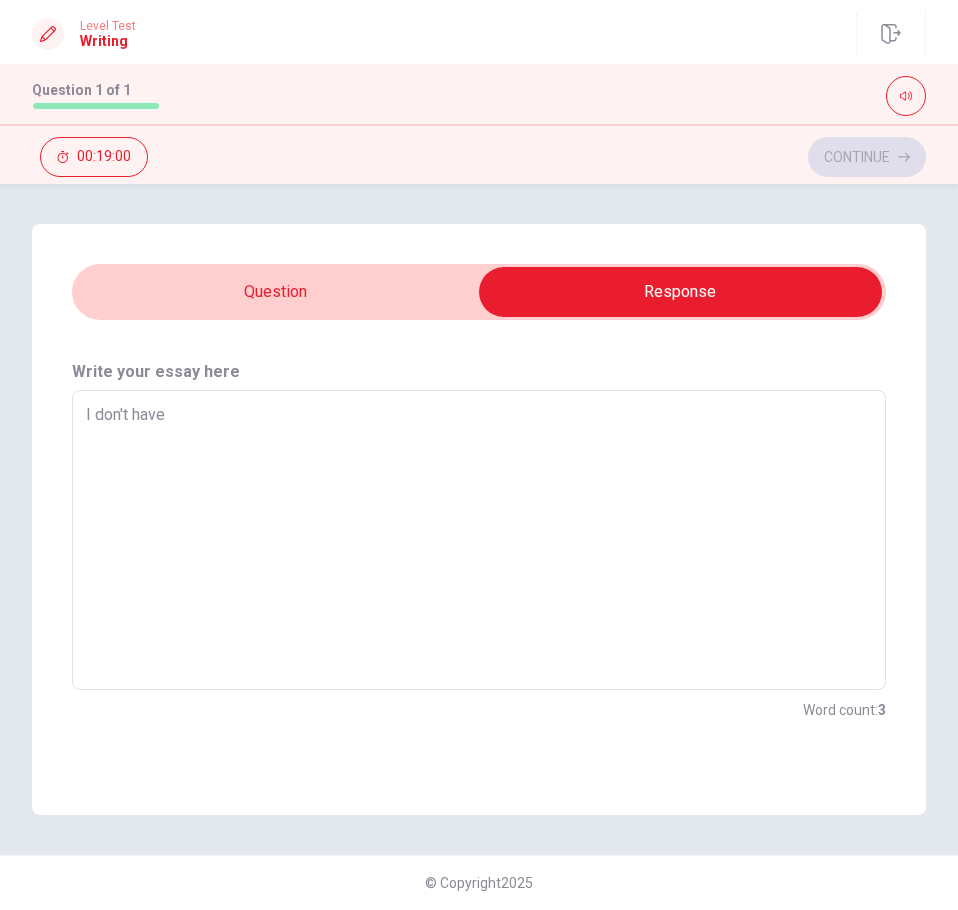 type on "I don't have a" 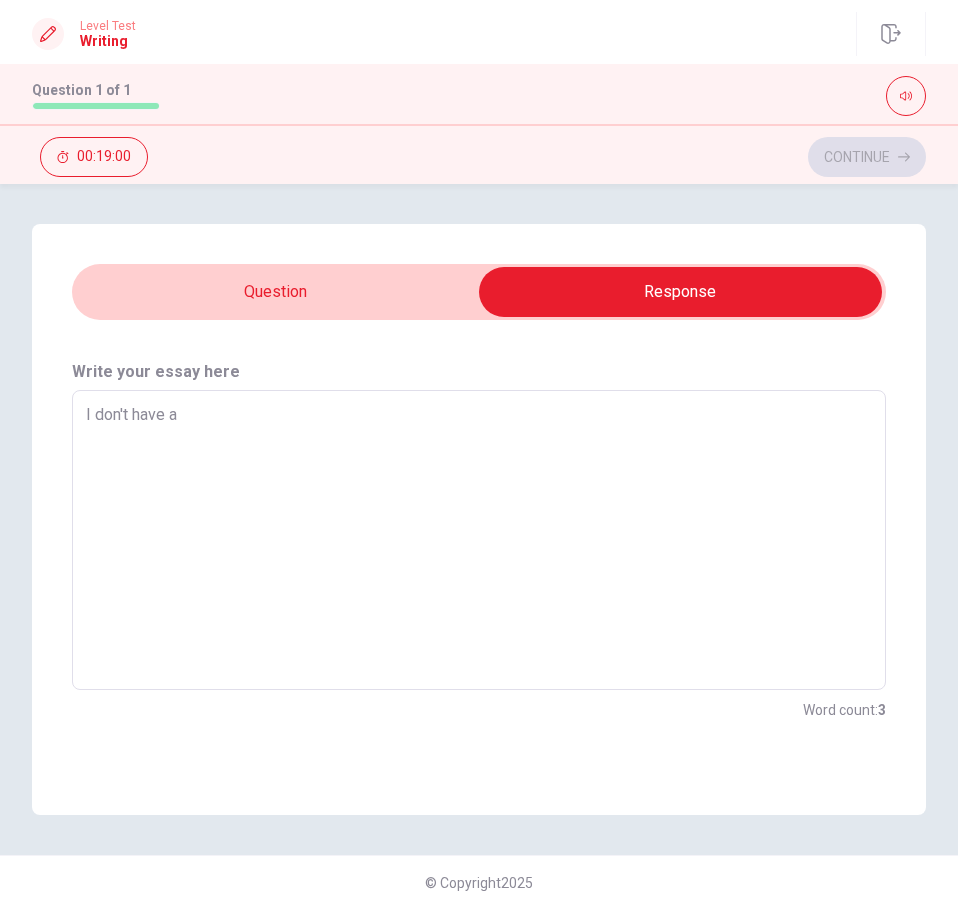 type on "x" 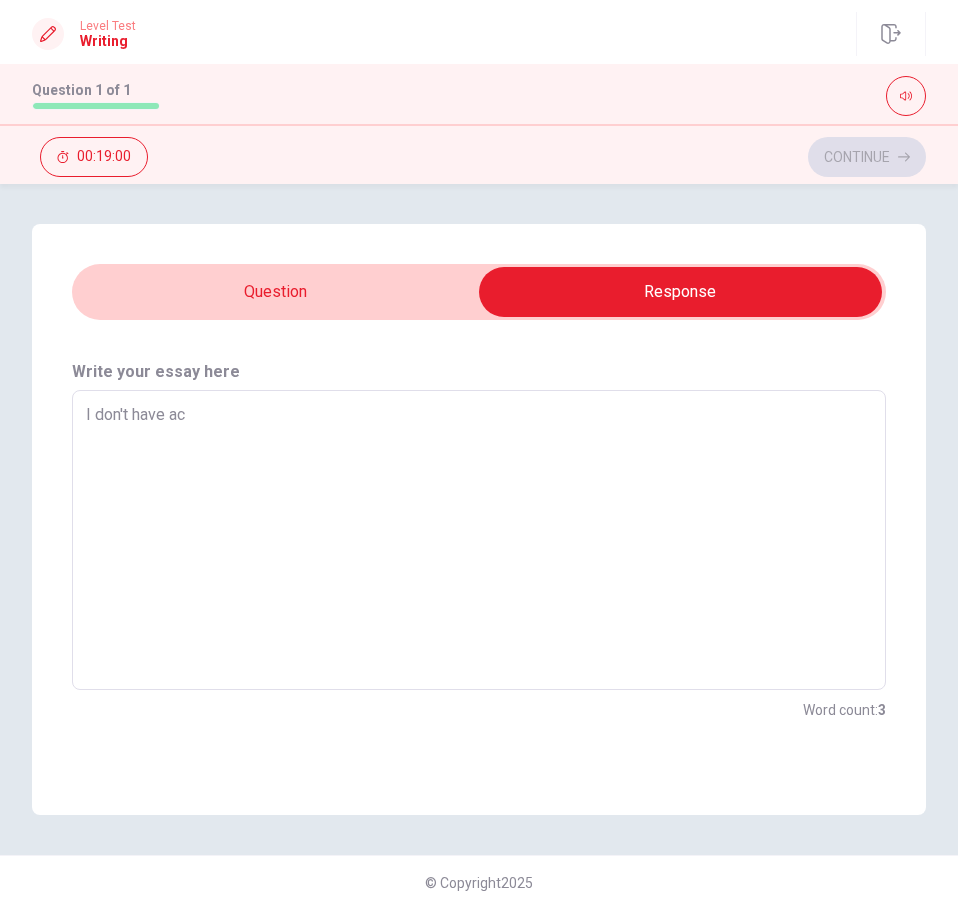 type on "x" 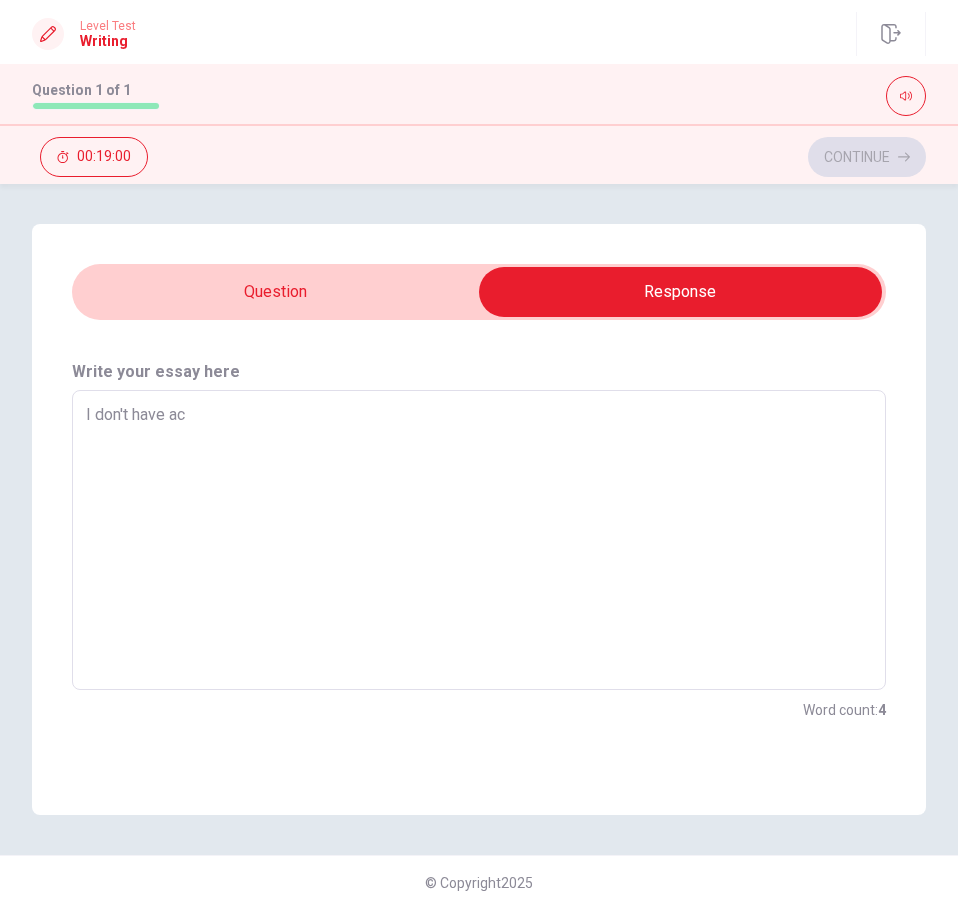 type on "I don't have acy" 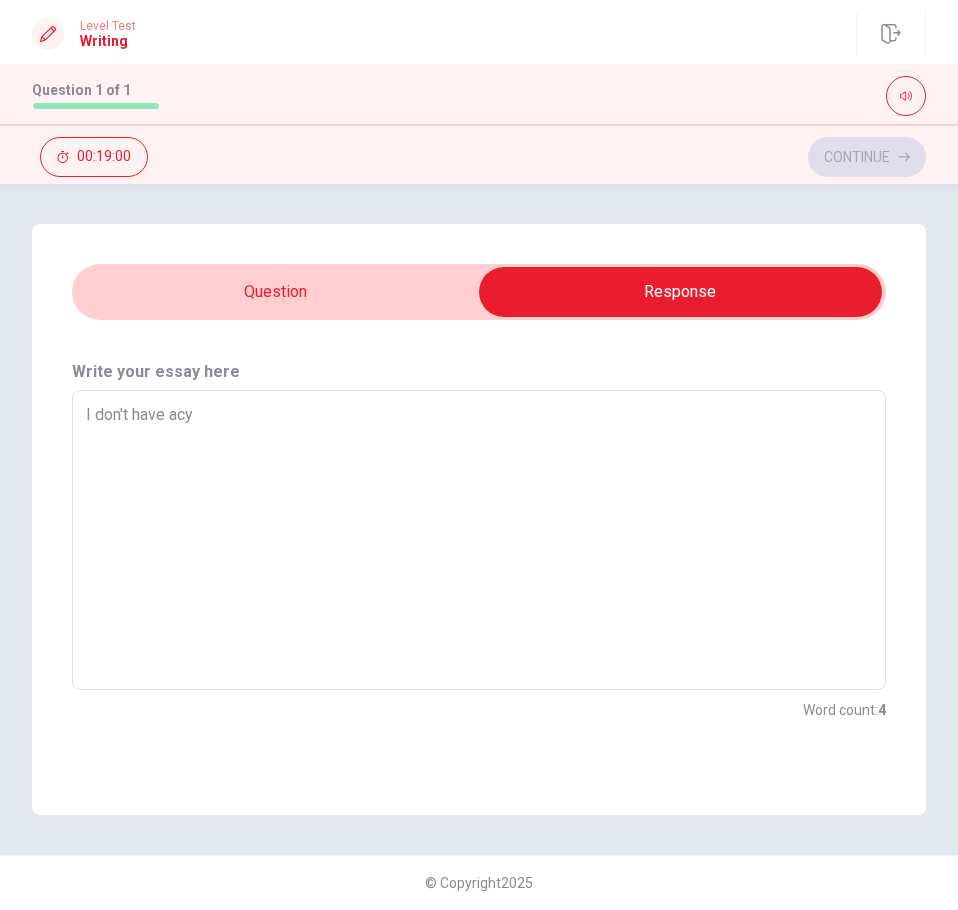 type on "x" 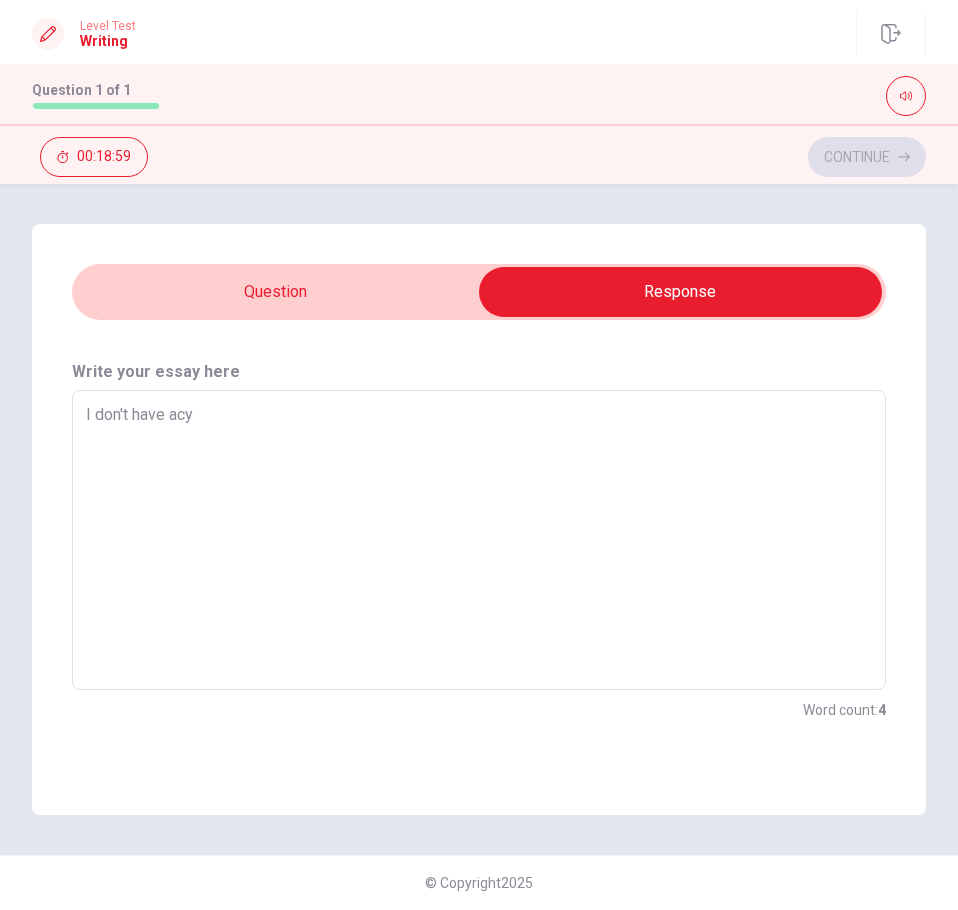 type on "I don't have ac" 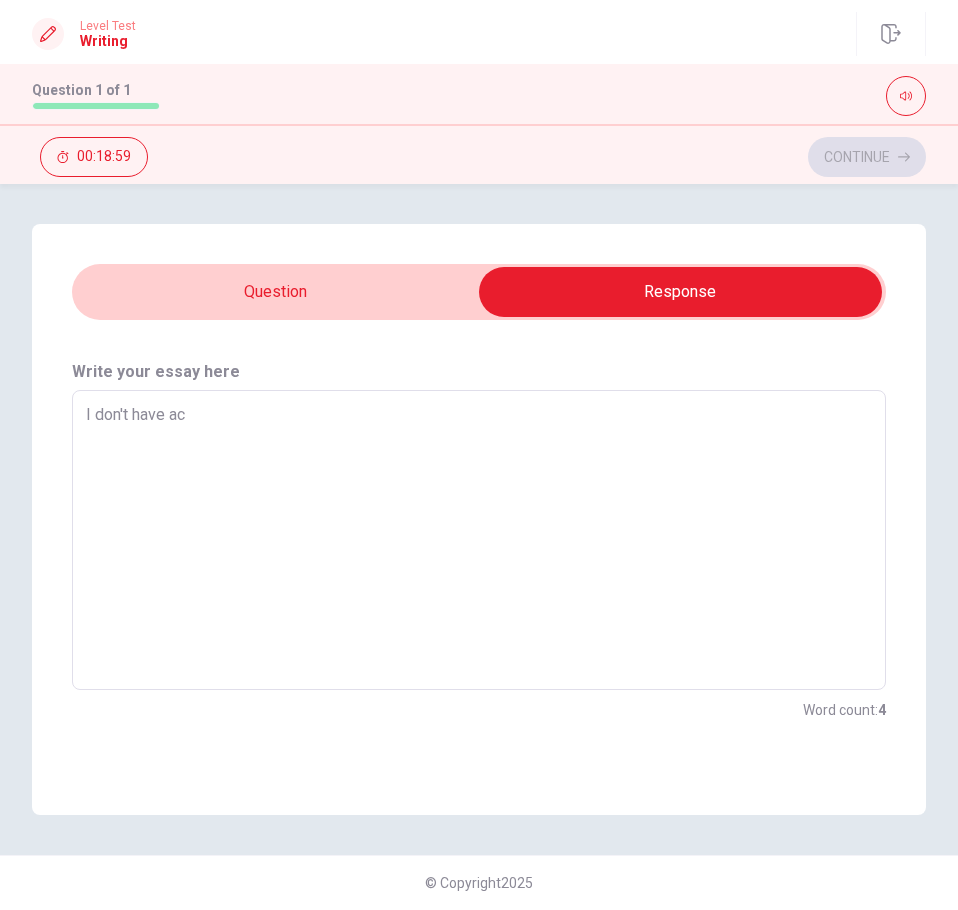 type on "x" 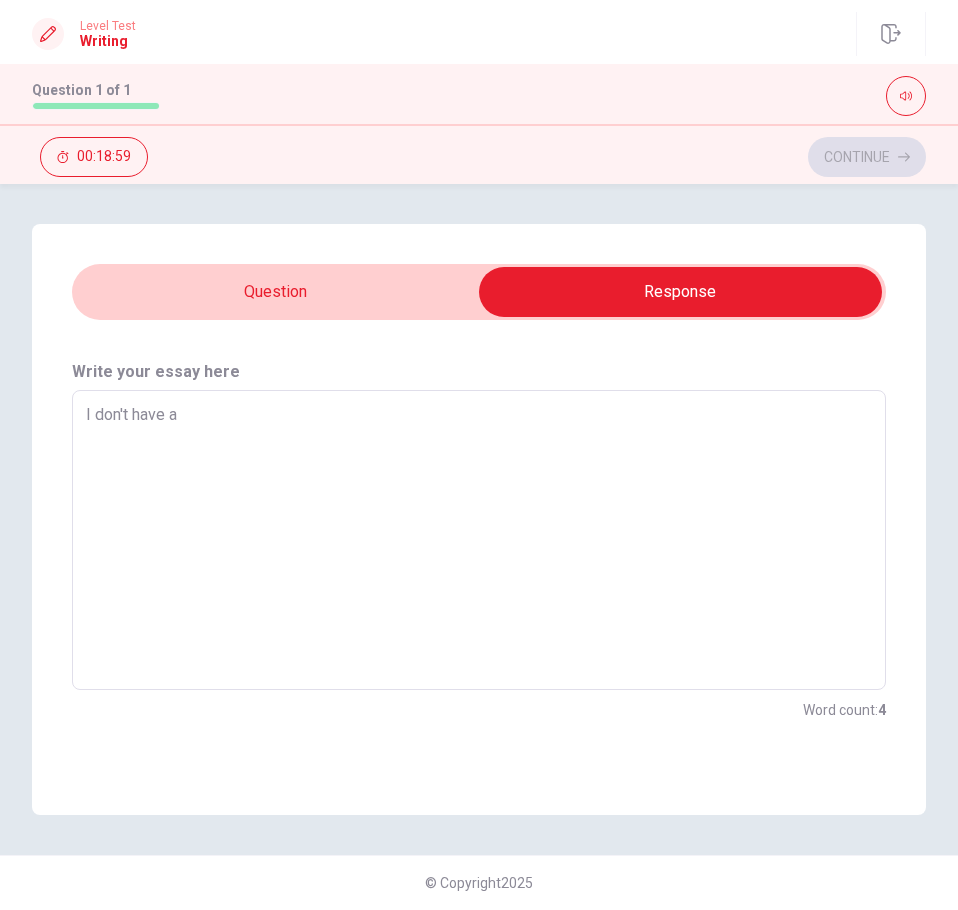 type on "x" 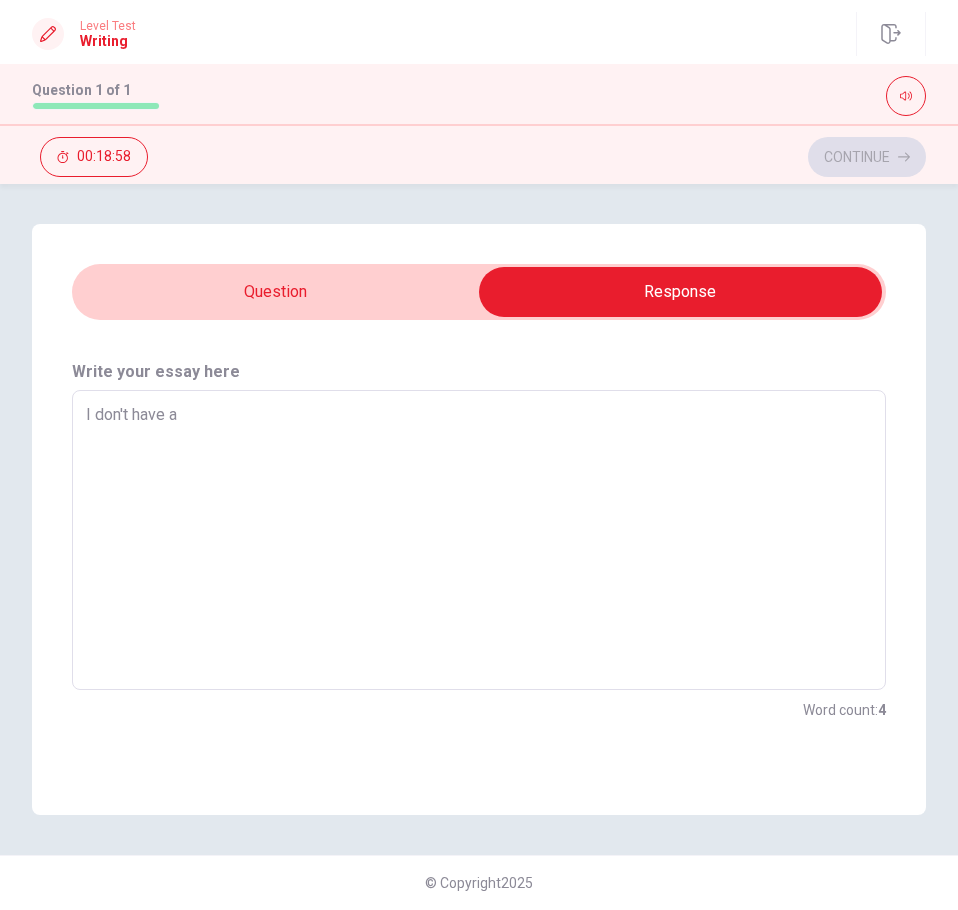type on "I don't have an" 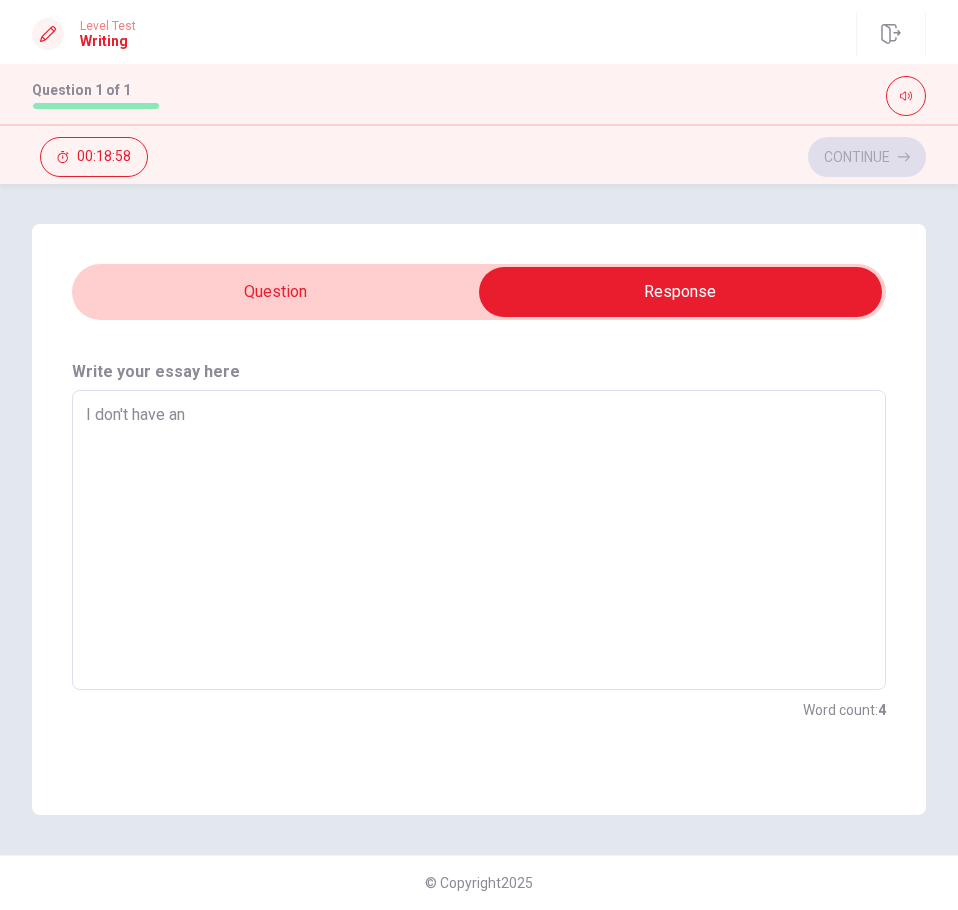 type on "x" 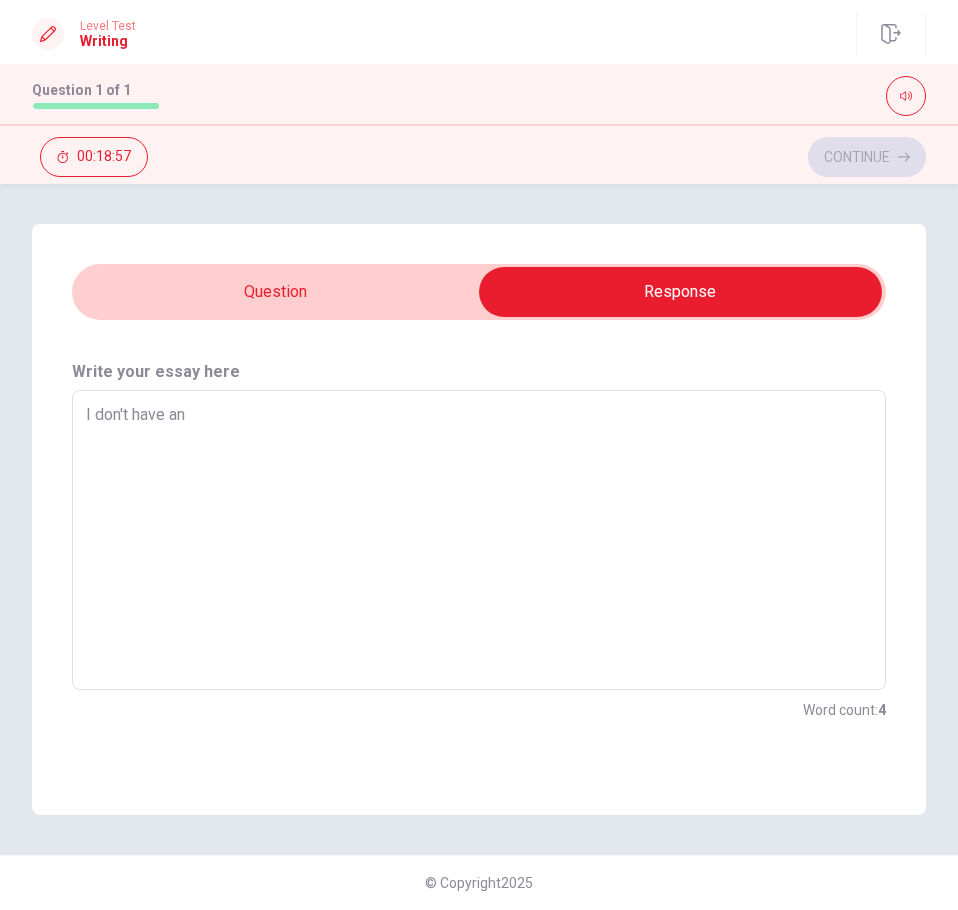 type on "I don't have any" 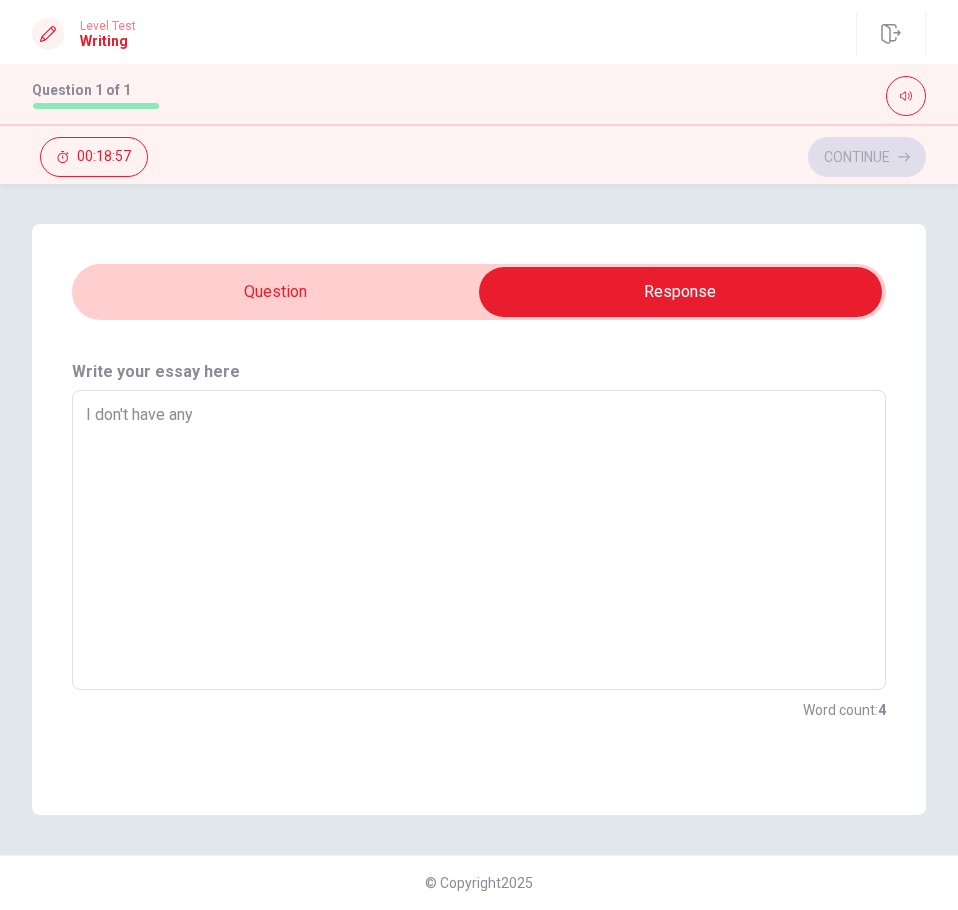 type on "x" 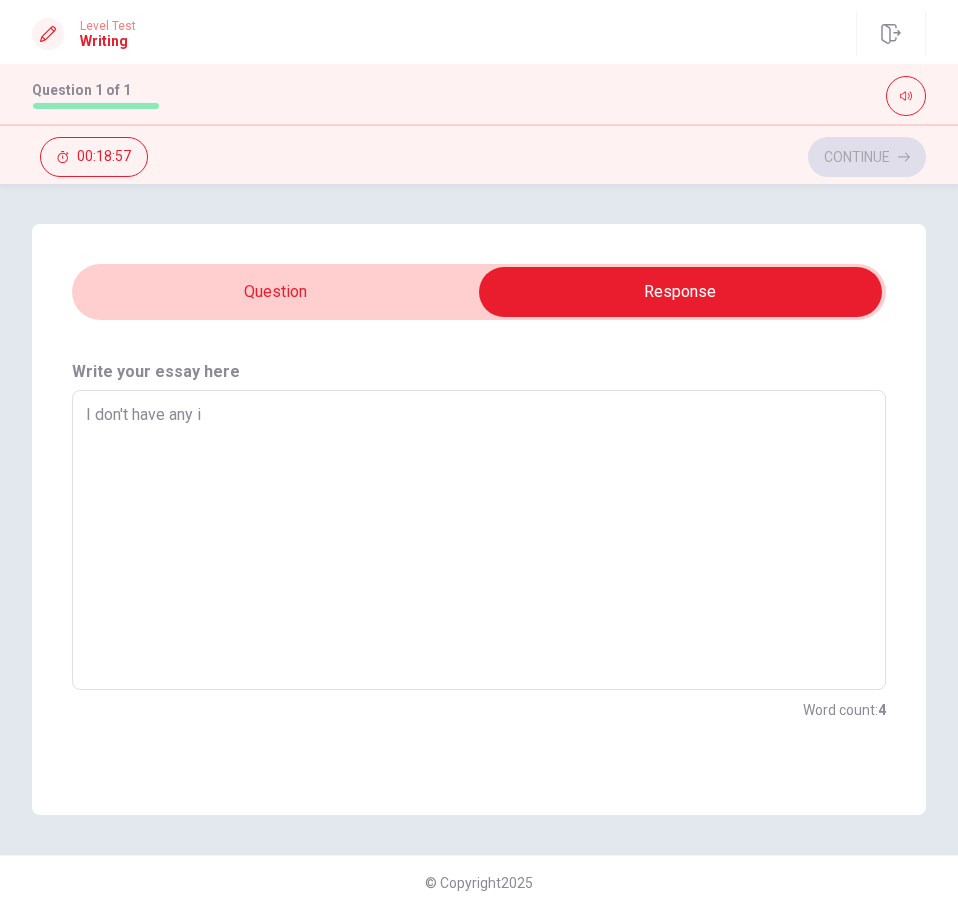type on "x" 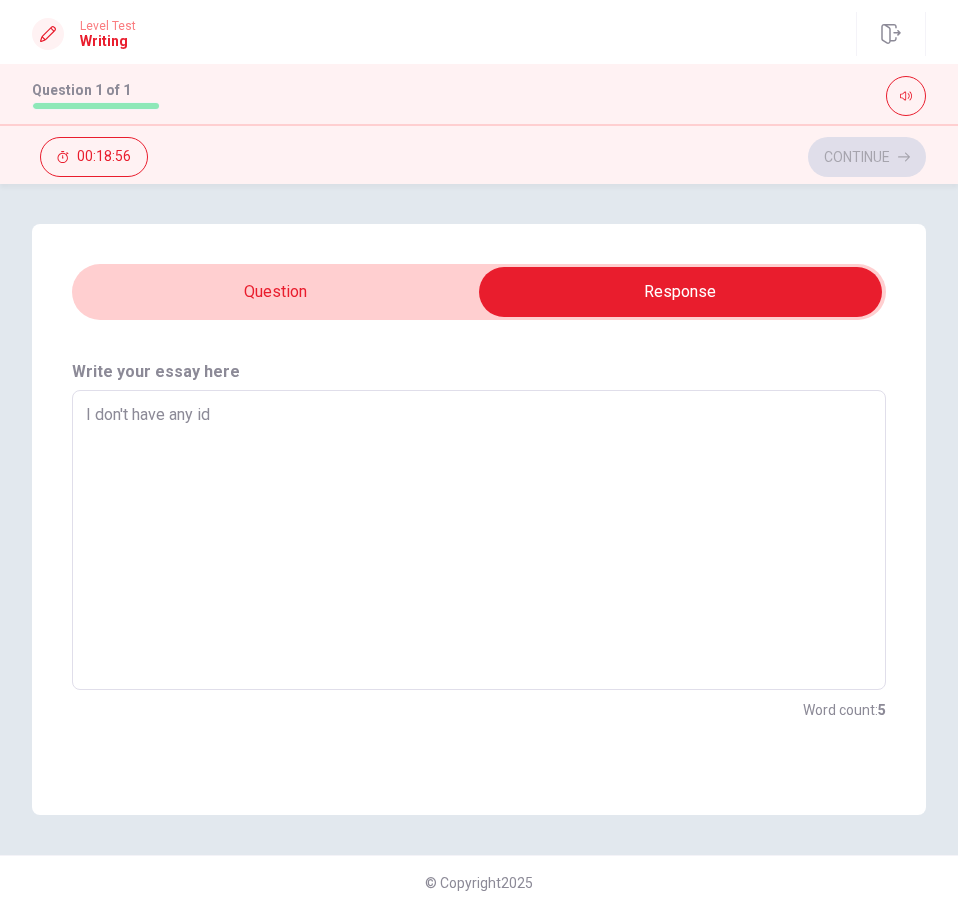 type on "x" 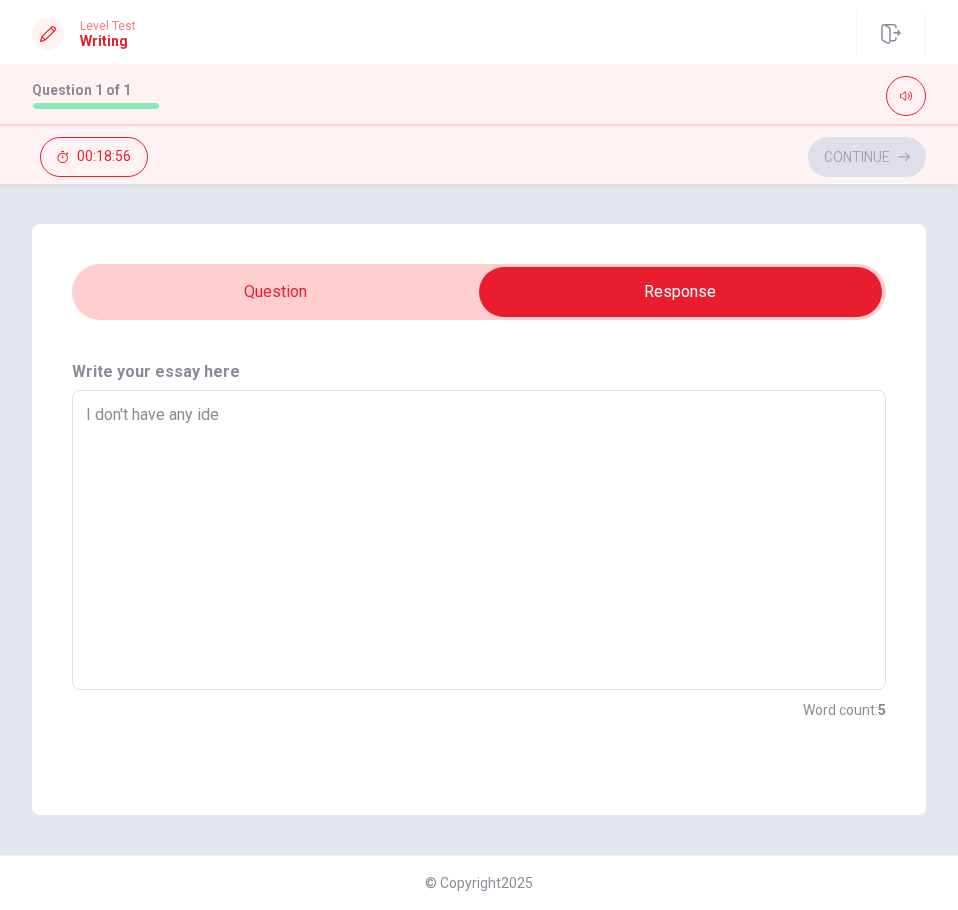 type on "I don't have any idea" 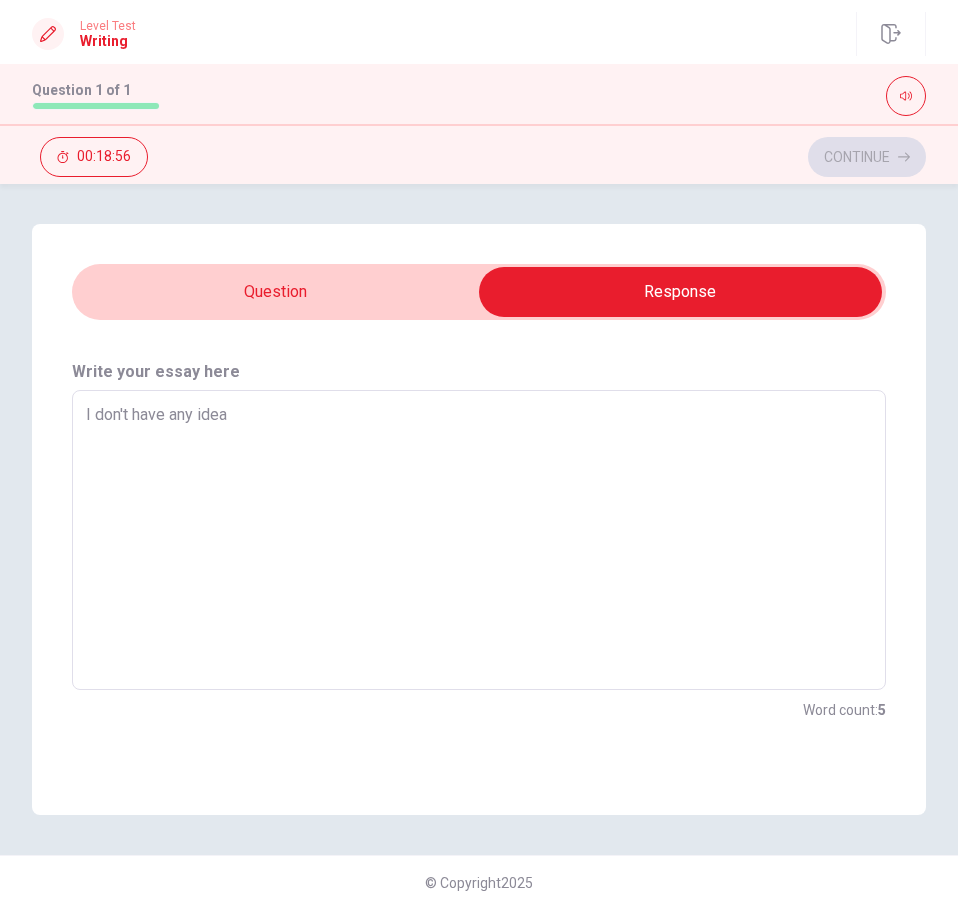 type on "x" 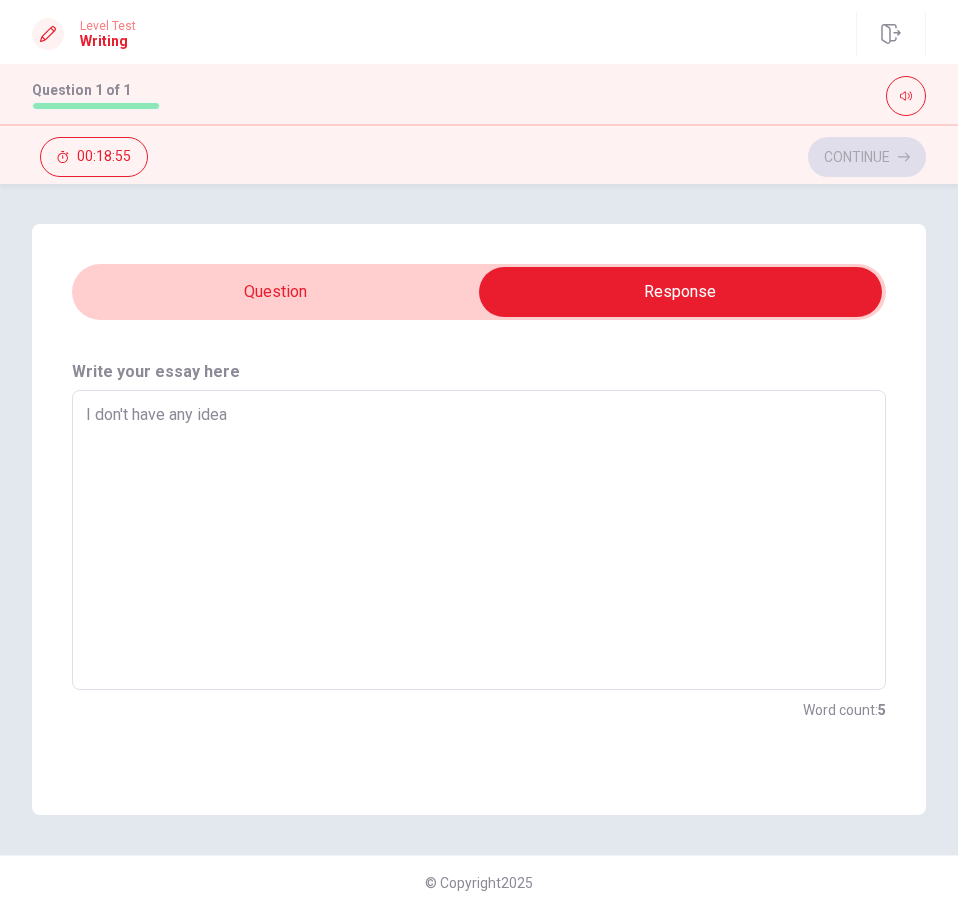 type on "I don't have any idea c" 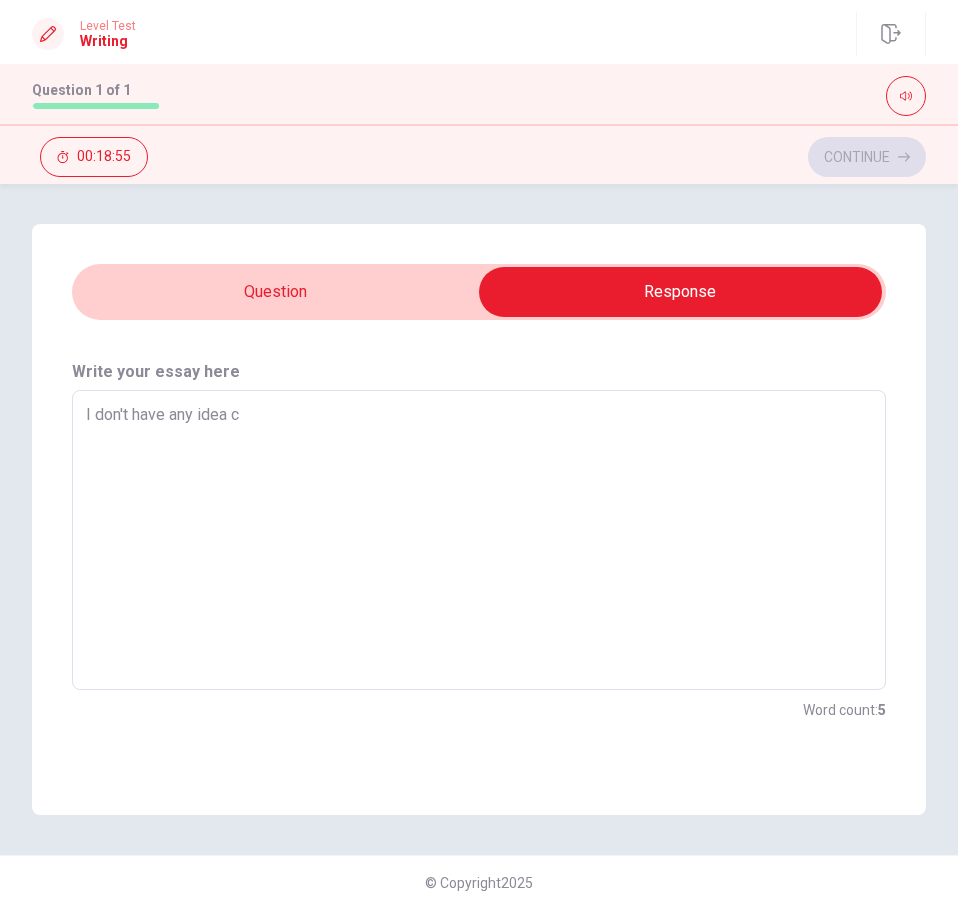 type on "x" 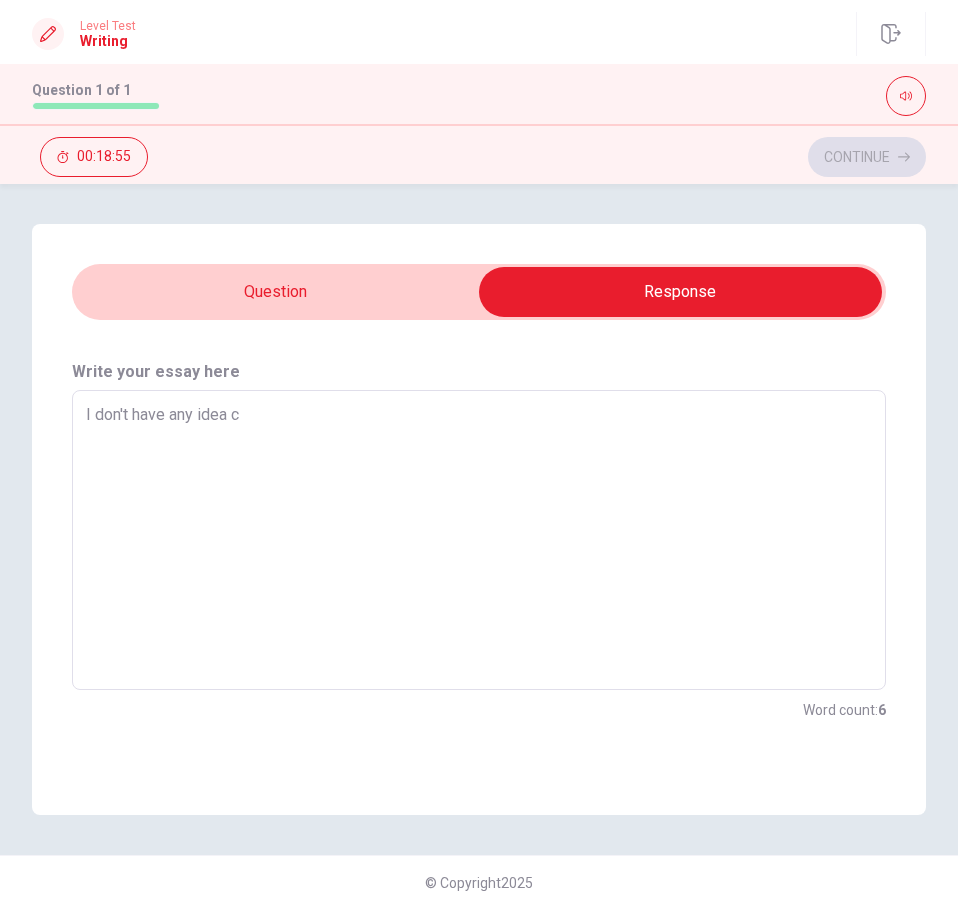type on "I don't have any idea ca" 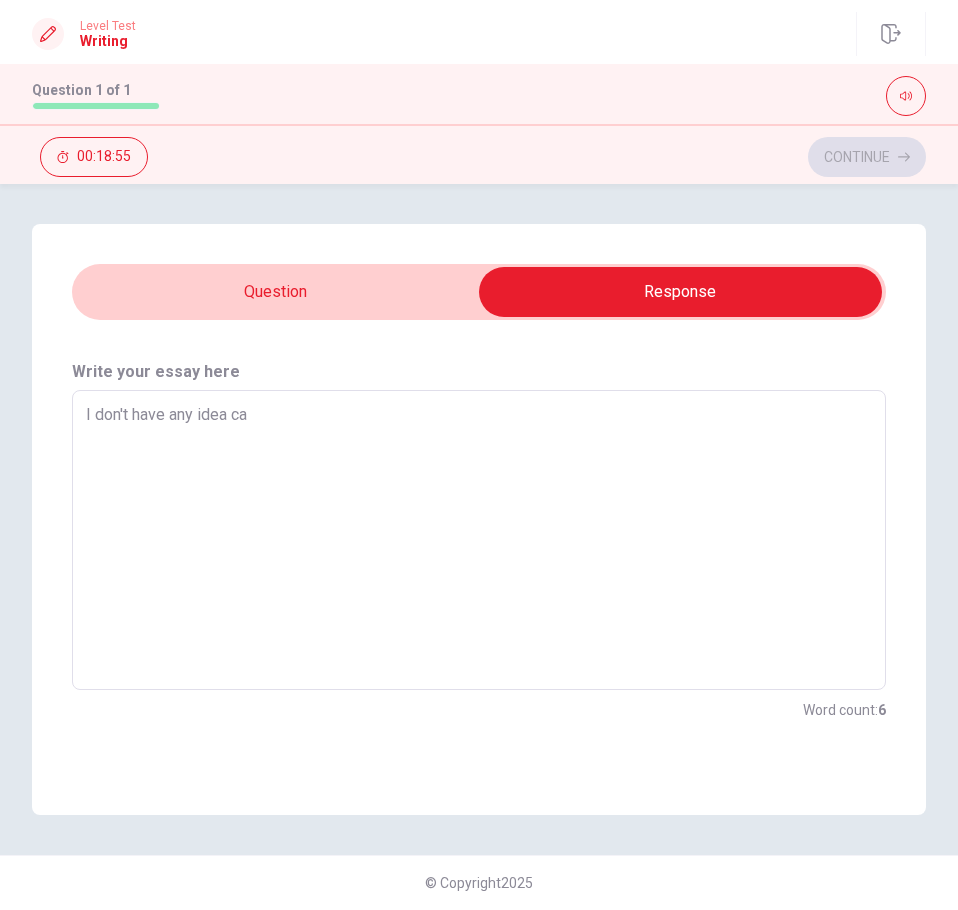 type on "x" 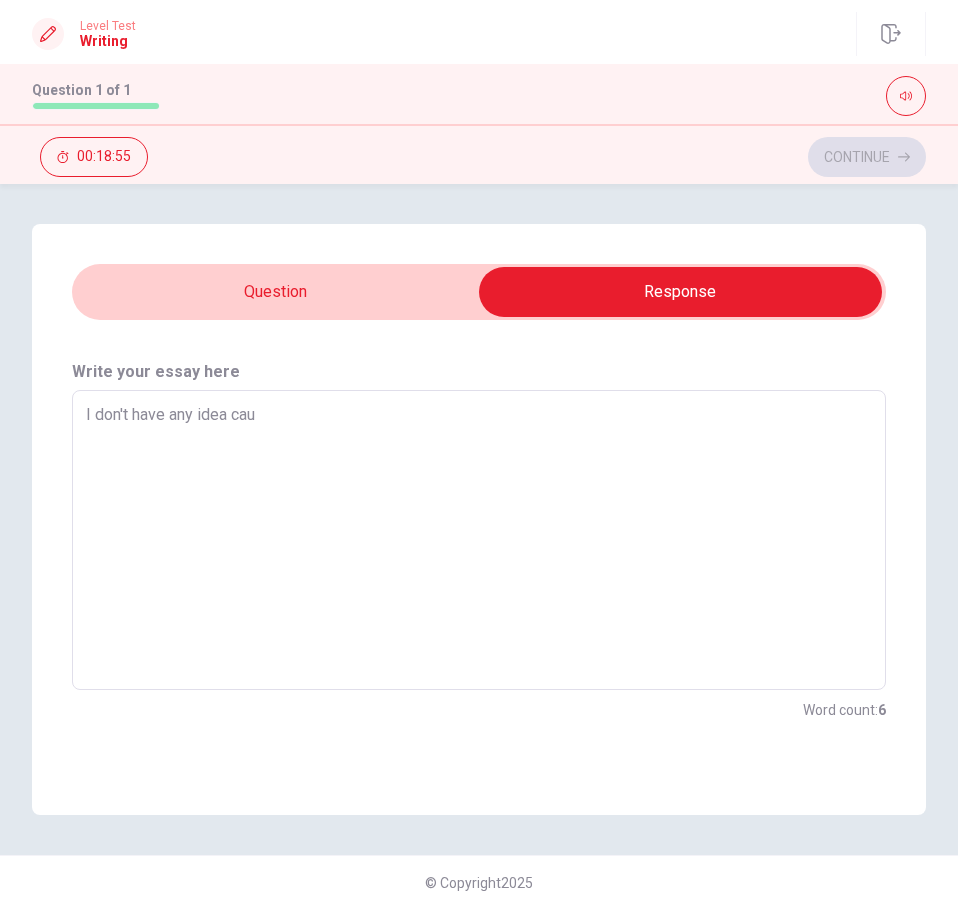 type on "x" 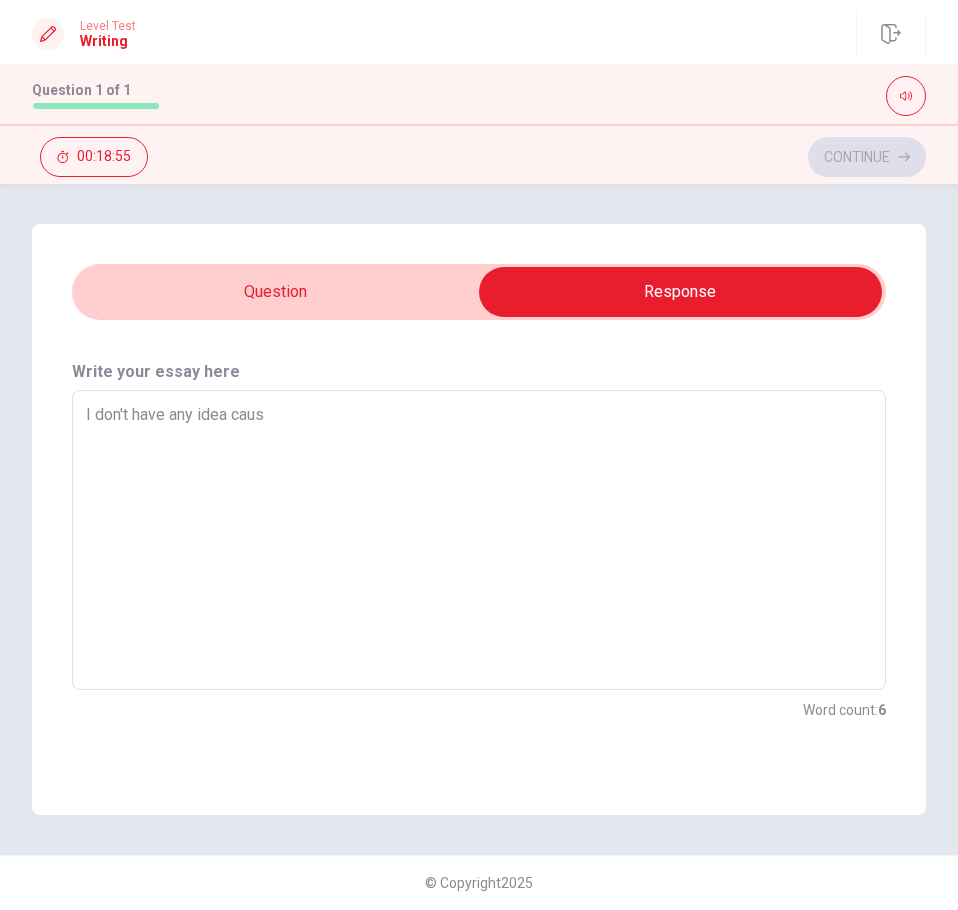 type on "x" 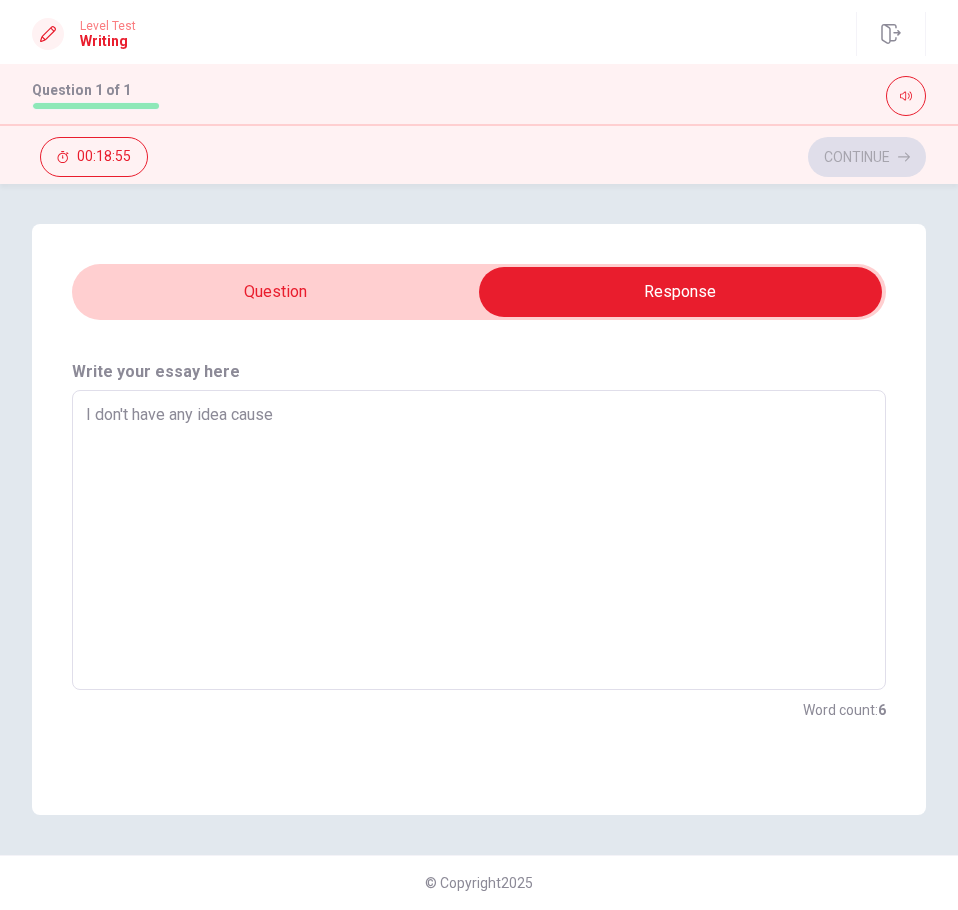 type on "x" 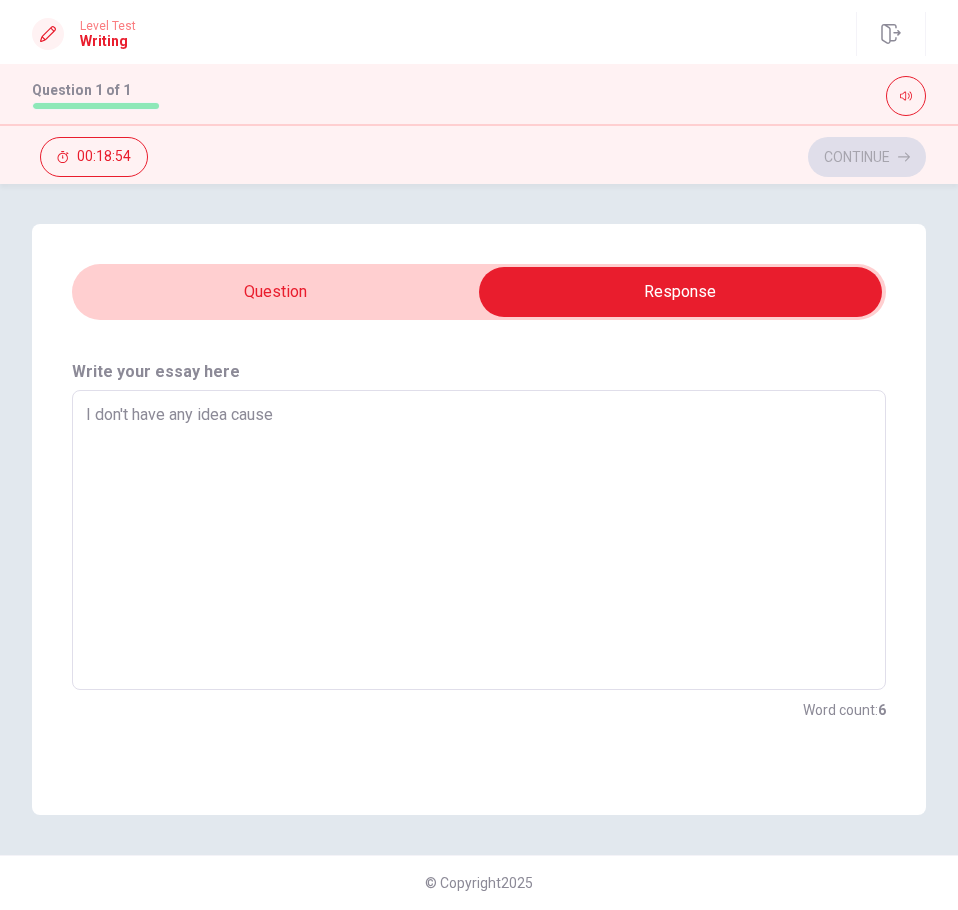 type on "I don't have any idea cause" 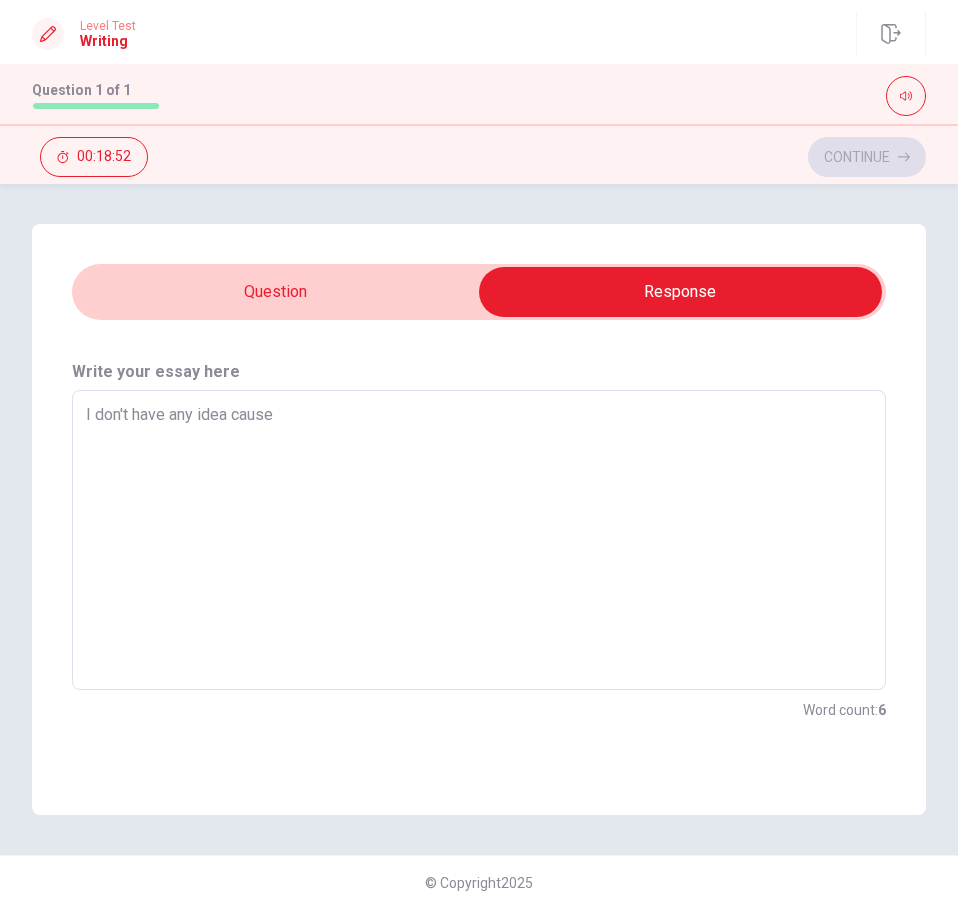 type on "x" 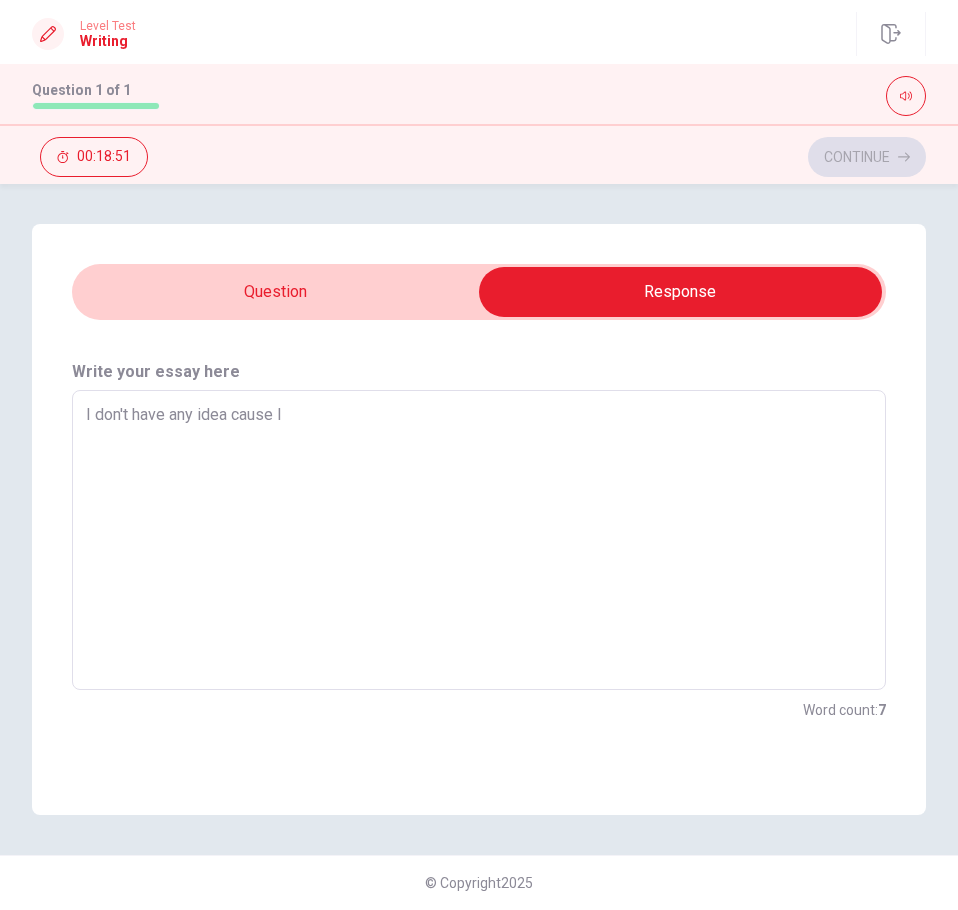 type on "x" 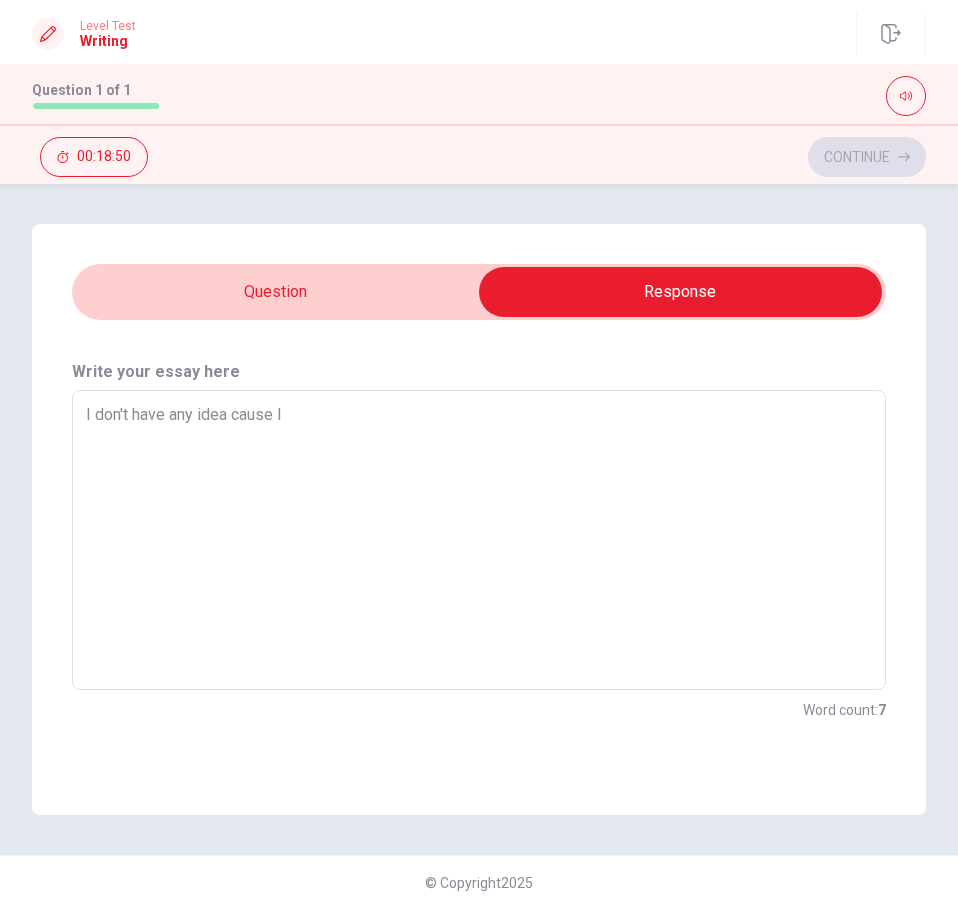 type on "x" 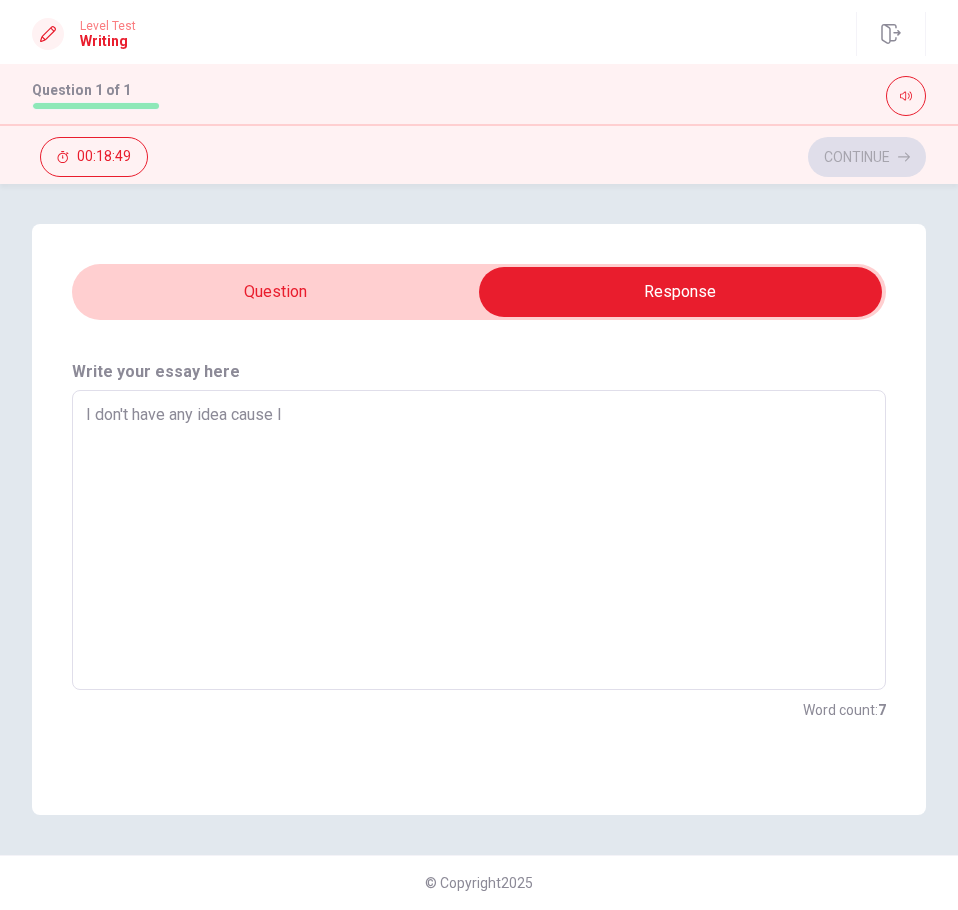 type on "I don't have any idea cause I" 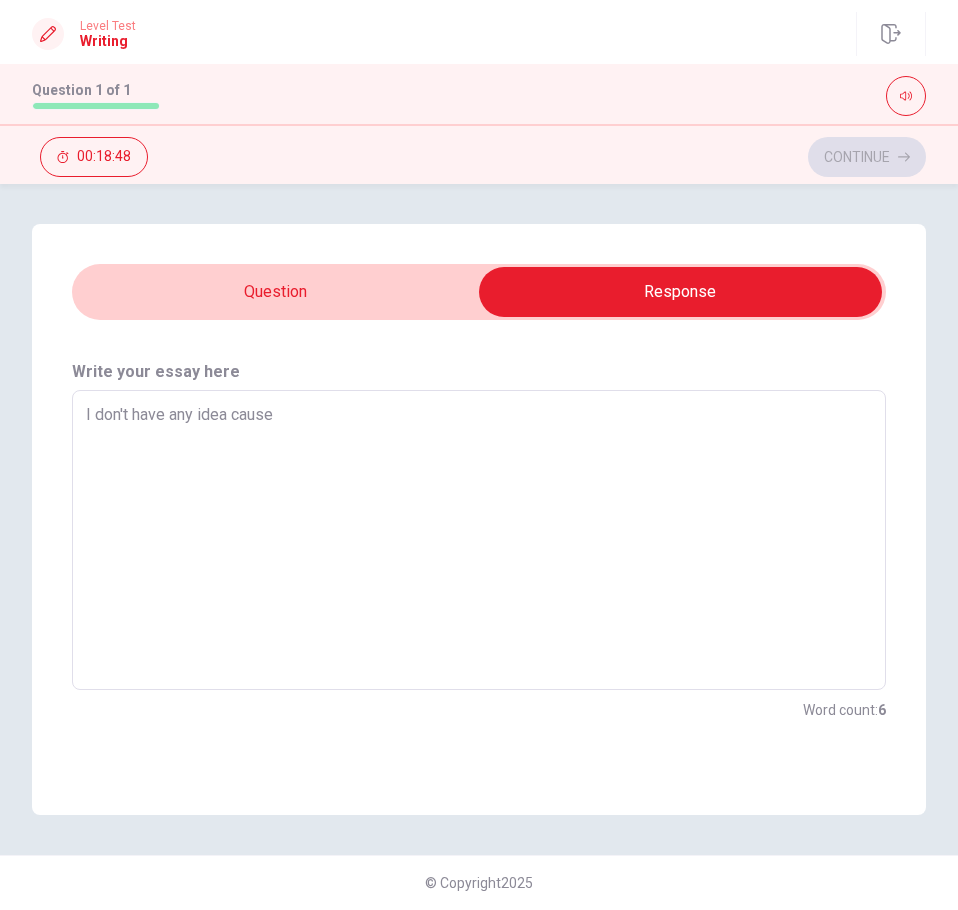 type on "x" 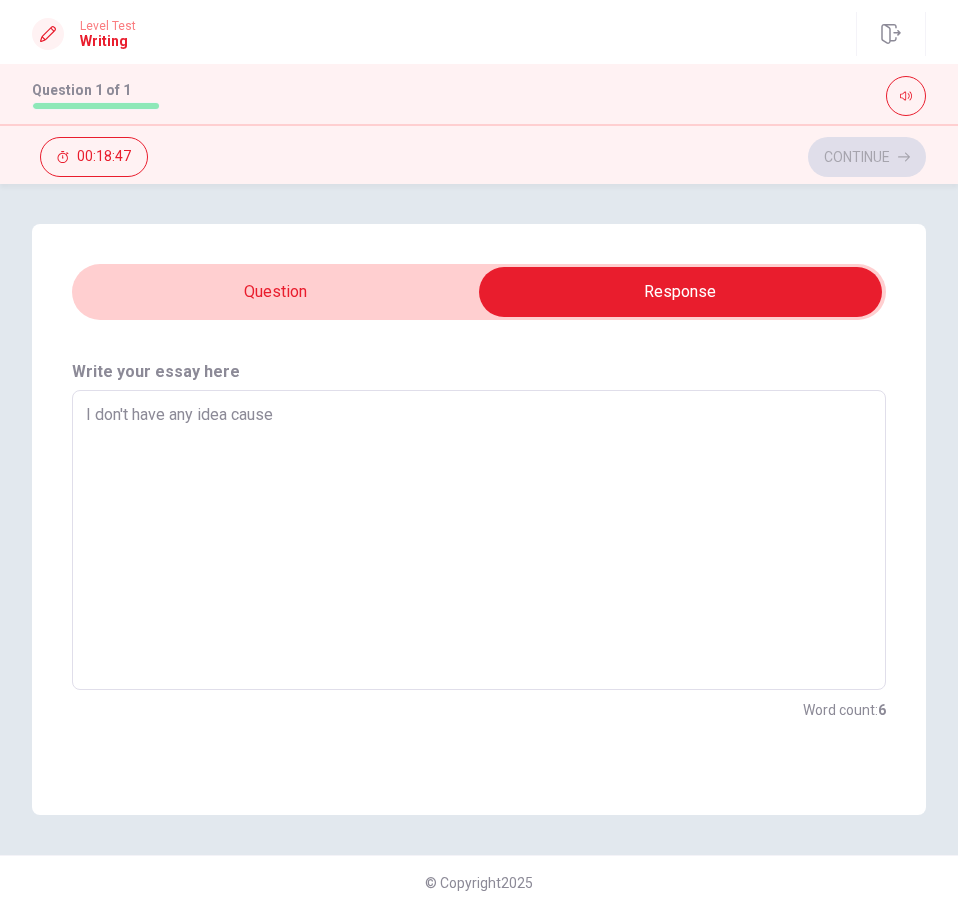 type on "I don't have any idea cause m" 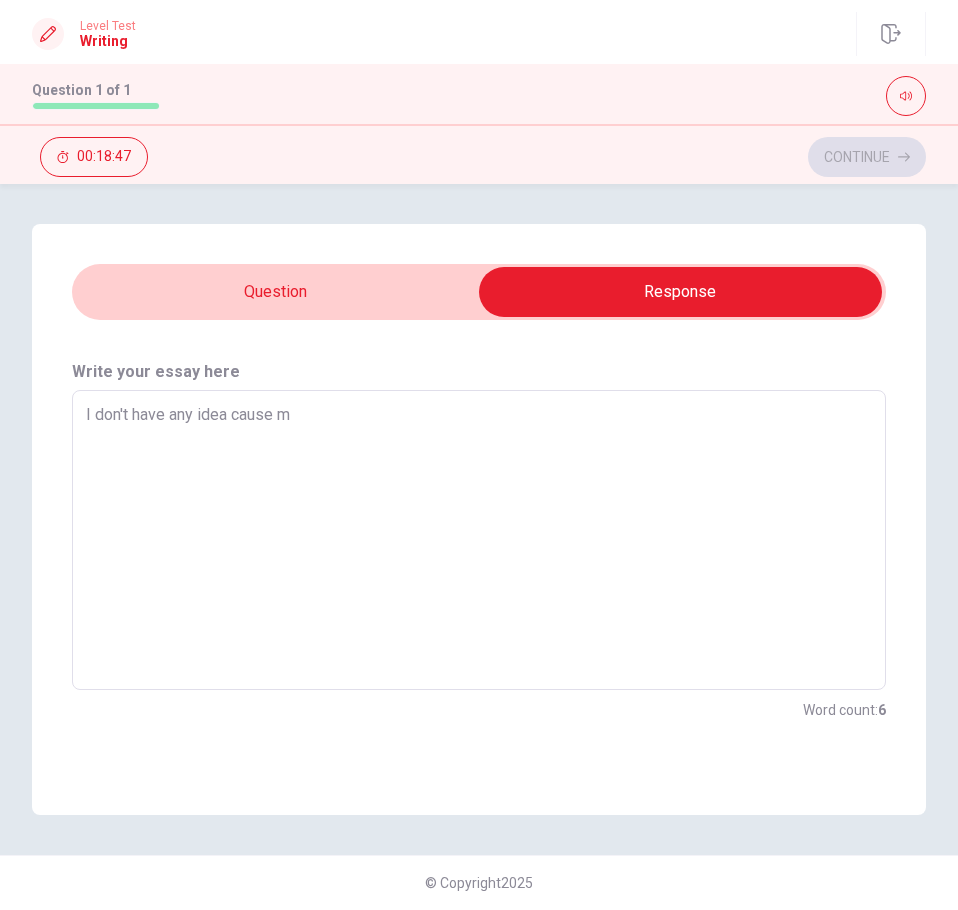type on "x" 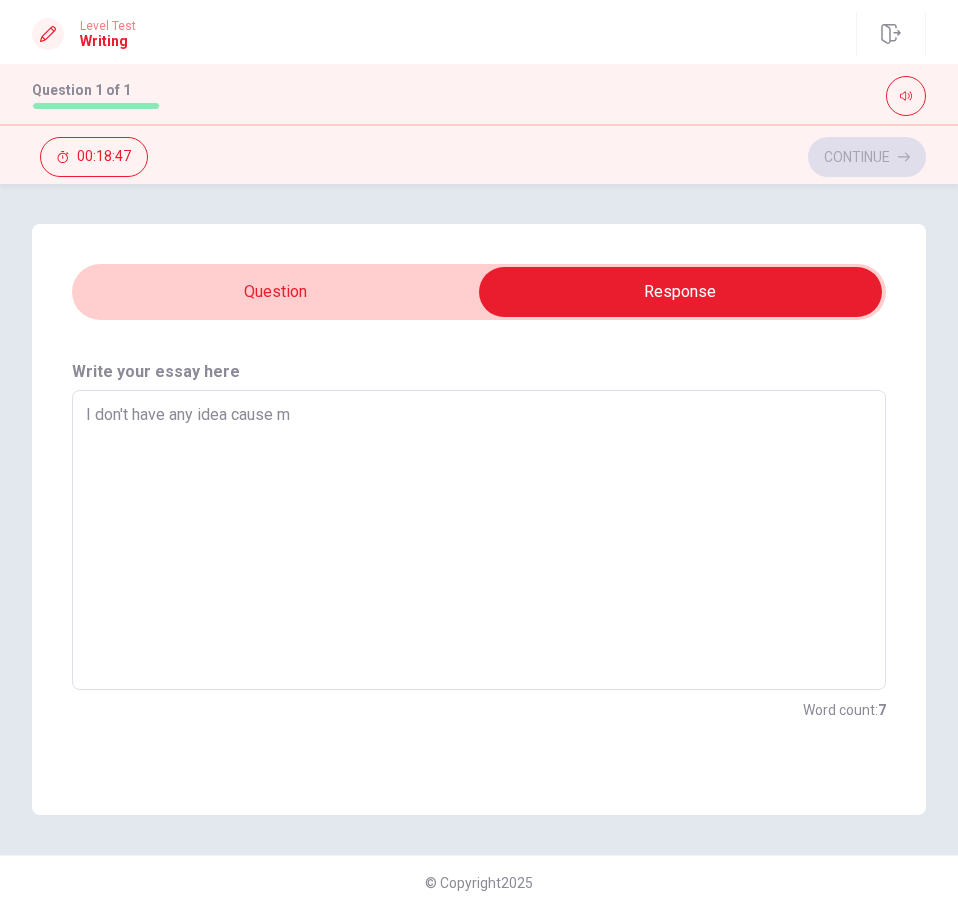 type on "I don't have any idea cause my" 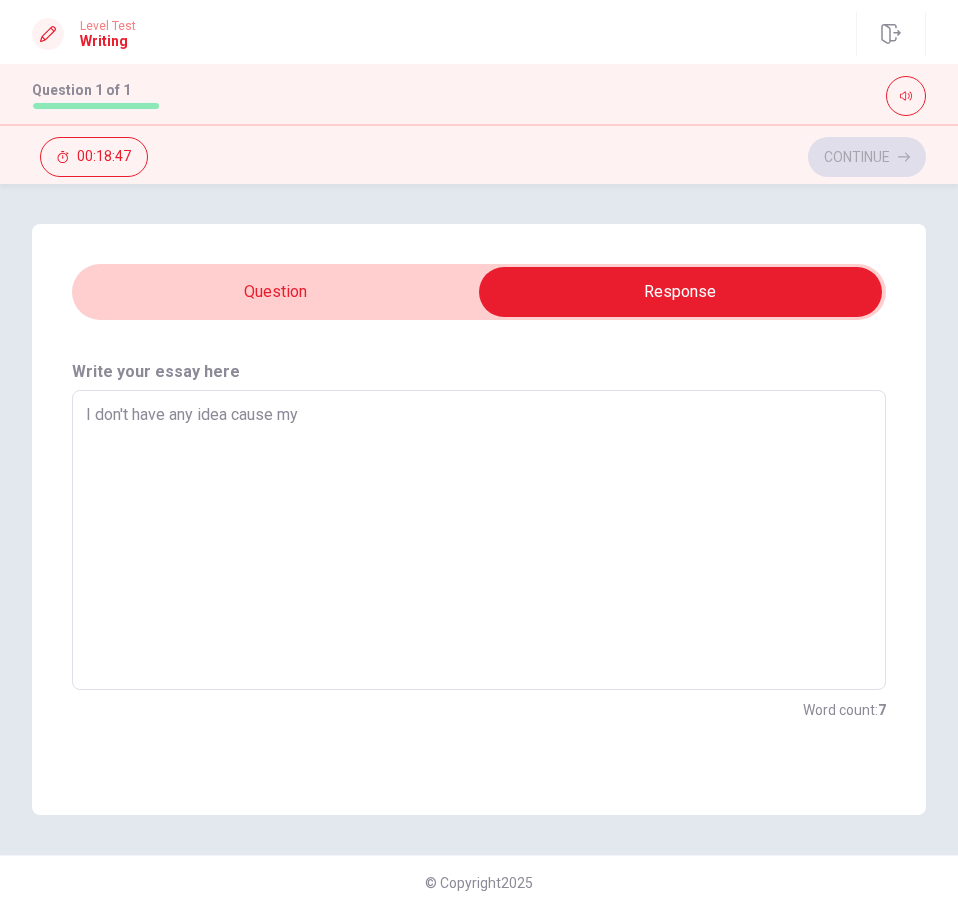 type on "x" 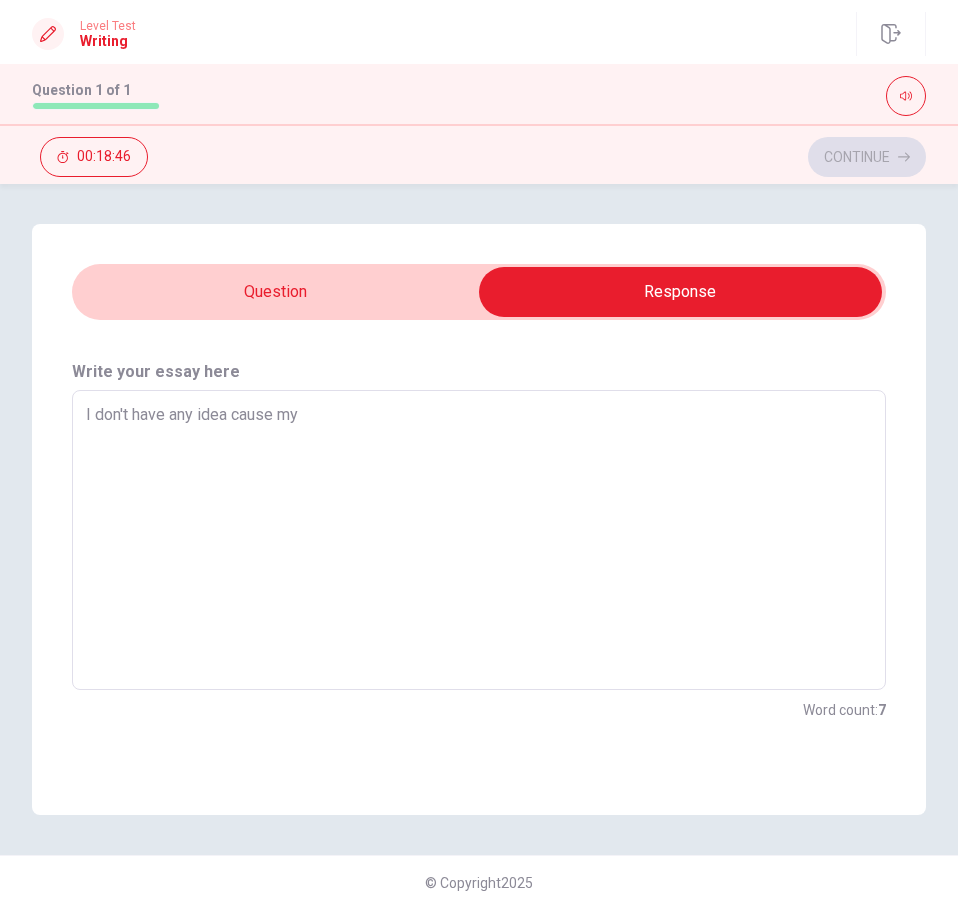 type on "I don't have any idea cause my e" 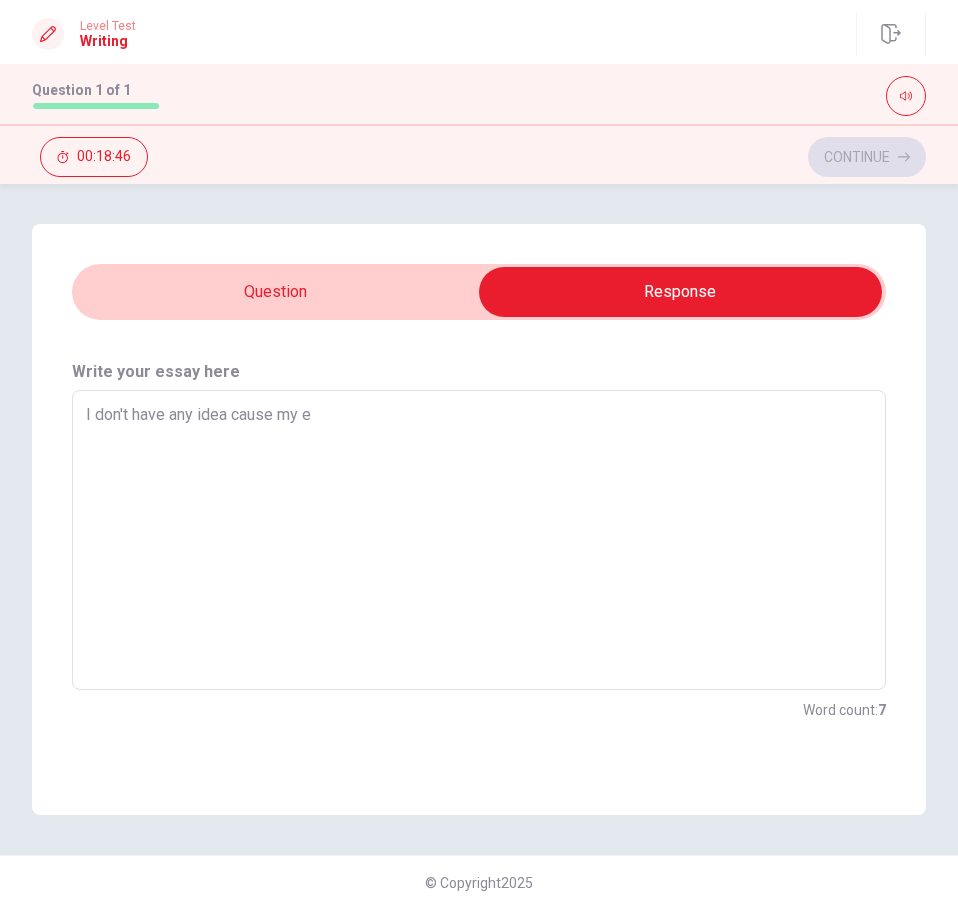 type on "x" 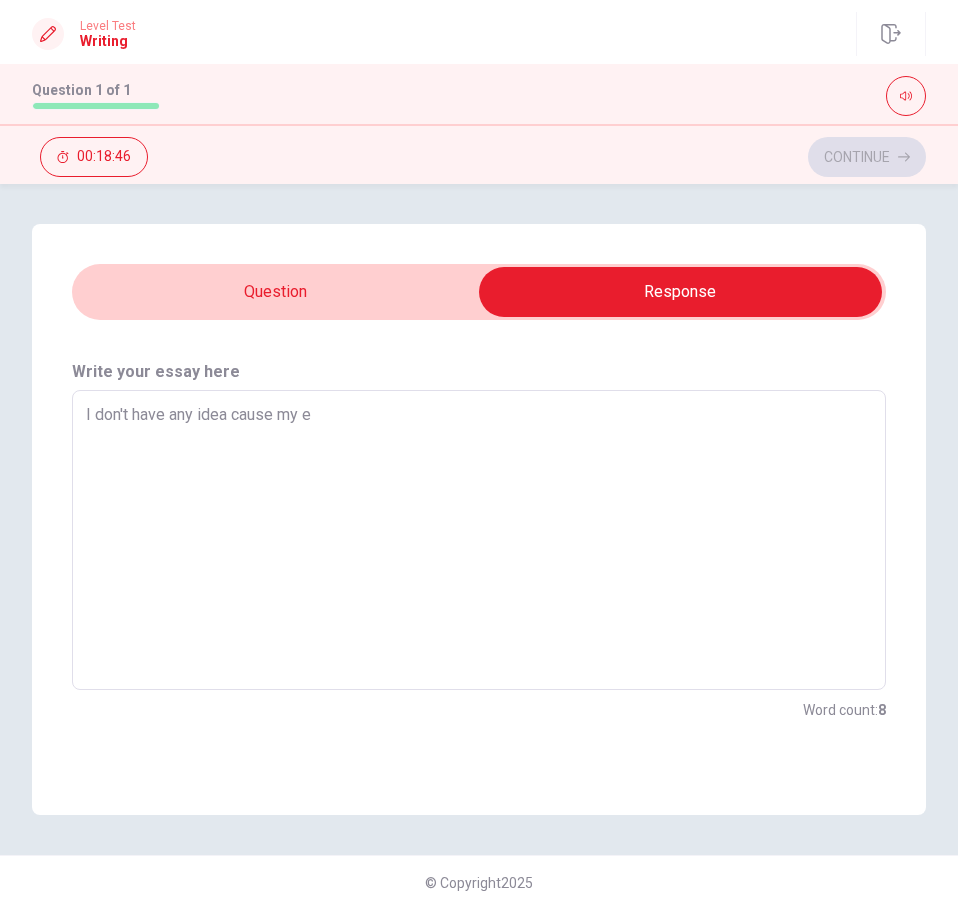 type on "I don't have any idea cause my en" 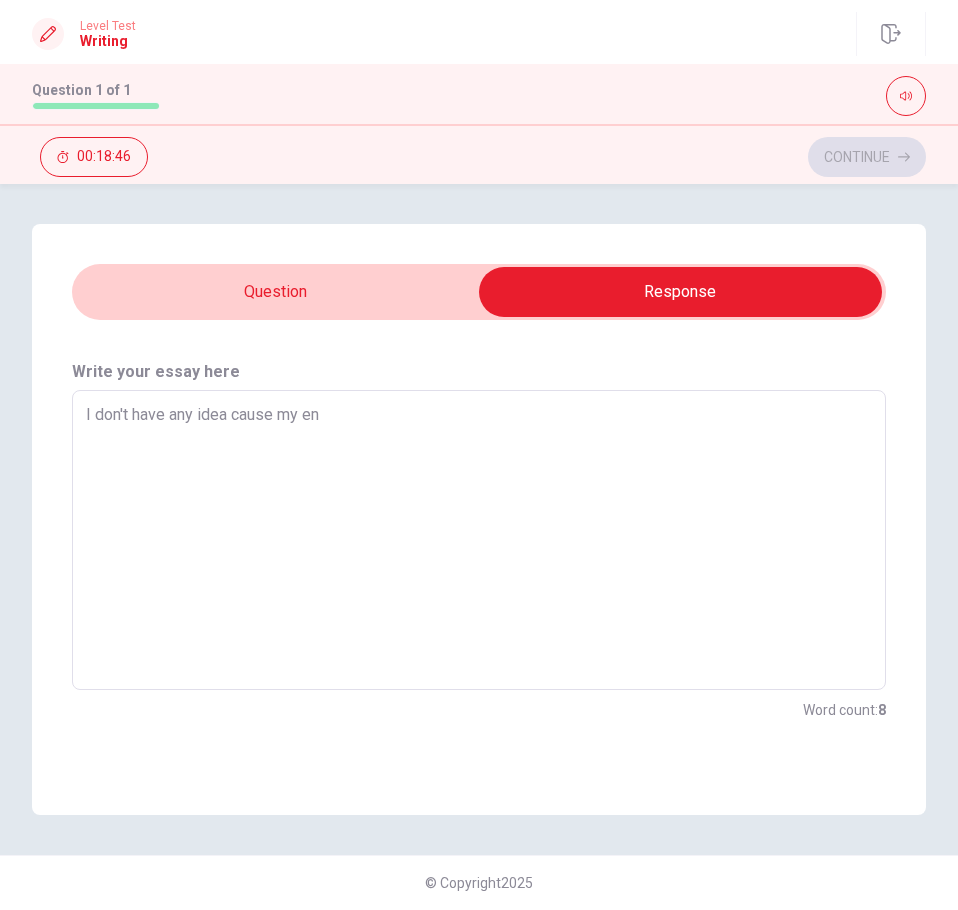 type on "x" 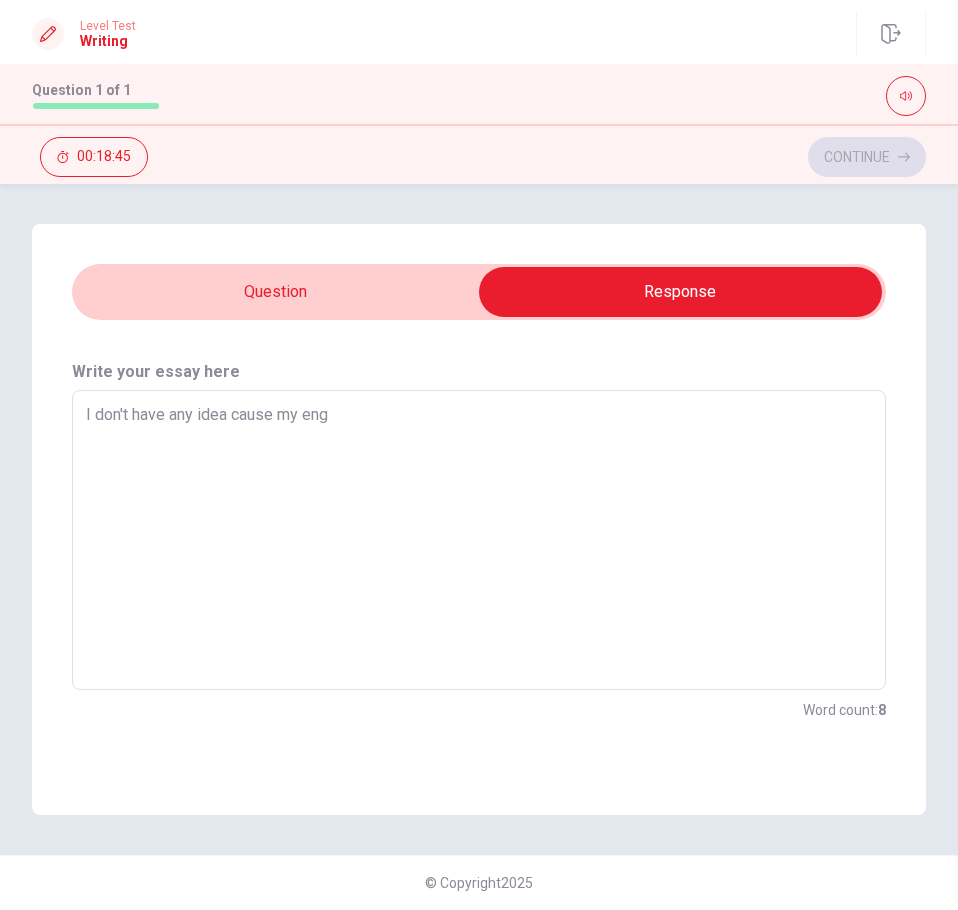 type on "x" 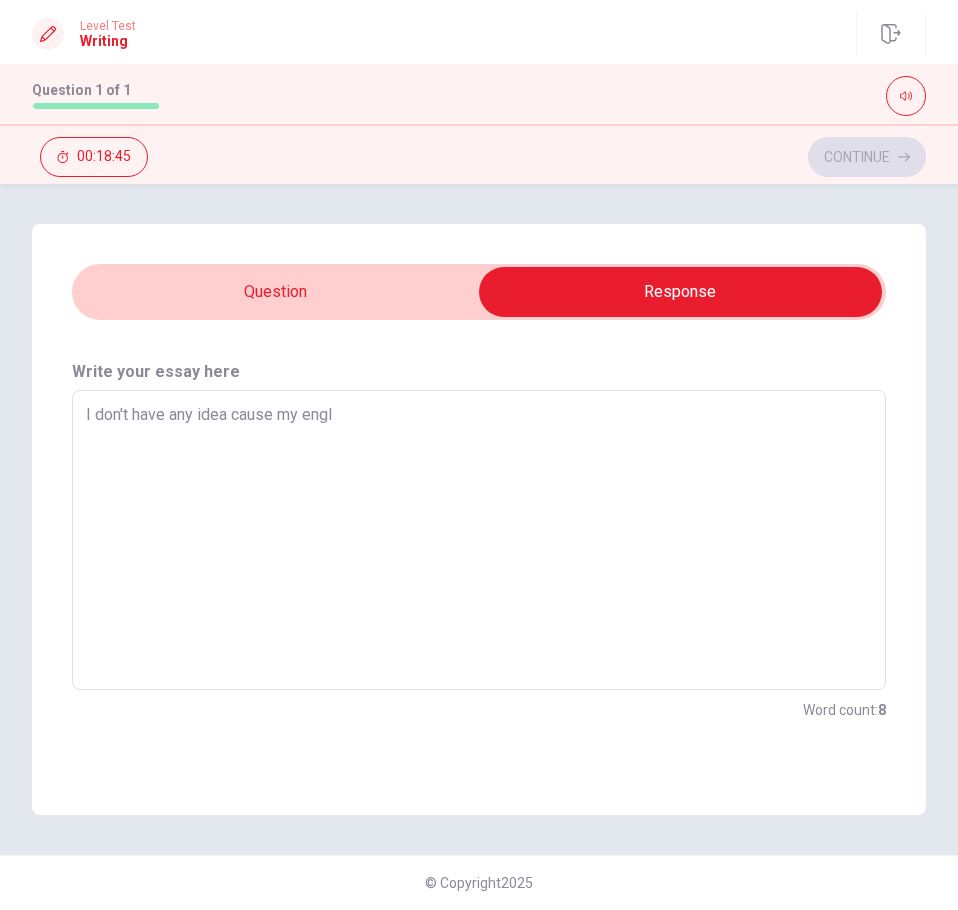 type on "x" 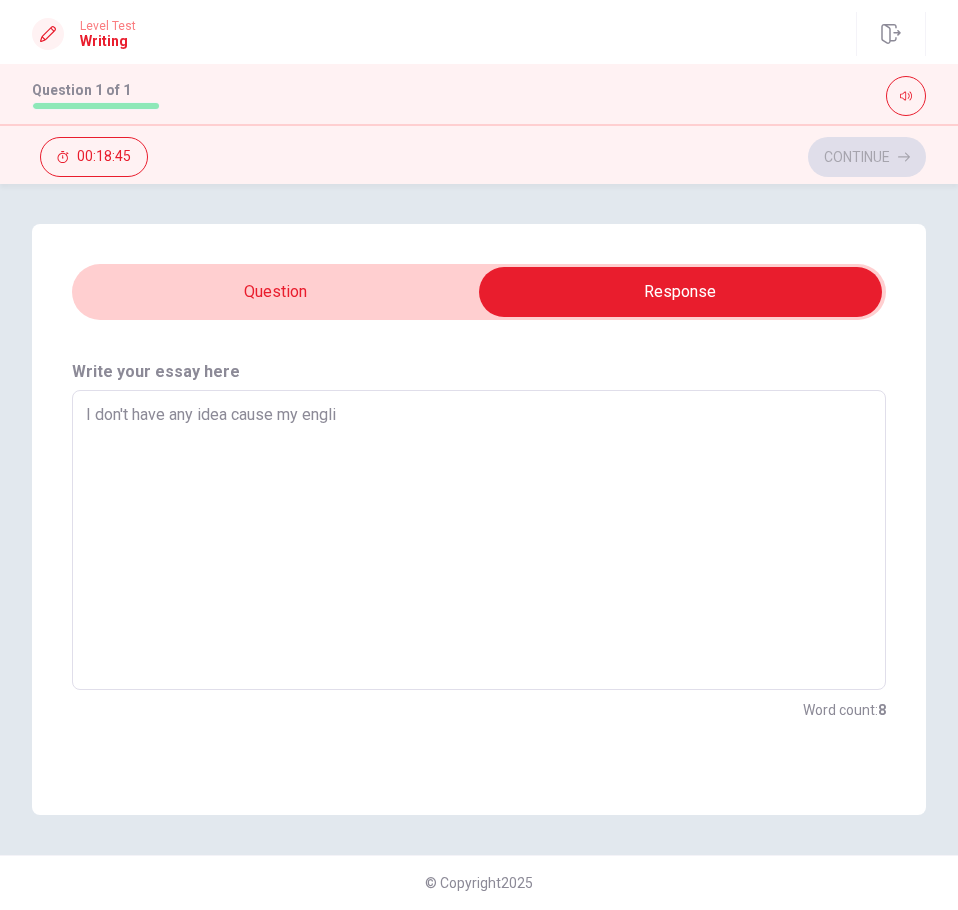 type on "x" 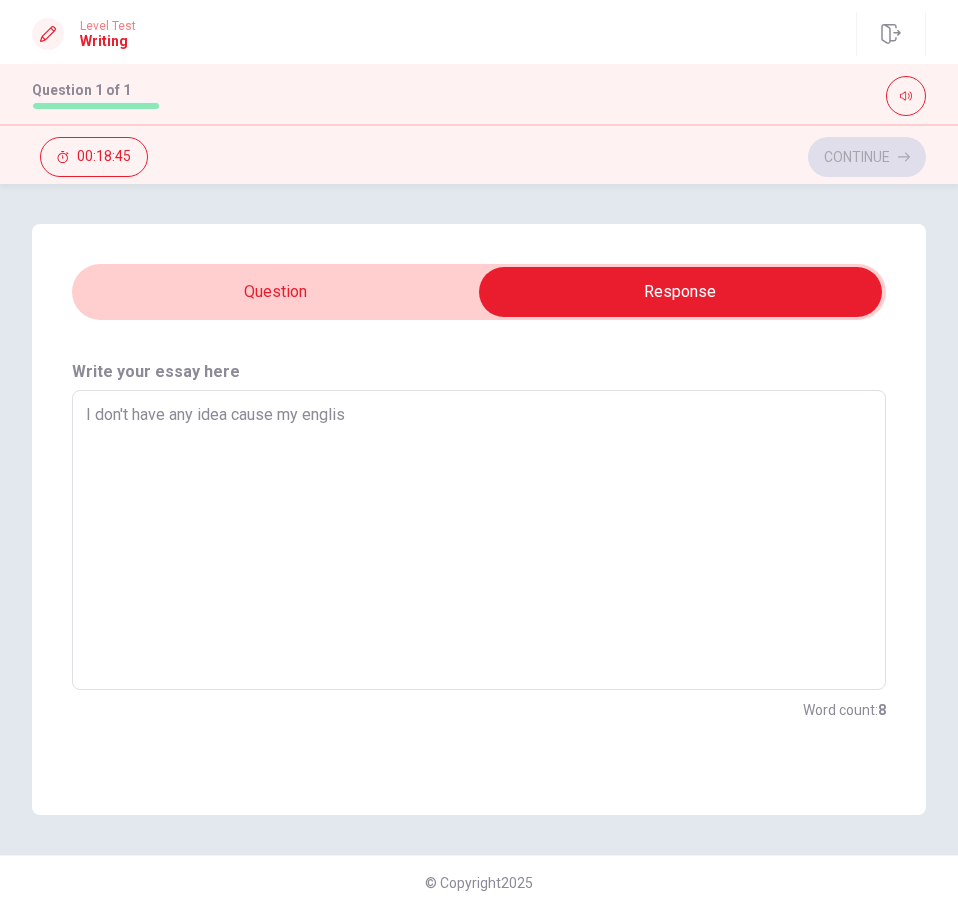 type on "x" 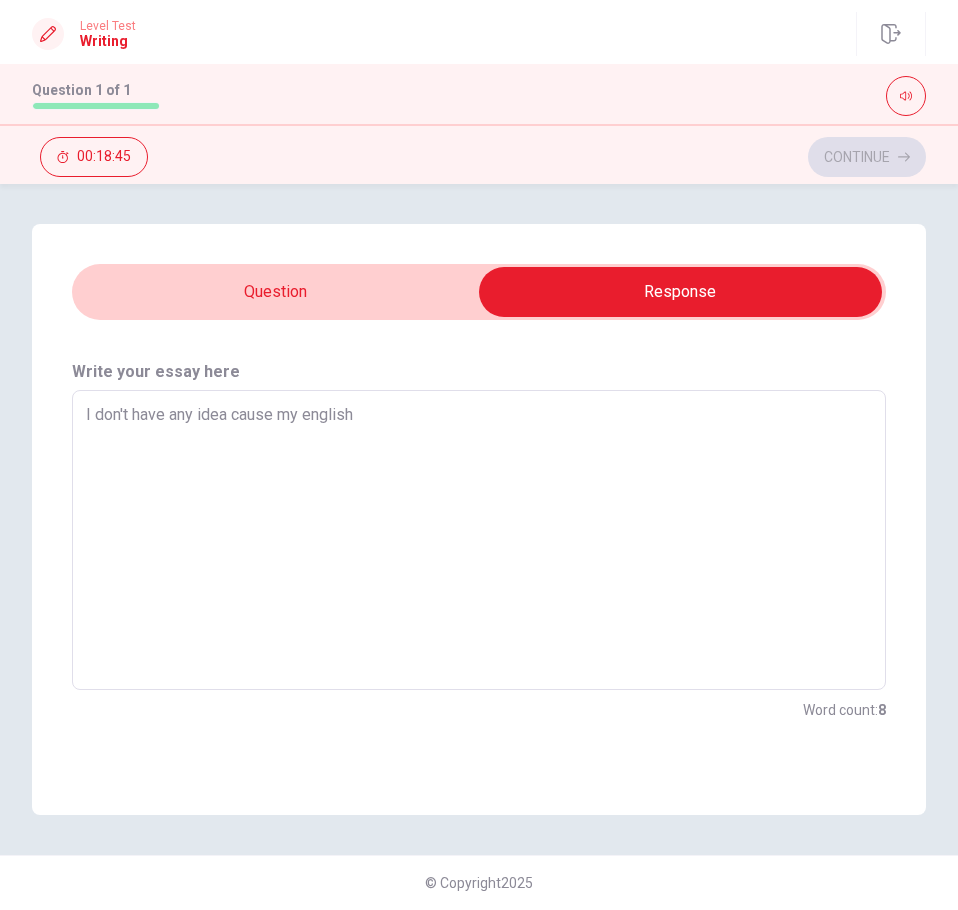 type on "x" 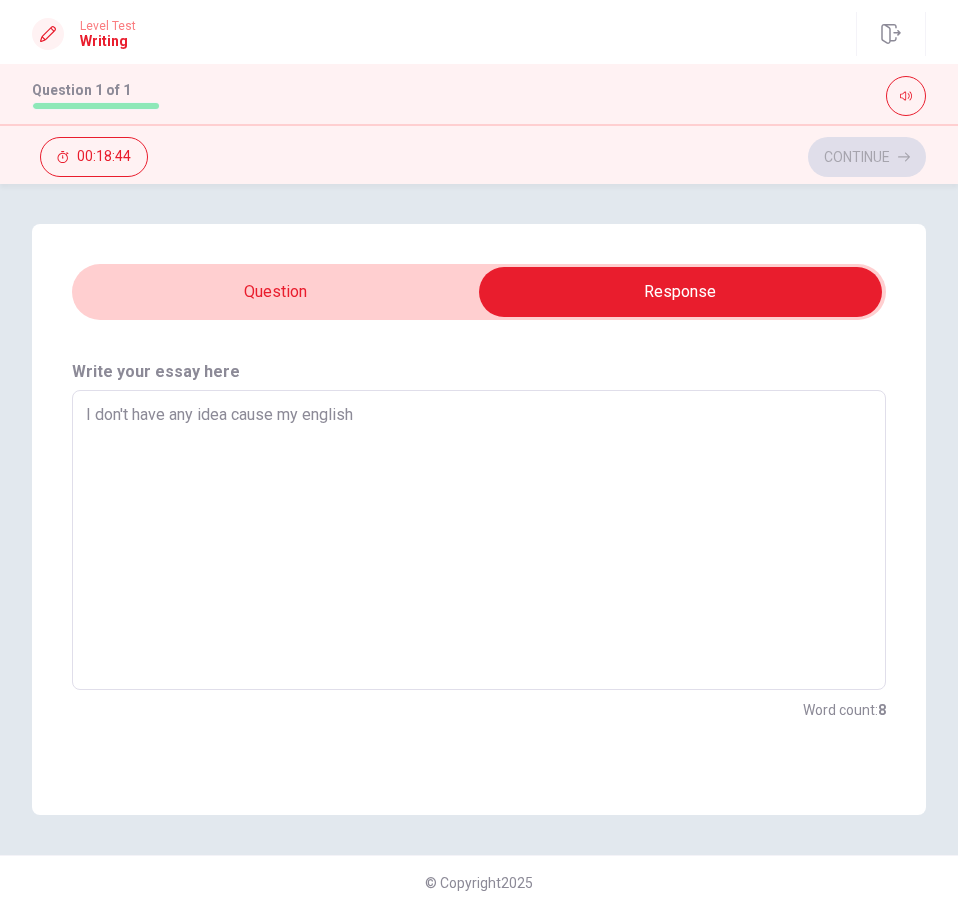 type on "x" 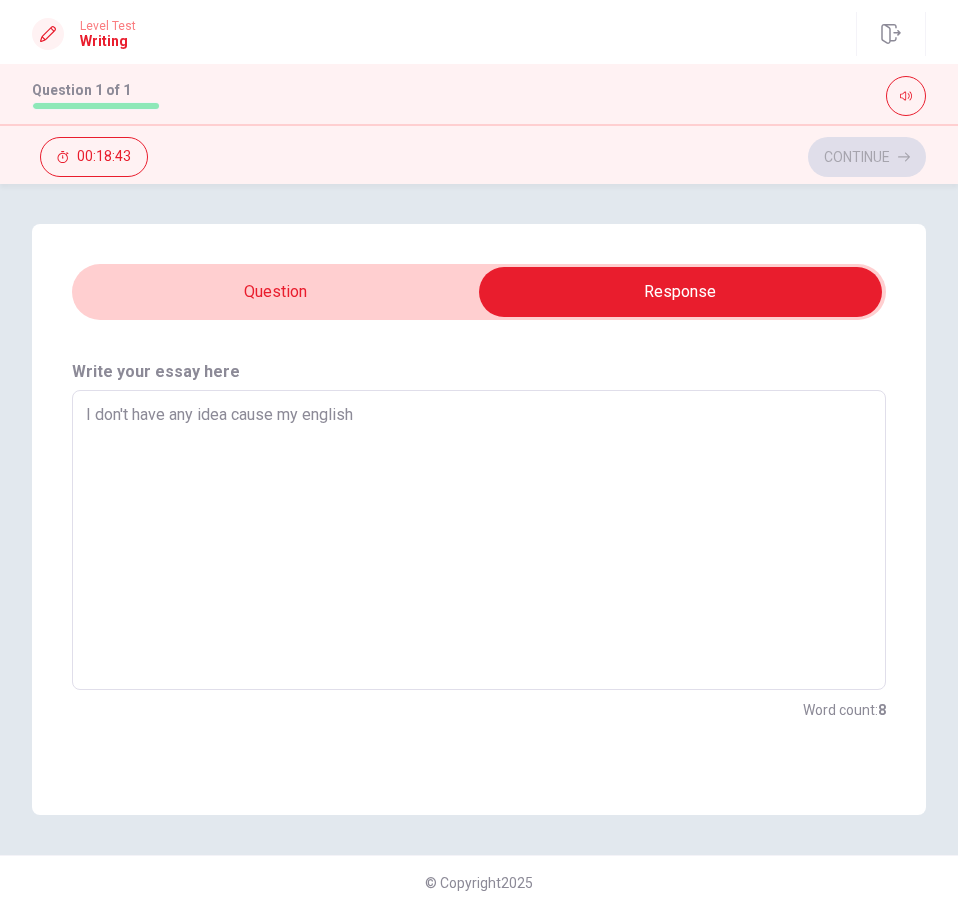 type on "I don't have any idea cause my english s" 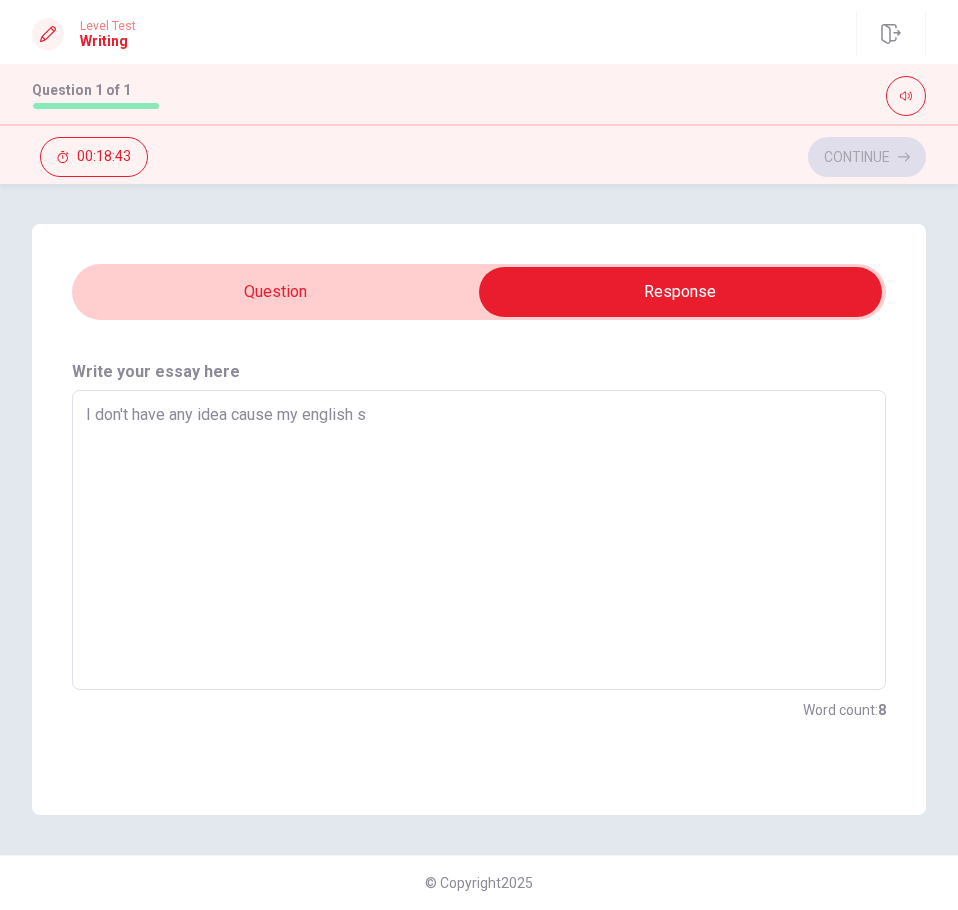 type on "x" 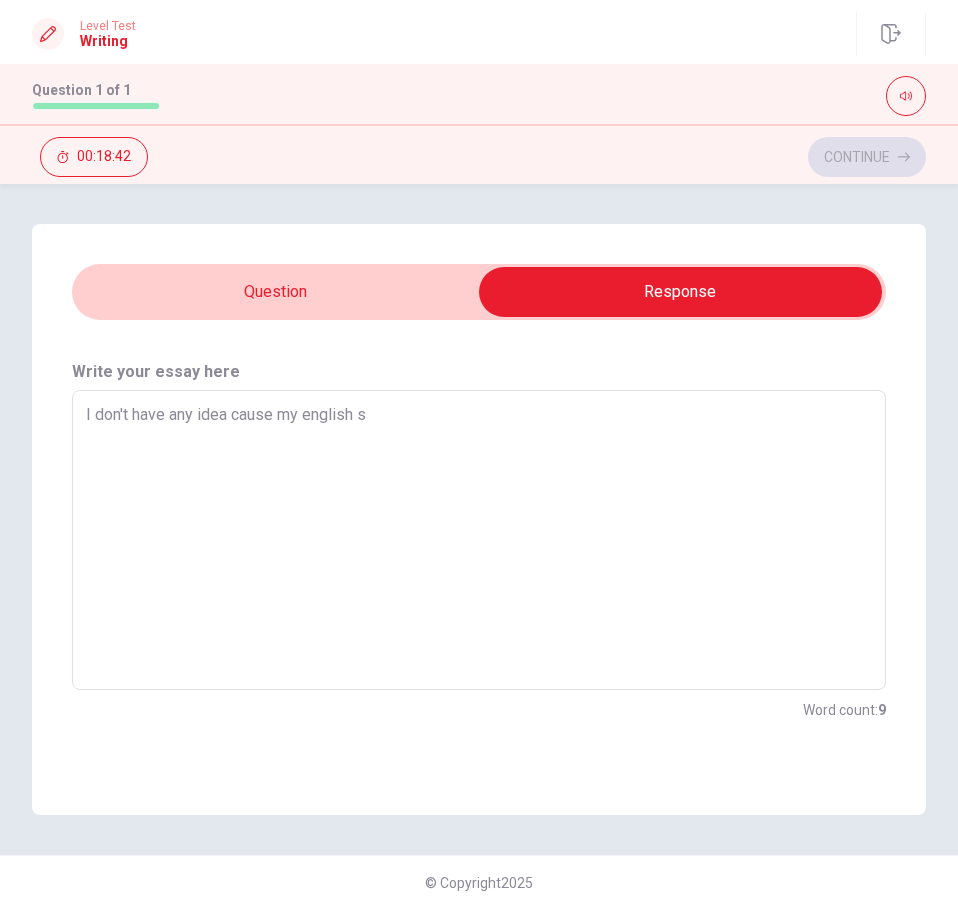 type on "I don't have any idea cause my english sp" 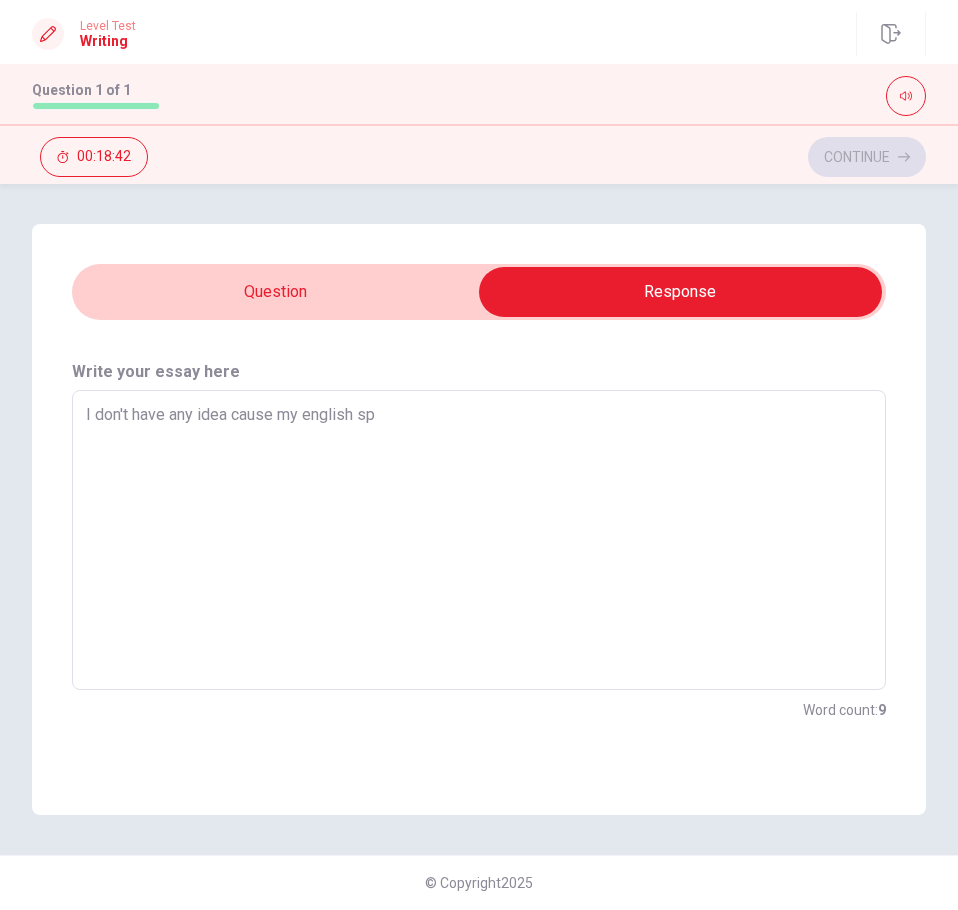 type on "x" 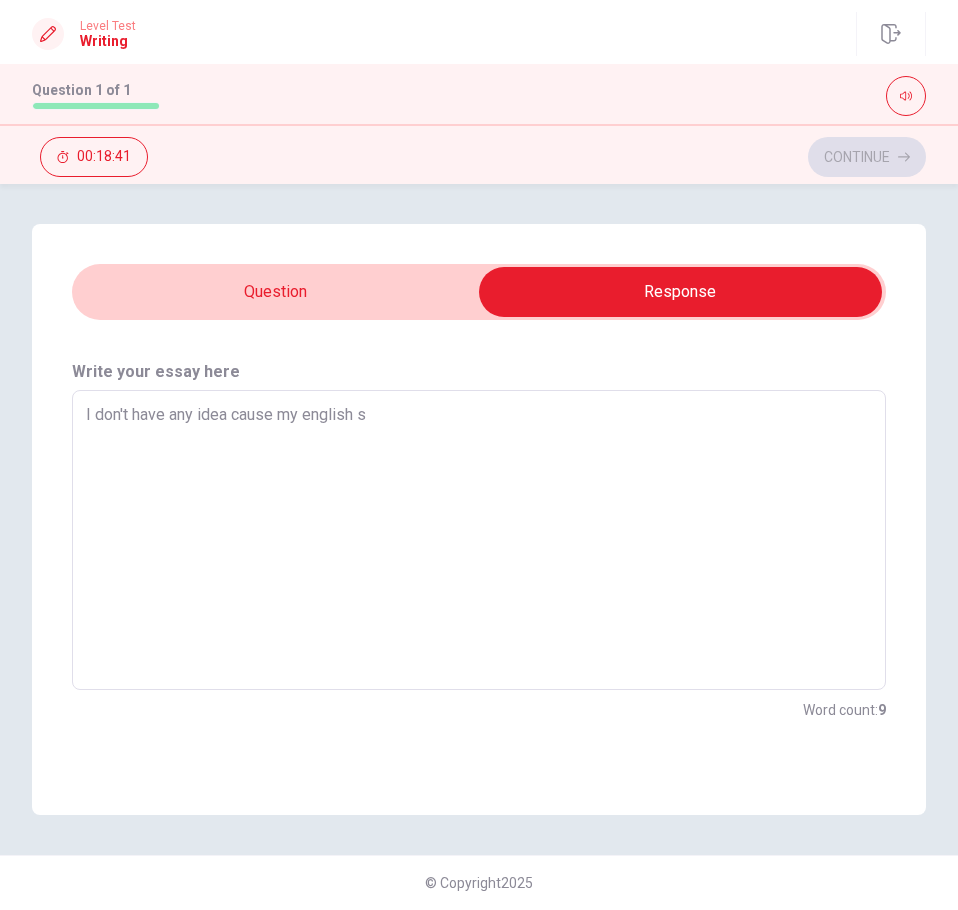 type on "x" 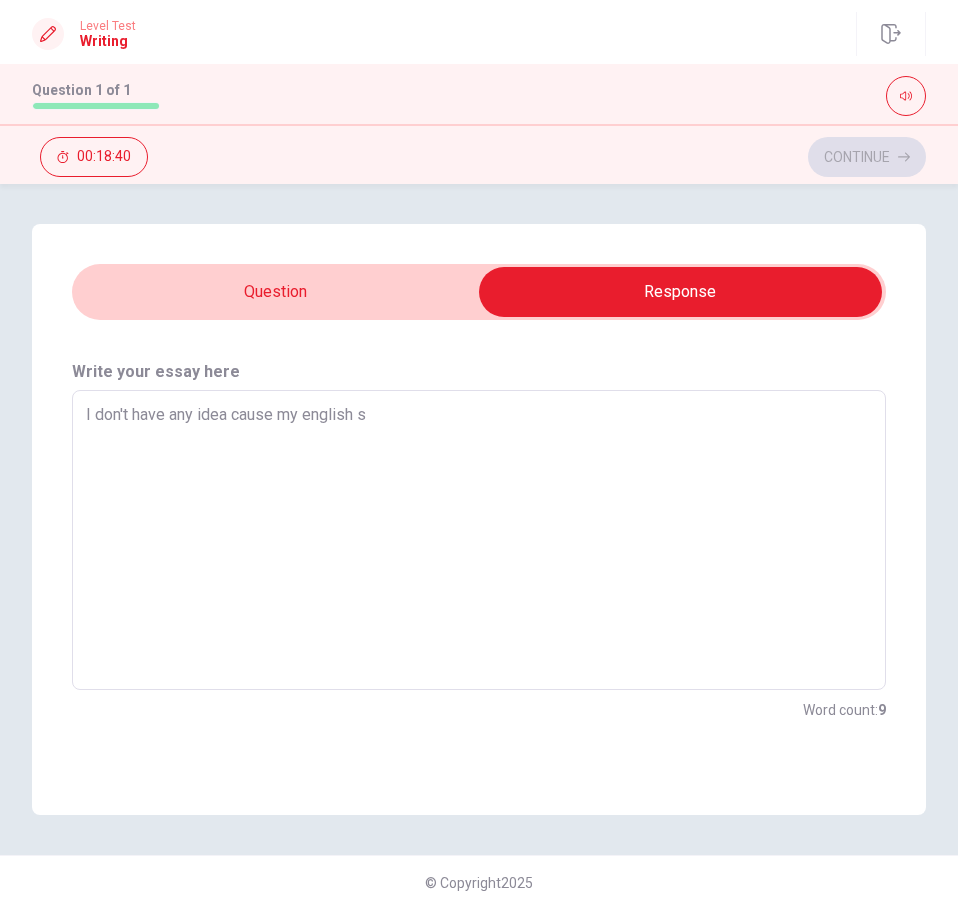 type on "I don't have any idea cause my english sp" 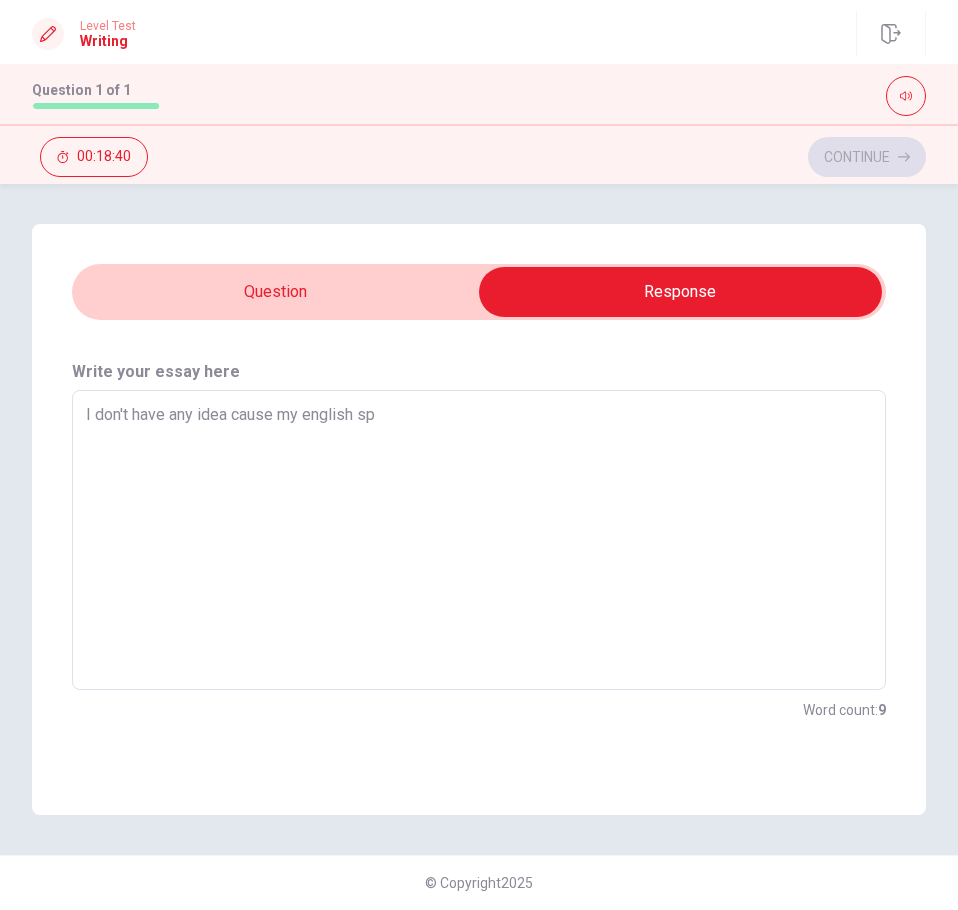 type on "x" 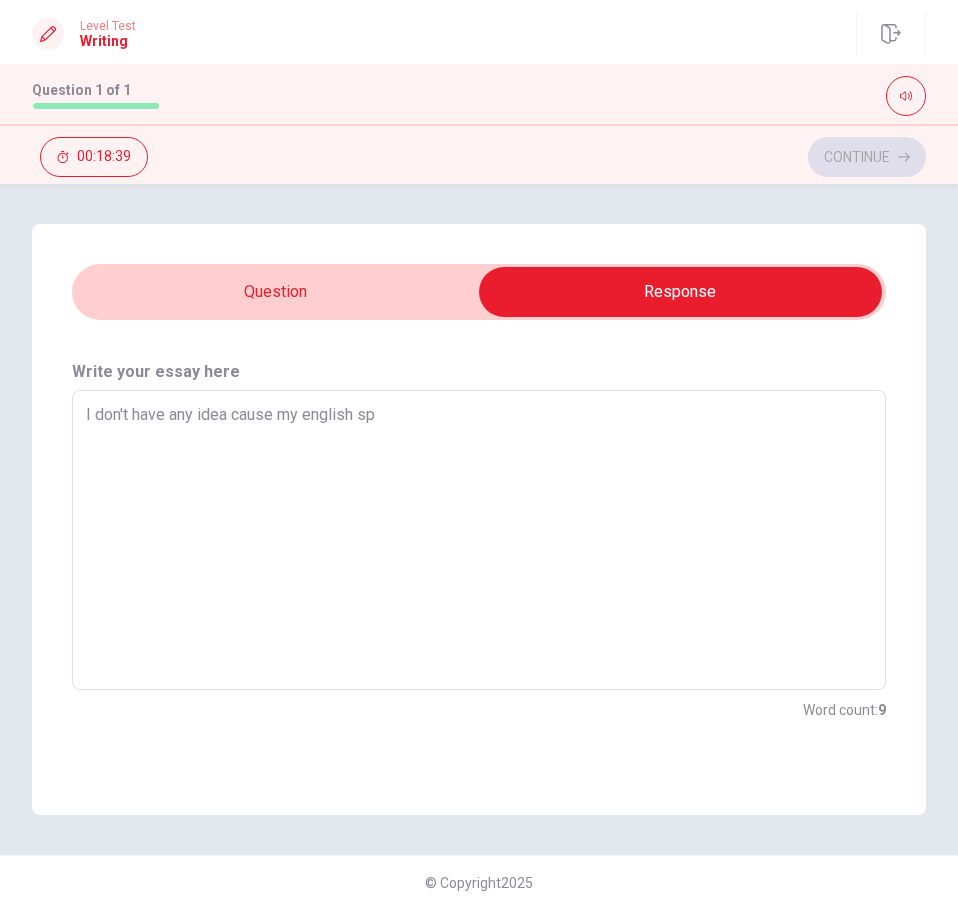 type on "I don't have any idea cause my english spe" 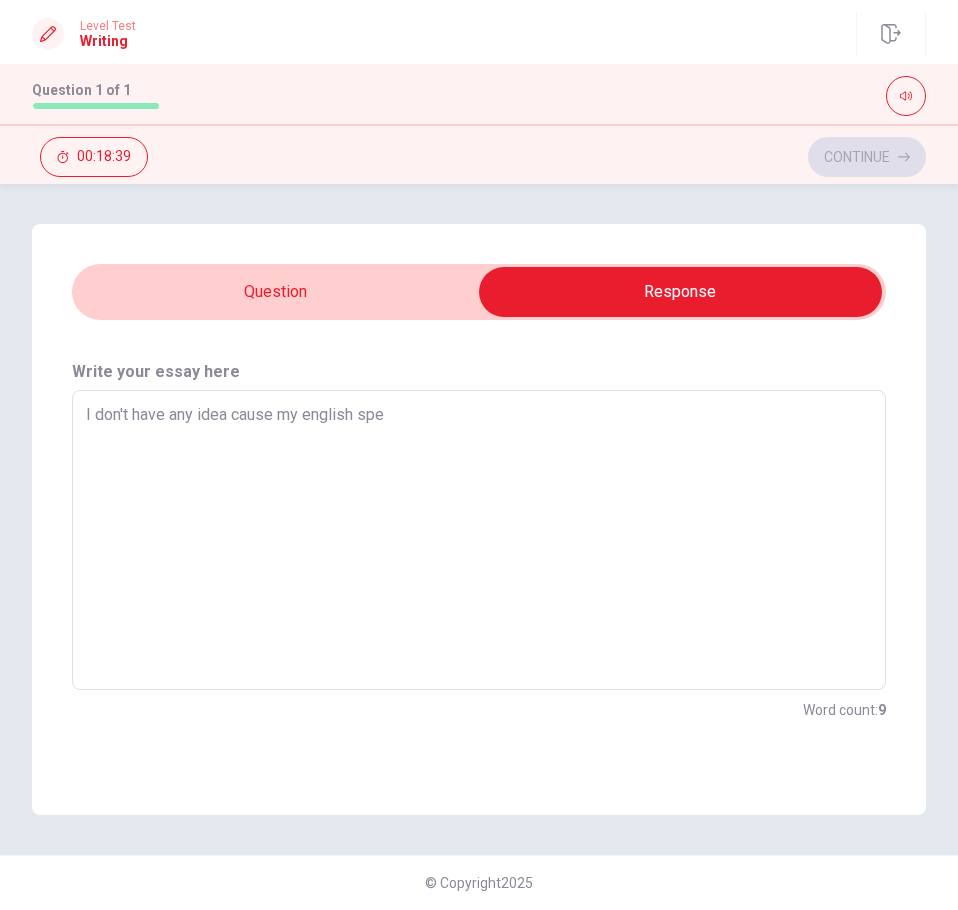 type on "x" 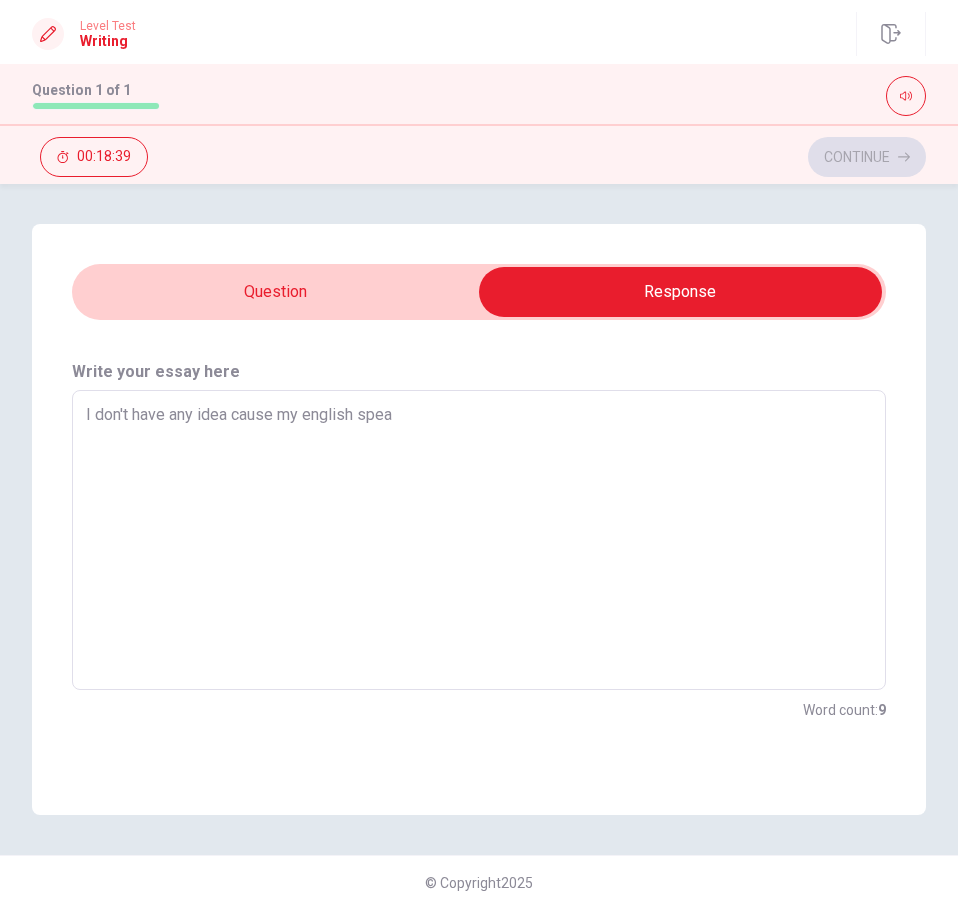 type on "x" 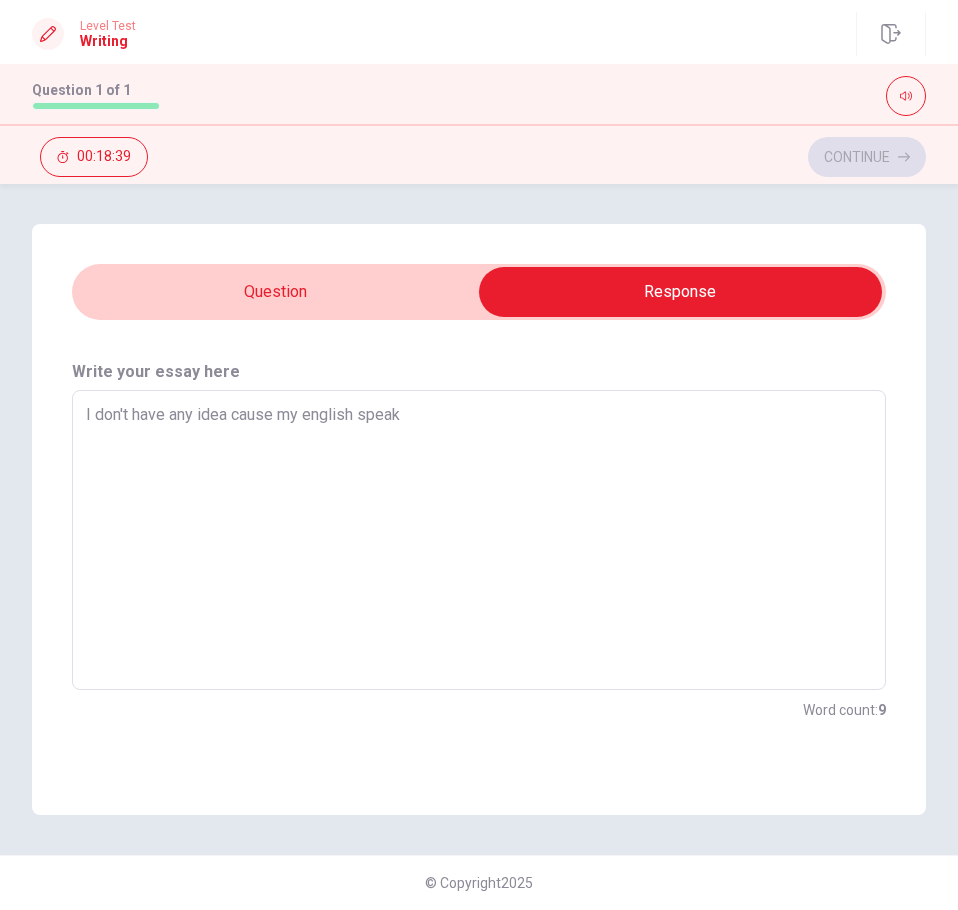 type on "x" 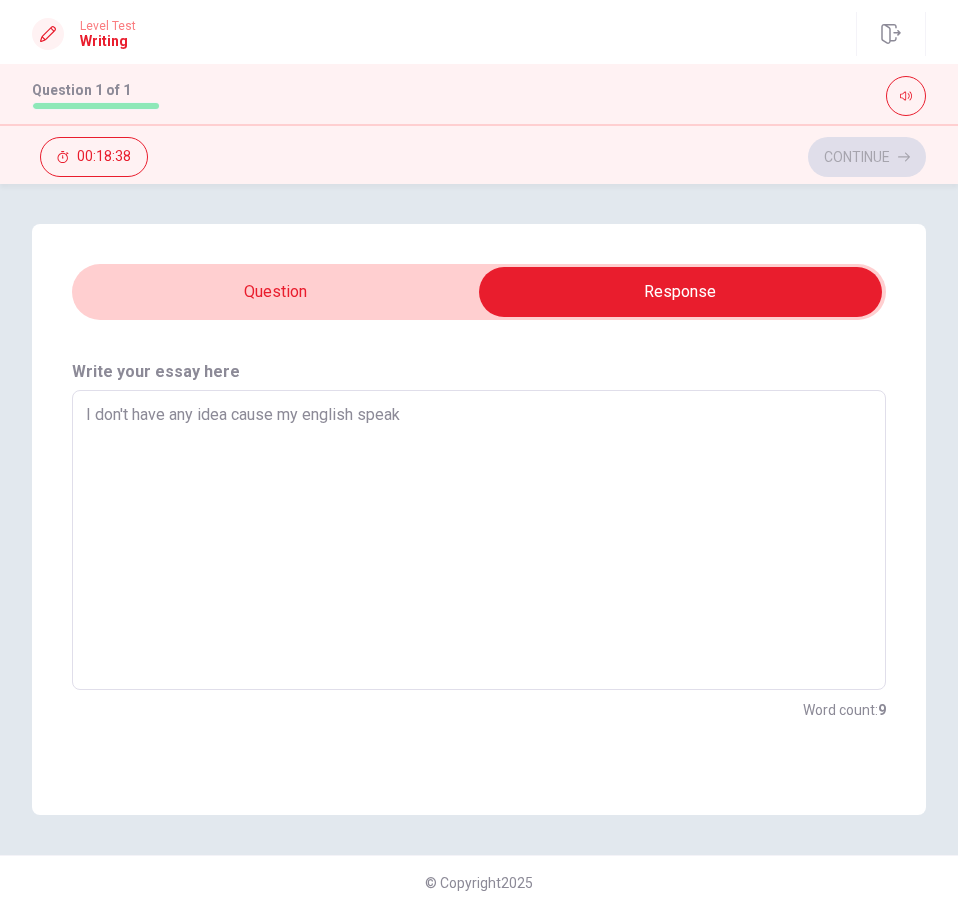 type on "I don't have any idea cause my [DEMOGRAPHIC_DATA] speaki" 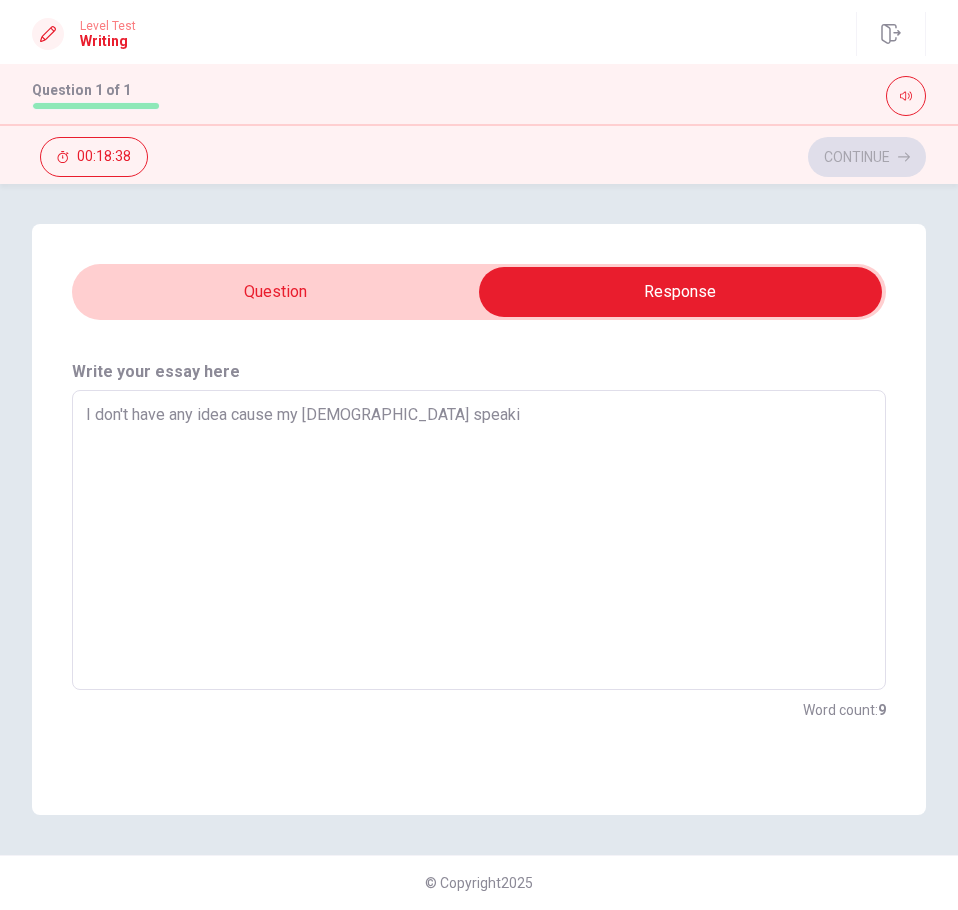 type on "x" 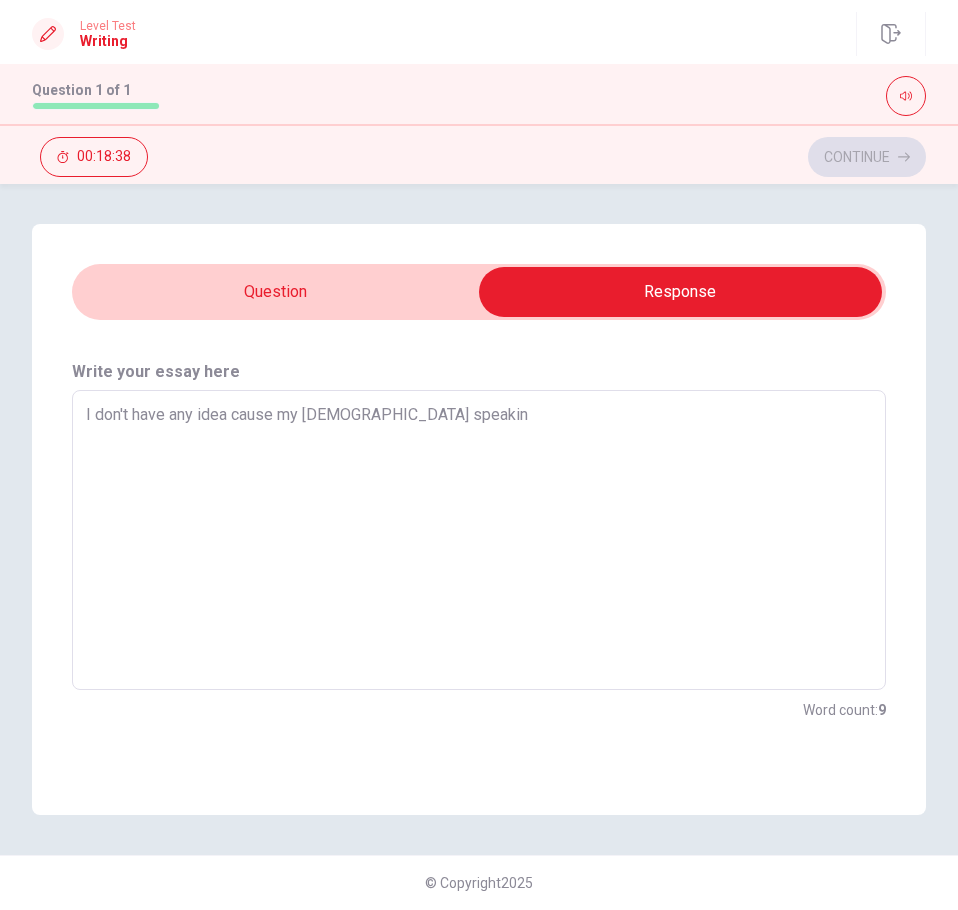 type on "x" 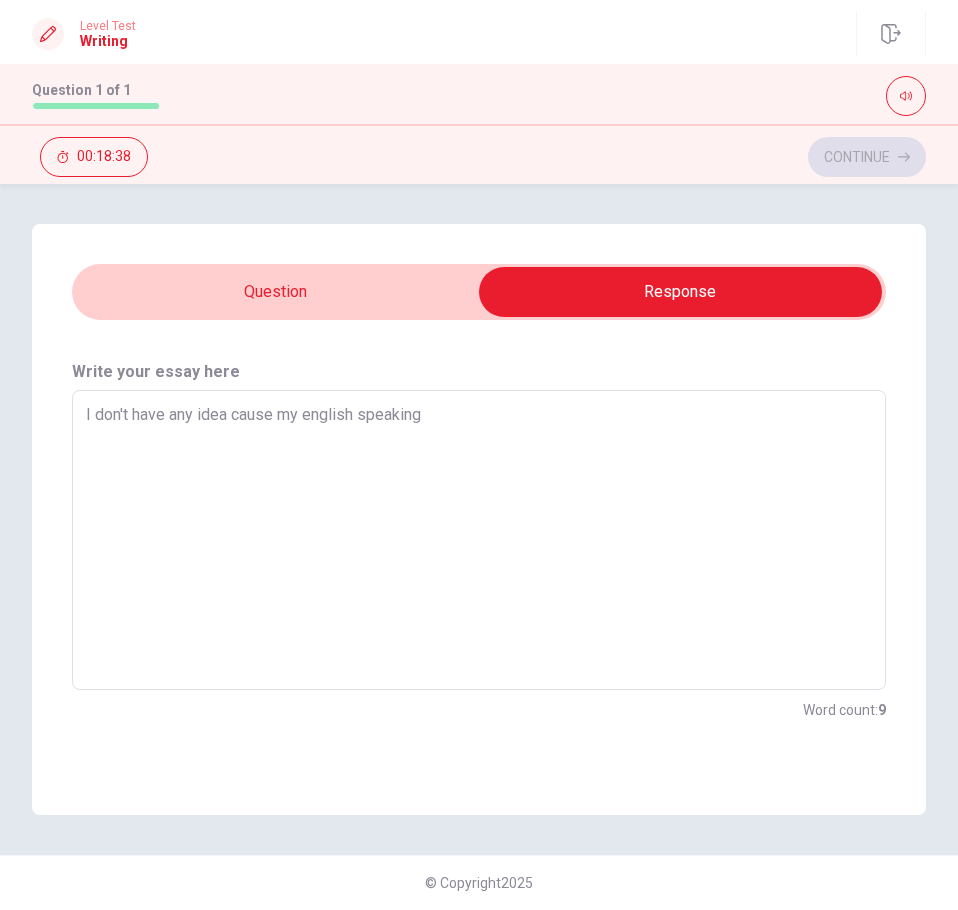 type on "I don't have any idea cause my english speaking" 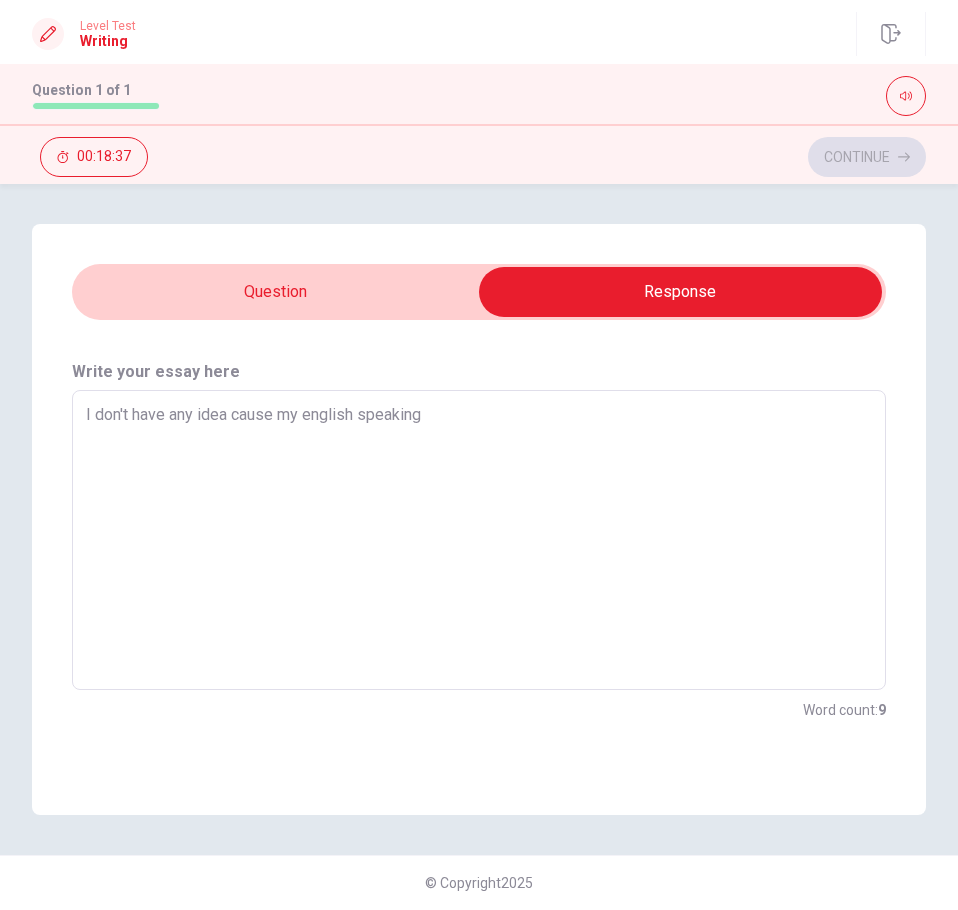 type on "I don't have any idea cause my english speaking l" 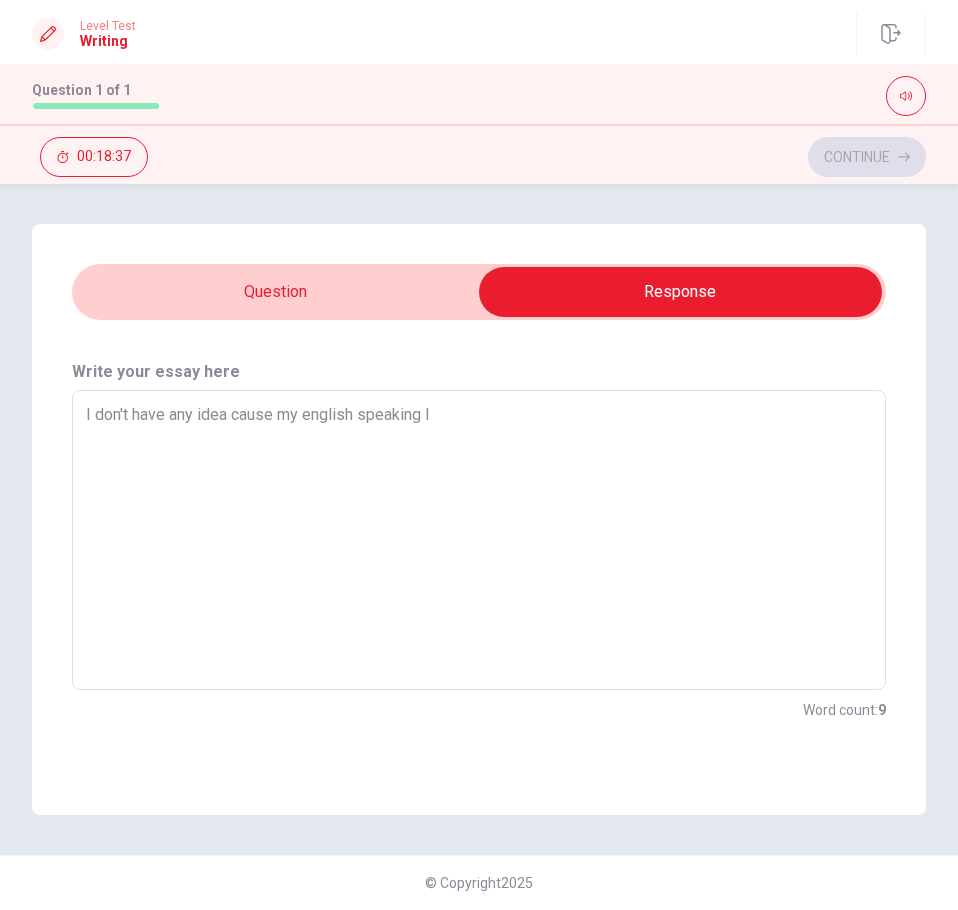 type on "x" 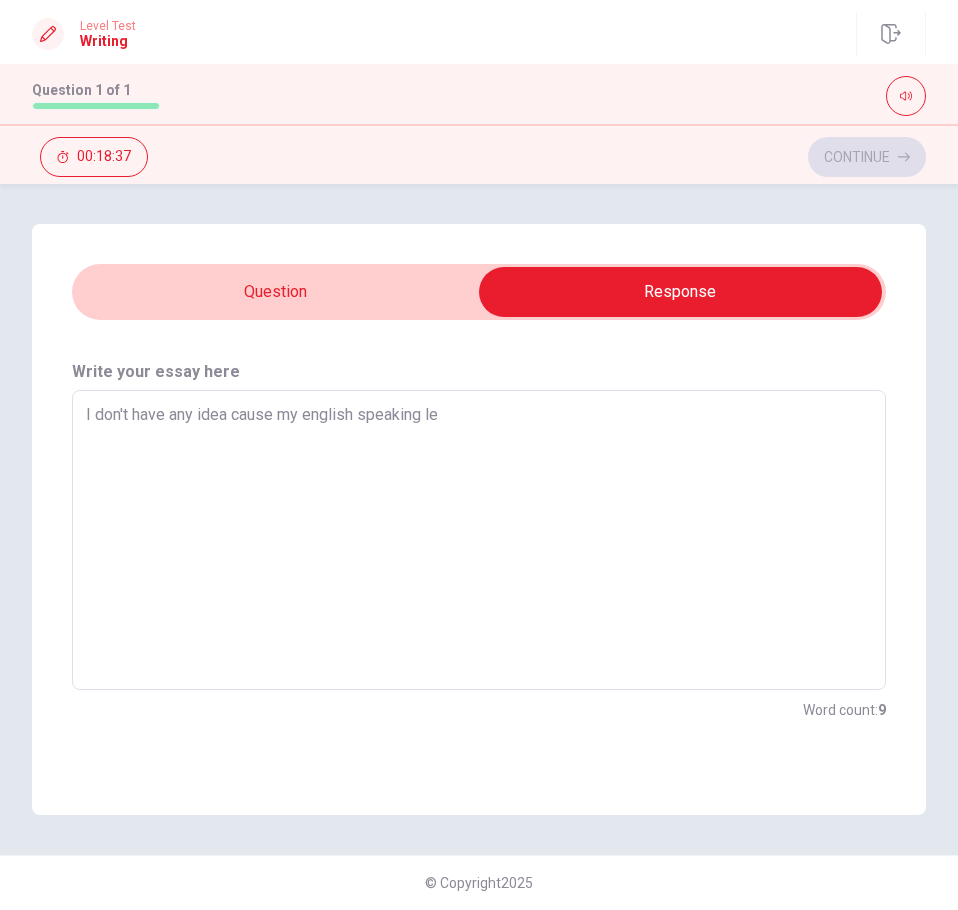 type on "x" 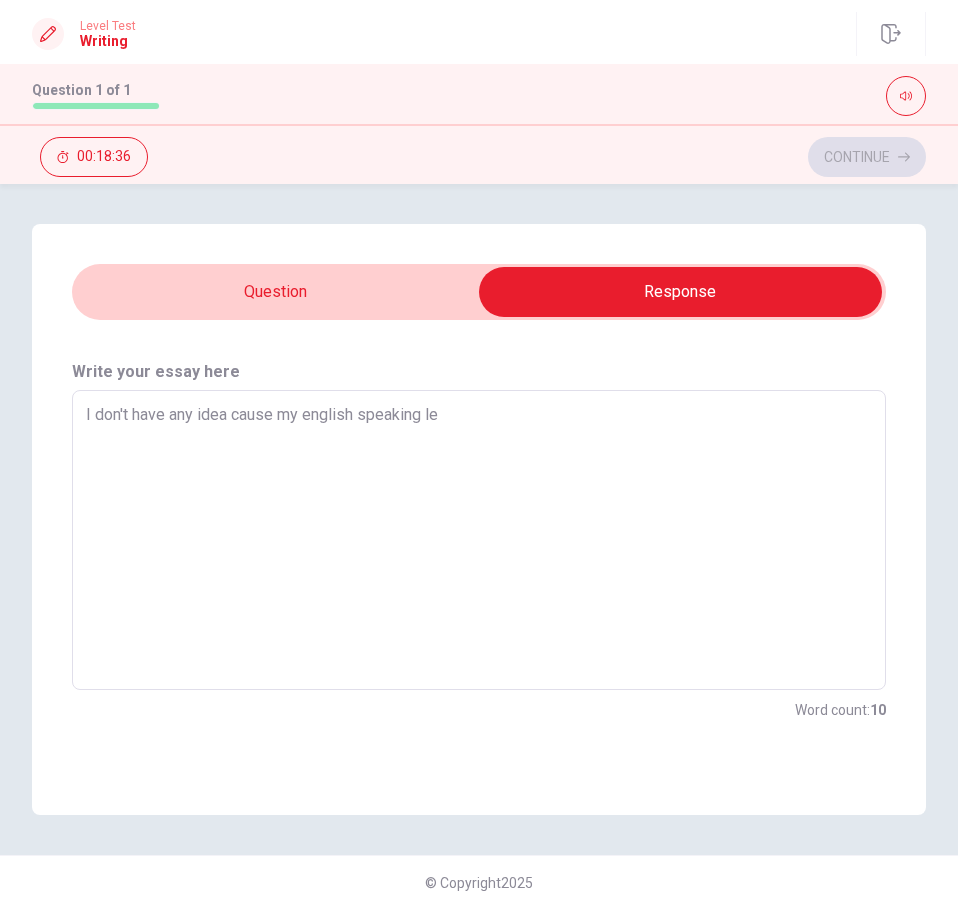 type on "I don't have any idea cause my english speaking lev" 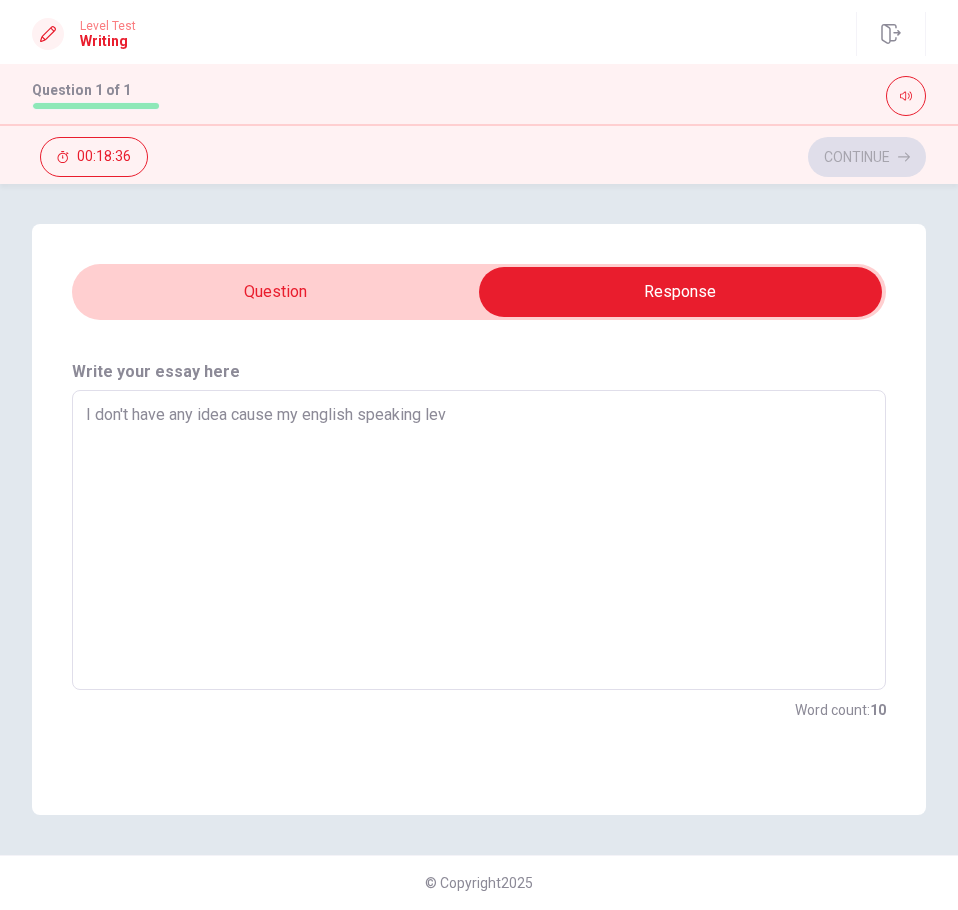 type on "x" 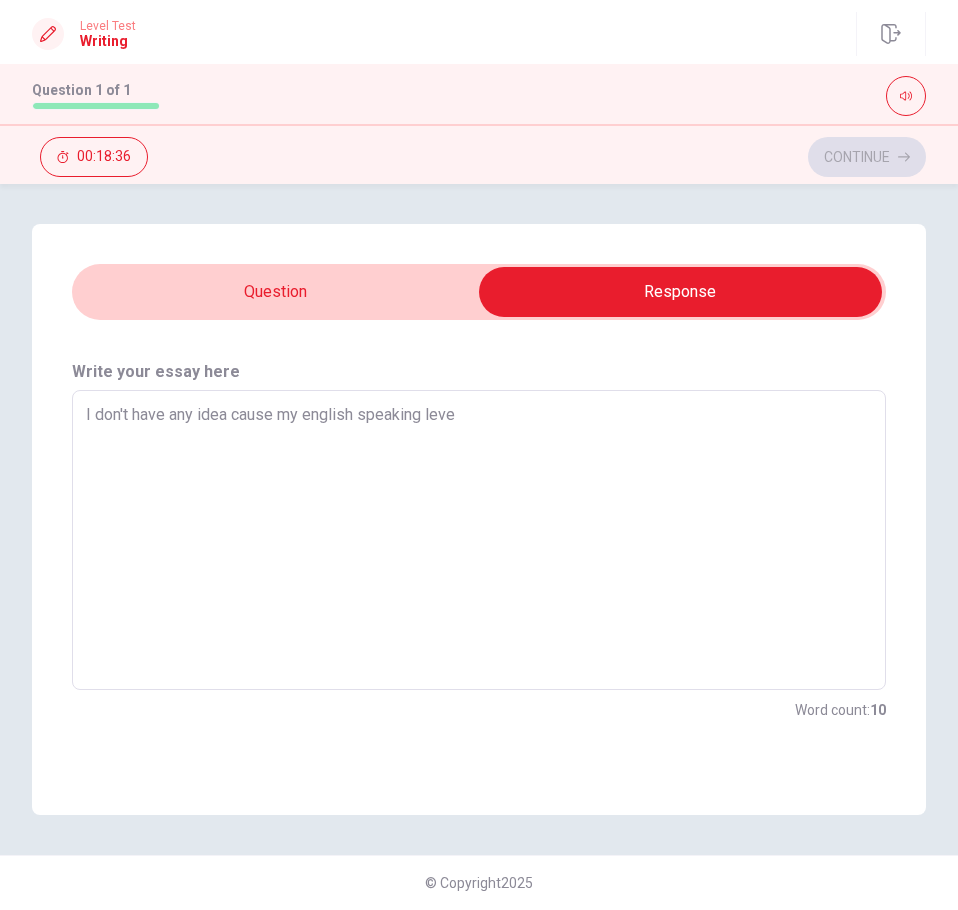 type on "x" 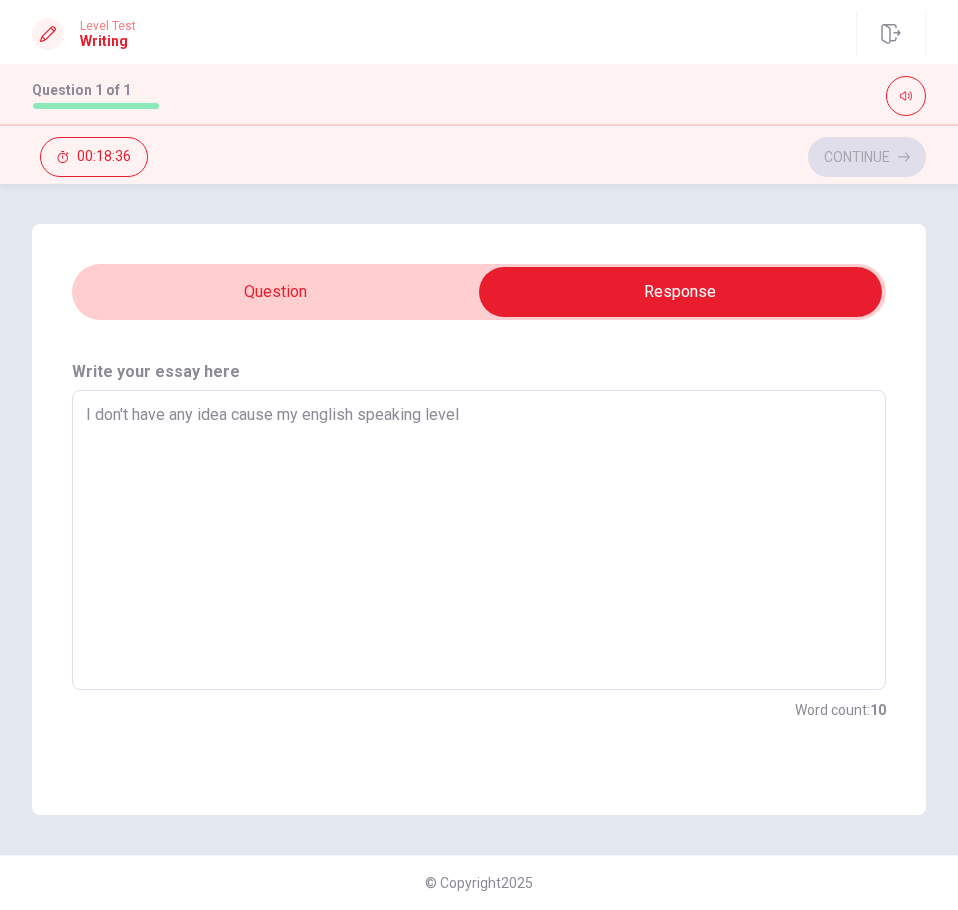 type on "x" 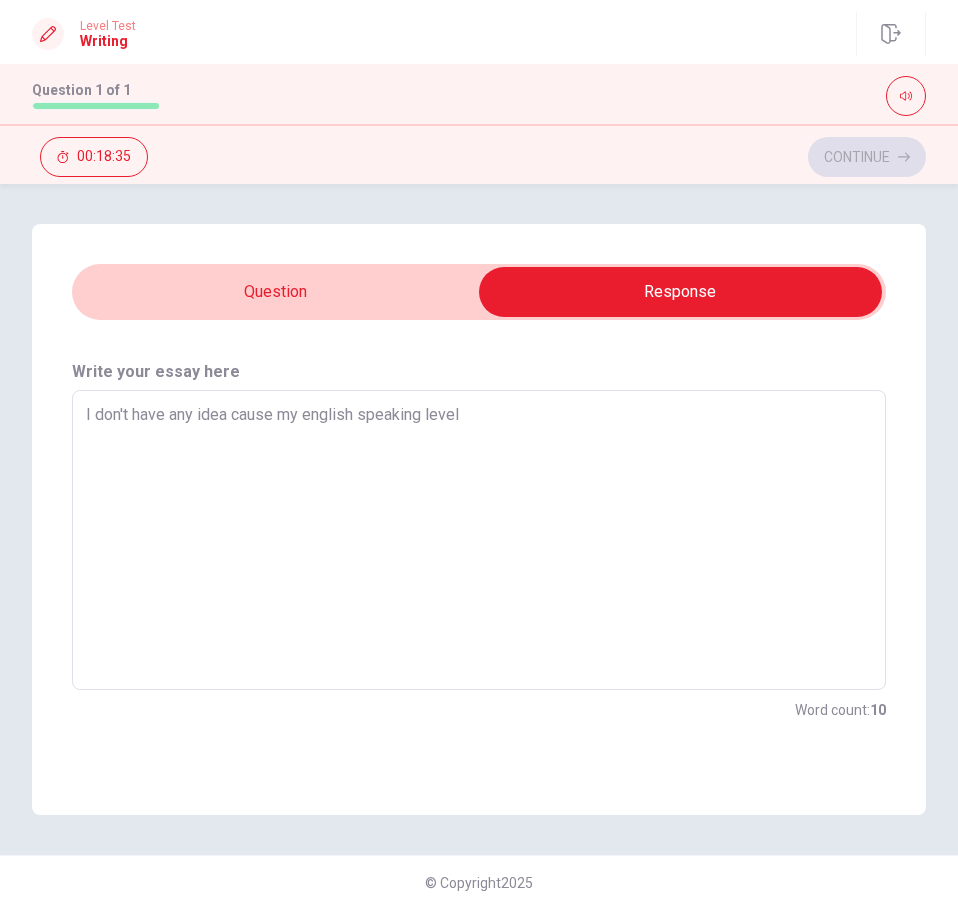 type on "I don't have any idea cause my english speaking level v" 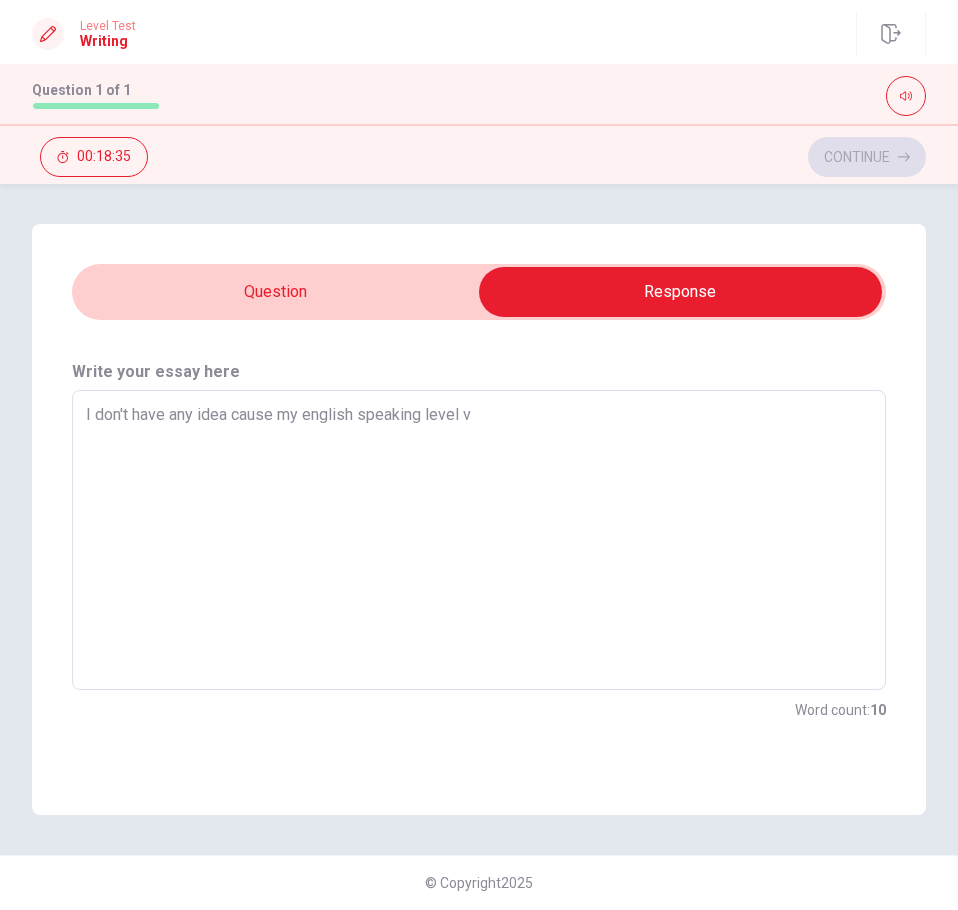 type on "x" 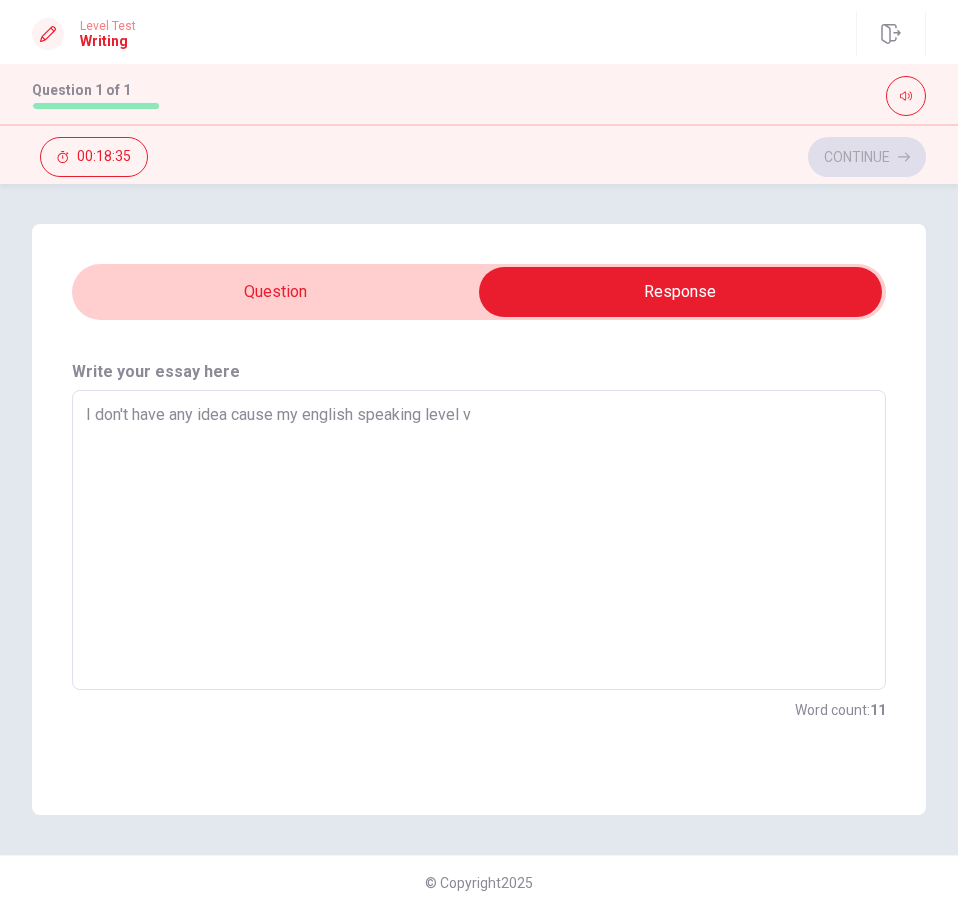 type on "I don't have any idea cause my english speaking level ve" 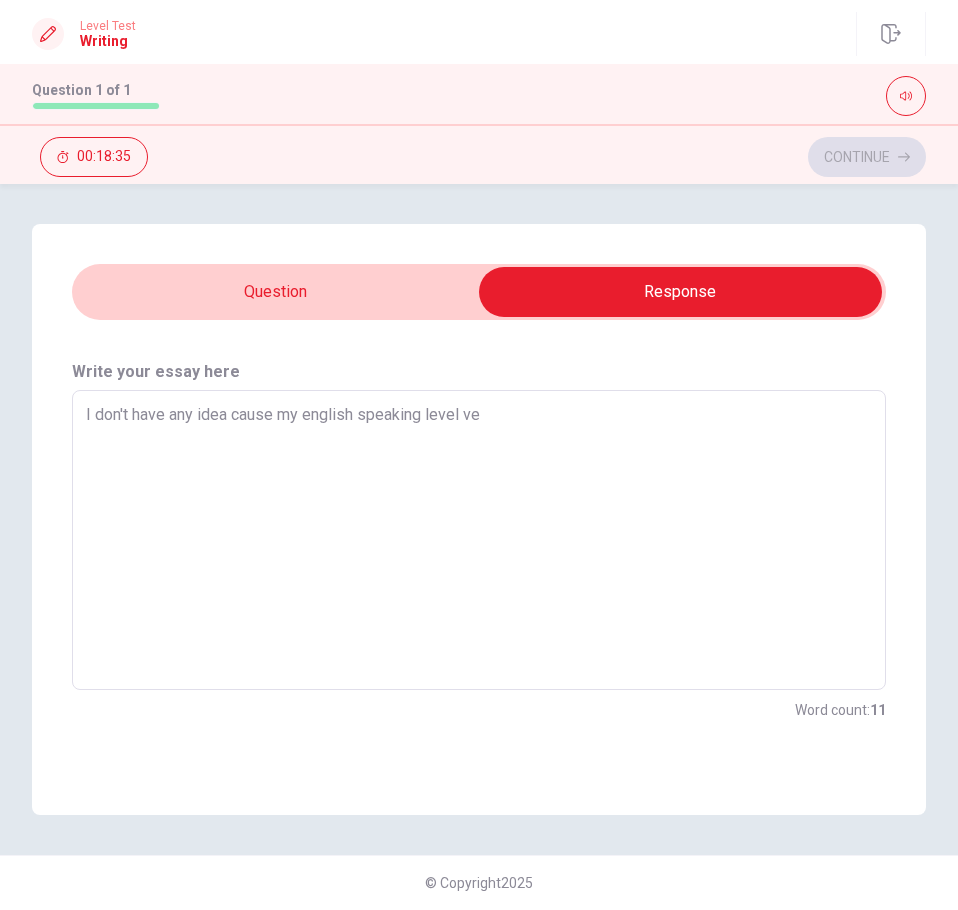 type on "x" 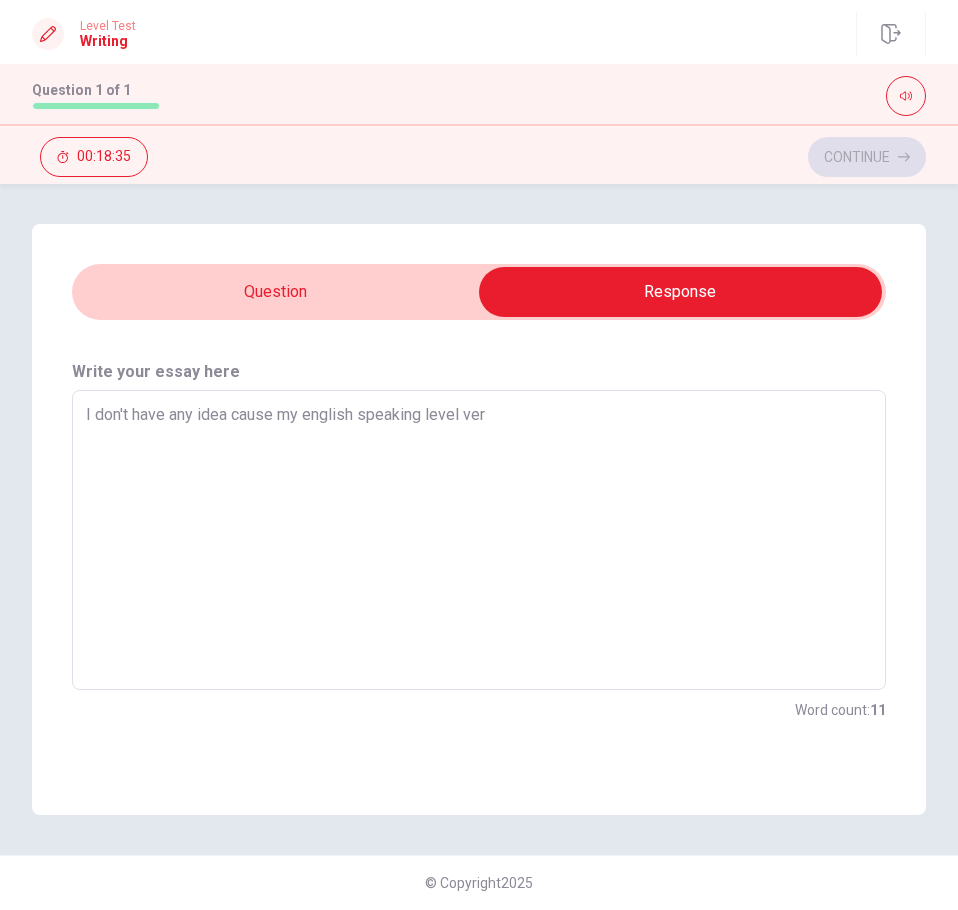 type on "x" 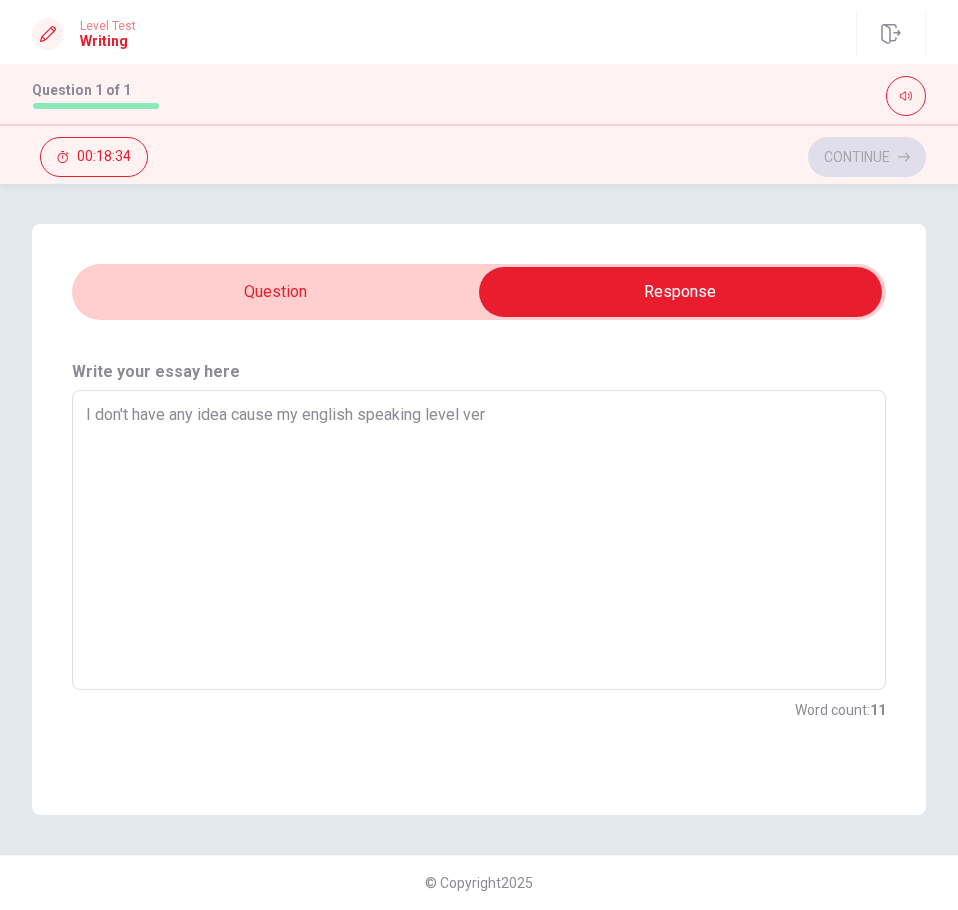 type on "I don't have any idea cause my english speaking level very" 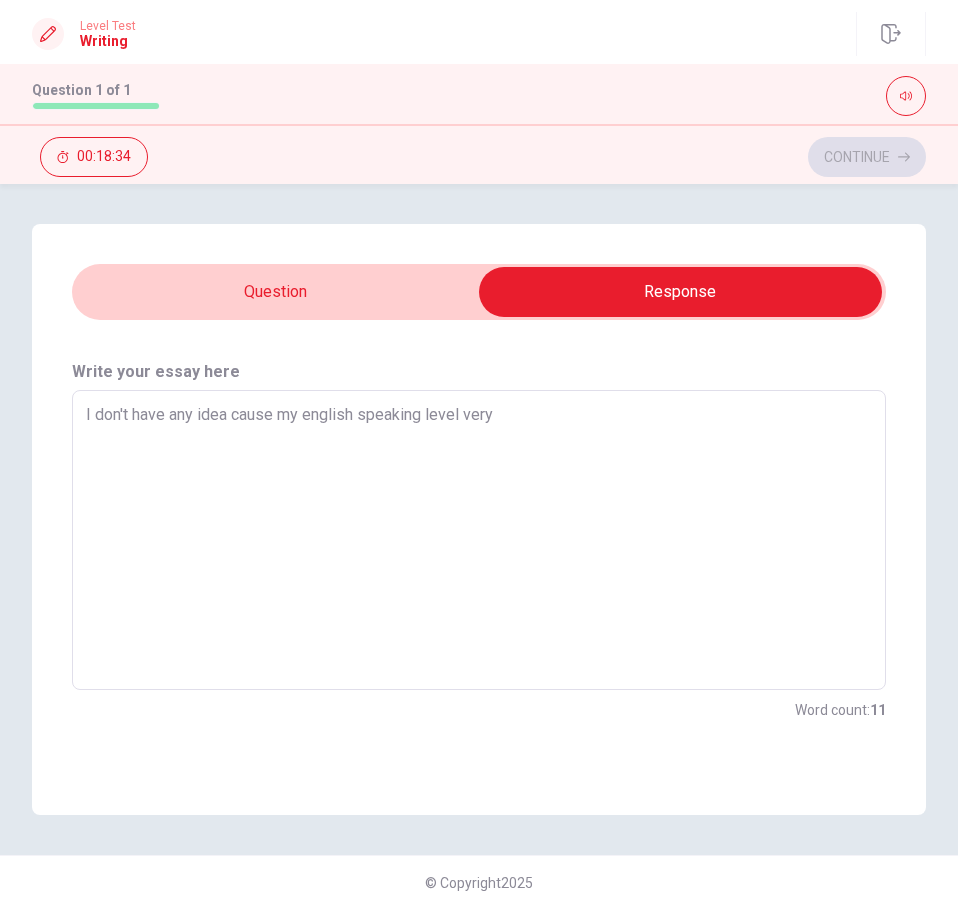 type on "x" 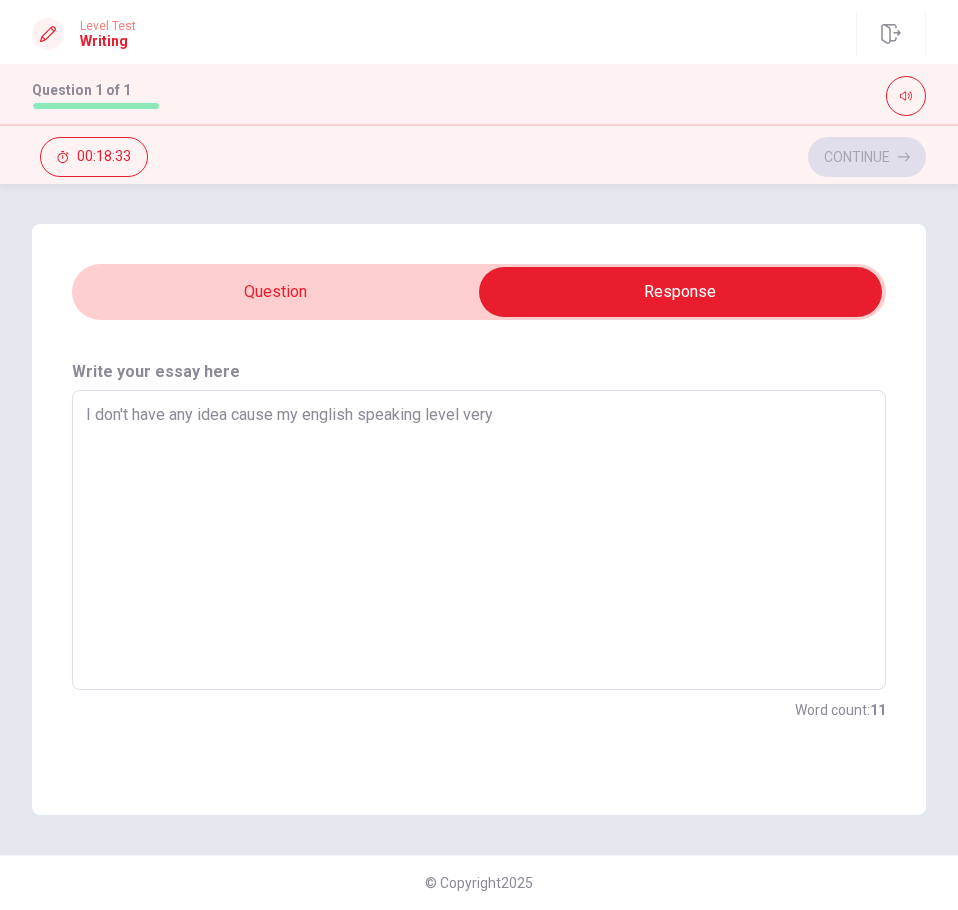 type on "I don't have any idea cause my english speaking level very l" 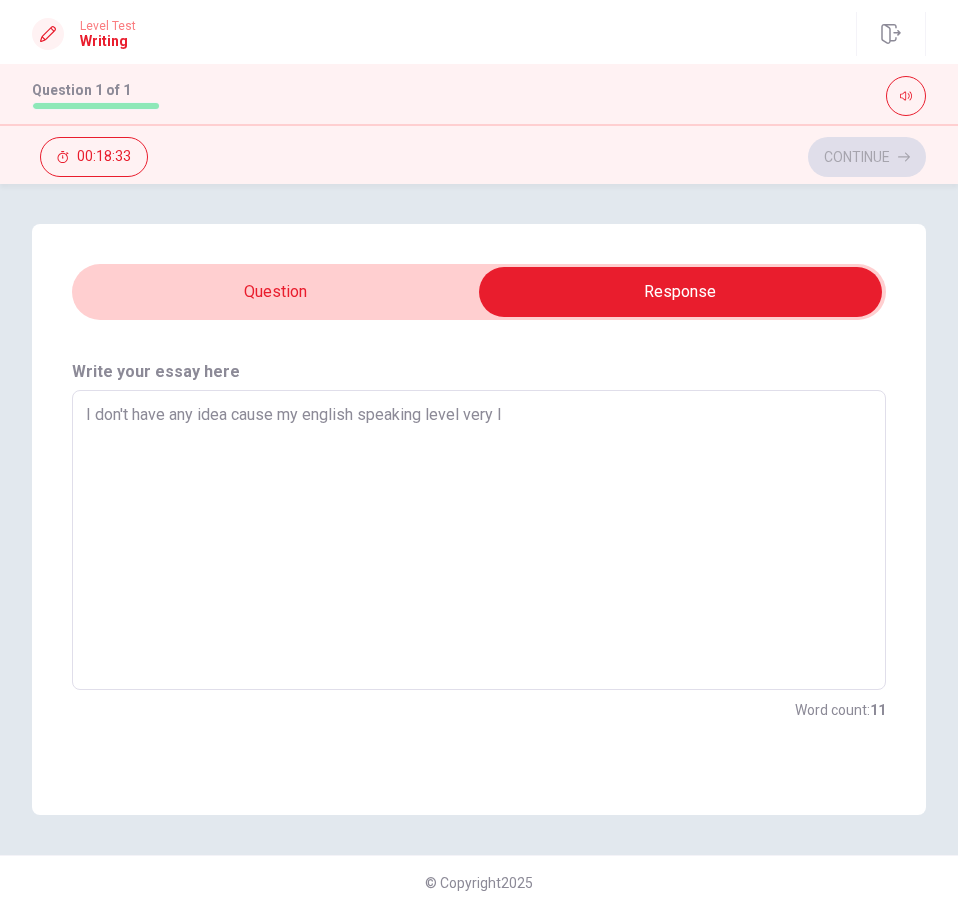 type on "x" 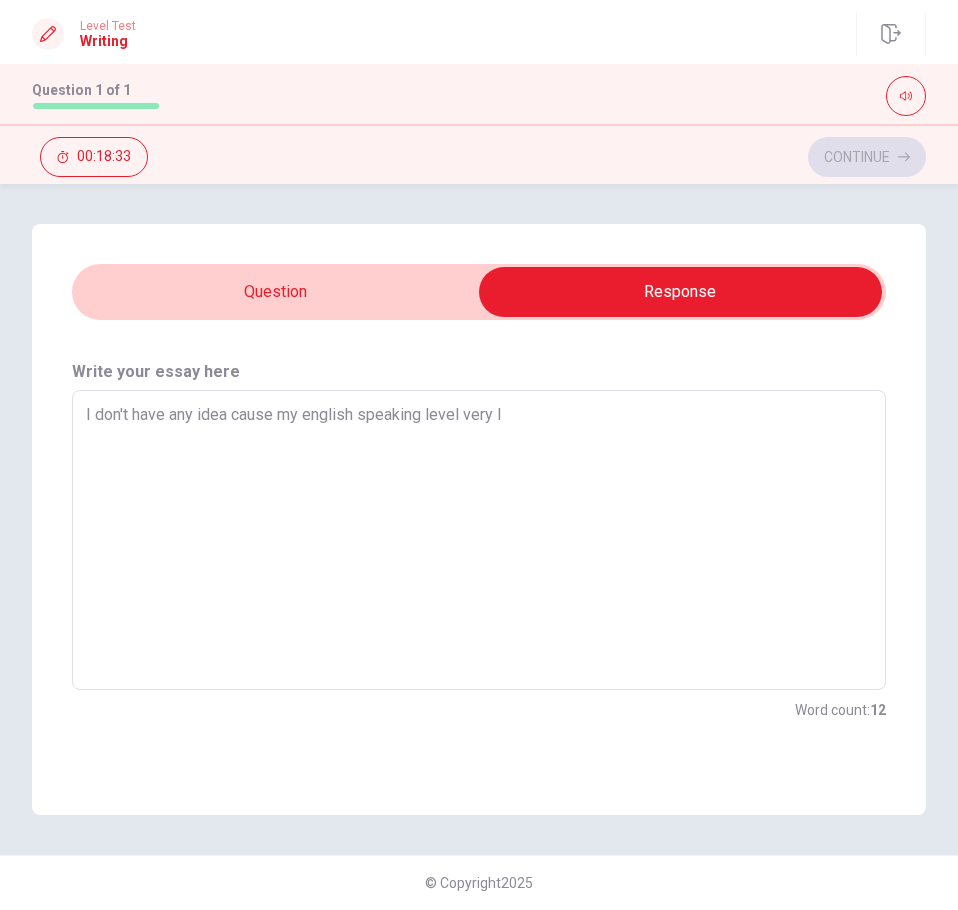 type on "I don't have any idea cause my english speaking level very lo" 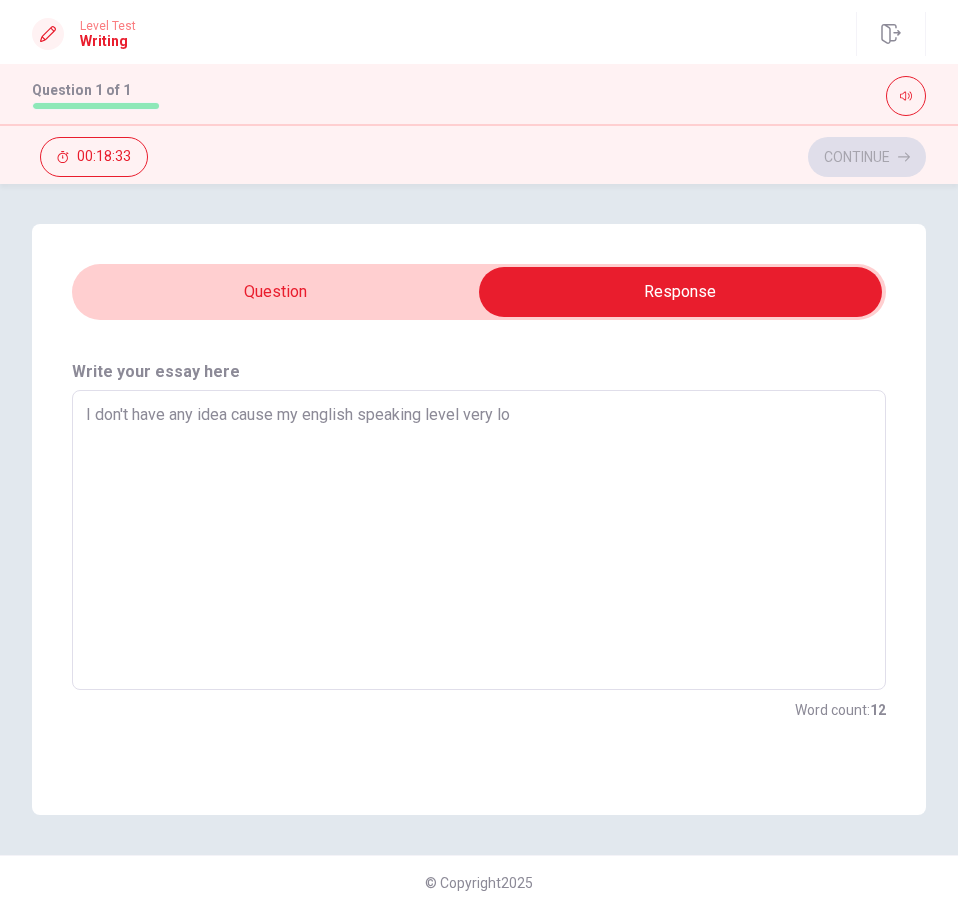 type on "x" 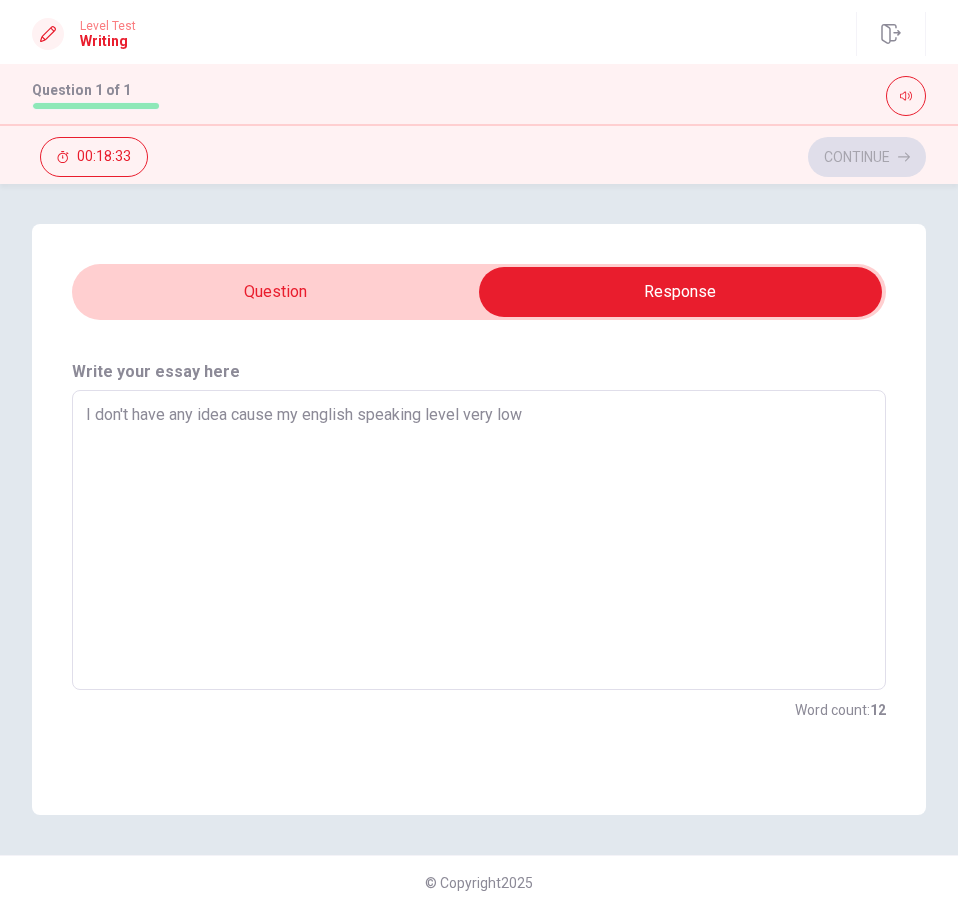type on "x" 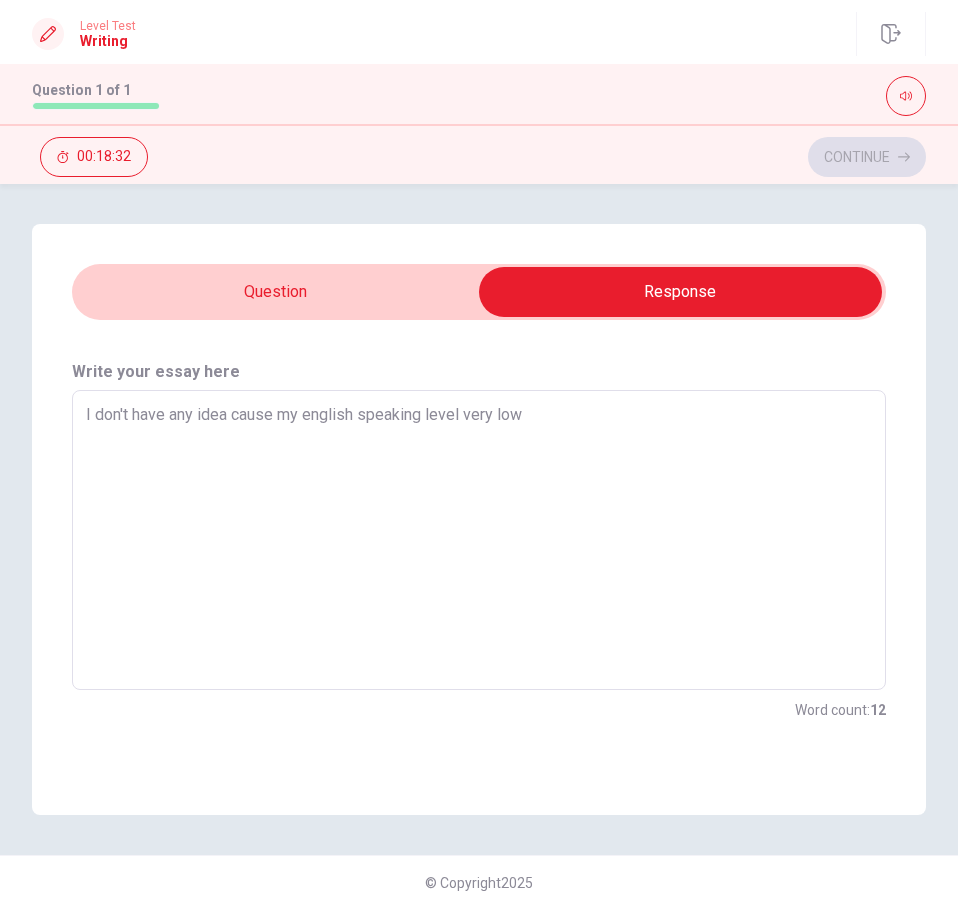 type on "I don't have any idea cause my english speaking level very low" 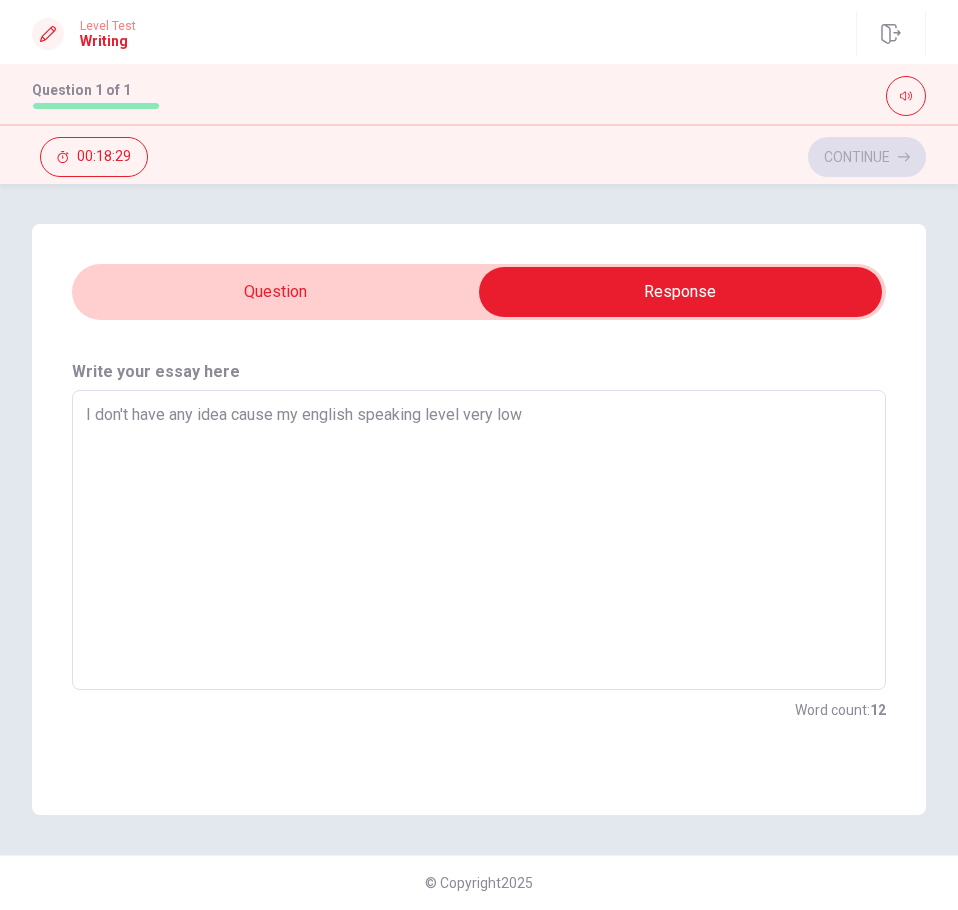 type on "x" 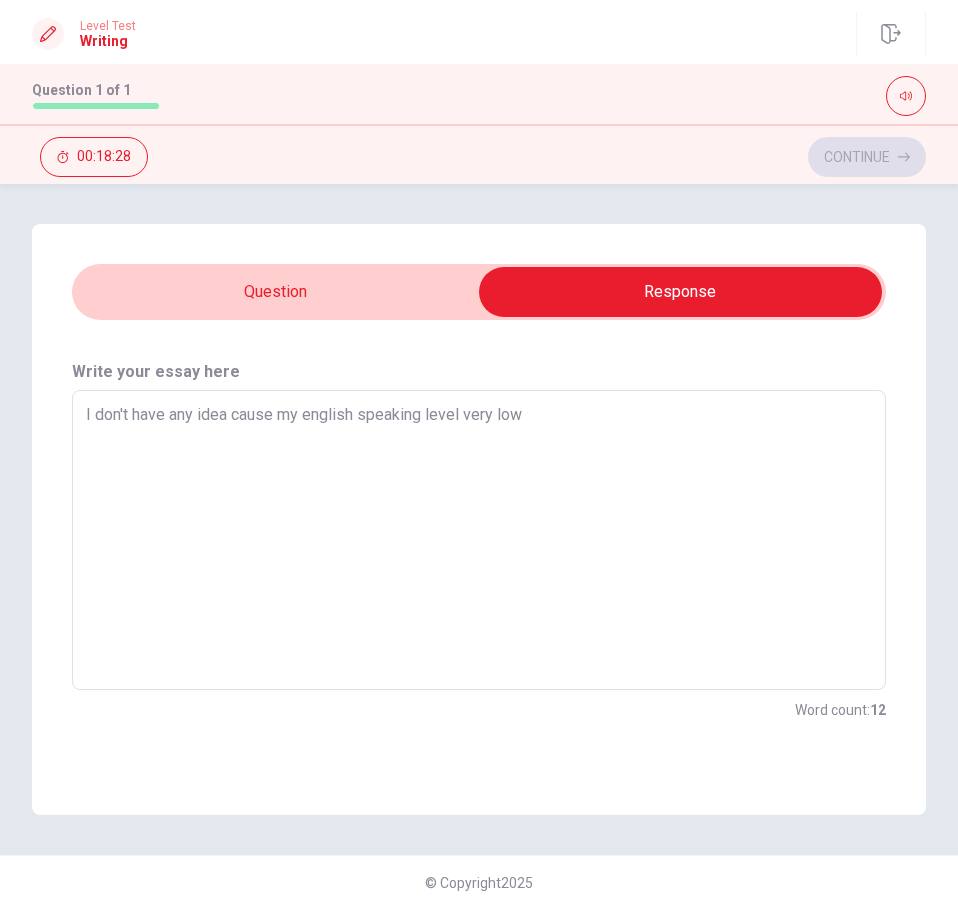 type on "I don't have any idea cause my english speaking level very low" 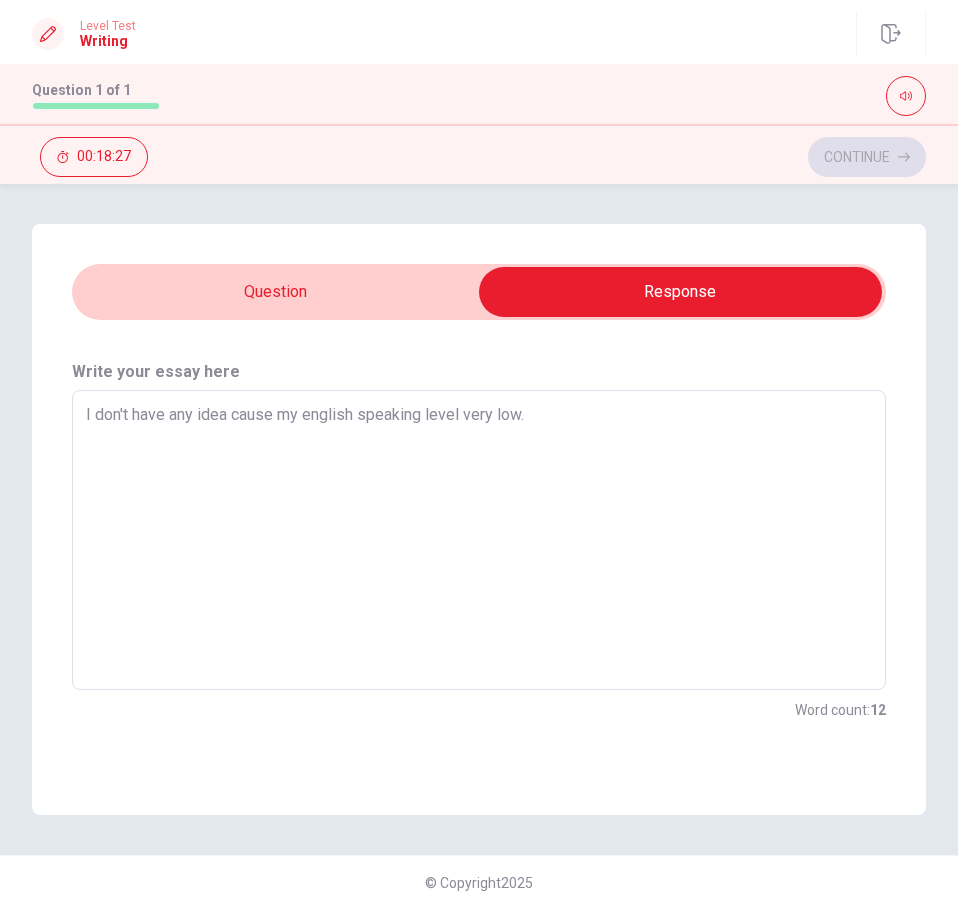 type on "x" 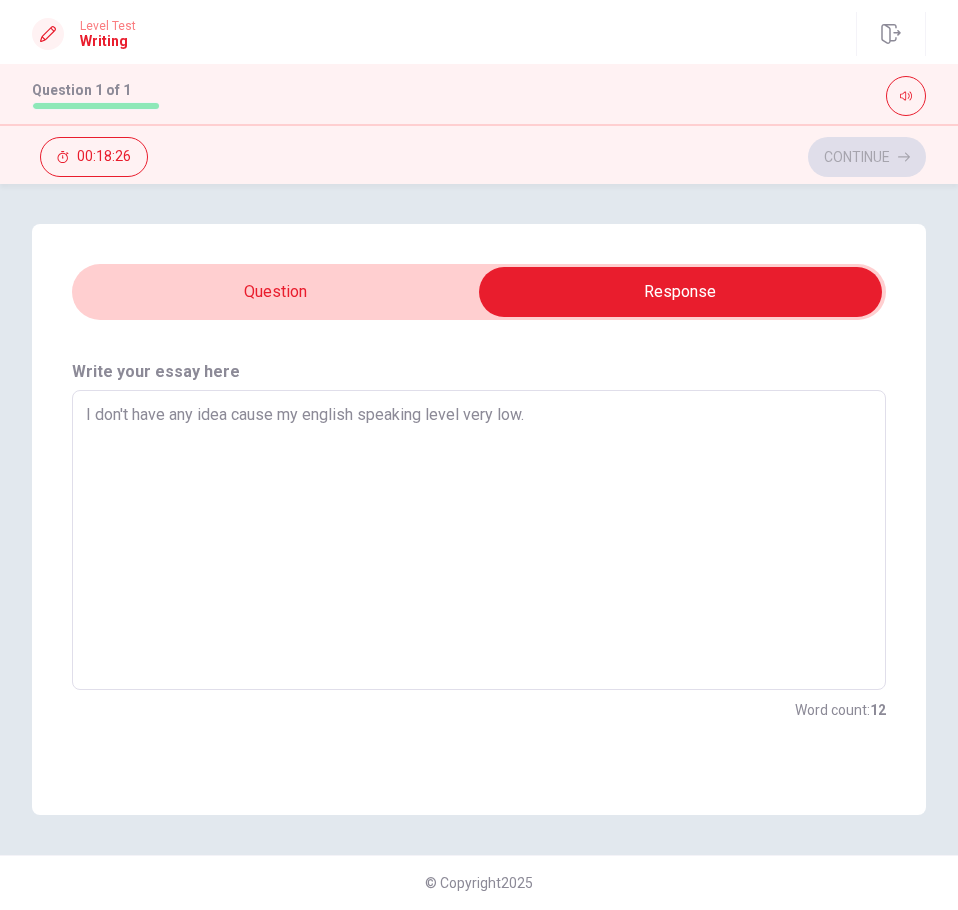 type on "I don't have any idea cause my english speaking level very low." 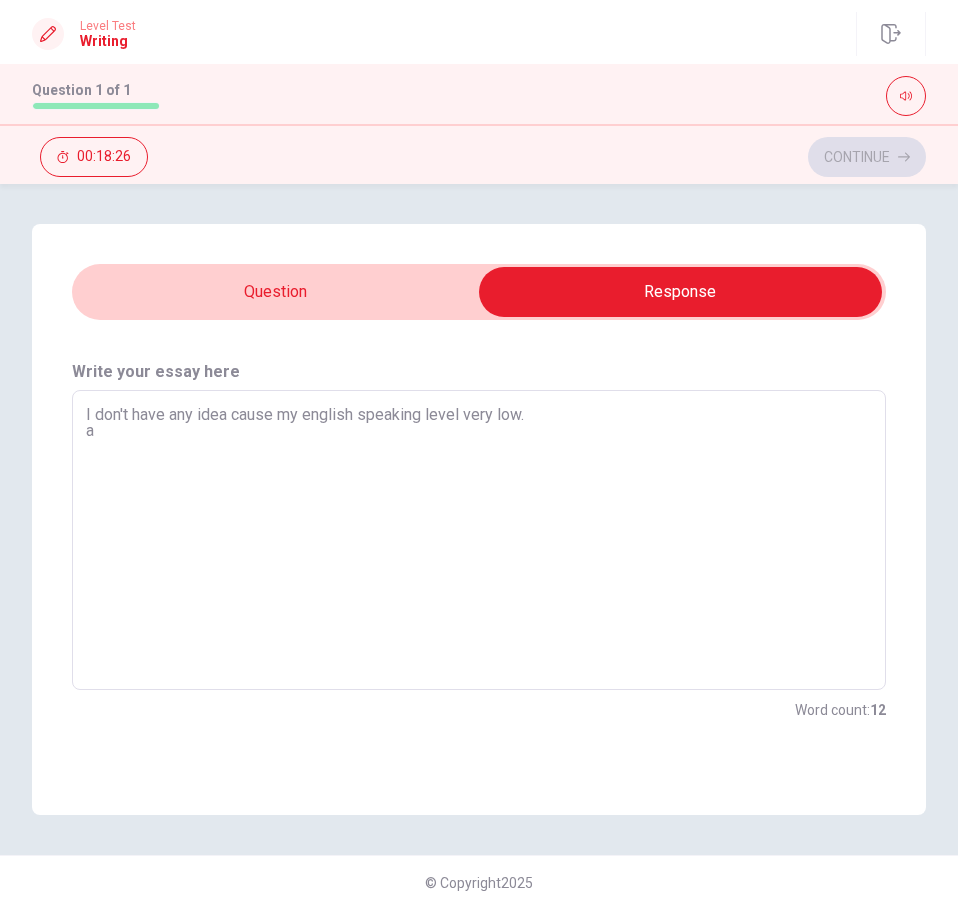 type on "x" 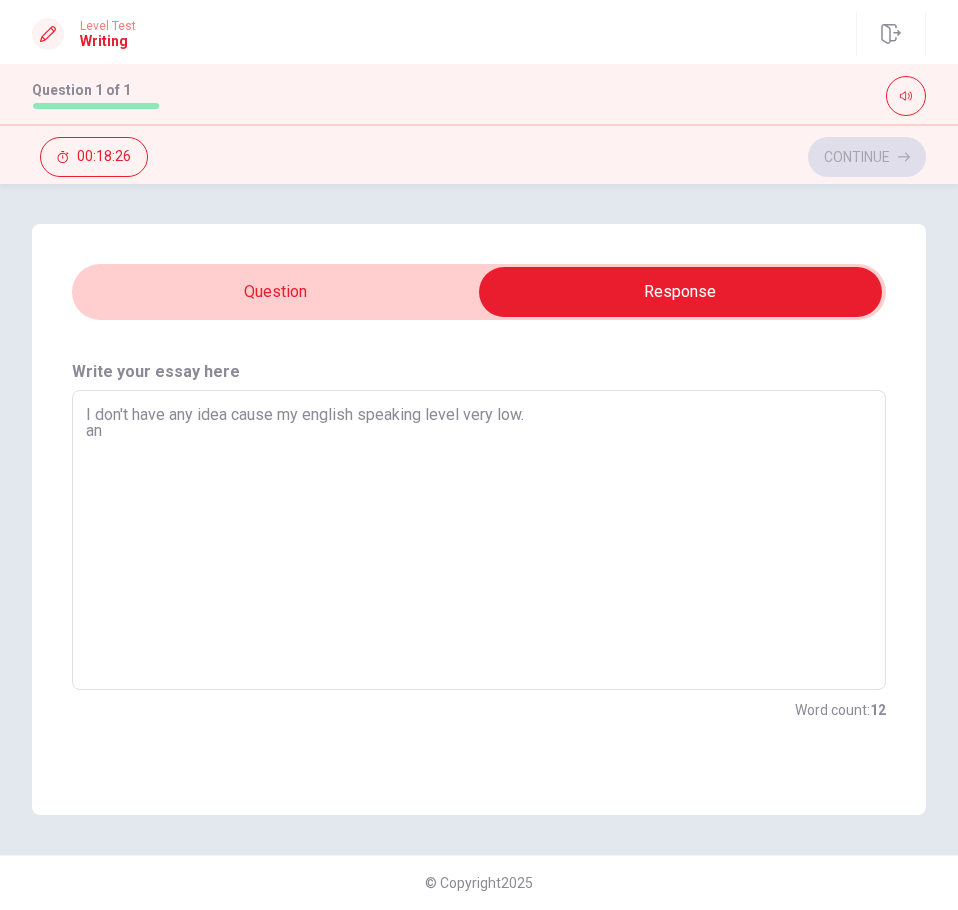 type on "x" 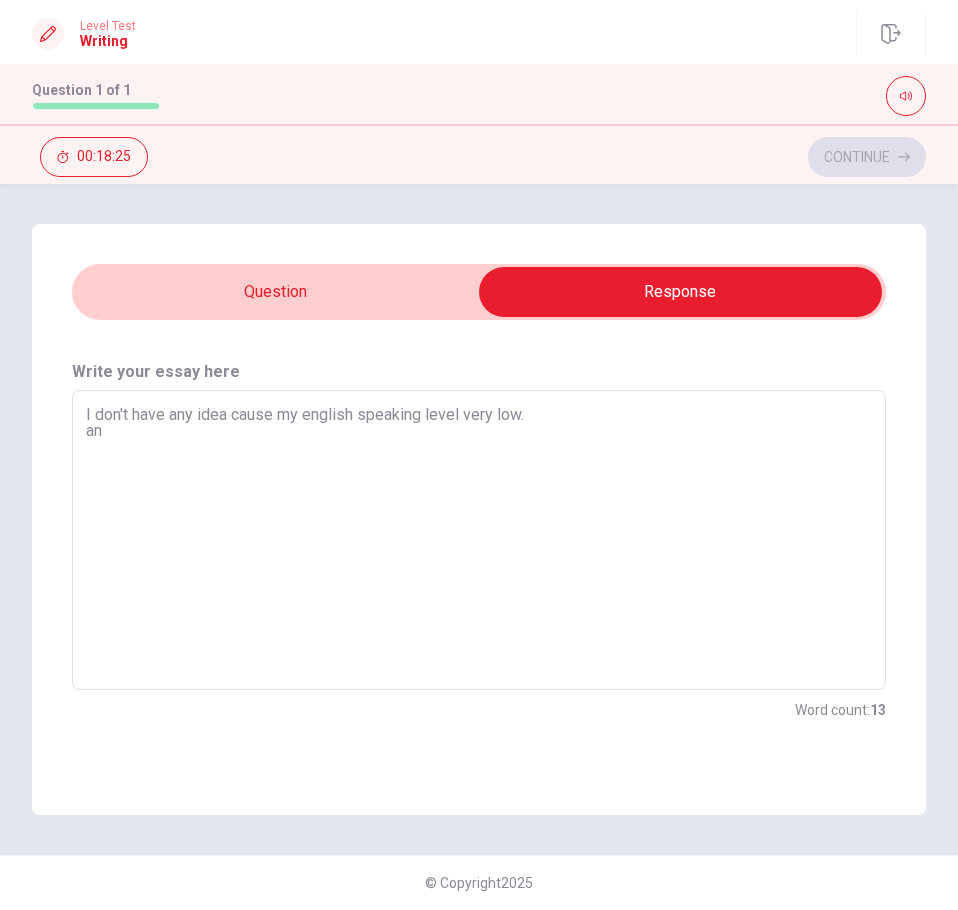 type on "I don't have any idea cause my english speaking level very low.
and" 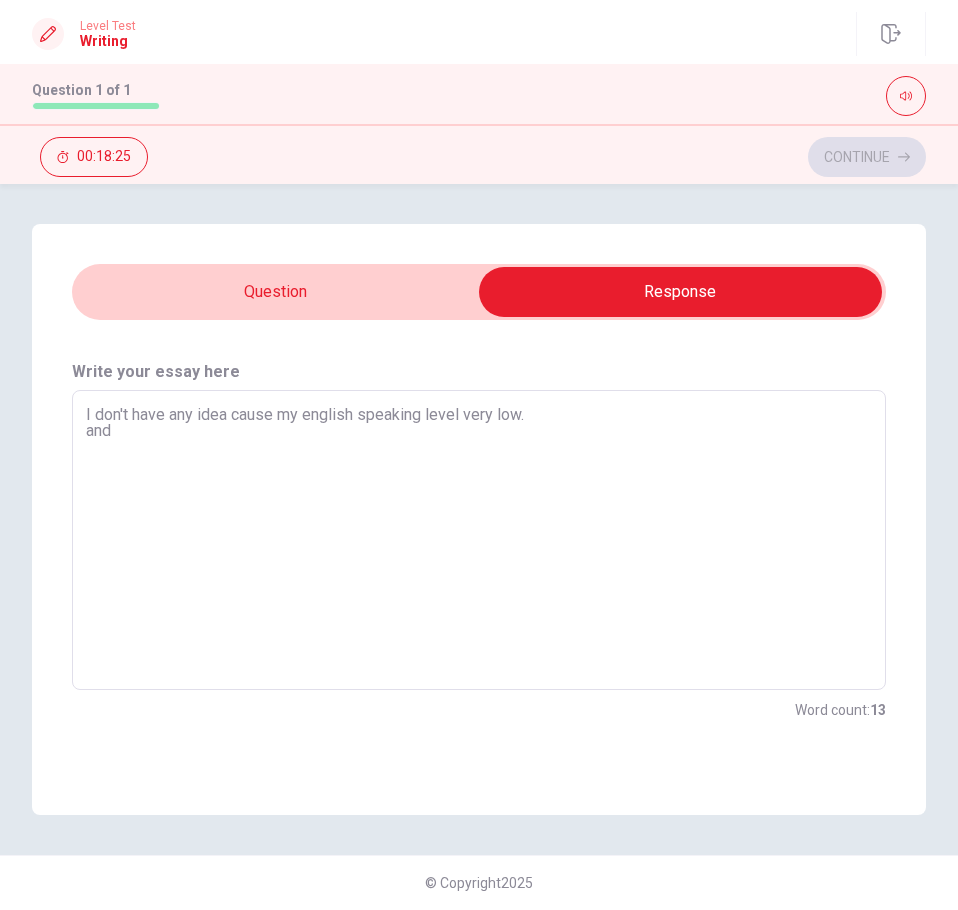 type on "x" 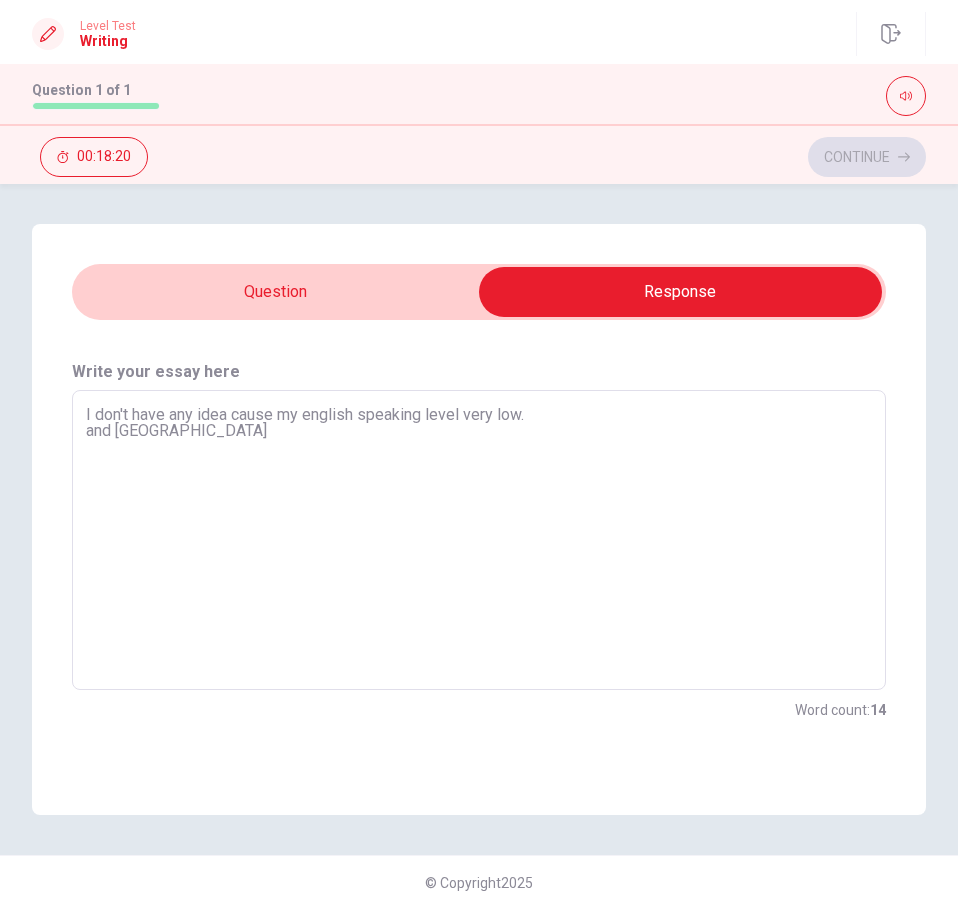 click at bounding box center [680, 292] 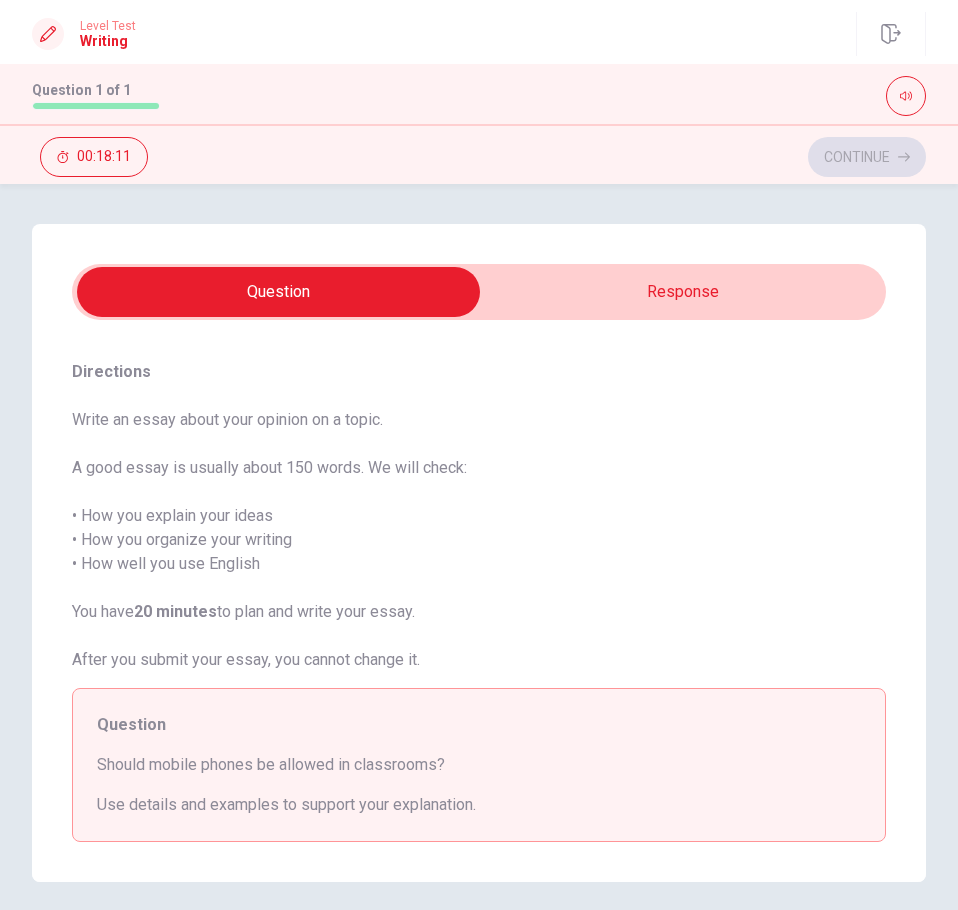 click at bounding box center [278, 292] 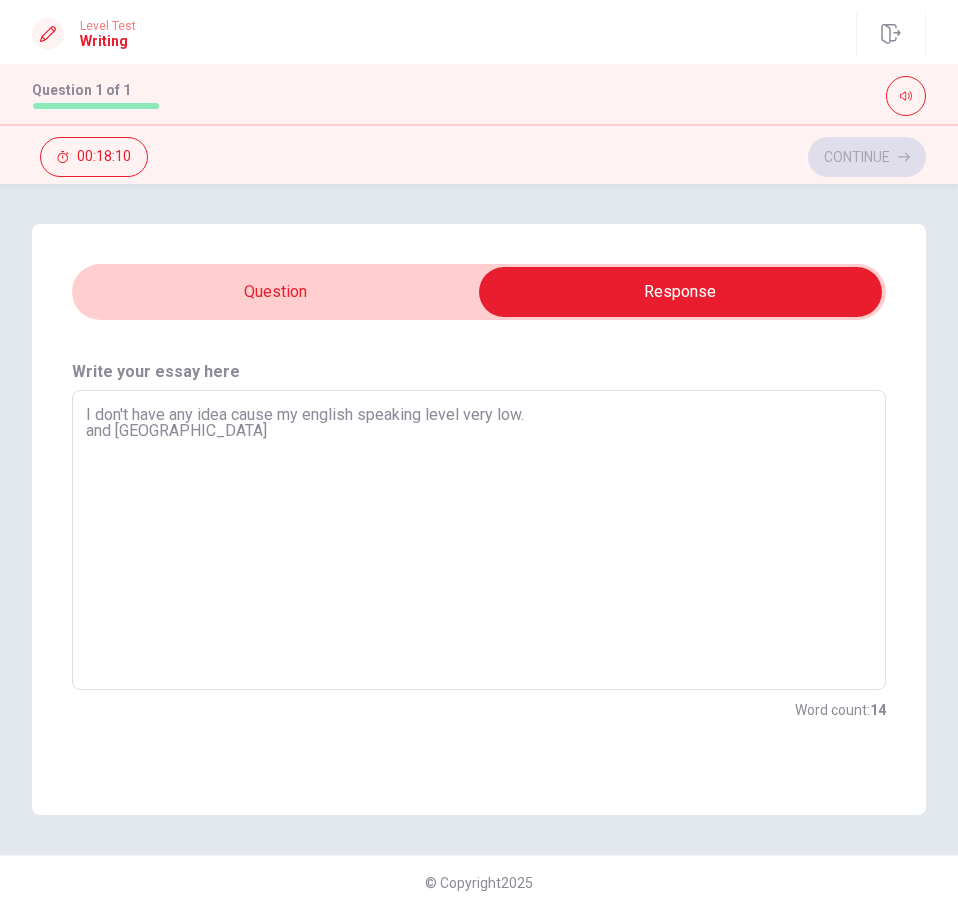 click at bounding box center (680, 292) 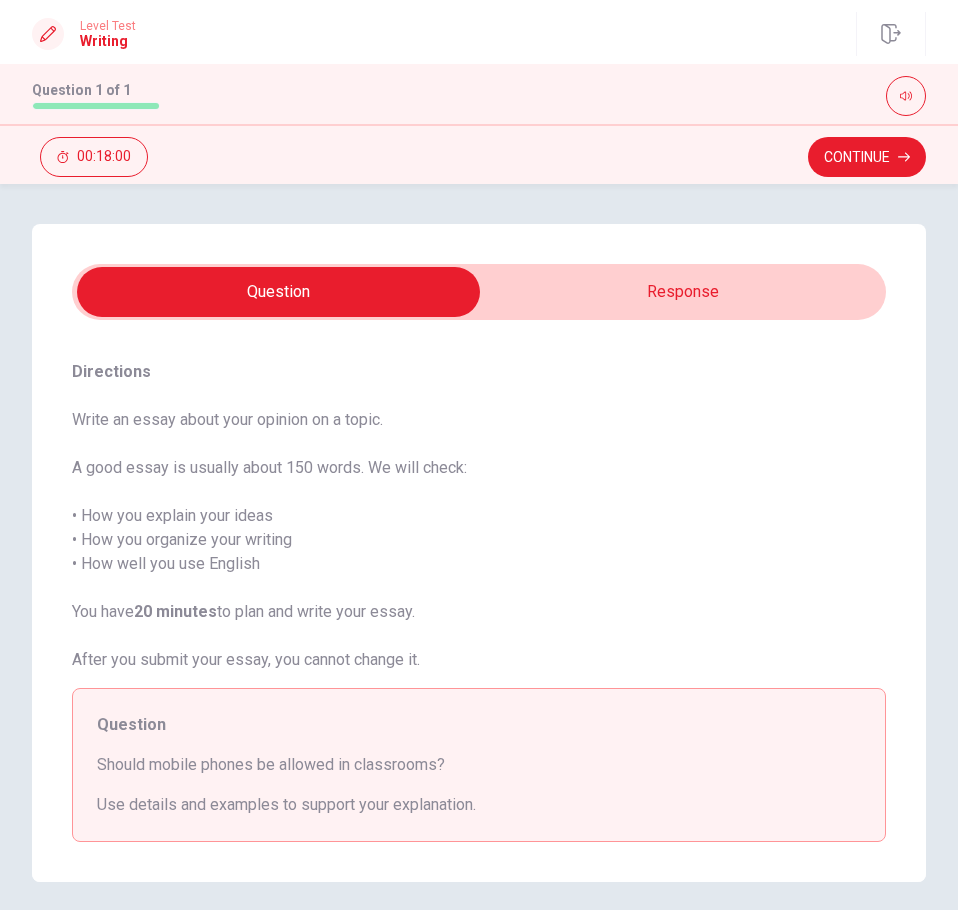 click at bounding box center [278, 292] 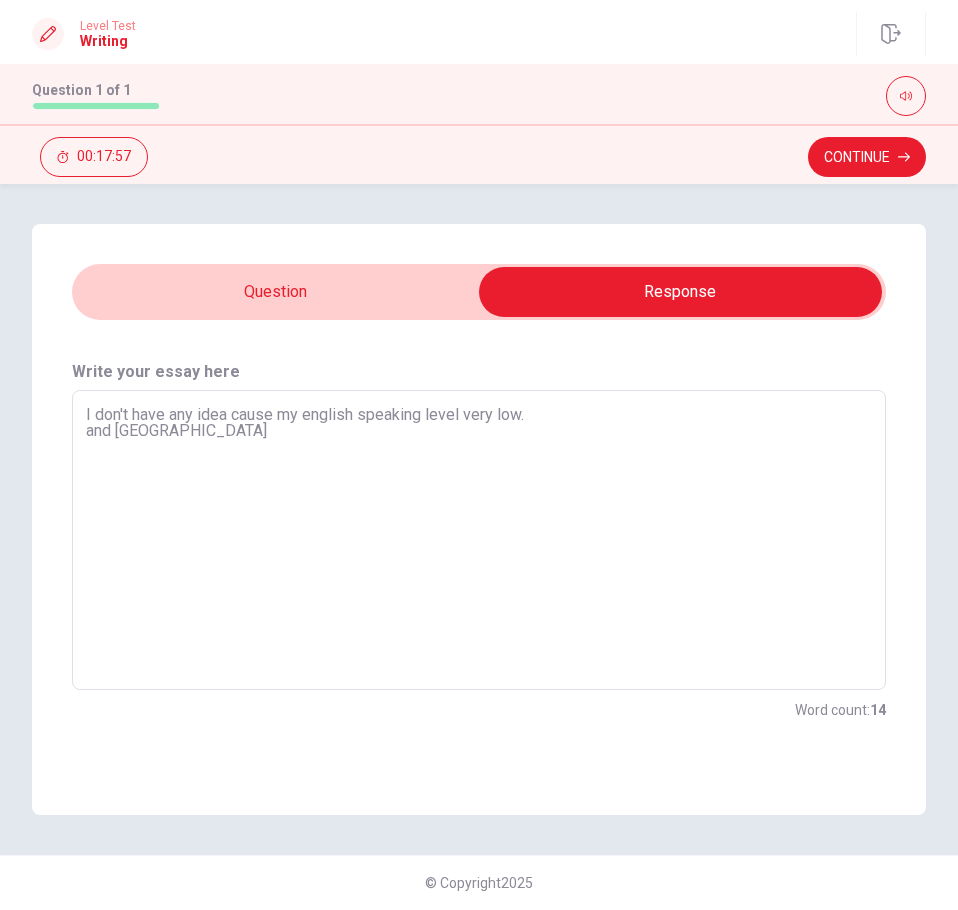 click on "I don't have any idea cause my english speaking level very low.
and [GEOGRAPHIC_DATA]" at bounding box center [479, 540] 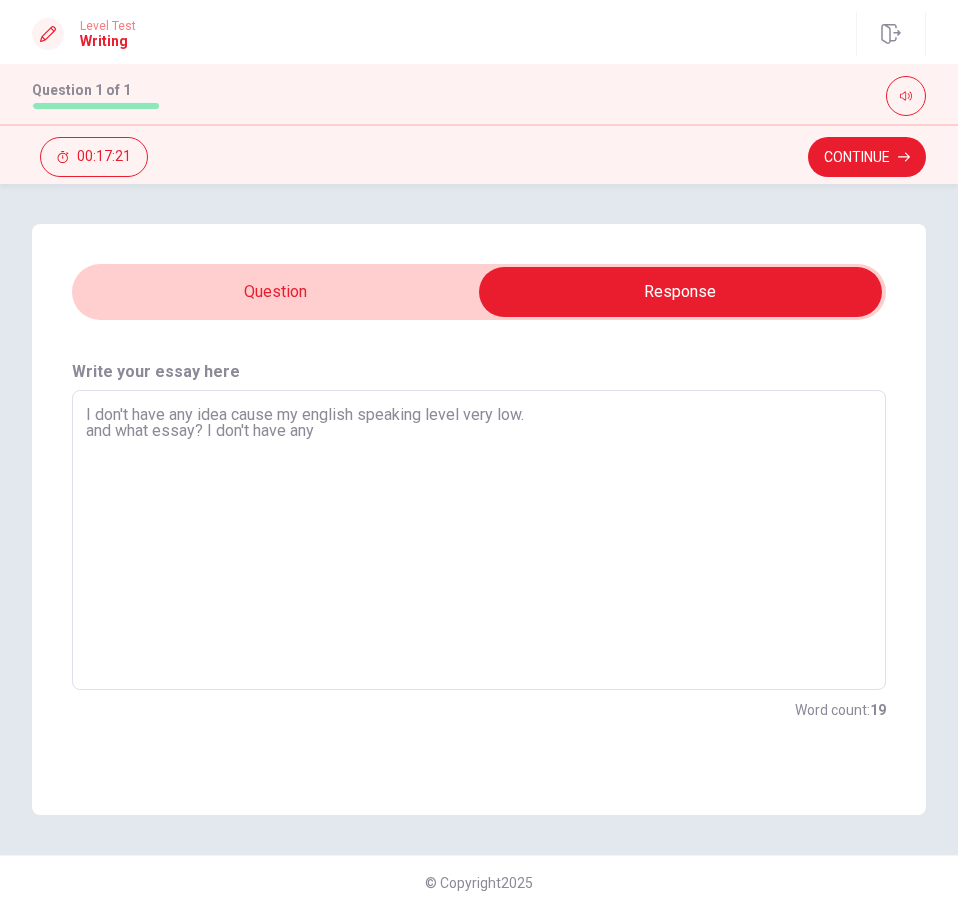 click on "I don't have any idea cause my english speaking level very low.
and what essay? I don't have any" at bounding box center [479, 540] 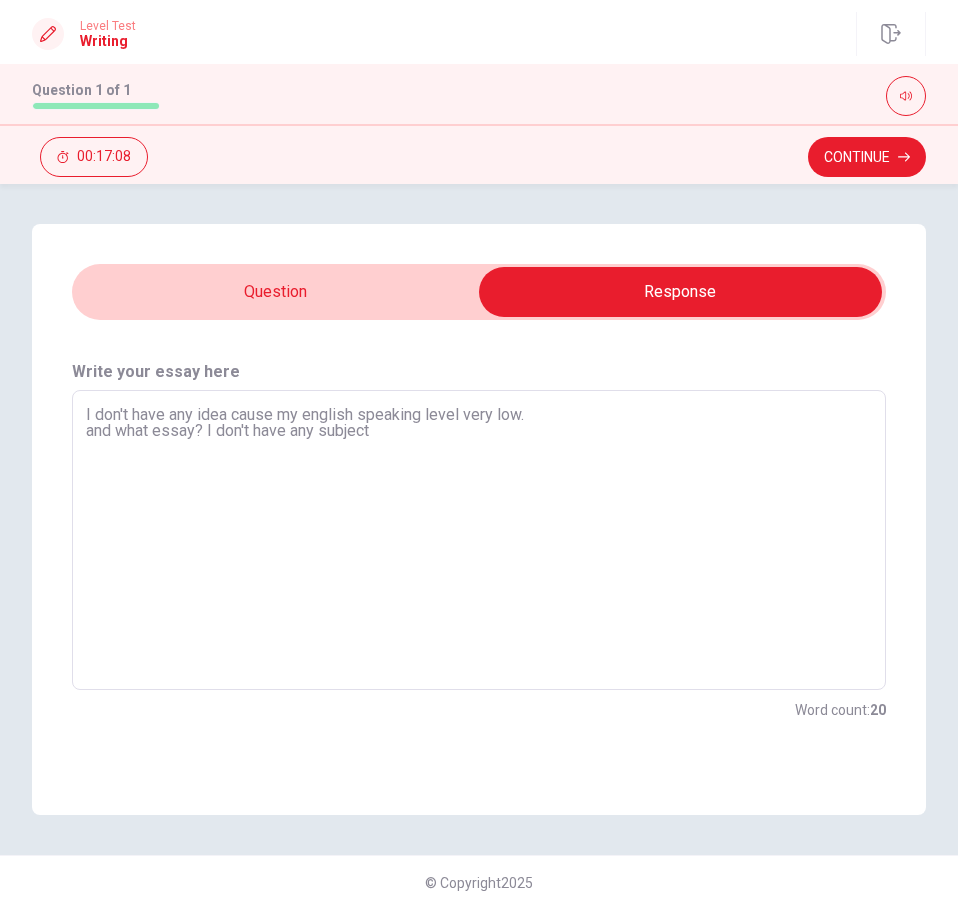 click on "I don't have any idea cause my english speaking level very low.
and what essay? I don't have any subject" at bounding box center (479, 540) 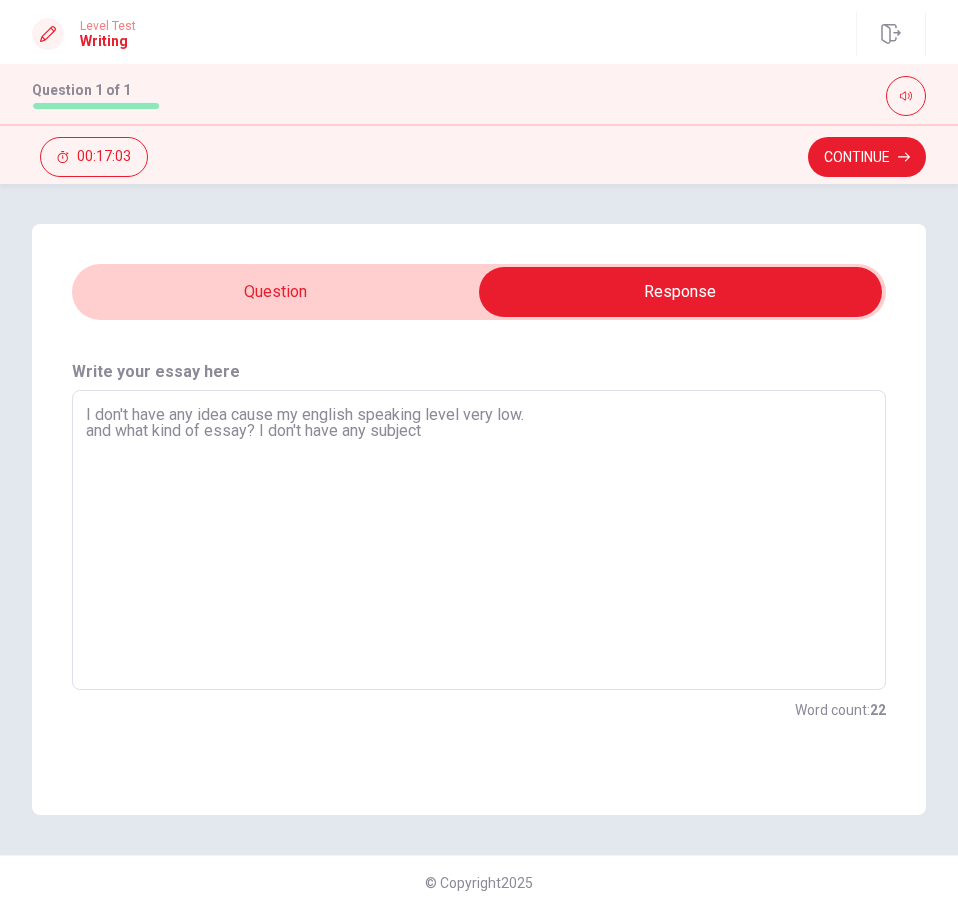 click on "I don't have any idea cause my english speaking level very low.
and what kind of essay? I don't have any subject" at bounding box center [479, 540] 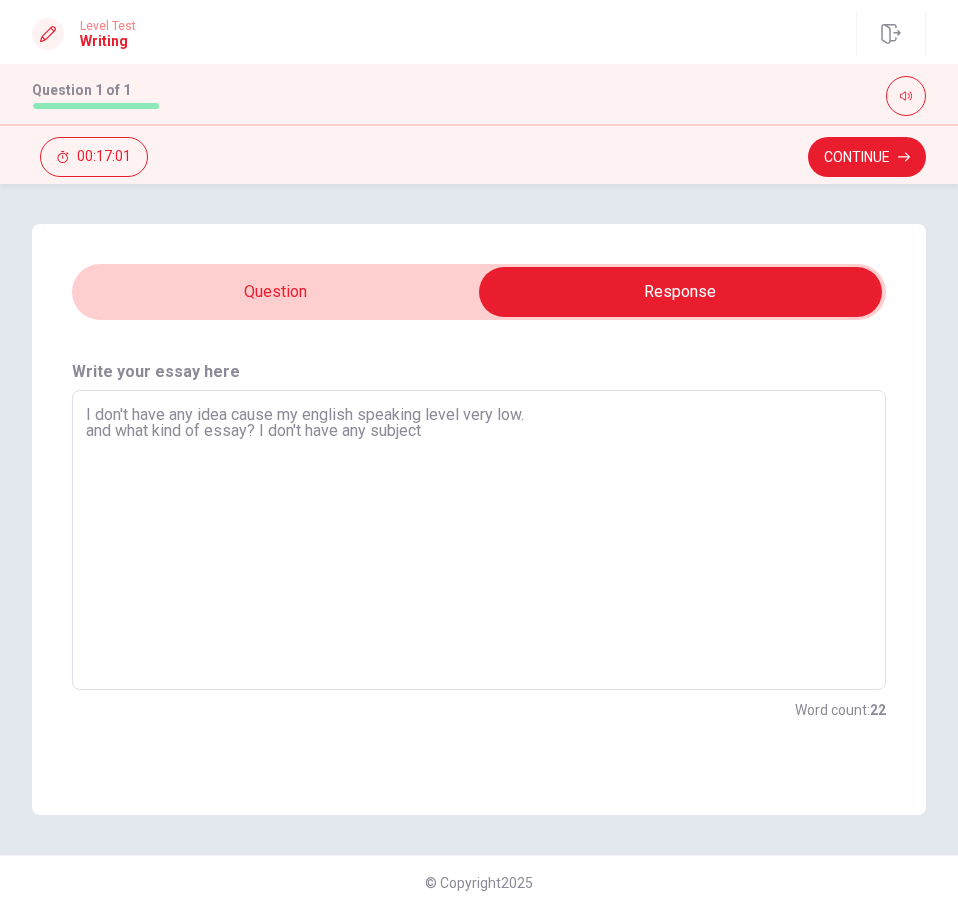 click on "I don't have any idea cause my english speaking level very low.
and what kind of essay? I don't have any subject" at bounding box center (479, 540) 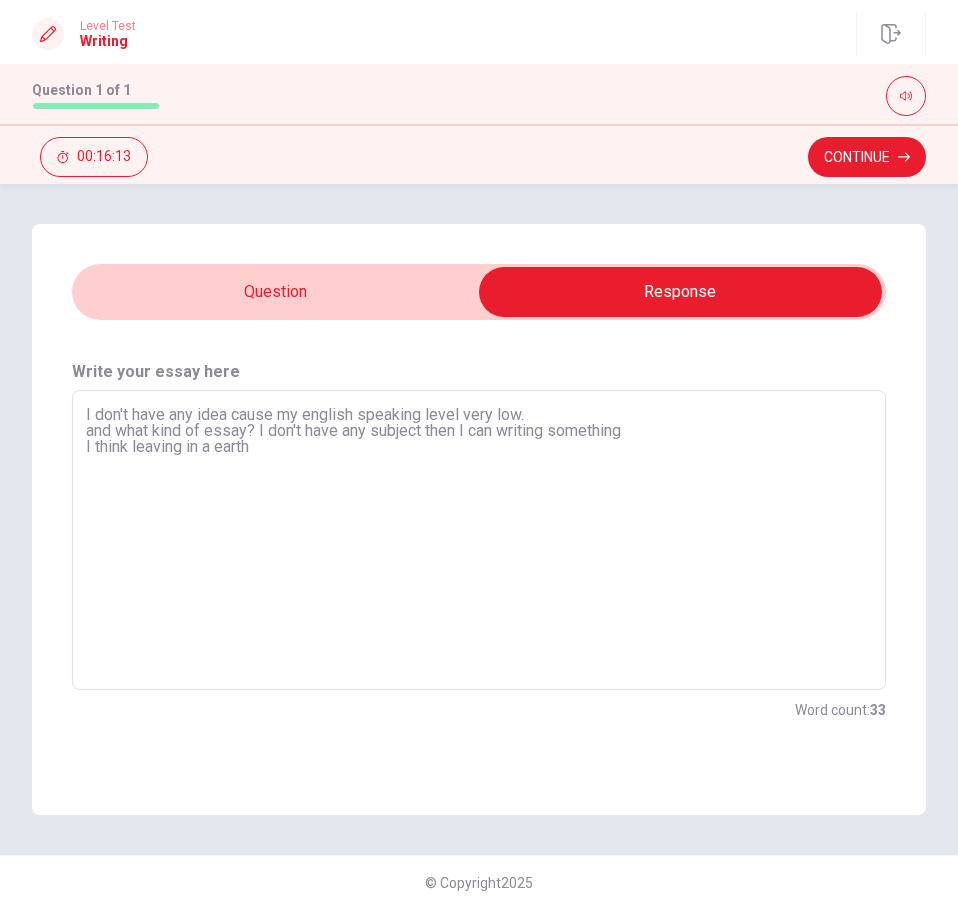 click on "I don't have any idea cause my english speaking level very low.
and what kind of essay? I don't have any subject then I can writing something
I think leaving in a earth" at bounding box center [479, 540] 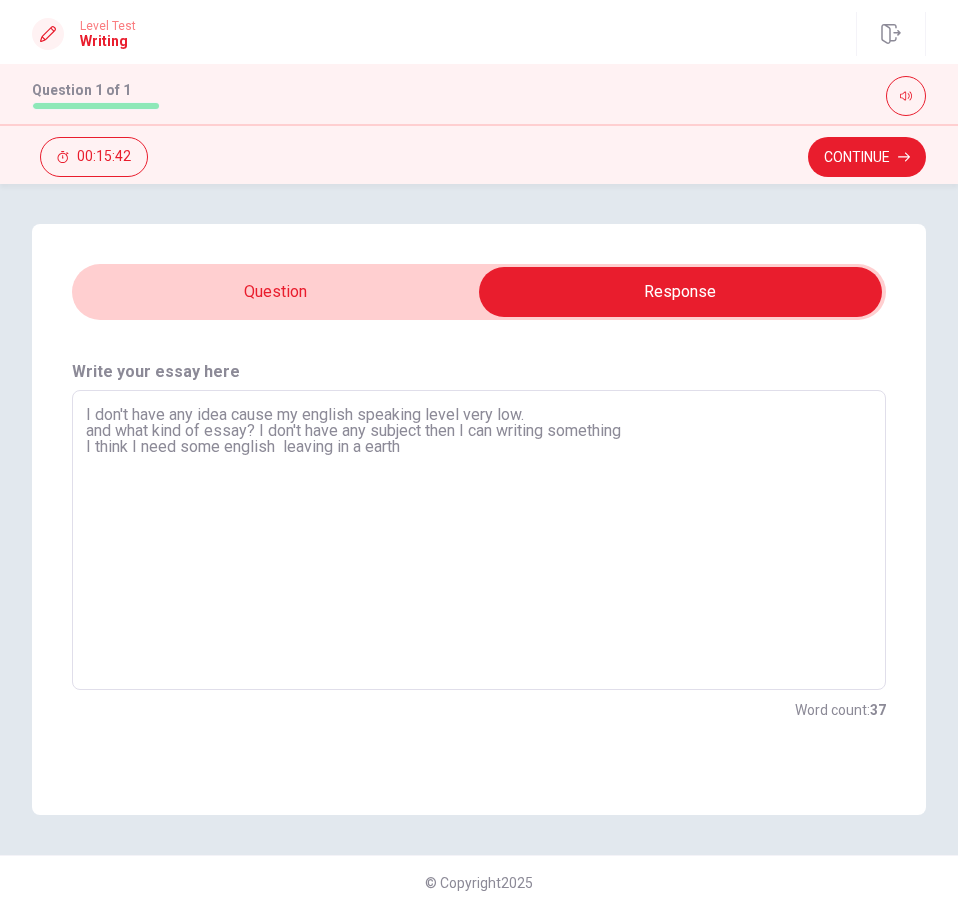 click on "I don't have any idea cause my english speaking level very low.
and what kind of essay? I don't have any subject then I can writing something
I think I need some english  leaving in a earth" at bounding box center [479, 540] 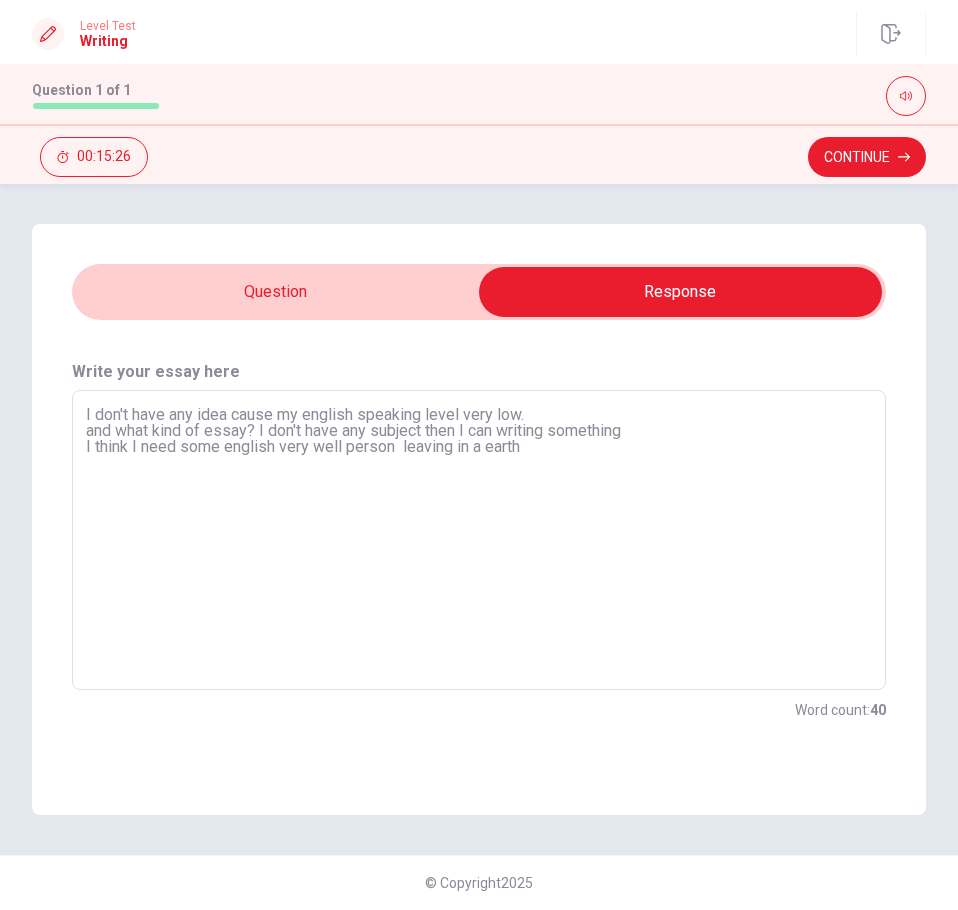 drag, startPoint x: 403, startPoint y: 448, endPoint x: 530, endPoint y: 461, distance: 127.66362 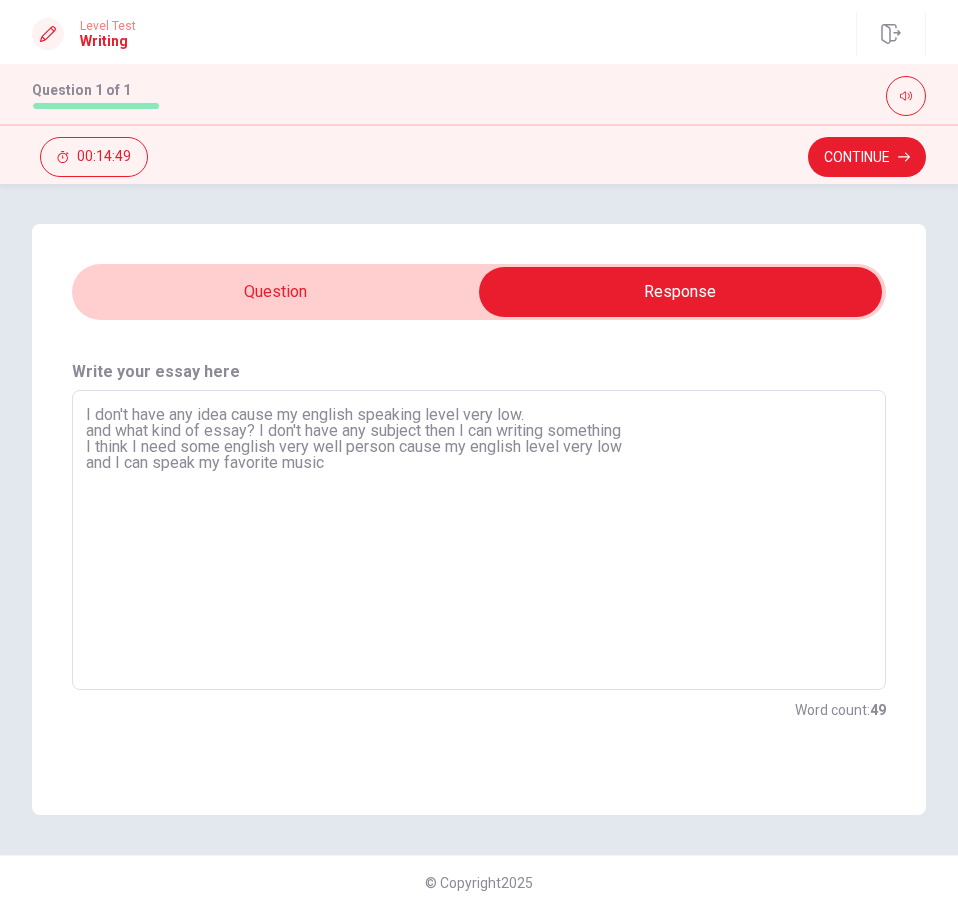 click on "I don't have any idea cause my english speaking level very low.
and what kind of essay? I don't have any subject then I can writing something
I think I need some english very well person cause my english level very low
and I can speak my favorite music" at bounding box center [479, 540] 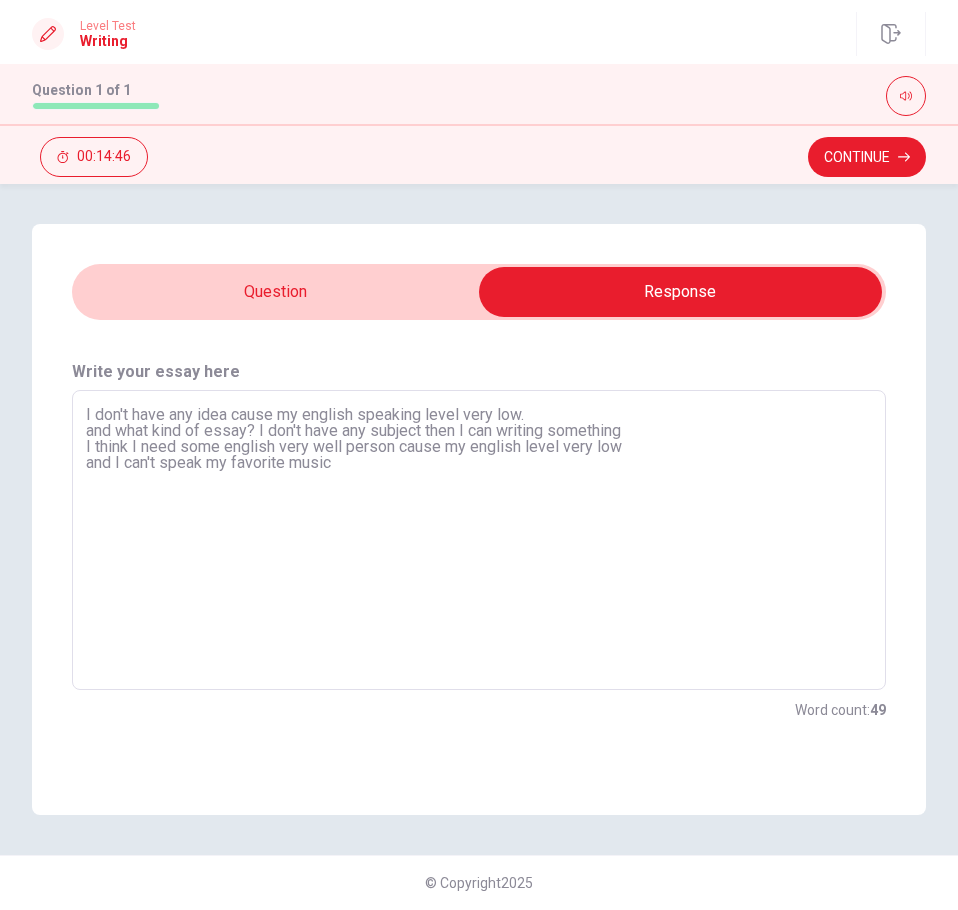 click on "I don't have any idea cause my english speaking level very low.
and what kind of essay? I don't have any subject then I can writing something
I think I need some english very well person cause my english level very low
and I can't speak my favorite music" at bounding box center (479, 540) 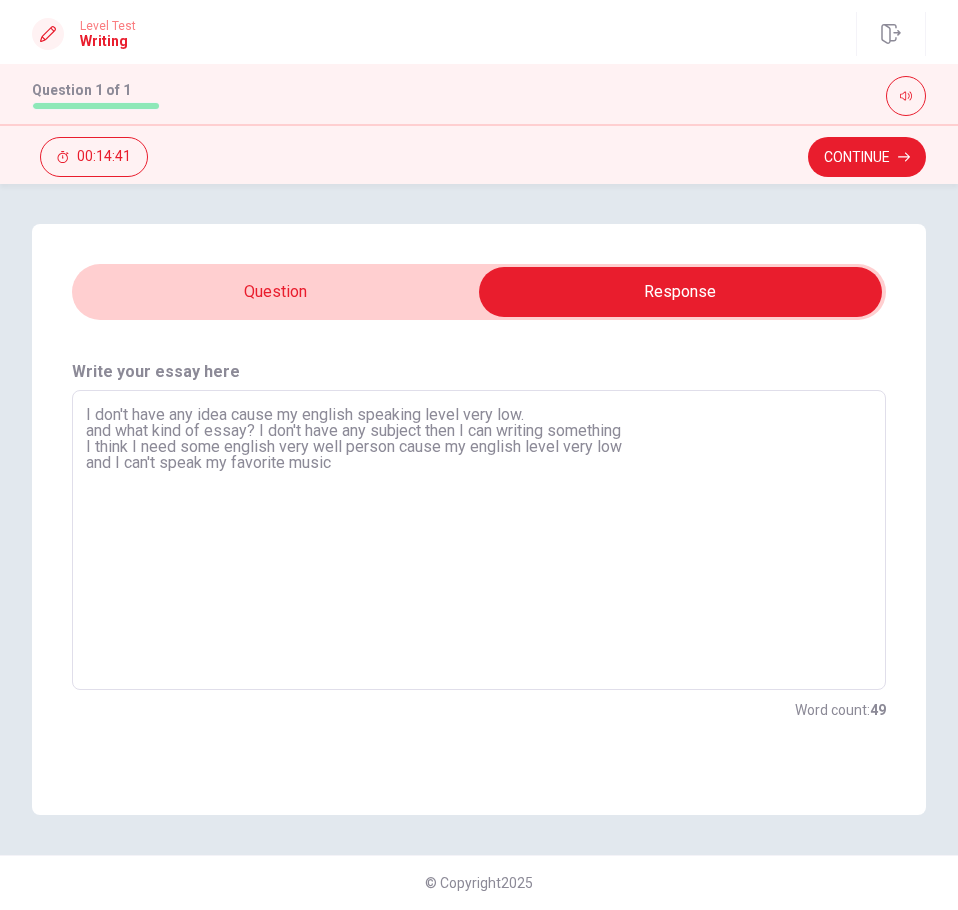 click on "I don't have any idea cause my english speaking level very low.
and what kind of essay? I don't have any subject then I can writing something
I think I need some english very well person cause my english level very low
and I can't speak my favorite music" at bounding box center (479, 540) 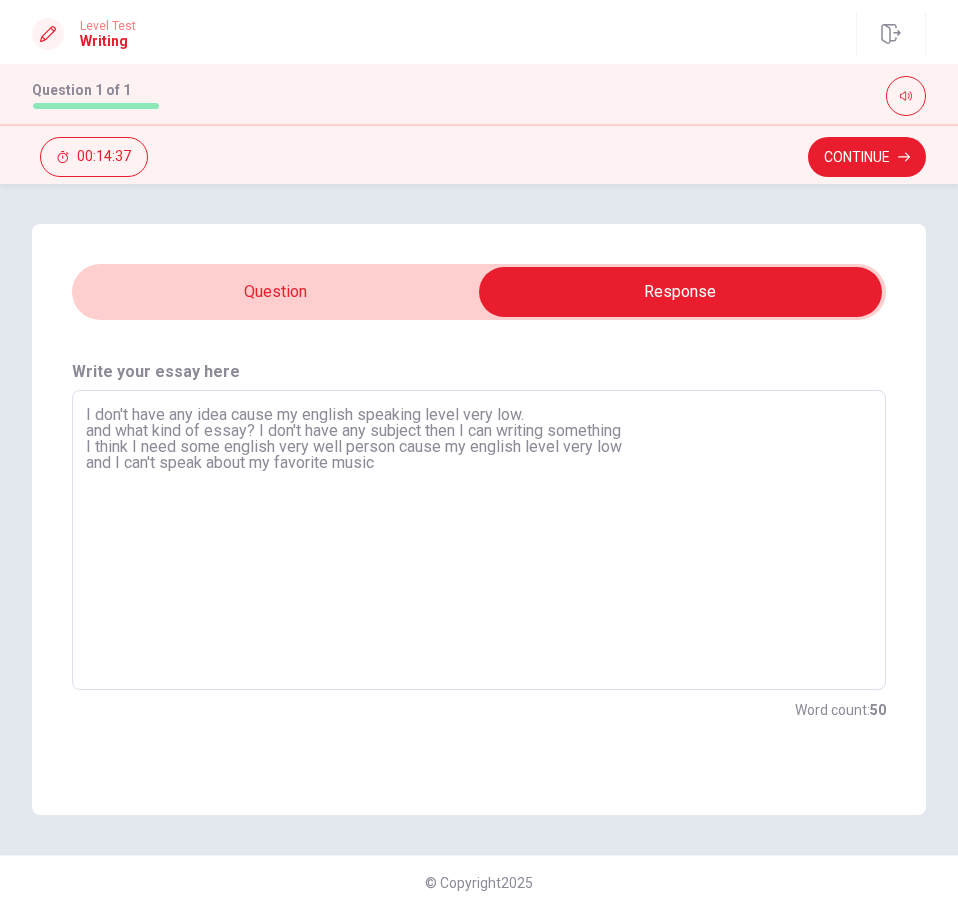 click on "I don't have any idea cause my english speaking level very low.
and what kind of essay? I don't have any subject then I can writing something
I think I need some english very well person cause my english level very low
and I can't speak about my favorite music" at bounding box center [479, 540] 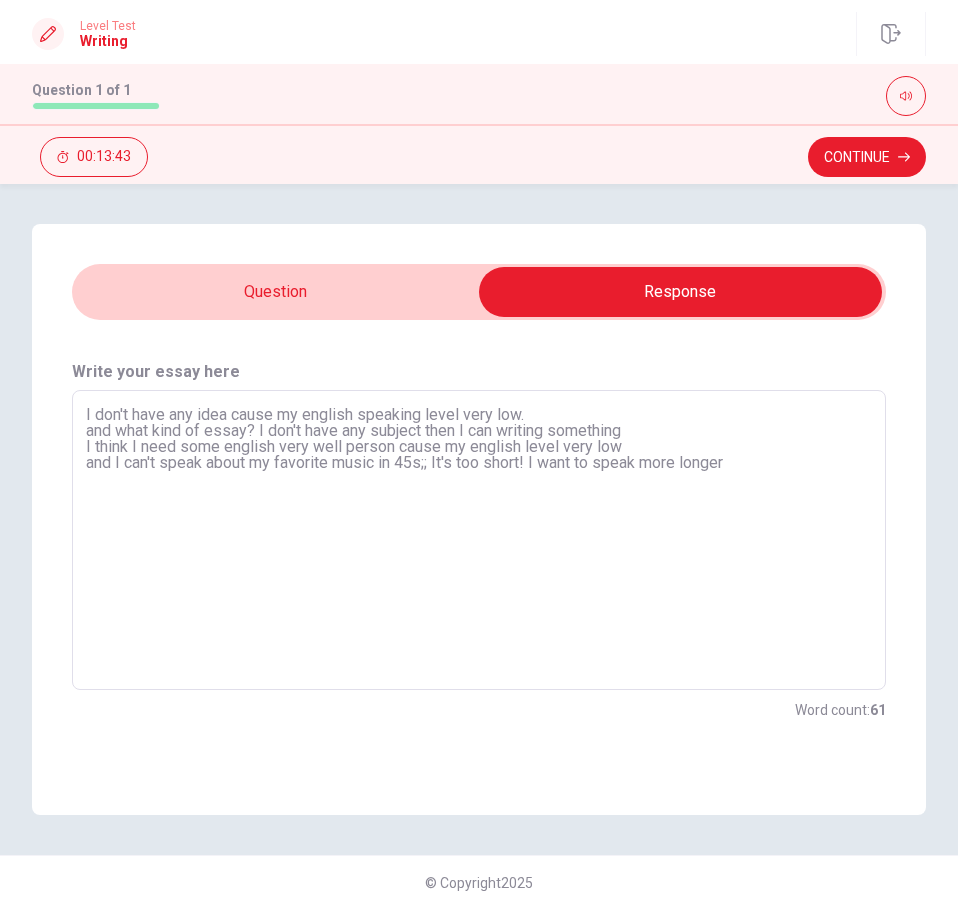 drag, startPoint x: 602, startPoint y: 466, endPoint x: 830, endPoint y: 471, distance: 228.05482 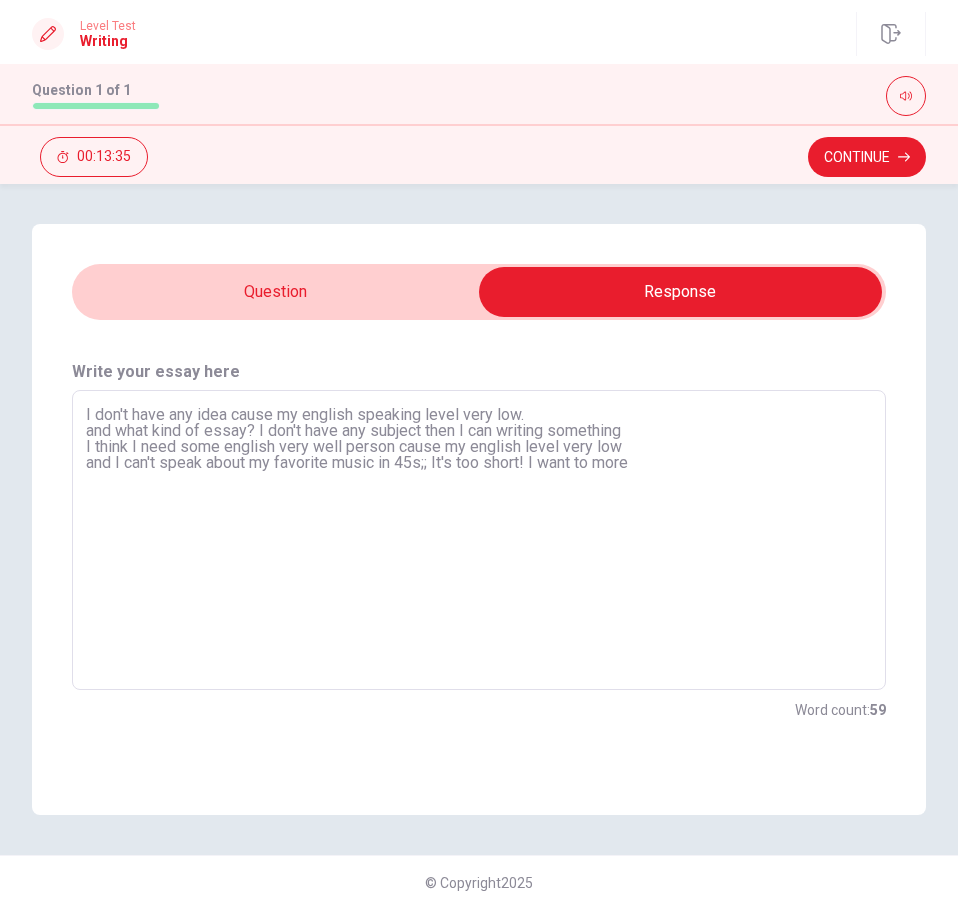 click on "I don't have any idea cause my english speaking level very low.
and what kind of essay? I don't have any subject then I can writing something
I think I need some english very well person cause my english level very low
and I can't speak about my favorite music in 45s;; It's too short! I want to more" at bounding box center [479, 540] 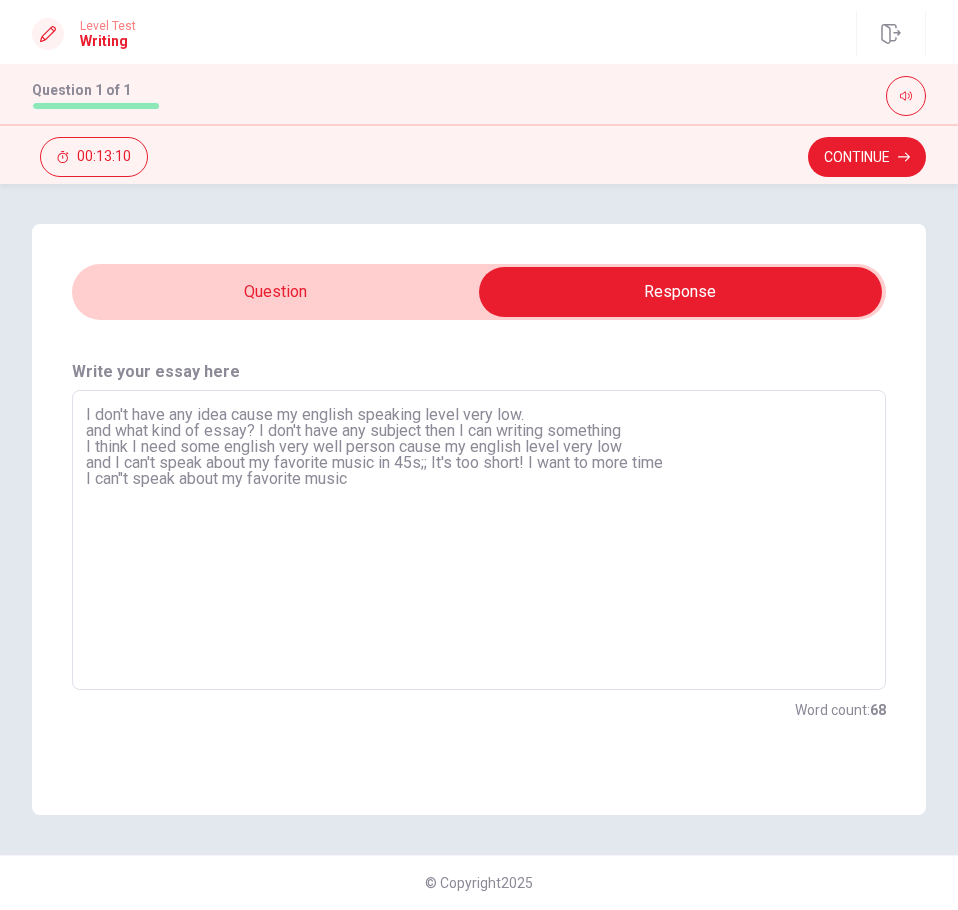 click on "I don't have any idea cause my english speaking level very low.
and what kind of essay? I don't have any subject then I can writing something
I think I need some english very well person cause my english level very low
and I can't speak about my favorite music in 45s;; It's too short! I want to more time
I can"t speak about my favorite music" at bounding box center (479, 540) 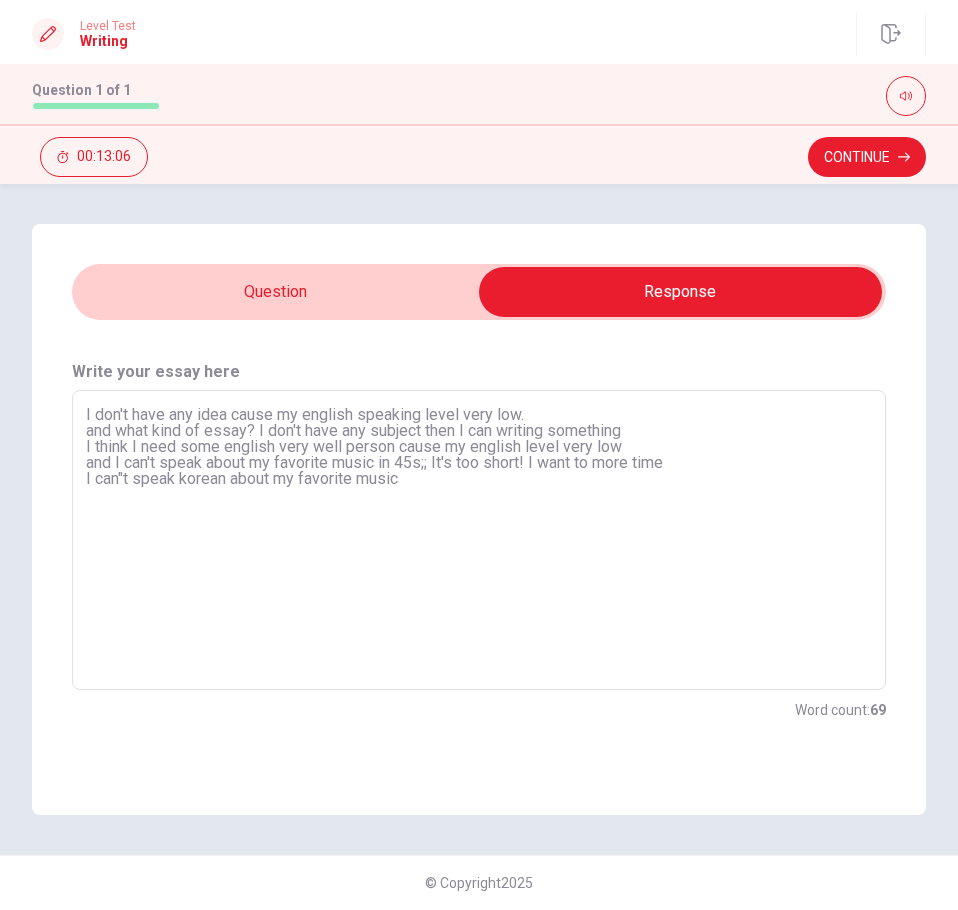 click on "I don't have any idea cause my english speaking level very low.
and what kind of essay? I don't have any subject then I can writing something
I think I need some english very well person cause my english level very low
and I can't speak about my favorite music in 45s;; It's too short! I want to more time
I can"t speak korean about my favorite music" at bounding box center [479, 540] 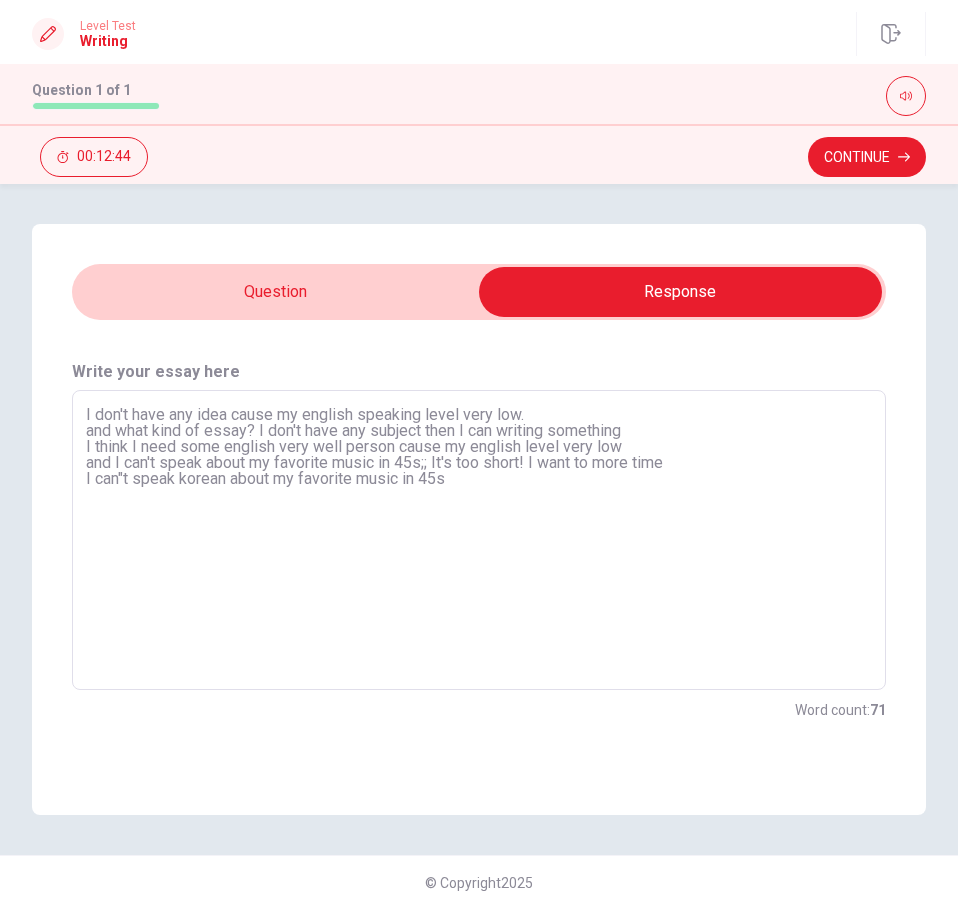 click on "I don't have any idea cause my english speaking level very low.
and what kind of essay? I don't have any subject then I can writing something
I think I need some english very well person cause my english level very low
and I can't speak about my favorite music in 45s;; It's too short! I want to more time
I can"t speak korean about my favorite music in 45s" at bounding box center (479, 540) 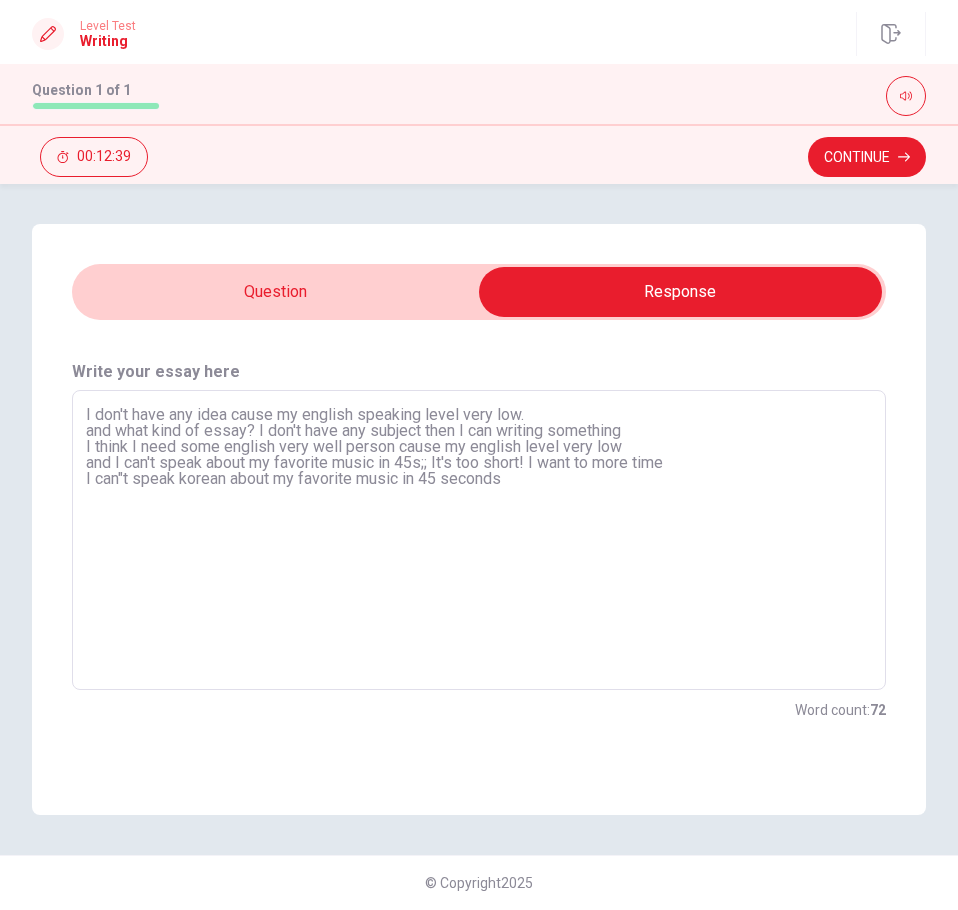 click on "I don't have any idea cause my english speaking level very low.
and what kind of essay? I don't have any subject then I can writing something
I think I need some english very well person cause my english level very low
and I can't speak about my favorite music in 45s;; It's too short! I want to more time
I can"t speak korean about my favorite music in 45 seconds" at bounding box center [479, 540] 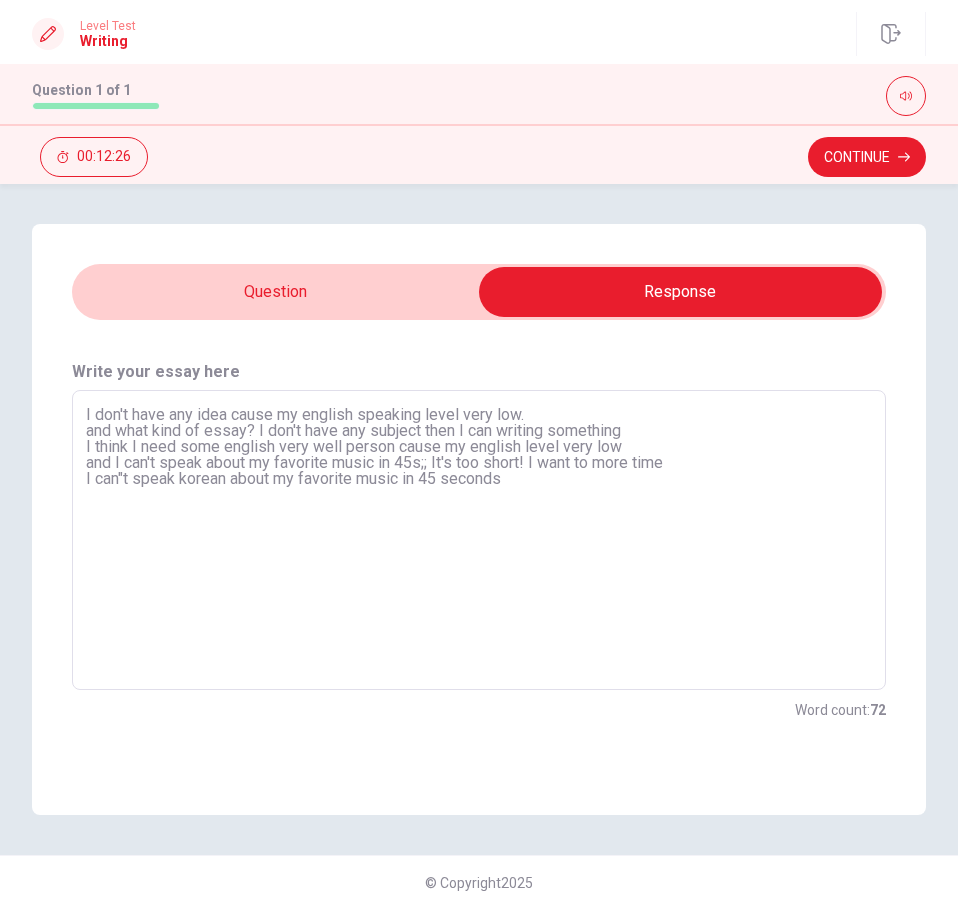 click on "I don't have any idea cause my english speaking level very low.
and what kind of essay? I don't have any subject then I can writing something
I think I need some english very well person cause my english level very low
and I can't speak about my favorite music in 45s;; It's too short! I want to more time
I can"t speak korean about my favorite music in 45 seconds" at bounding box center [479, 540] 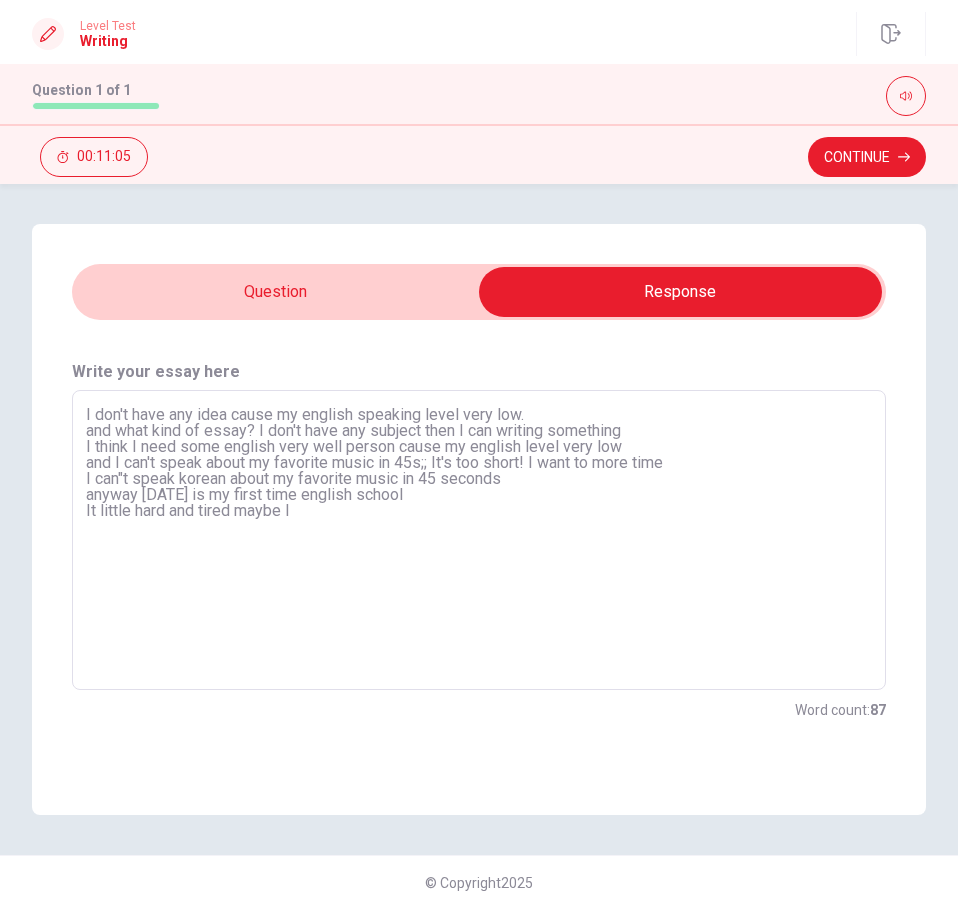 click on "I don't have any idea cause my english speaking level very low.
and what kind of essay? I don't have any subject then I can writing something
I think I need some english very well person cause my english level very low
and I can't speak about my favorite music in 45s;; It's too short! I want to more time
I can"t speak korean about my favorite music in 45 seconds
anyway [DATE] is my first time english school
It little hard and tired maybe I" at bounding box center (479, 540) 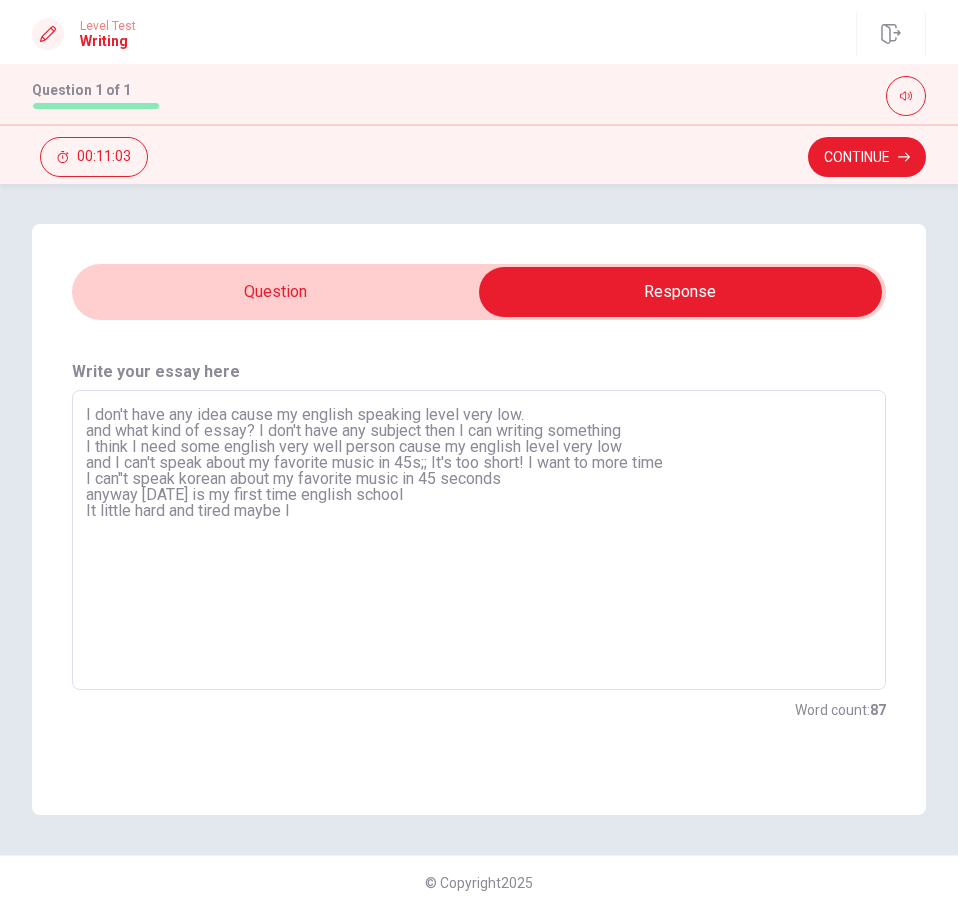 drag, startPoint x: 237, startPoint y: 513, endPoint x: 339, endPoint y: 508, distance: 102.122475 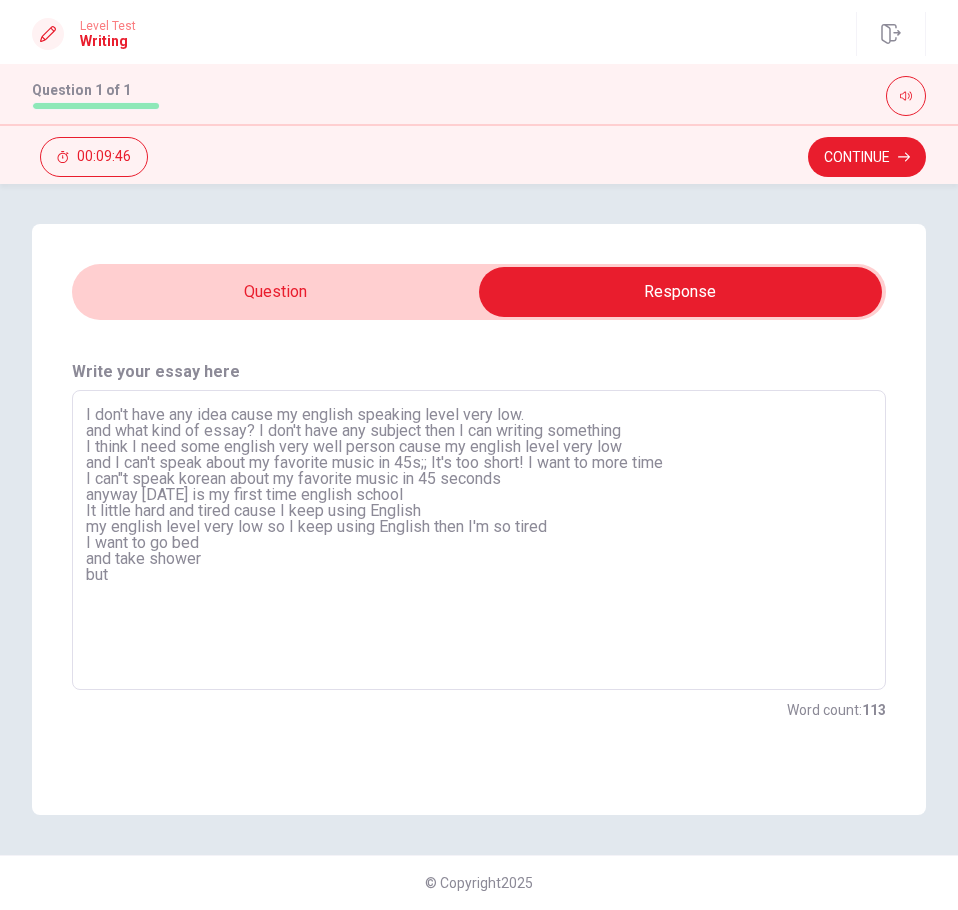 click on "I don't have any idea cause my english speaking level very low.
and what kind of essay? I don't have any subject then I can writing something
I think I need some english very well person cause my english level very low
and I can't speak about my favorite music in 45s;; It's too short! I want to more time
I can"t speak korean about my favorite music in 45 seconds
anyway [DATE] is my first time english school
It little hard and tired cause I keep using English
my english level very low so I keep using English then I'm so tired
I want to go bed
and take shower
but" at bounding box center [479, 540] 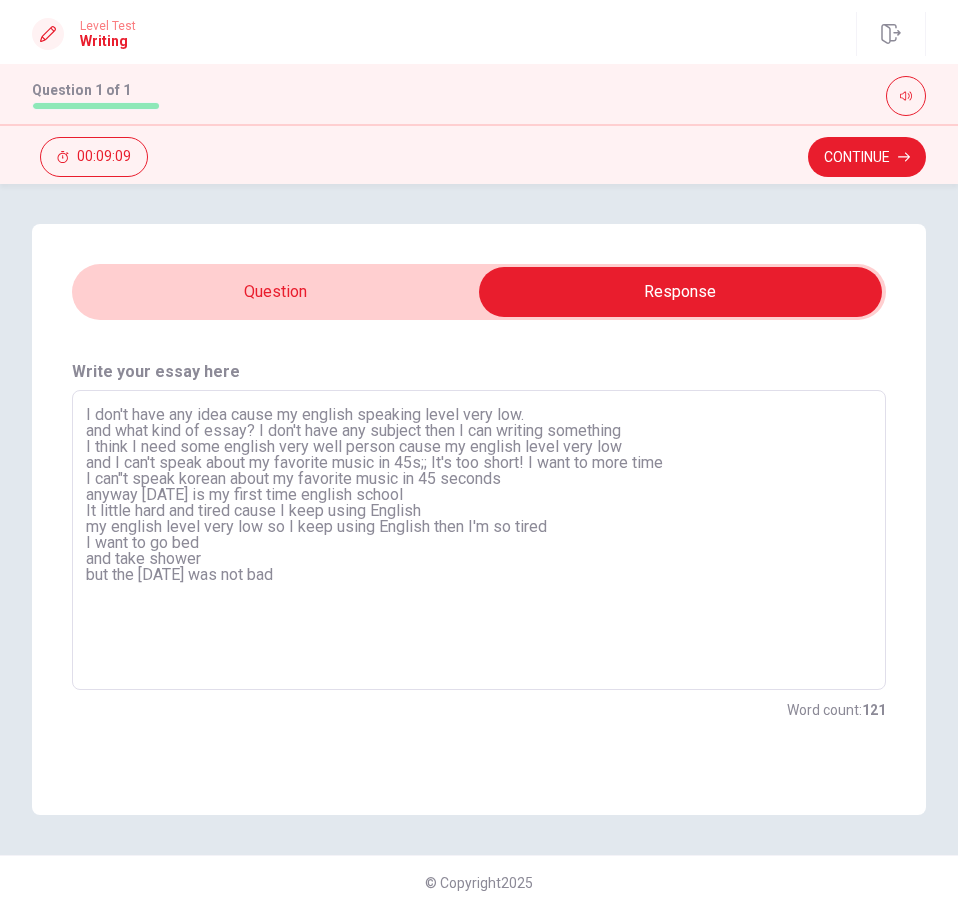 click on "I don't have any idea cause my english speaking level very low.
and what kind of essay? I don't have any subject then I can writing something
I think I need some english very well person cause my english level very low
and I can't speak about my favorite music in 45s;; It's too short! I want to more time
I can"t speak korean about my favorite music in 45 seconds
anyway [DATE] is my first time english school
It little hard and tired cause I keep using English
my english level very low so I keep using English then I'm so tired
I want to go bed
and take shower
but the [DATE] was not bad" at bounding box center [479, 540] 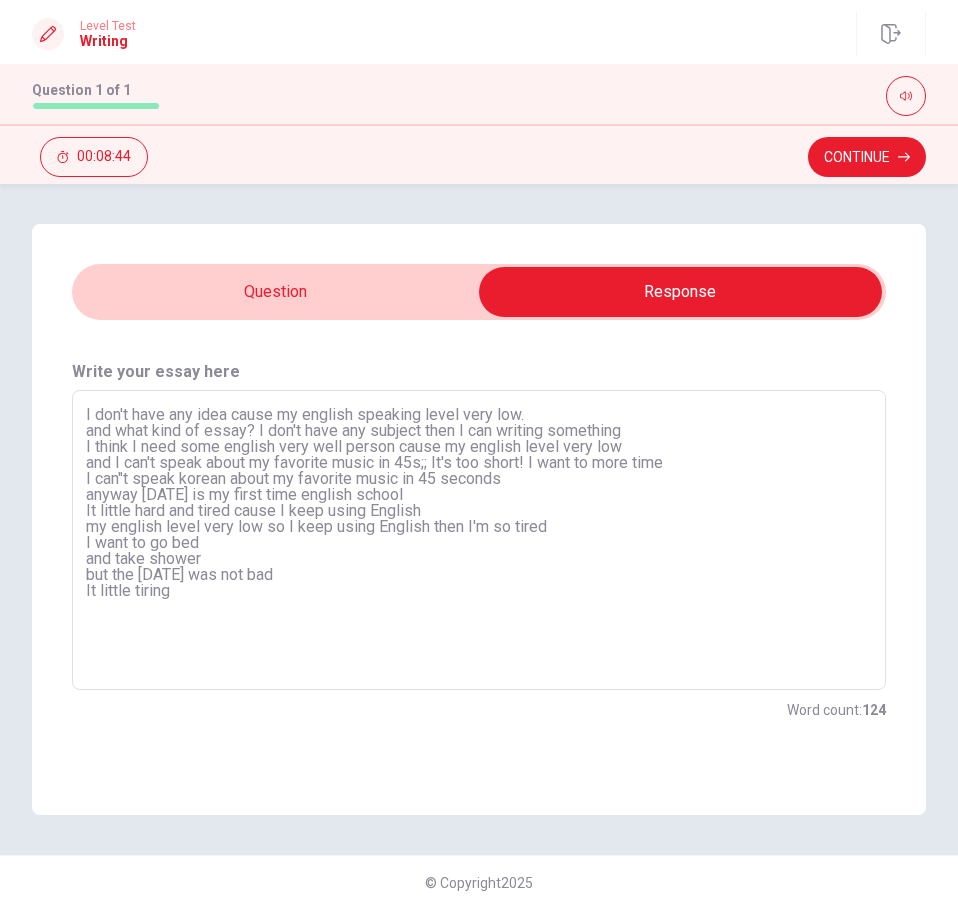 click on "I don't have any idea cause my english speaking level very low.
and what kind of essay? I don't have any subject then I can writing something
I think I need some english very well person cause my english level very low
and I can't speak about my favorite music in 45s;; It's too short! I want to more time
I can"t speak korean about my favorite music in 45 seconds
anyway [DATE] is my first time english school
It little hard and tired cause I keep using English
my english level very low so I keep using English then I'm so tired
I want to go bed
and take shower
but the [DATE] was not bad
It little tiring" at bounding box center [479, 540] 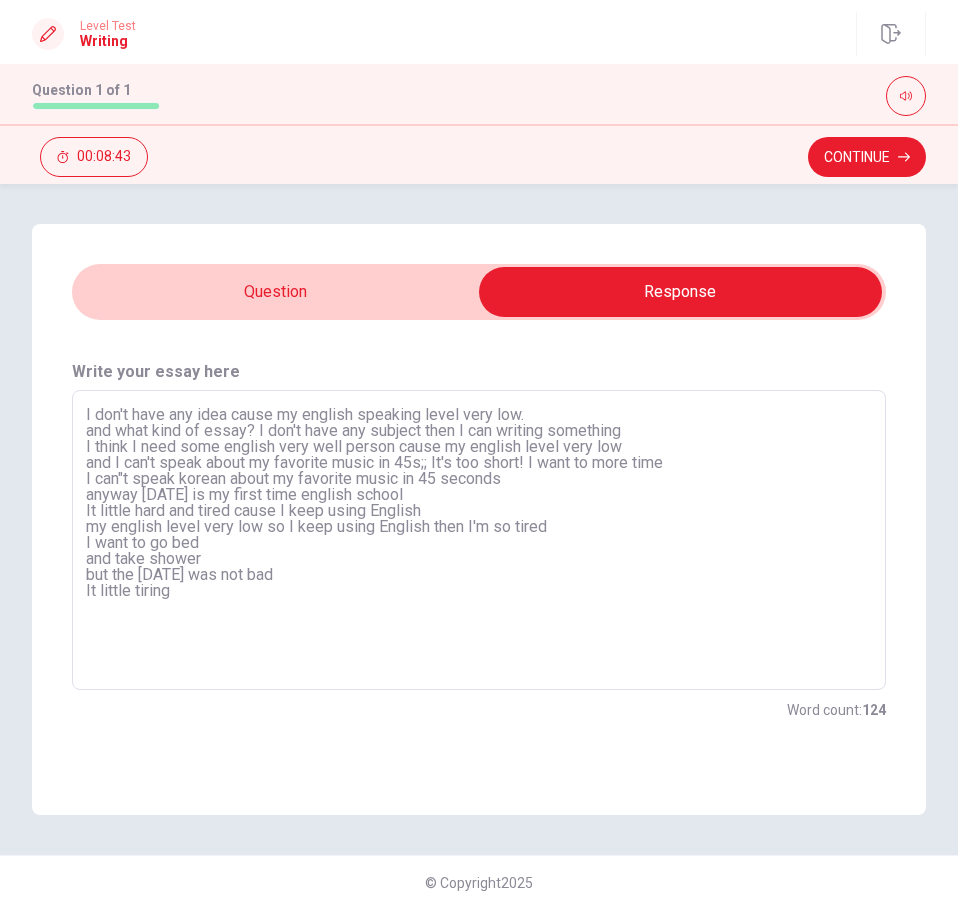 drag, startPoint x: 234, startPoint y: 514, endPoint x: 173, endPoint y: 504, distance: 61.81424 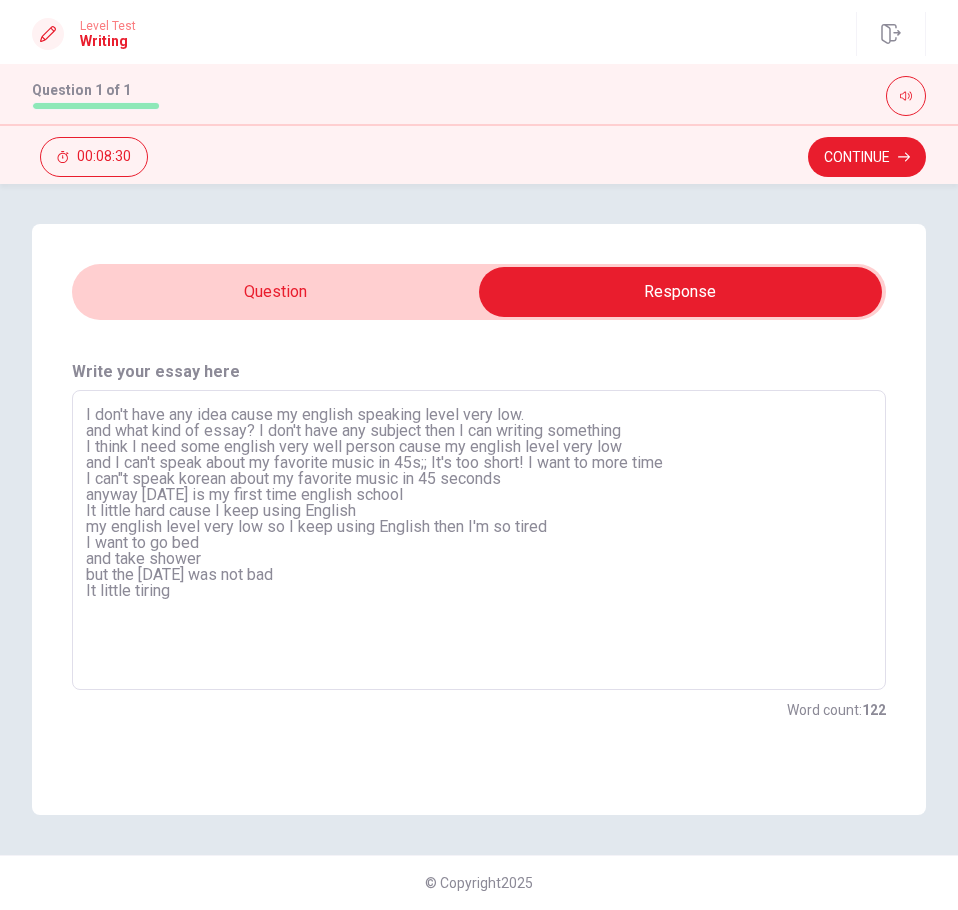 click on "I don't have any idea cause my english speaking level very low.
and what kind of essay? I don't have any subject then I can writing something
I think I need some english very well person cause my english level very low
and I can't speak about my favorite music in 45s;; It's too short! I want to more time
I can"t speak korean about my favorite music in 45 seconds
anyway [DATE] is my first time english school
It little hard cause I keep using English
my english level very low so I keep using English then I'm so tired
I want to go bed
and take shower
but the [DATE] was not bad
It little tiring" at bounding box center [479, 540] 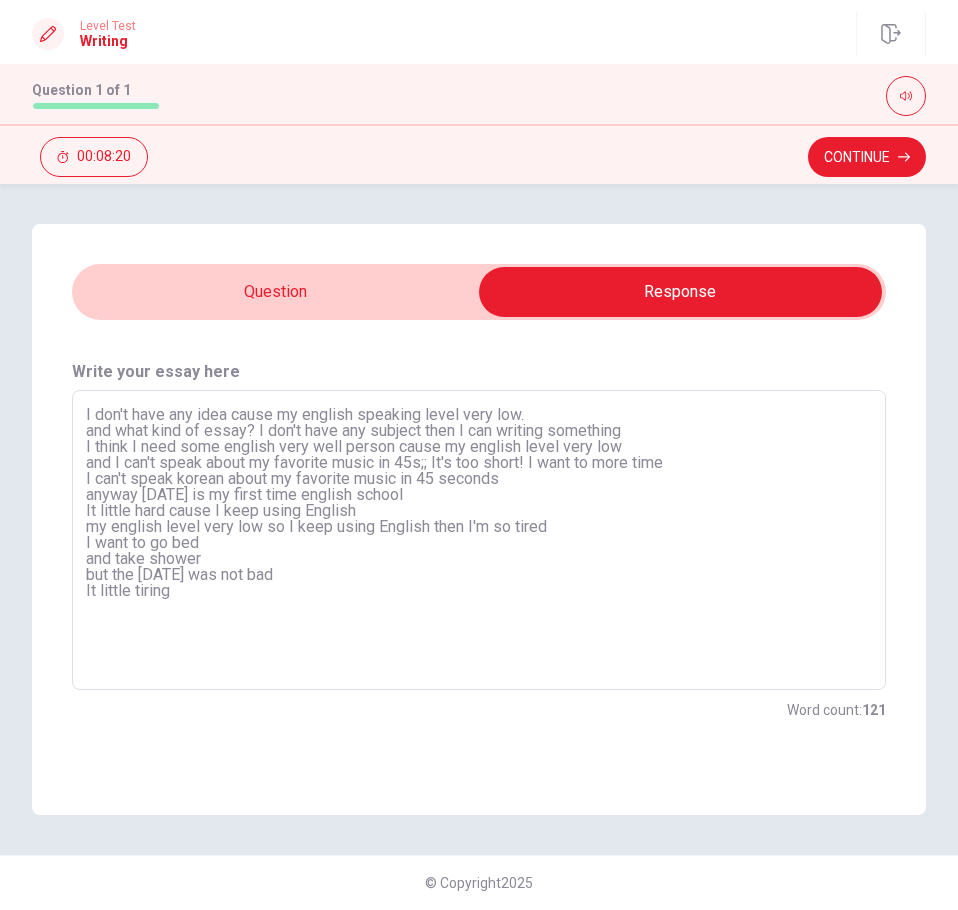 click on "I don't have any idea cause my english speaking level very low.
and what kind of essay? I don't have any subject then I can writing something
I think I need some english very well person cause my english level very low
and I can't speak about my favorite music in 45s;; It's too short! I want to more time
I can't speak korean about my favorite music in 45 seconds
anyway [DATE] is my first time english school
It little hard cause I keep using English
my english level very low so I keep using English then I'm so tired
I want to go bed
and take shower
but the [DATE] was not bad
It little tiring" at bounding box center (479, 540) 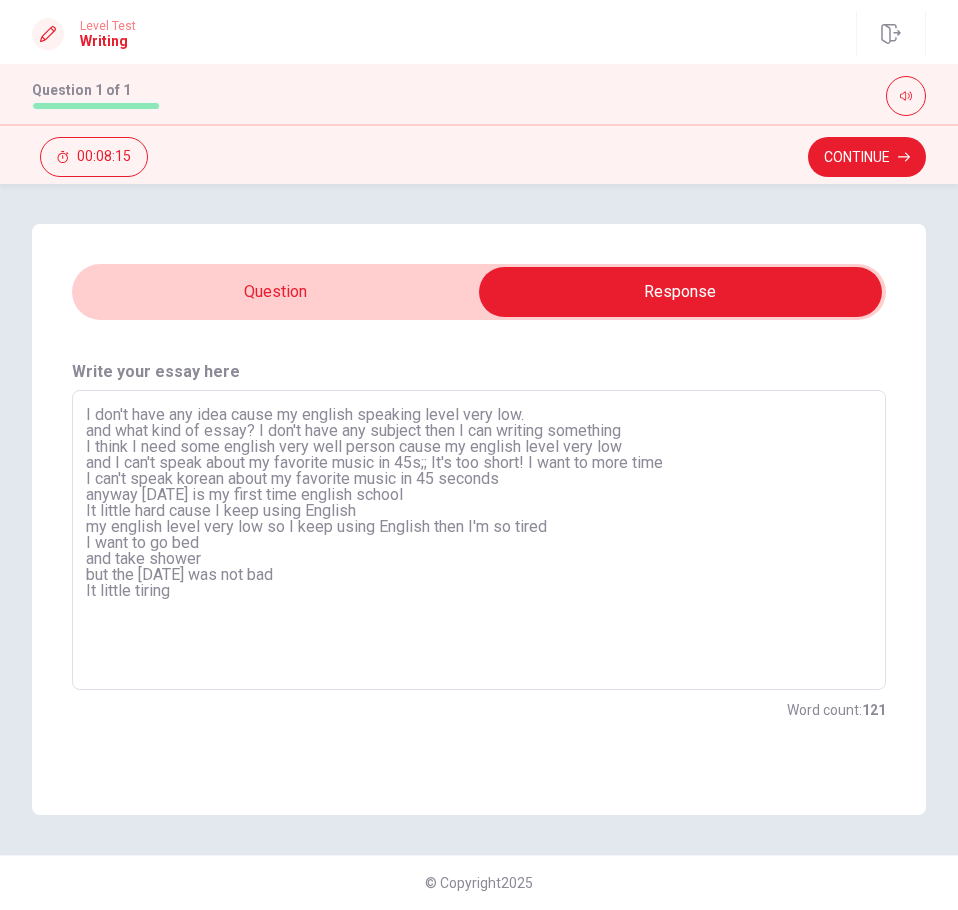 click on "I don't have any idea cause my english speaking level very low.
and what kind of essay? I don't have any subject then I can writing something
I think I need some english very well person cause my english level very low
and I can't speak about my favorite music in 45s;; It's too short! I want to more time
I can't speak korean about my favorite music in 45 seconds
anyway [DATE] is my first time english school
It little hard cause I keep using English
my english level very low so I keep using English then I'm so tired
I want to go bed
and take shower
but the [DATE] was not bad
It little tiring" at bounding box center (479, 540) 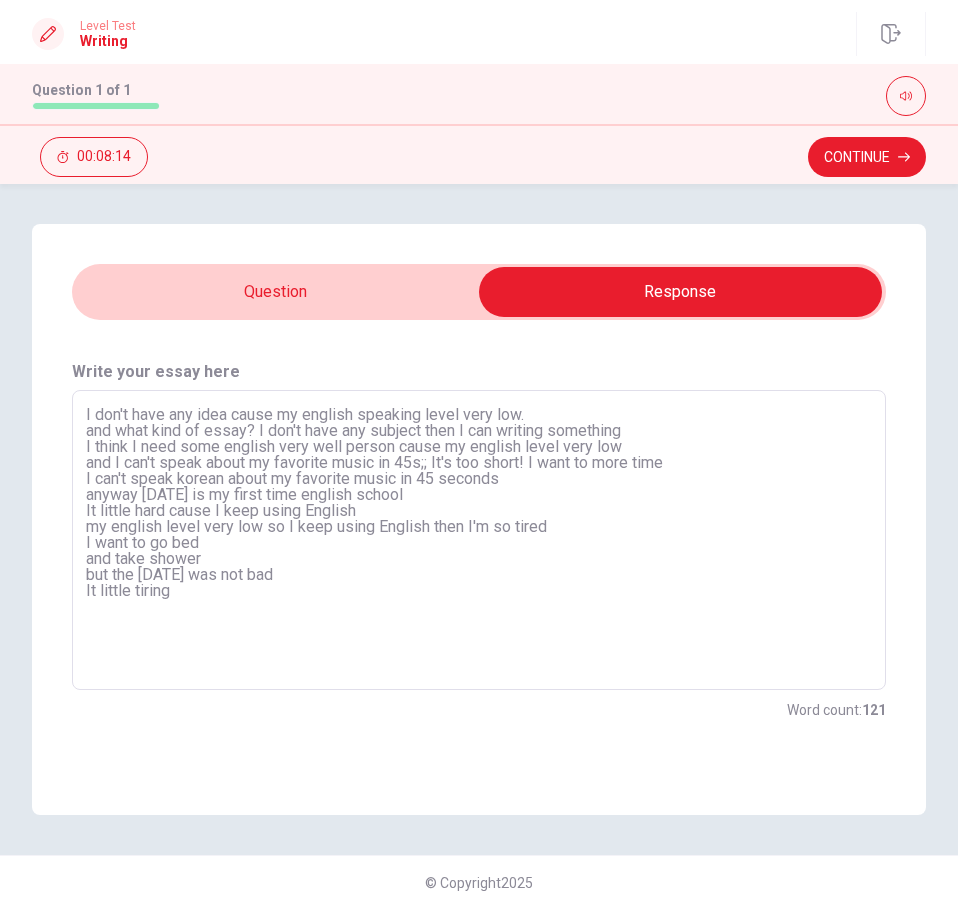 click on "I don't have any idea cause my english speaking level very low.
and what kind of essay? I don't have any subject then I can writing something
I think I need some english very well person cause my english level very low
and I can't speak about my favorite music in 45s;; It's too short! I want to more time
I can't speak korean about my favorite music in 45 seconds
anyway [DATE] is my first time english school
It little hard cause I keep using English
my english level very low so I keep using English then I'm so tired
I want to go bed
and take shower
but the [DATE] was not bad
It little tiring" at bounding box center [479, 540] 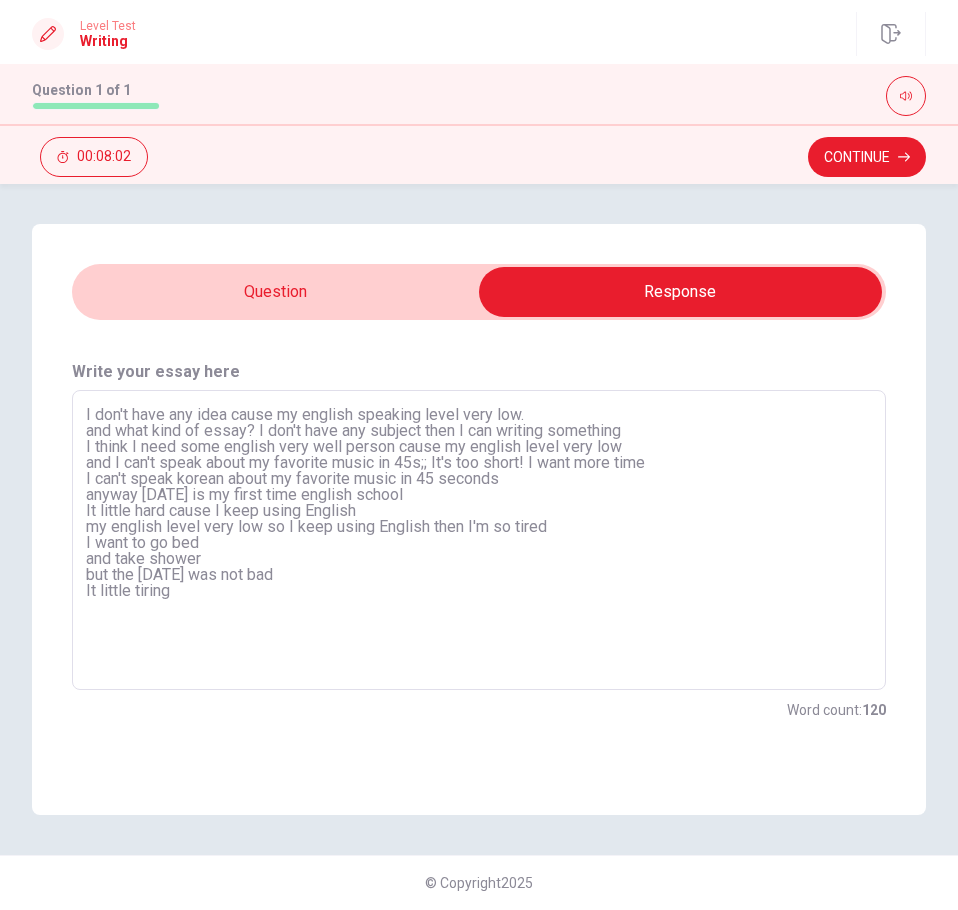 click on "I don't have any idea cause my english speaking level very low.
and what kind of essay? I don't have any subject then I can writing something
I think I need some english very well person cause my english level very low
and I can't speak about my favorite music in 45s;; It's too short! I want more time
I can't speak korean about my favorite music in 45 seconds
anyway [DATE] is my first time english school
It little hard cause I keep using English
my english level very low so I keep using English then I'm so tired
I want to go bed
and take shower
but the [DATE] was not bad
It little tiring" at bounding box center [479, 540] 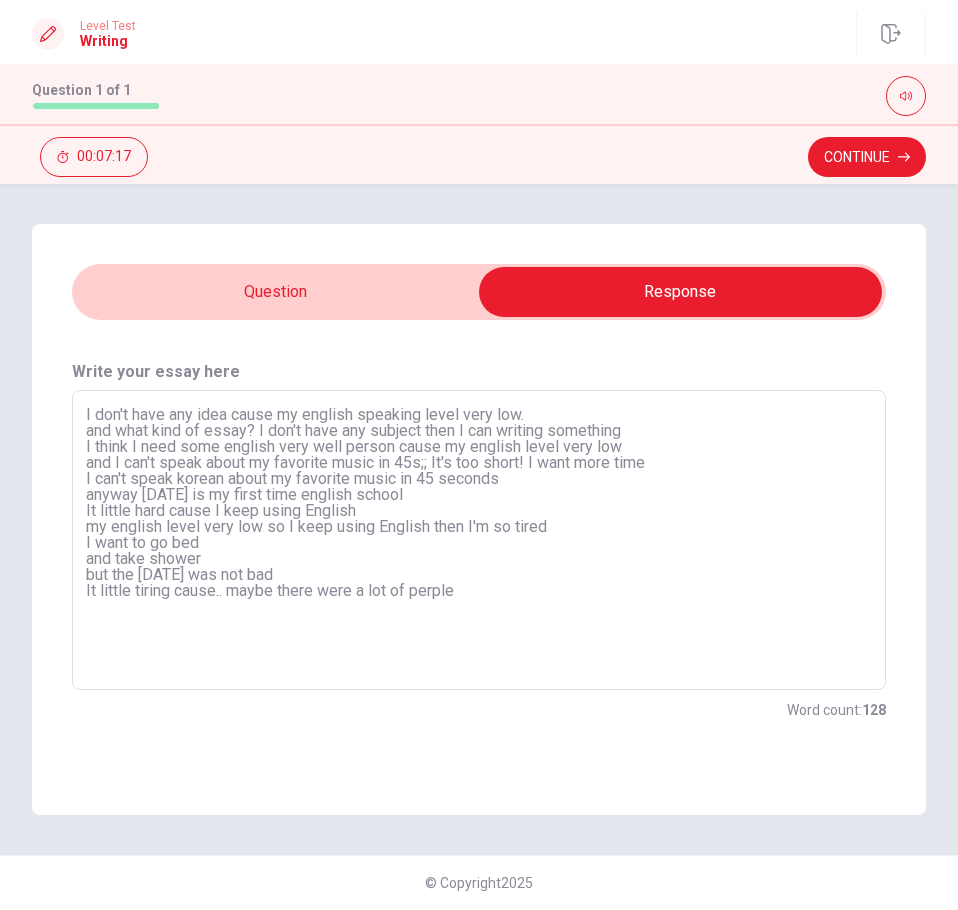 click on "I don't have any idea cause my english speaking level very low.
and what kind of essay? I don't have any subject then I can writing something
I think I need some english very well person cause my english level very low
and I can't speak about my favorite music in 45s;; It's too short! I want more time
I can't speak korean about my favorite music in 45 seconds
anyway [DATE] is my first time english school
It little hard cause I keep using English
my english level very low so I keep using English then I'm so tired
I want to go bed
and take shower
but the [DATE] was not bad
It little tiring cause.. maybe there were a lot of perple" at bounding box center [479, 540] 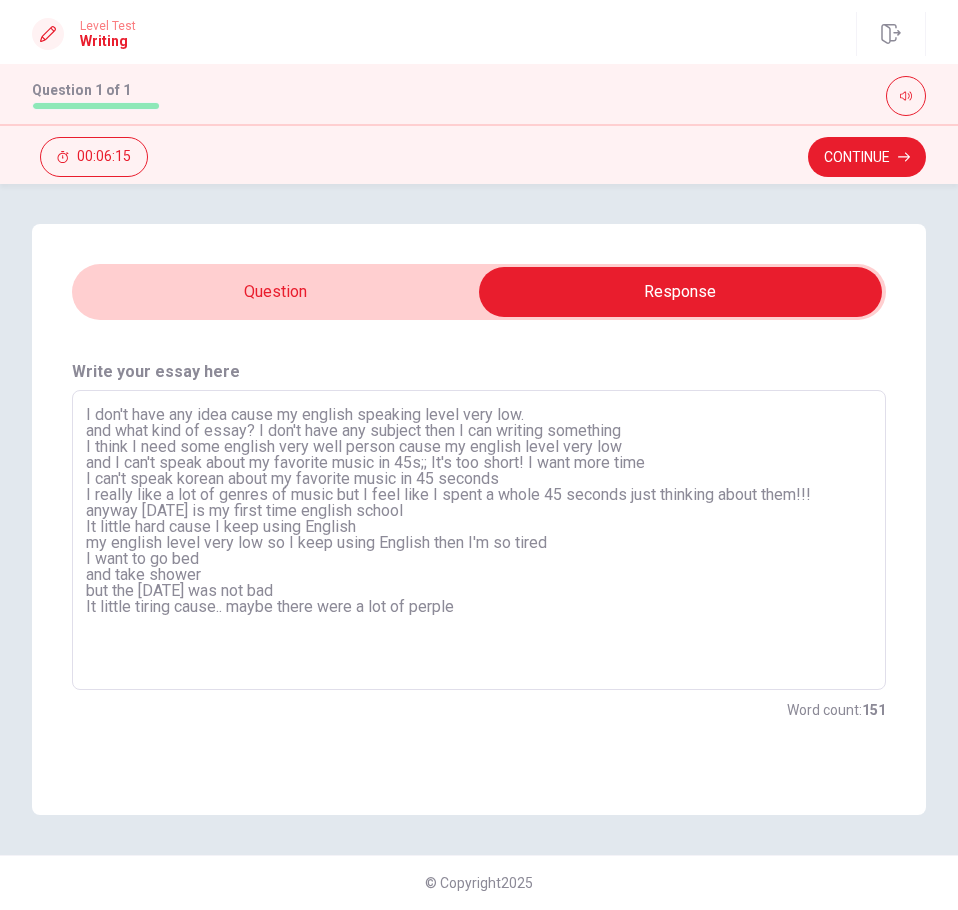 click on "I don't have any idea cause my english speaking level very low.
and what kind of essay? I don't have any subject then I can writing something
I think I need some english very well person cause my english level very low
and I can't speak about my favorite music in 45s;; It's too short! I want more time
I can't speak korean about my favorite music in 45 seconds
I really like a lot of genres of music but I feel like I spent a whole 45 seconds just thinking about them!!!
anyway [DATE] is my first time english school
It little hard cause I keep using English
my english level very low so I keep using English then I'm so tired
I want to go bed
and take shower
but the [DATE] was not bad
It little tiring cause.. maybe there were a lot of perple" at bounding box center (479, 540) 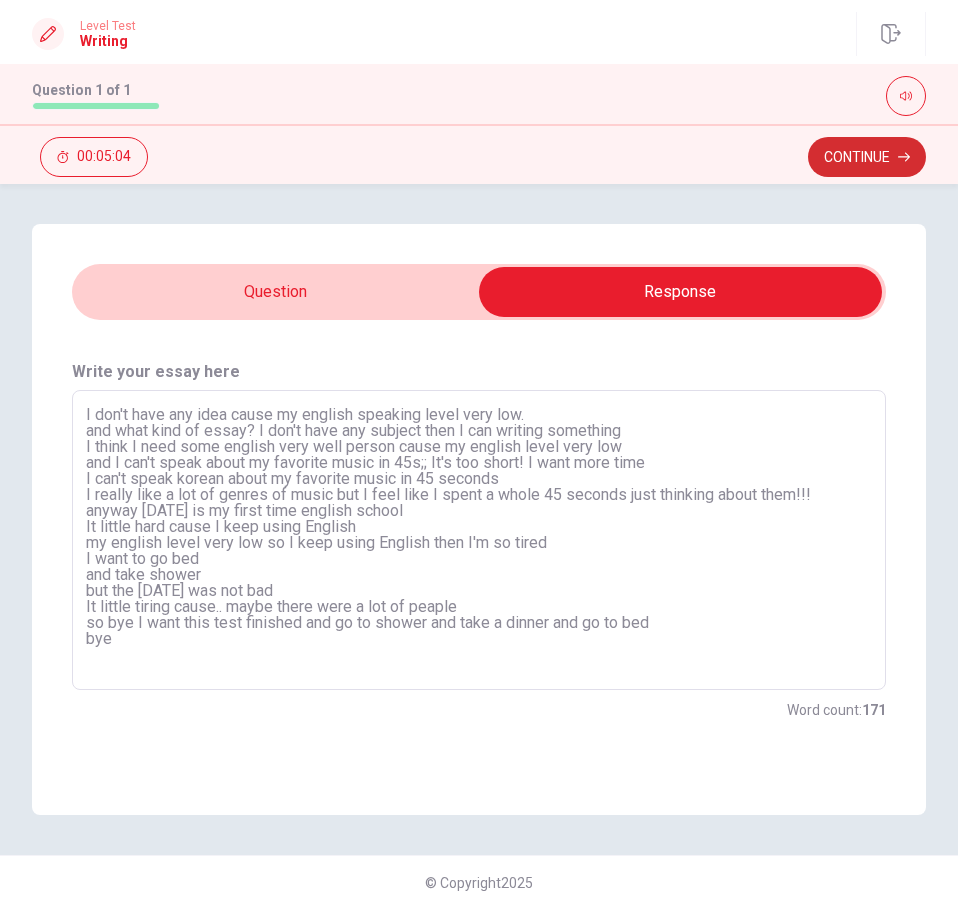 click on "Continue" at bounding box center (867, 157) 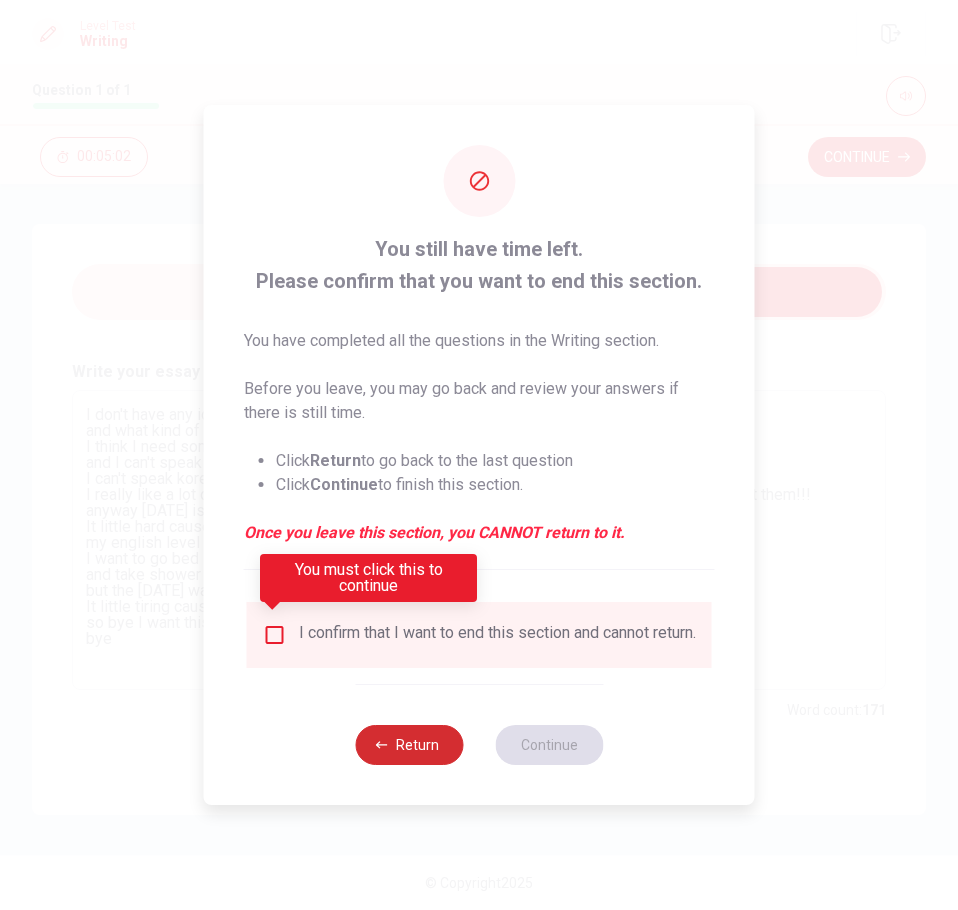 drag, startPoint x: 281, startPoint y: 639, endPoint x: 421, endPoint y: 759, distance: 184.39088 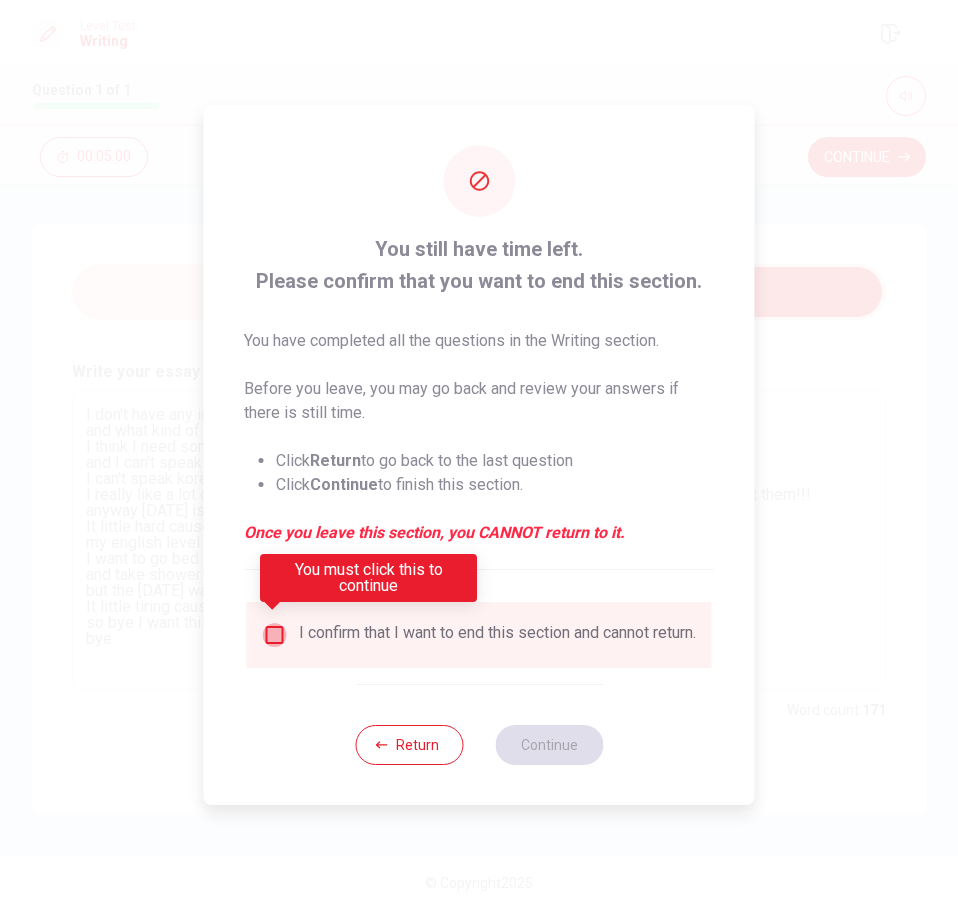 click at bounding box center [275, 635] 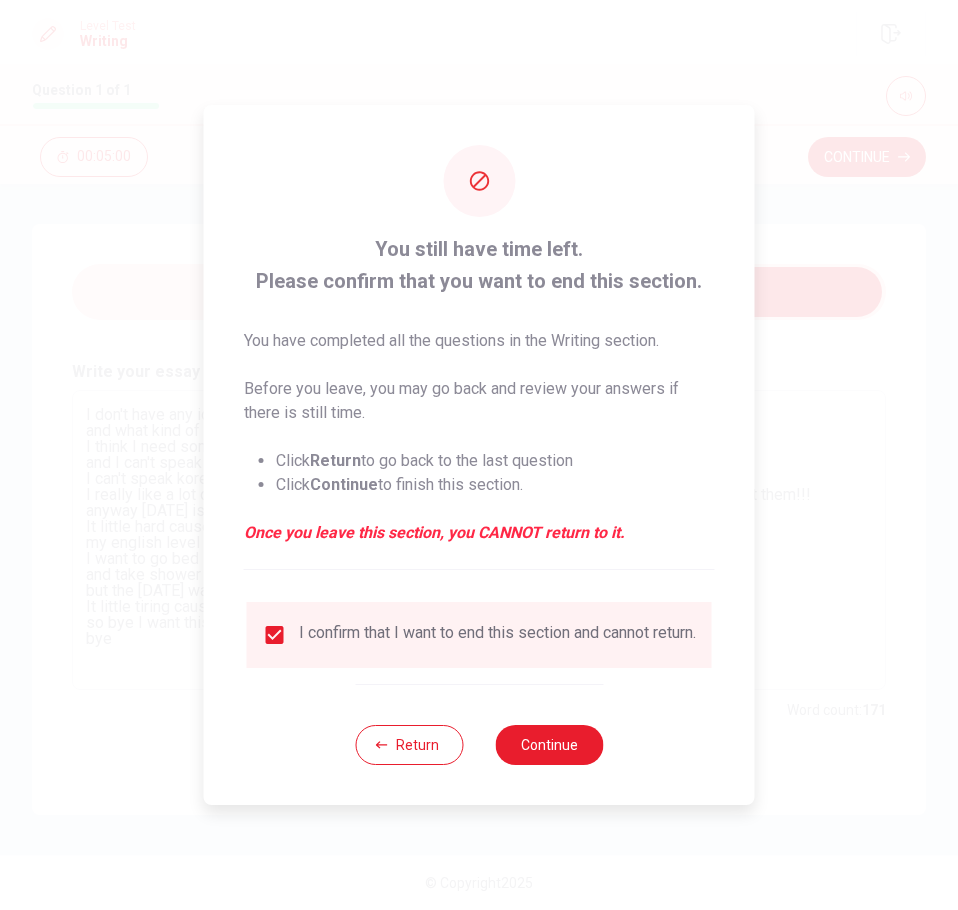 click at bounding box center (479, 455) 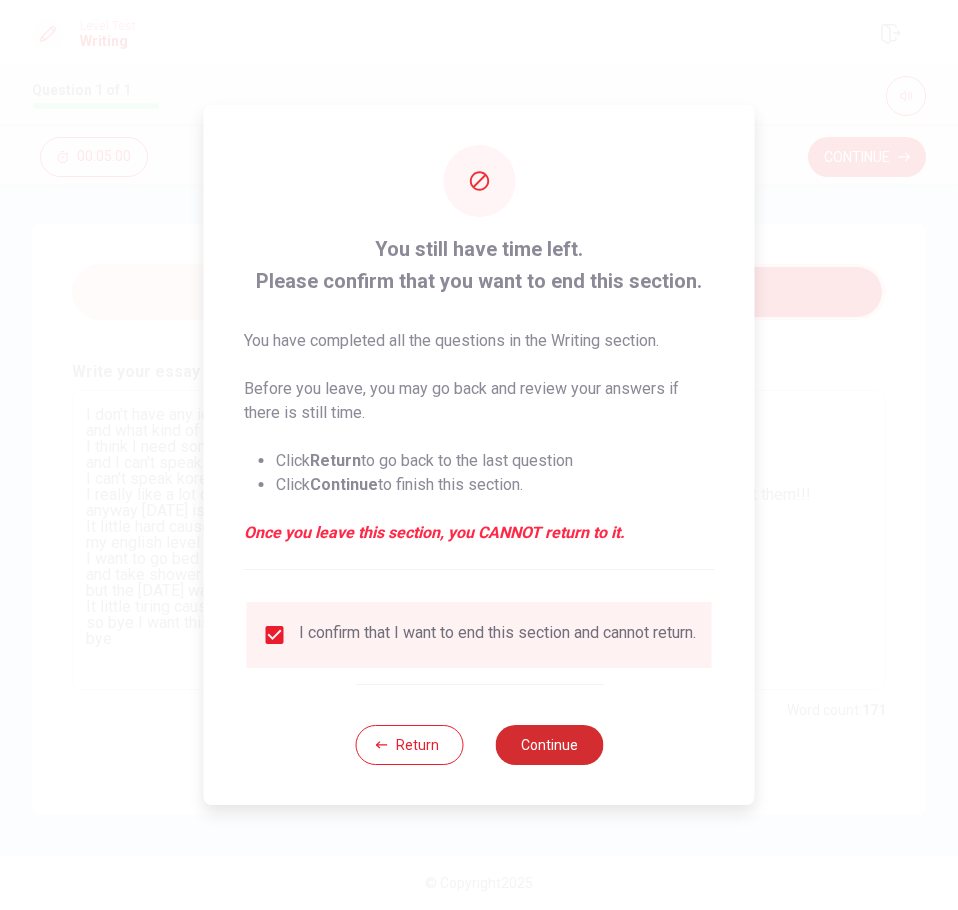 click on "Continue" at bounding box center [549, 745] 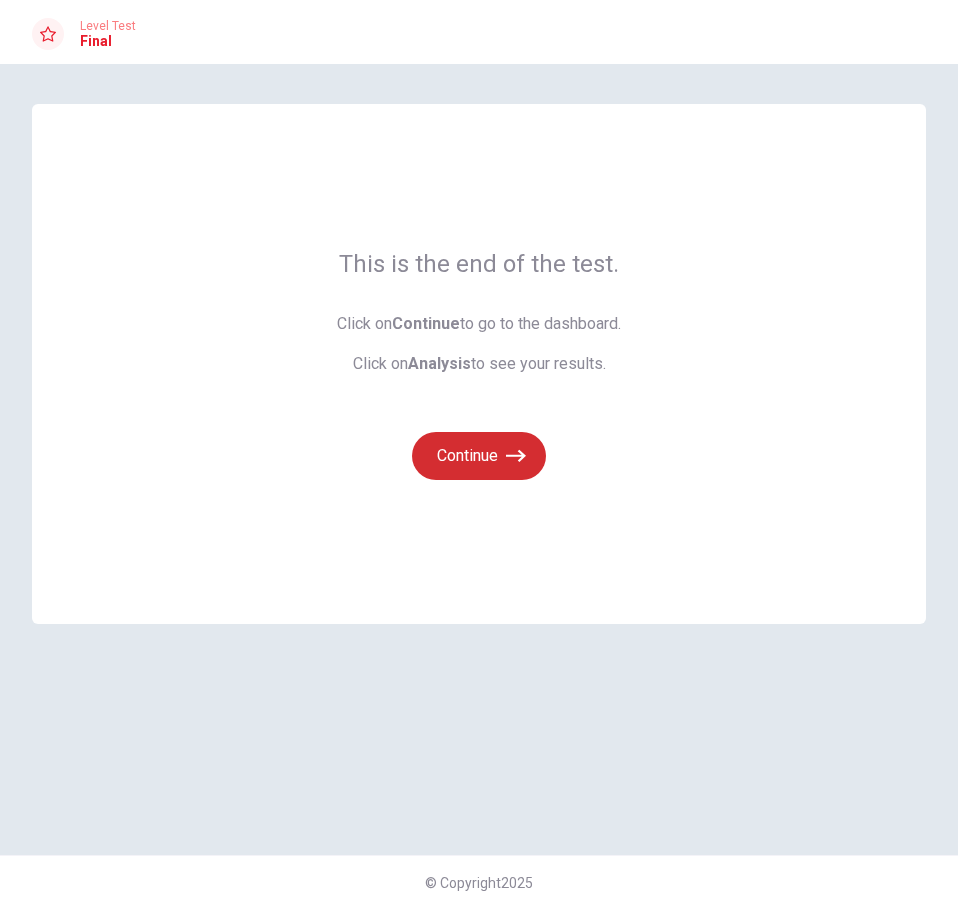 click on "Continue" at bounding box center [479, 456] 